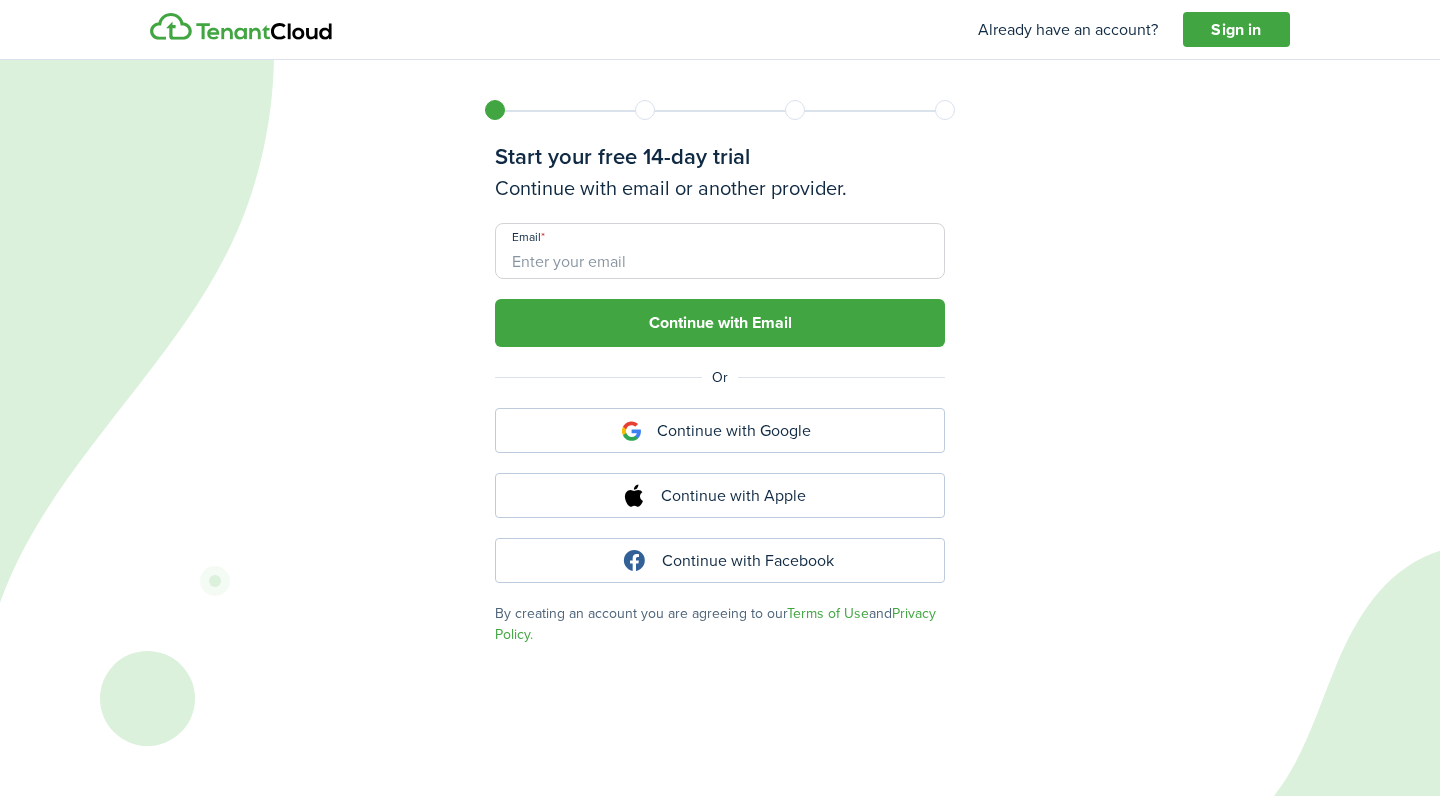 scroll, scrollTop: 0, scrollLeft: 0, axis: both 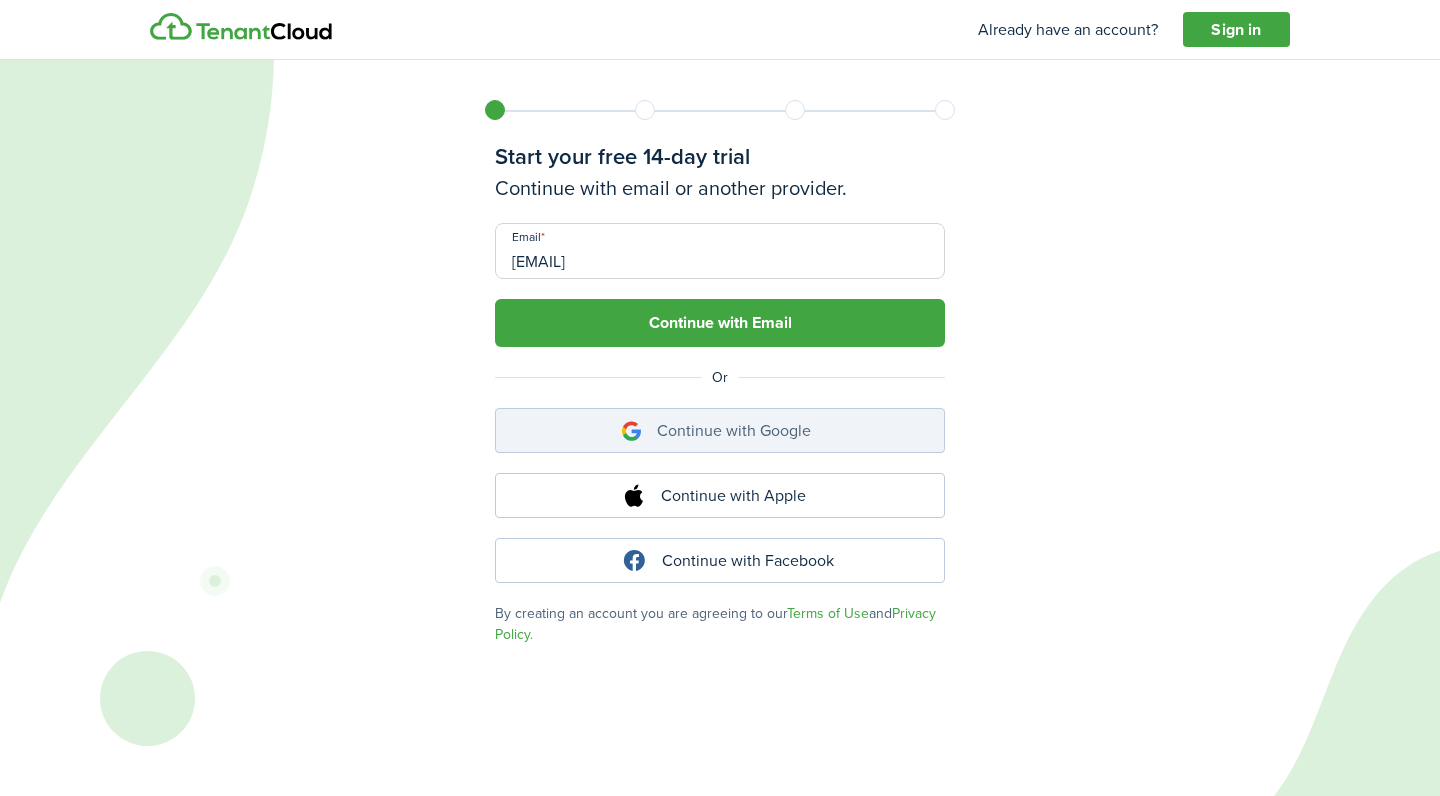 click on "Continue with Google" at bounding box center (720, 430) 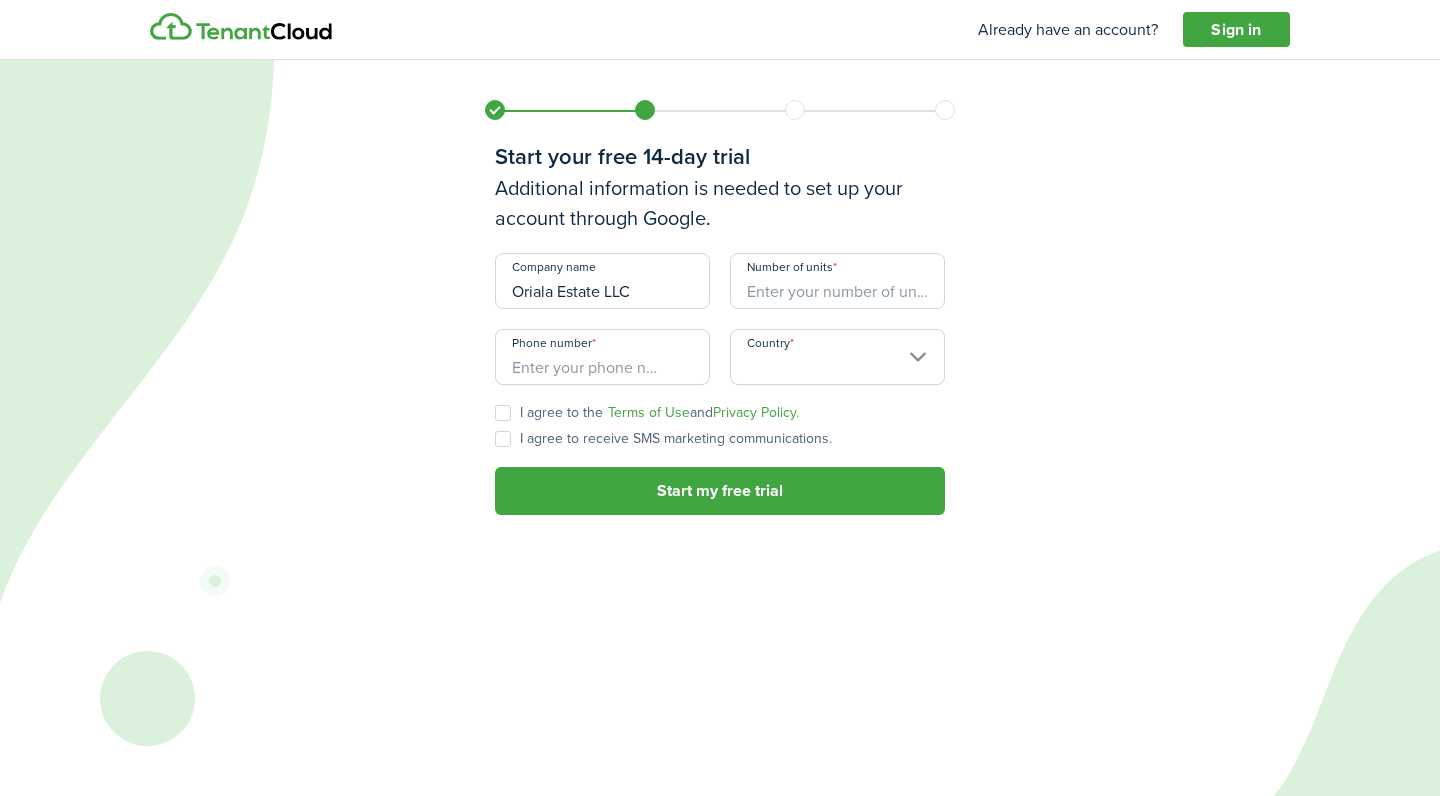 type on "Oriala Estate LLC" 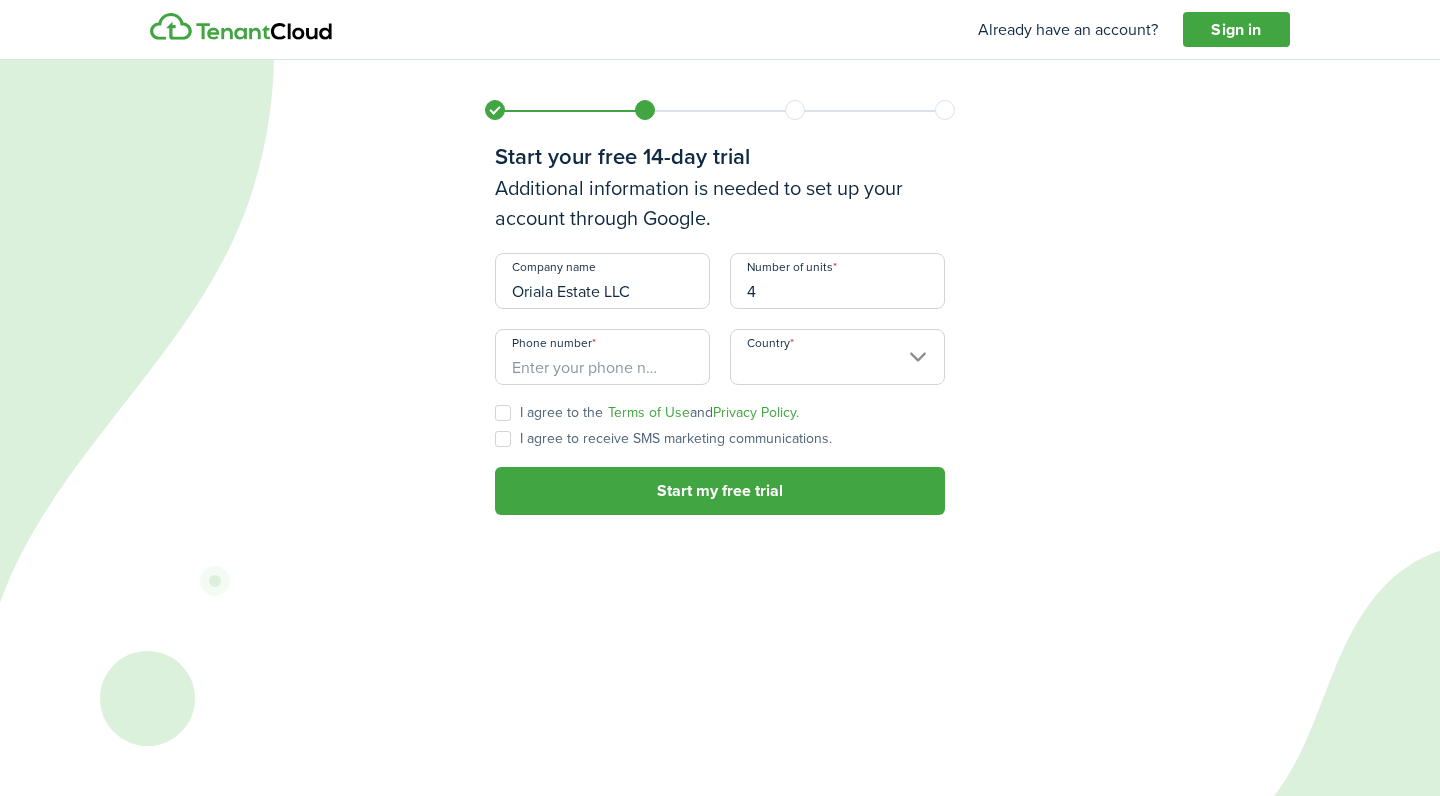 type on "4" 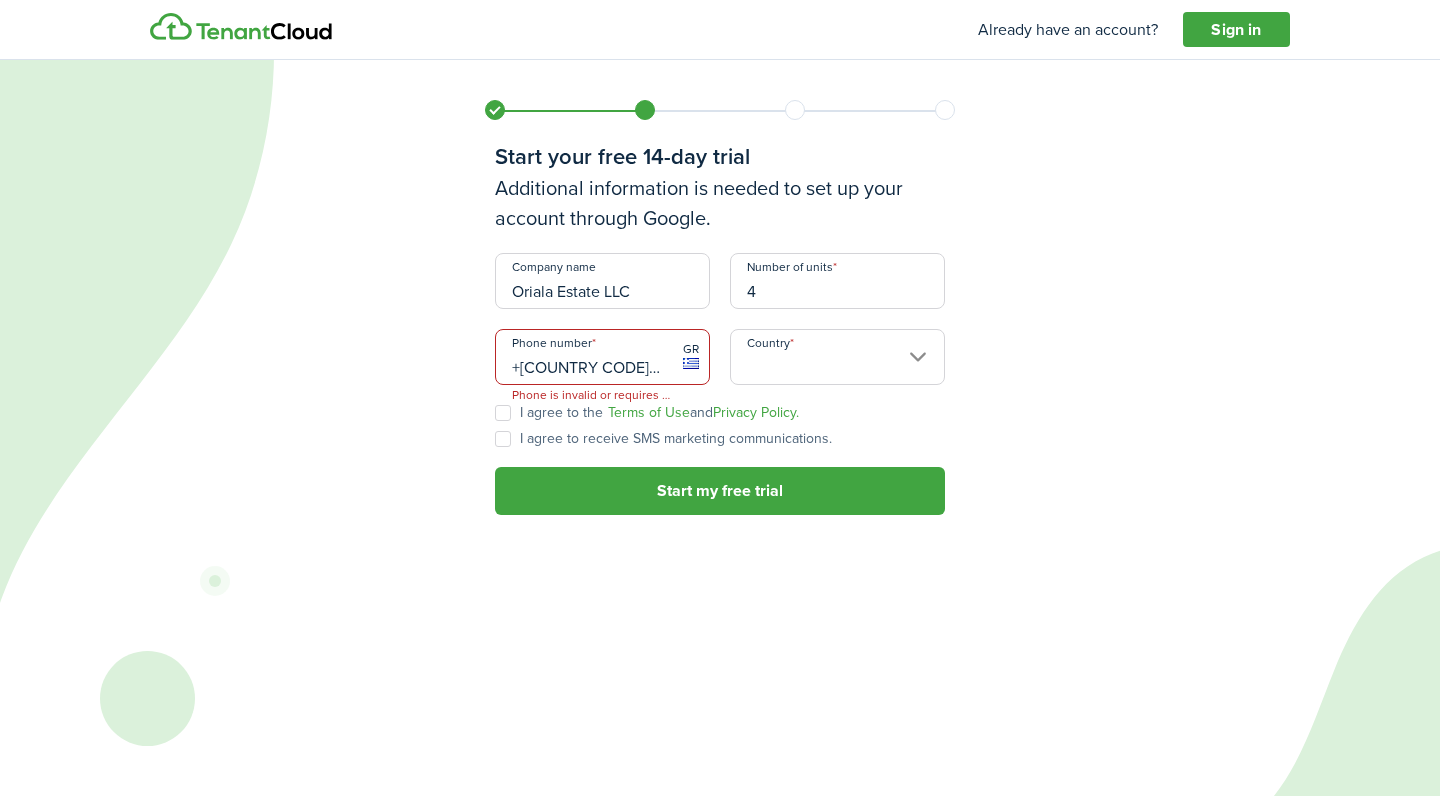 click on "Country" at bounding box center (837, 357) 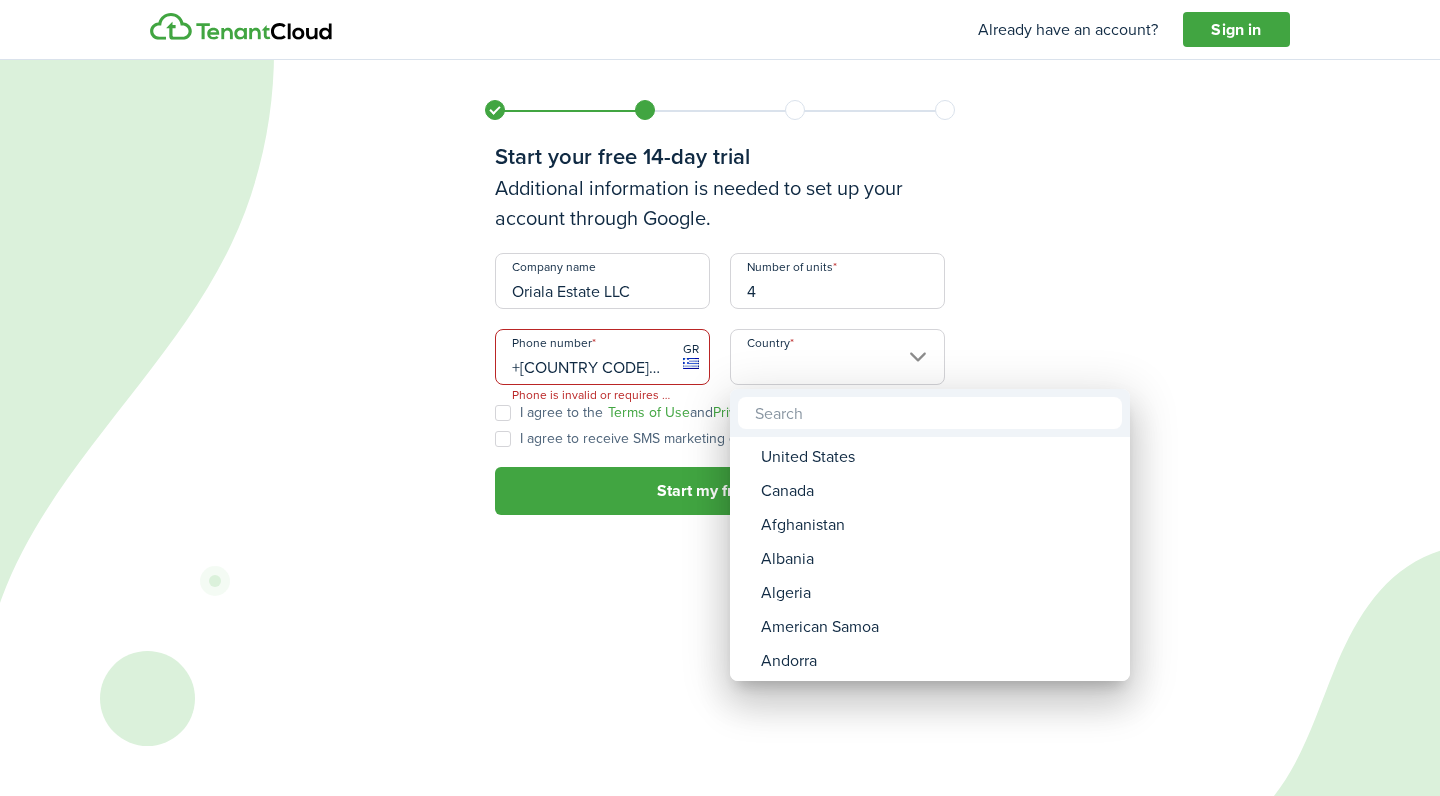 click at bounding box center [720, 398] 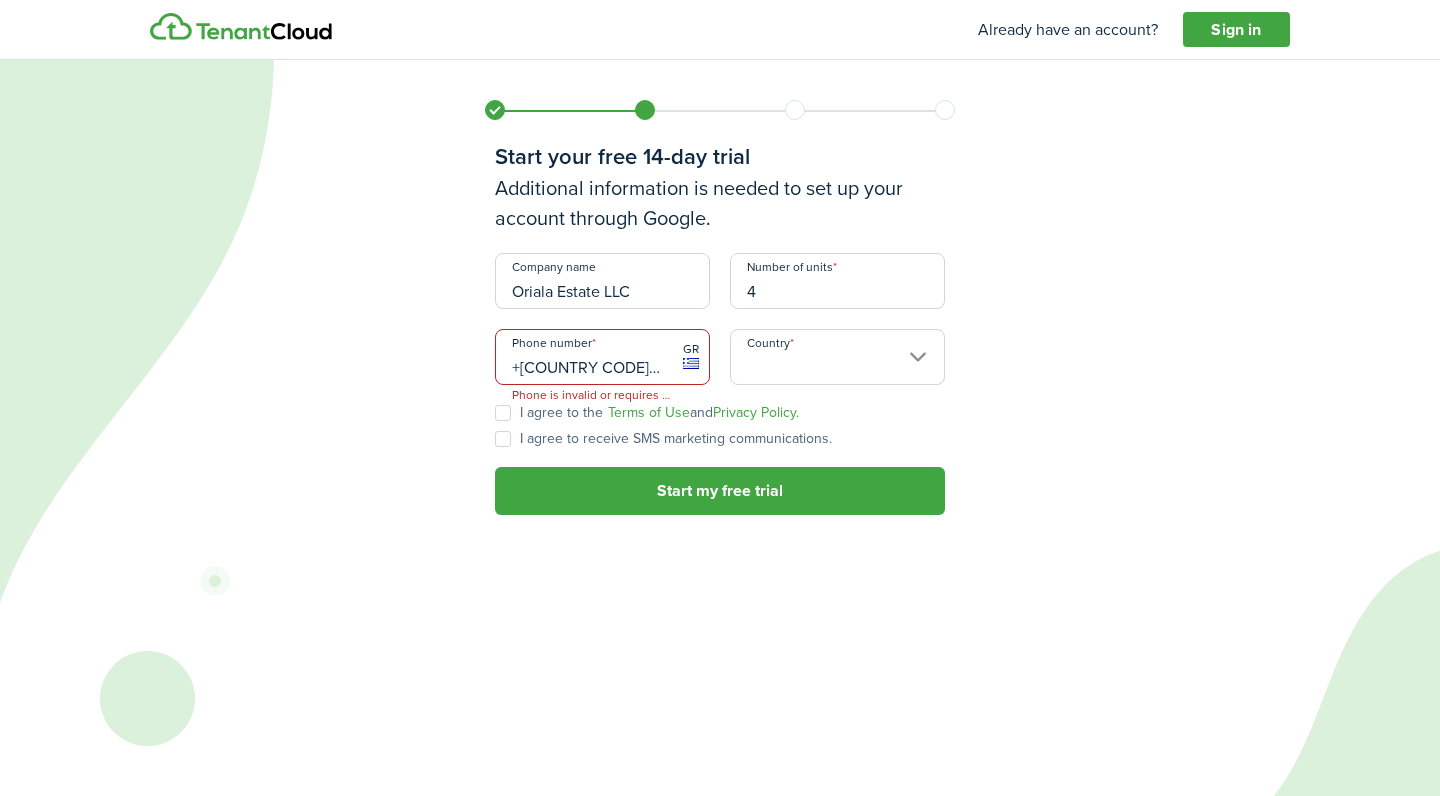click on "+[COUNTRY CODE] [PHONE]" at bounding box center (602, 357) 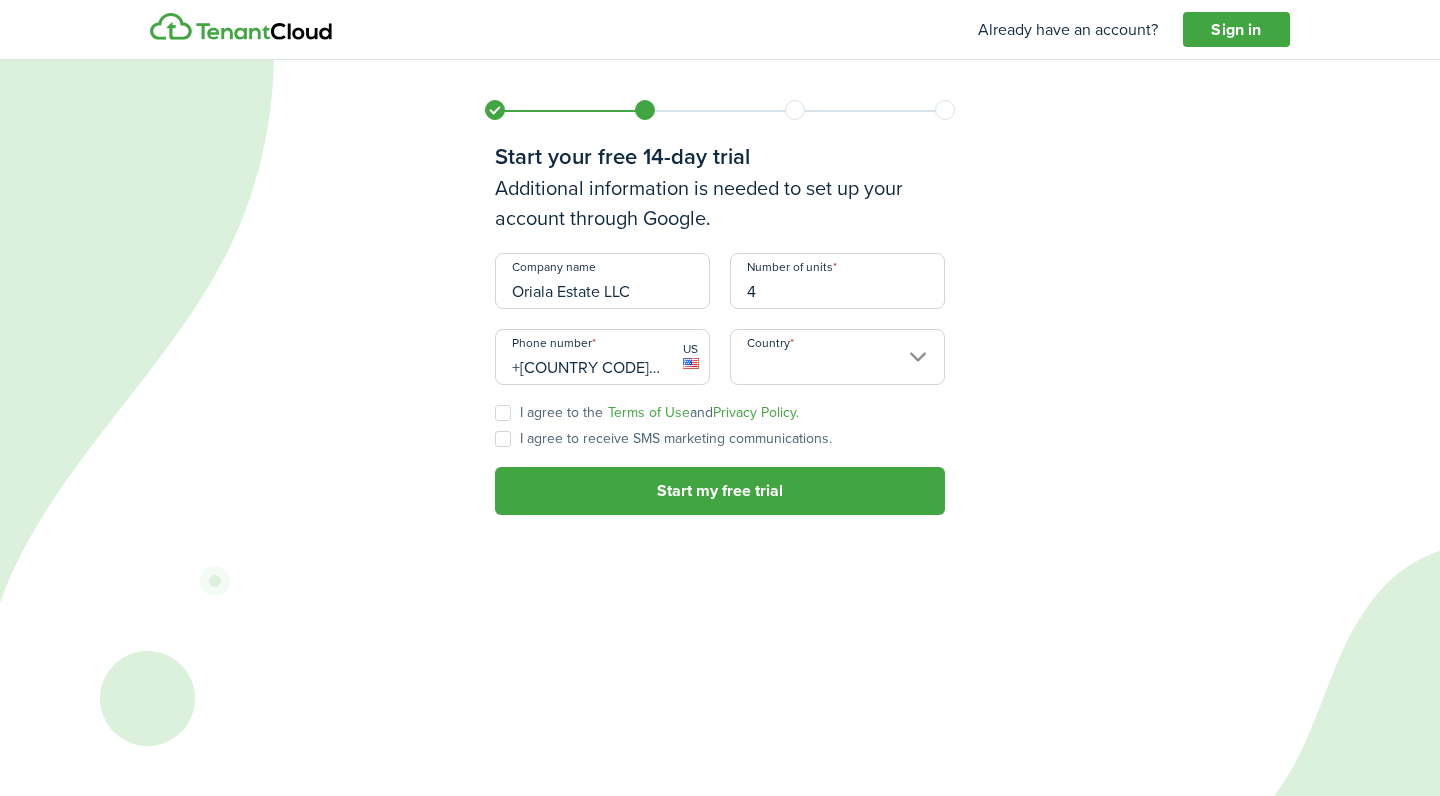 click on "Country" at bounding box center [837, 357] 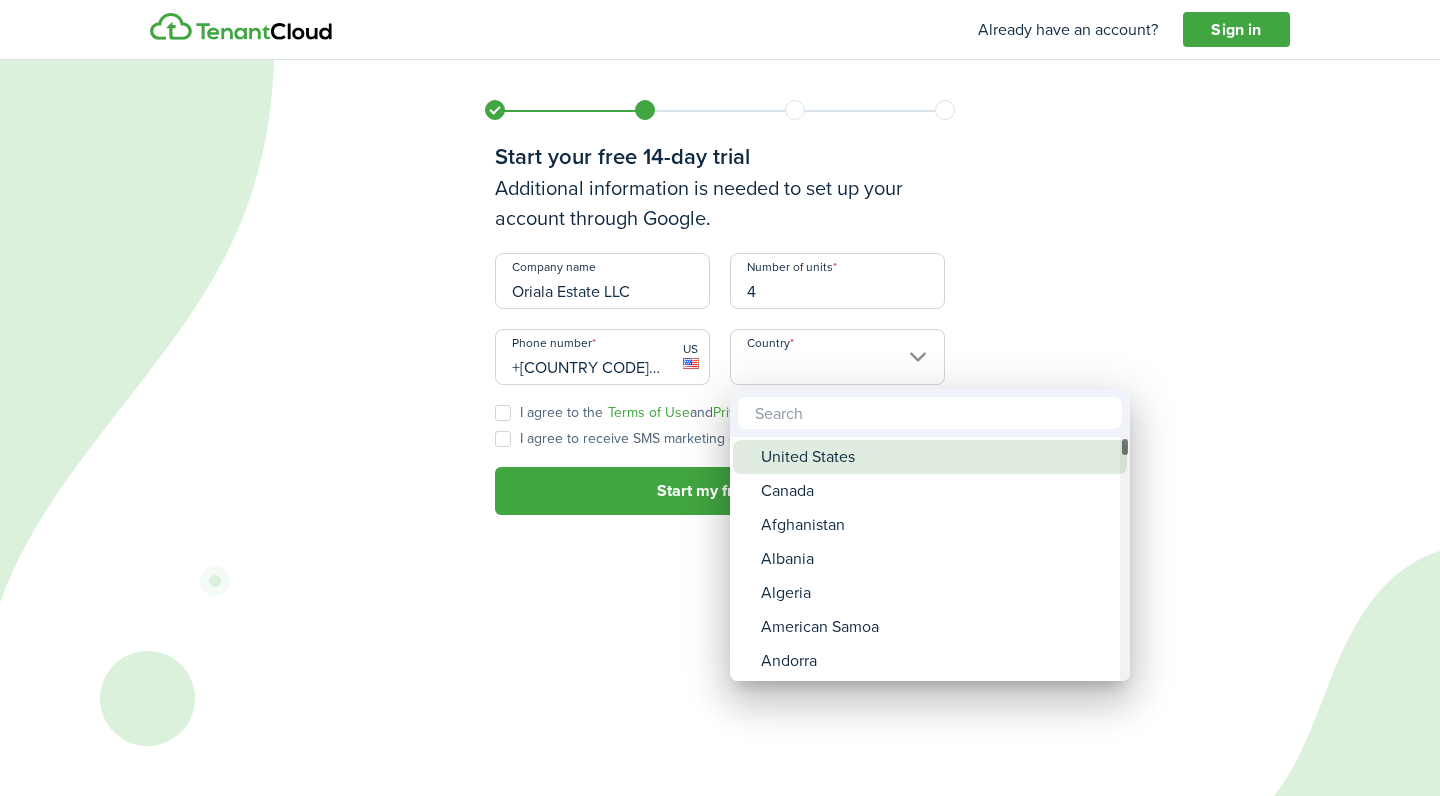 click on "United States" at bounding box center (938, 457) 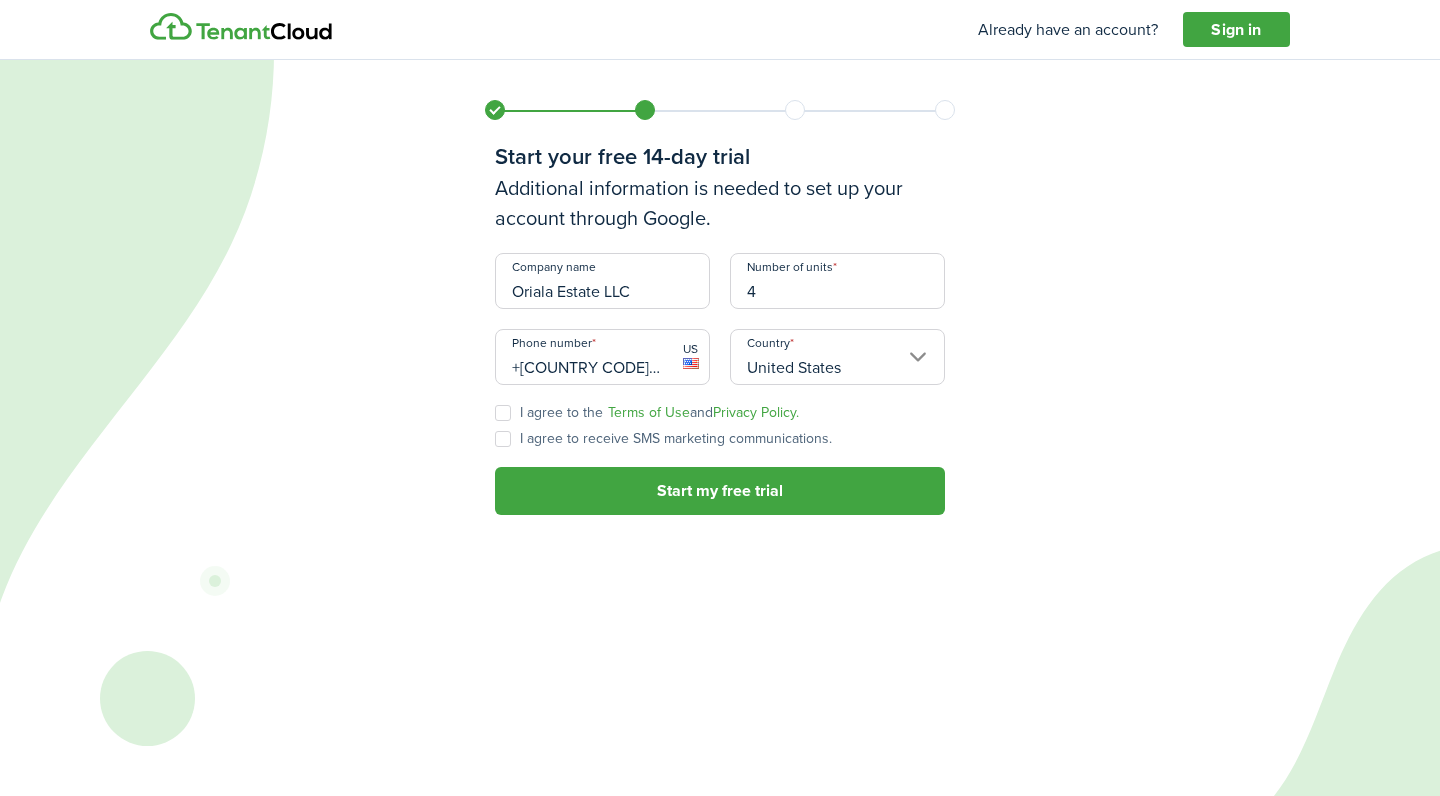 click on "I agree to the" at bounding box center [561, 412] 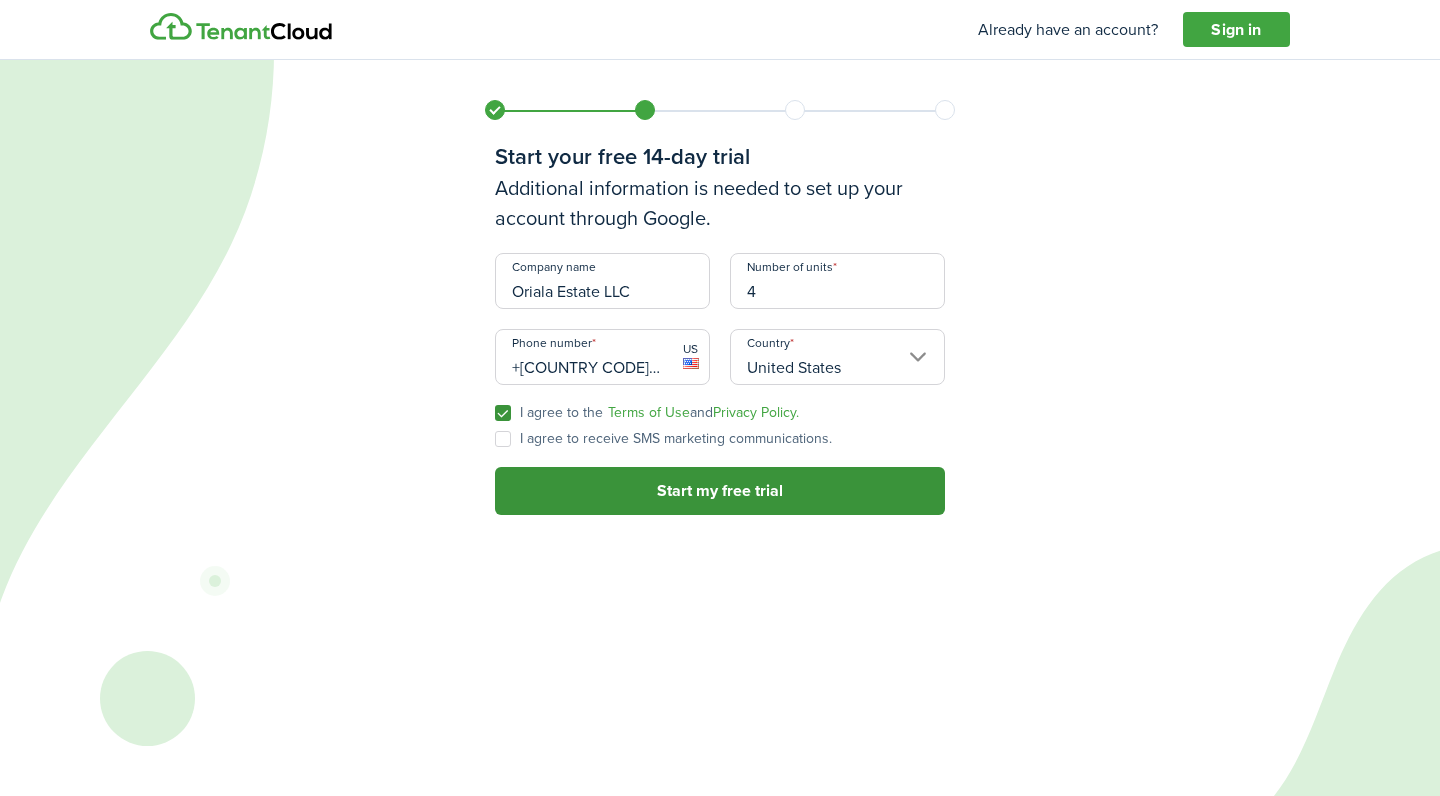click on "Start my free trial" at bounding box center (720, 491) 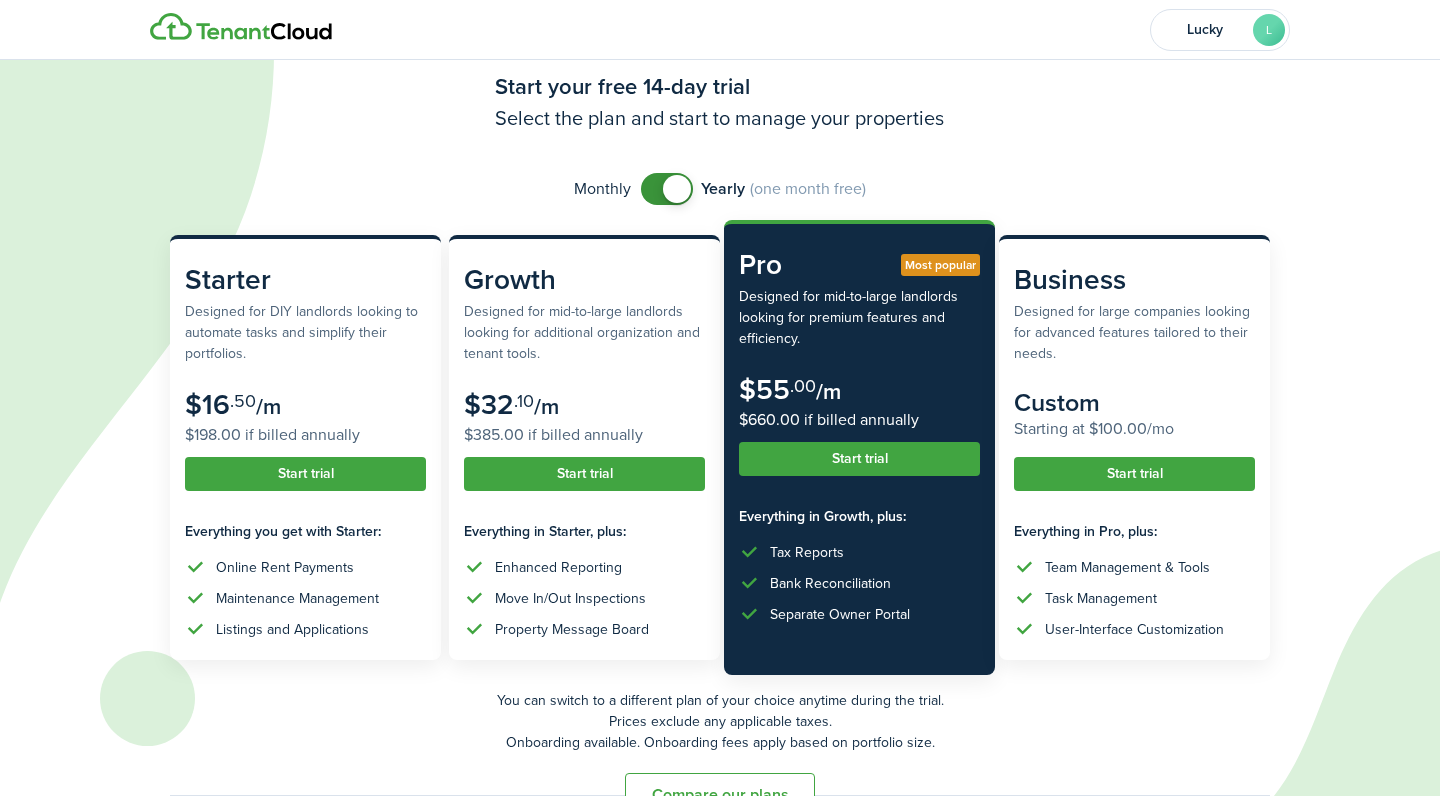 scroll, scrollTop: 55, scrollLeft: 0, axis: vertical 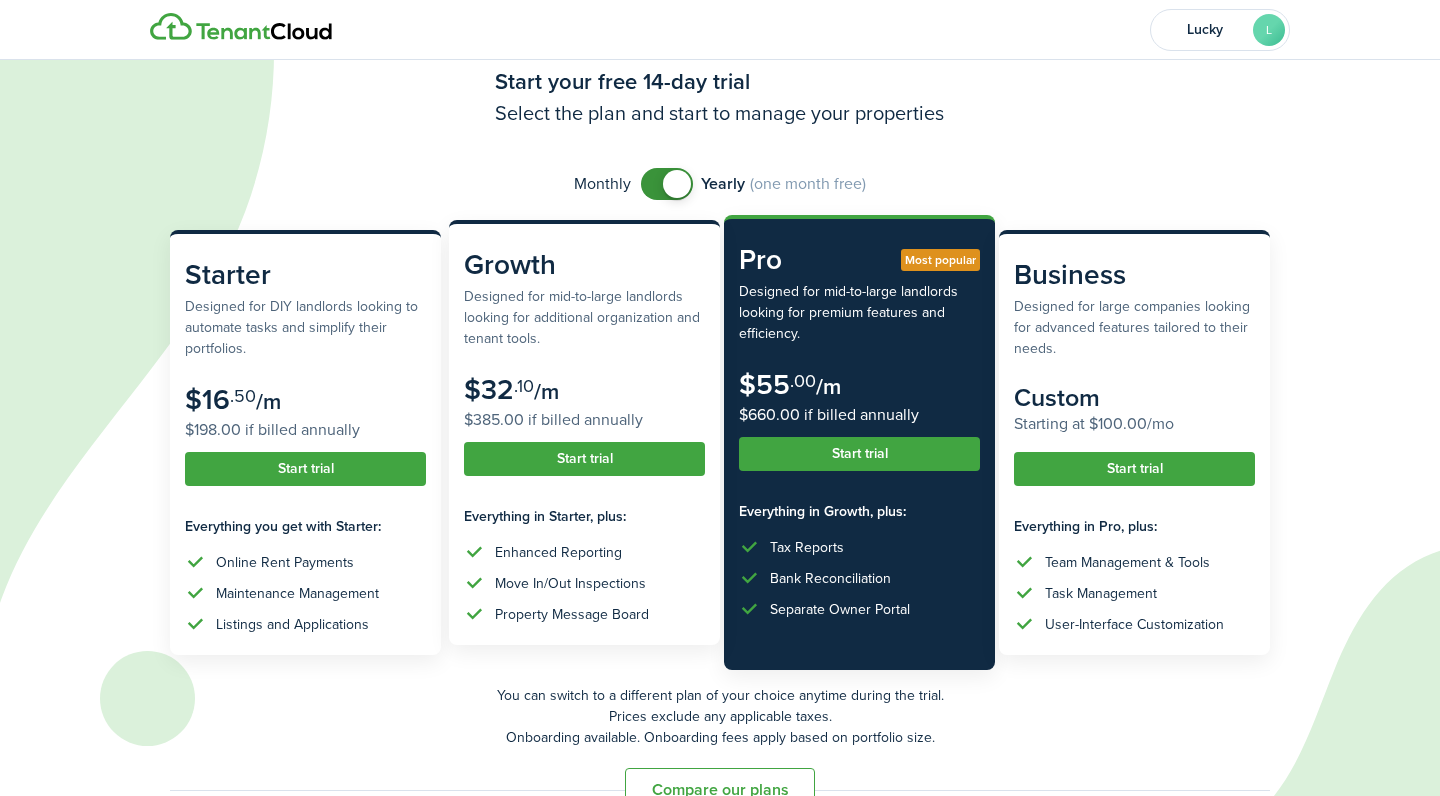 click on "Designed for mid-to-large landlords looking for additional organization and tenant tools." at bounding box center (584, 317) 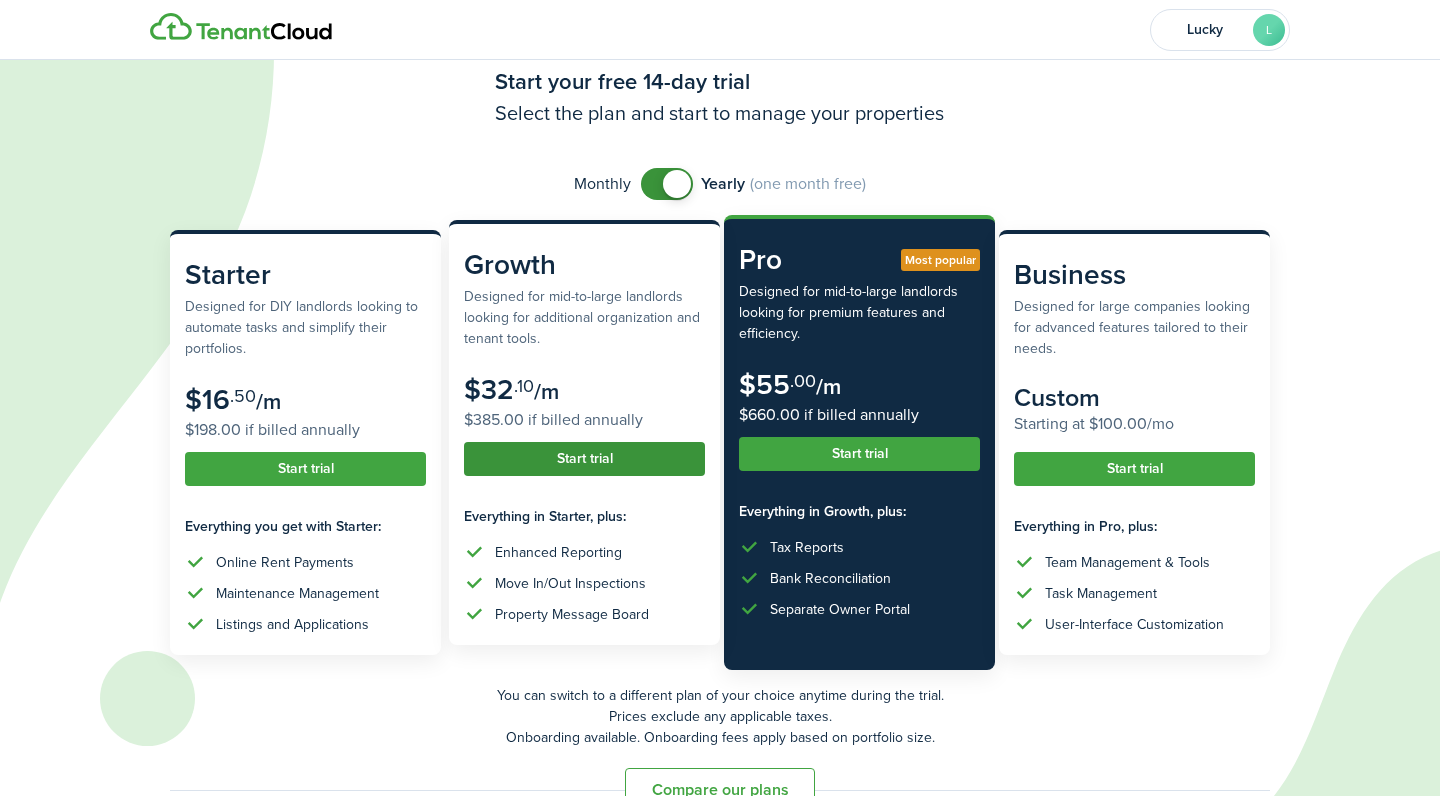click on "Start trial" at bounding box center (584, 459) 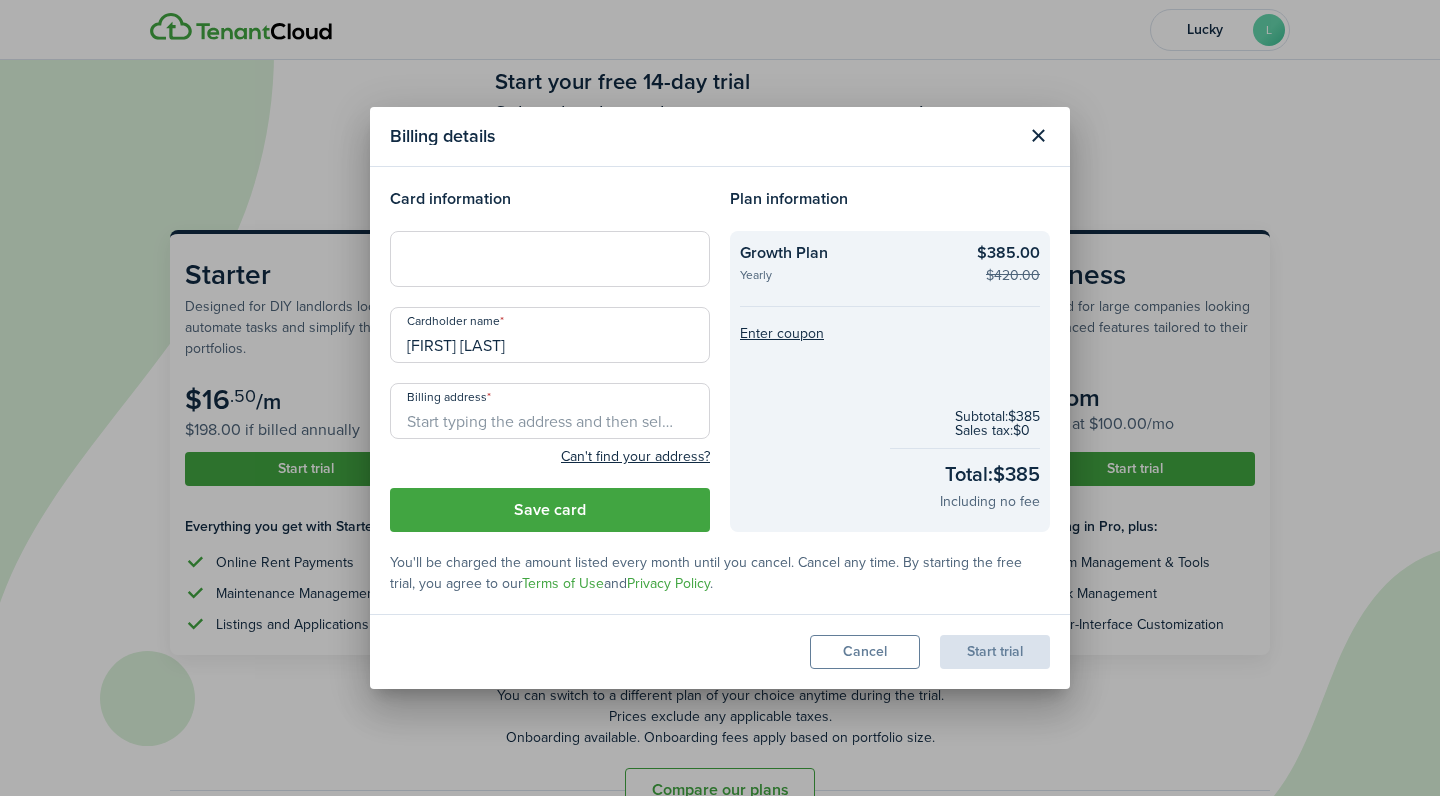 click at bounding box center (550, 259) 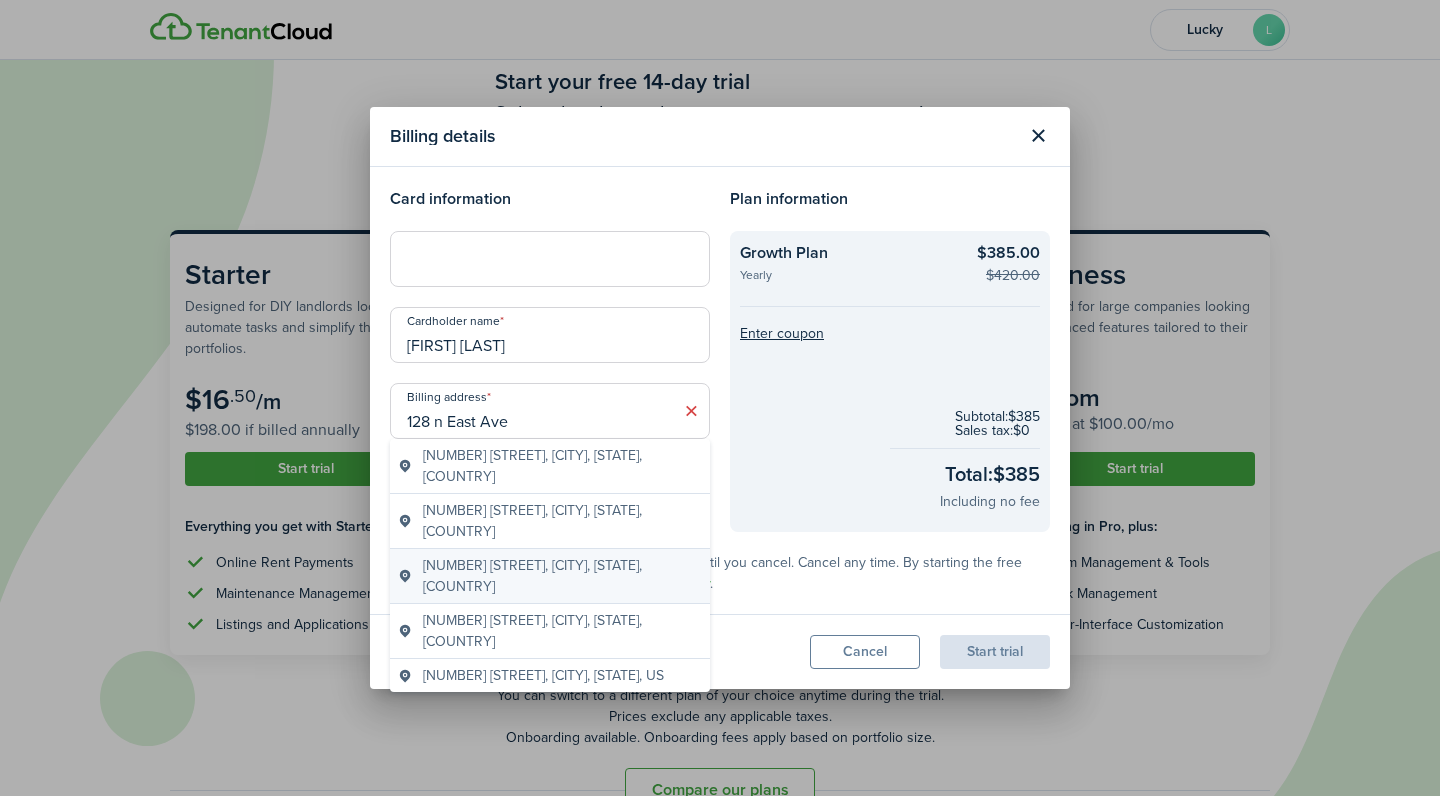 type on "128 n East Ave" 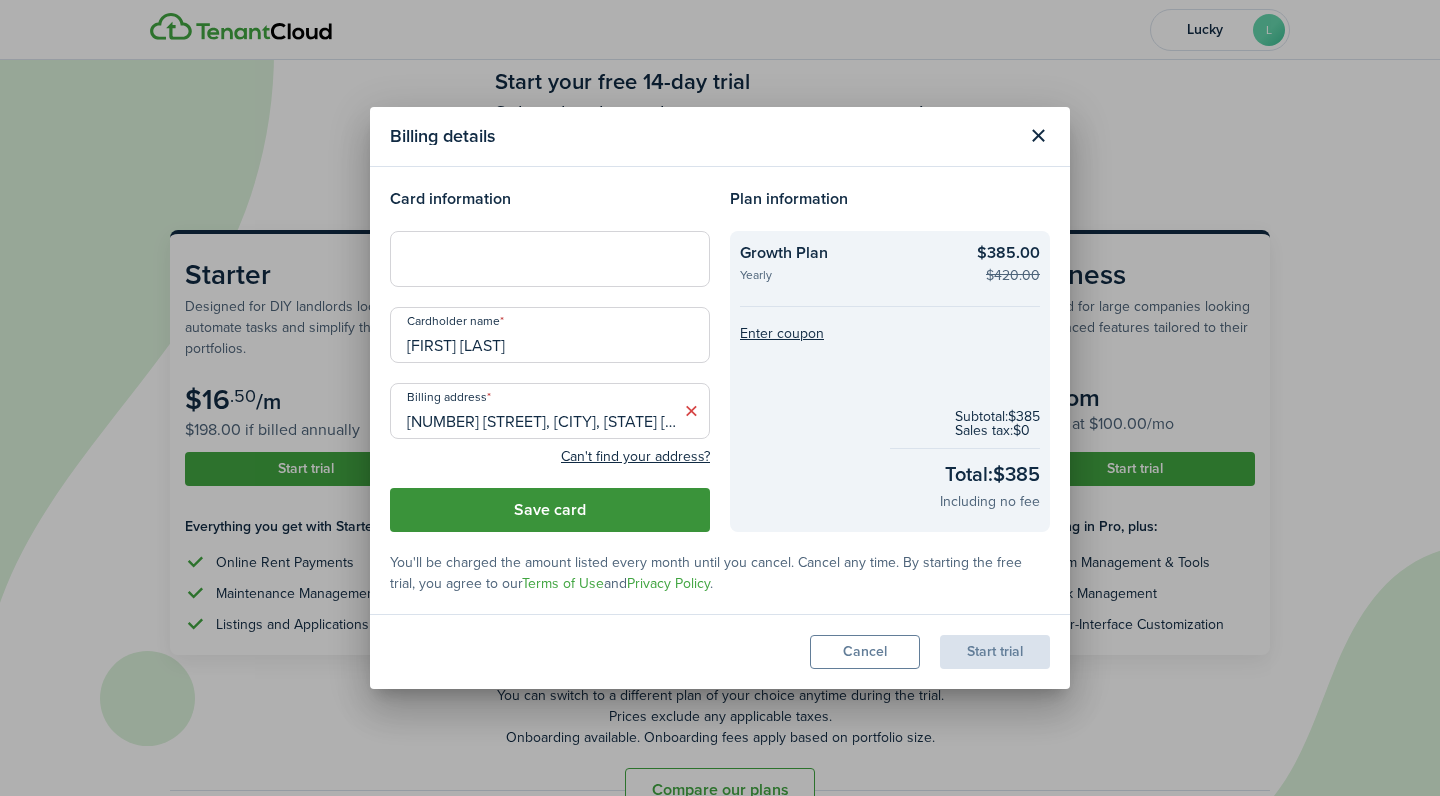 click on "Save card" at bounding box center [550, 510] 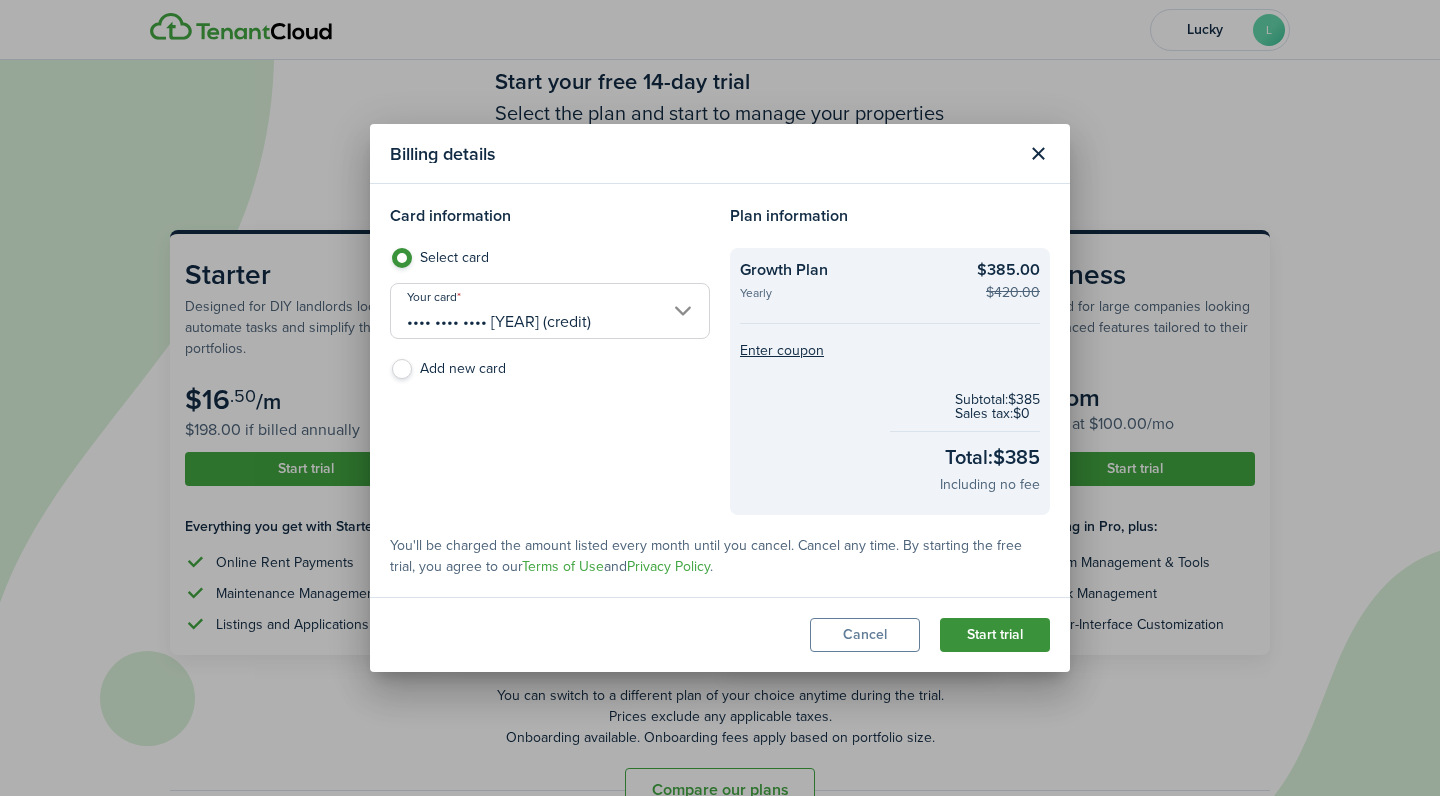 click on "Start trial" at bounding box center (995, 635) 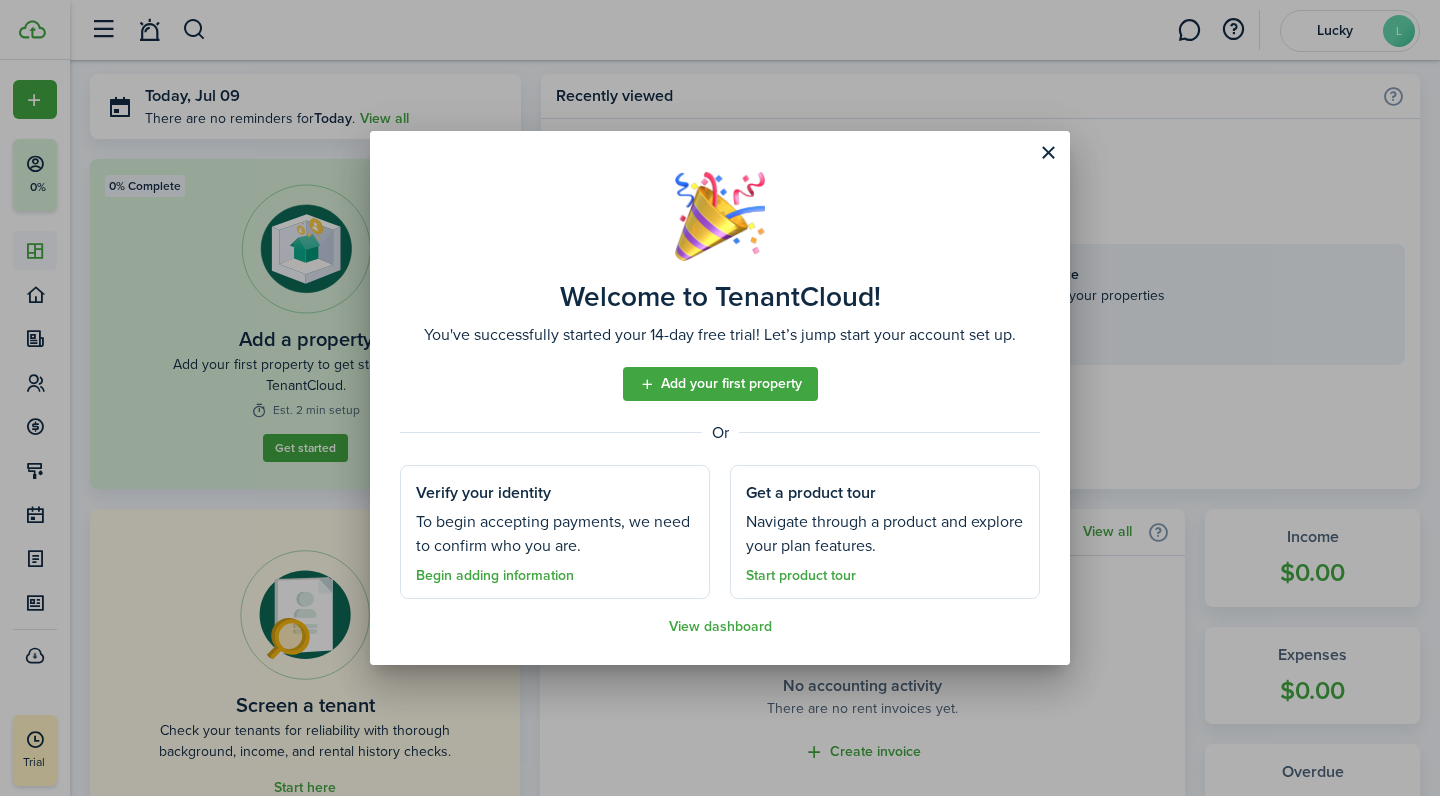 scroll, scrollTop: 0, scrollLeft: 0, axis: both 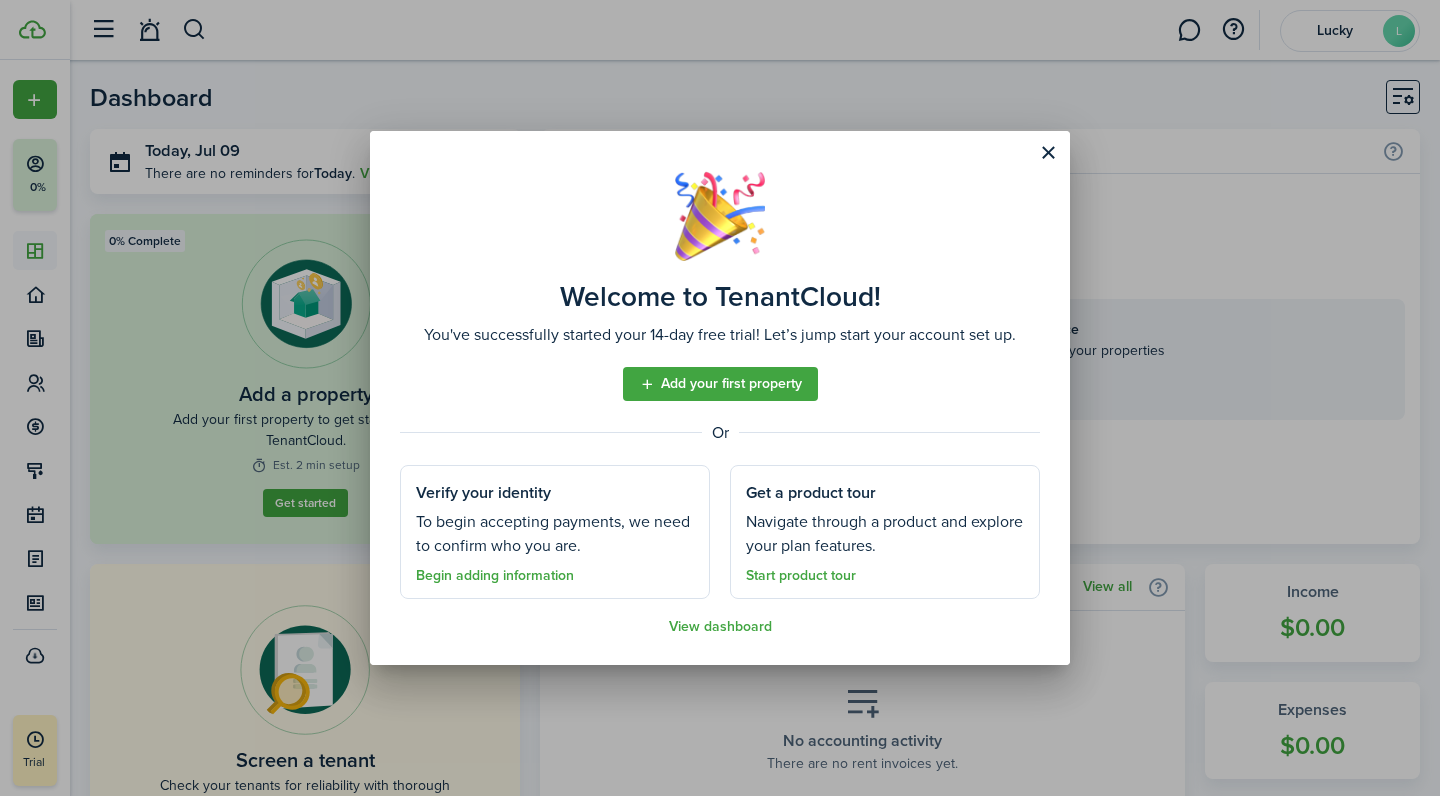 click on "To begin accepting payments, we need to confirm who you are." at bounding box center (555, 534) 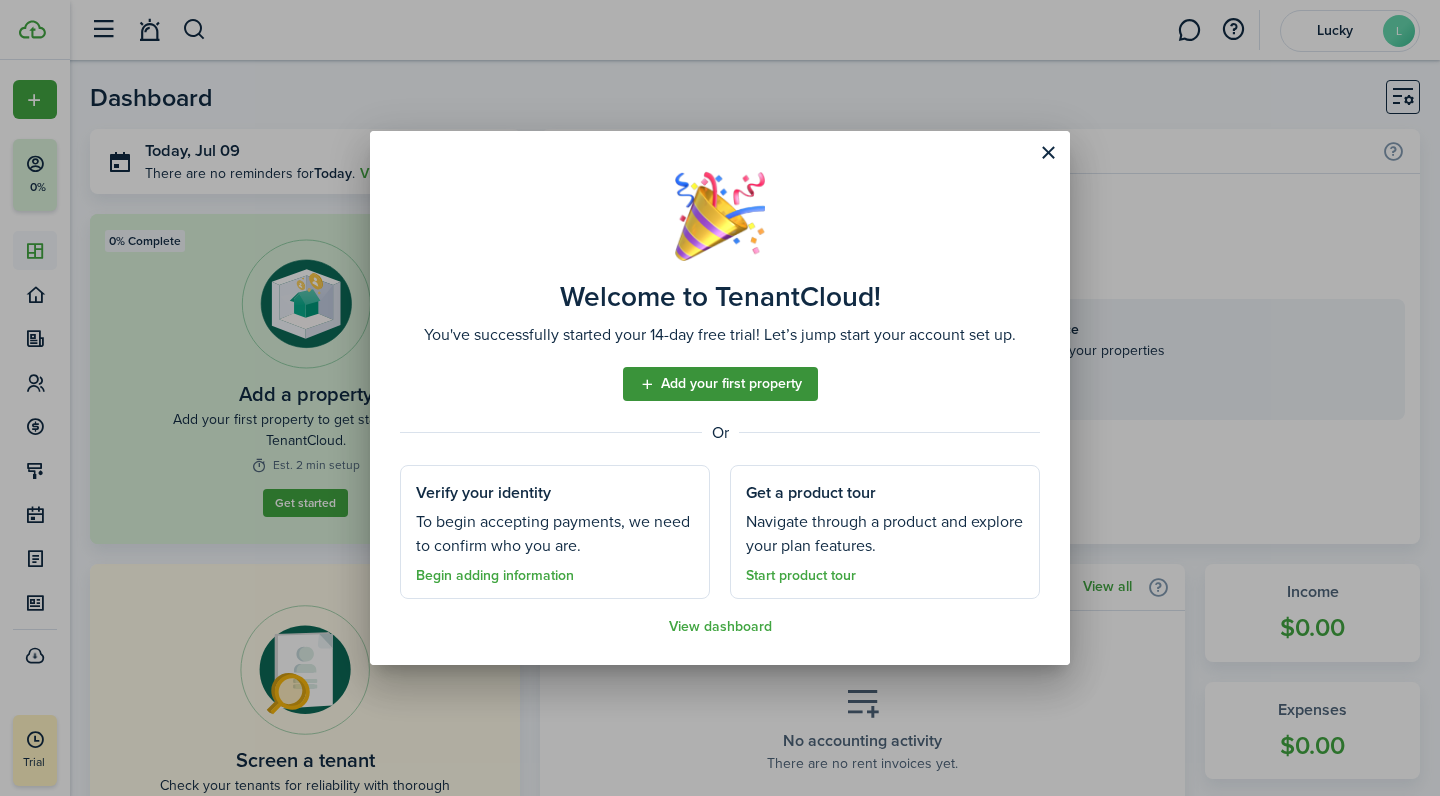 click on "Add your first property" at bounding box center (720, 384) 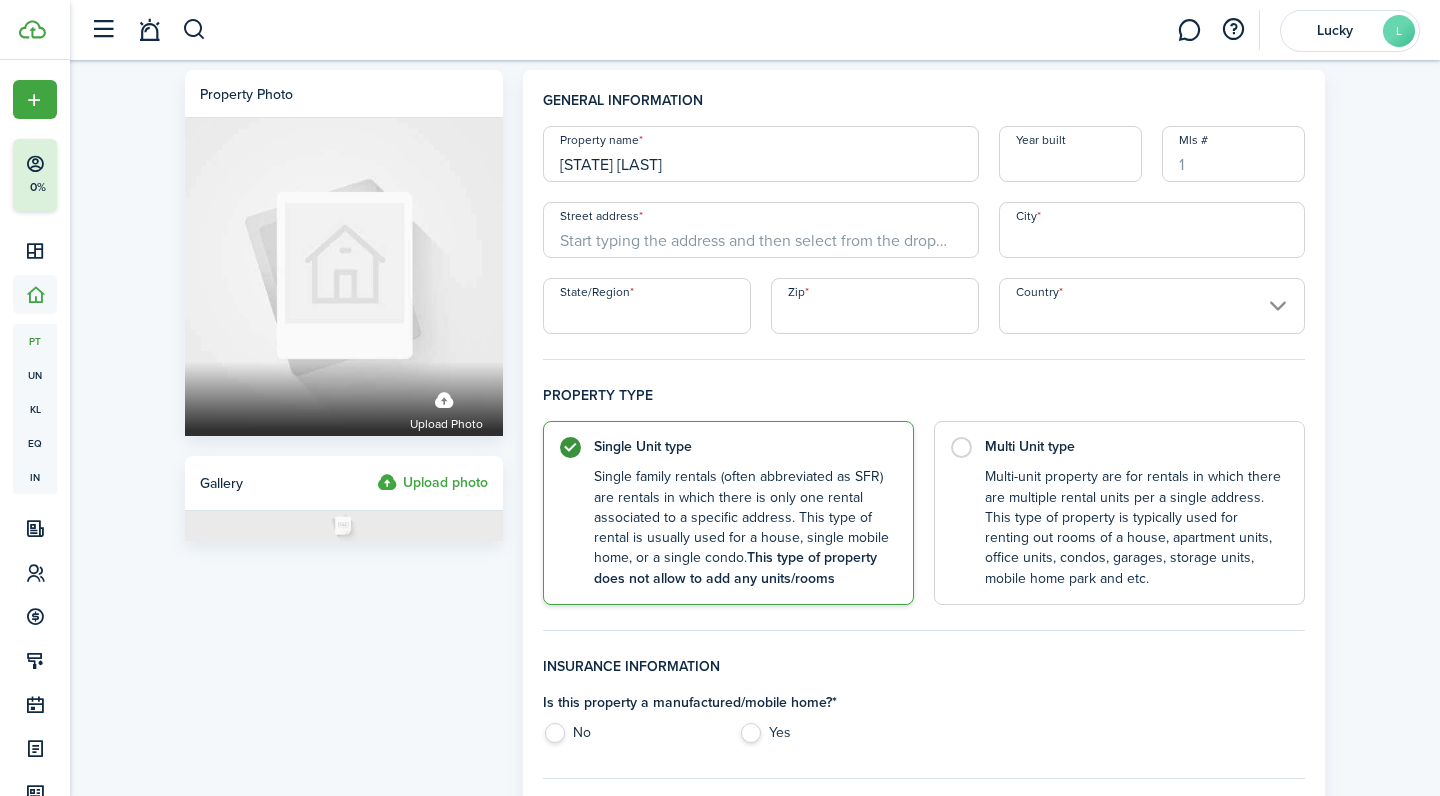 type on "[STATE] [LAST]" 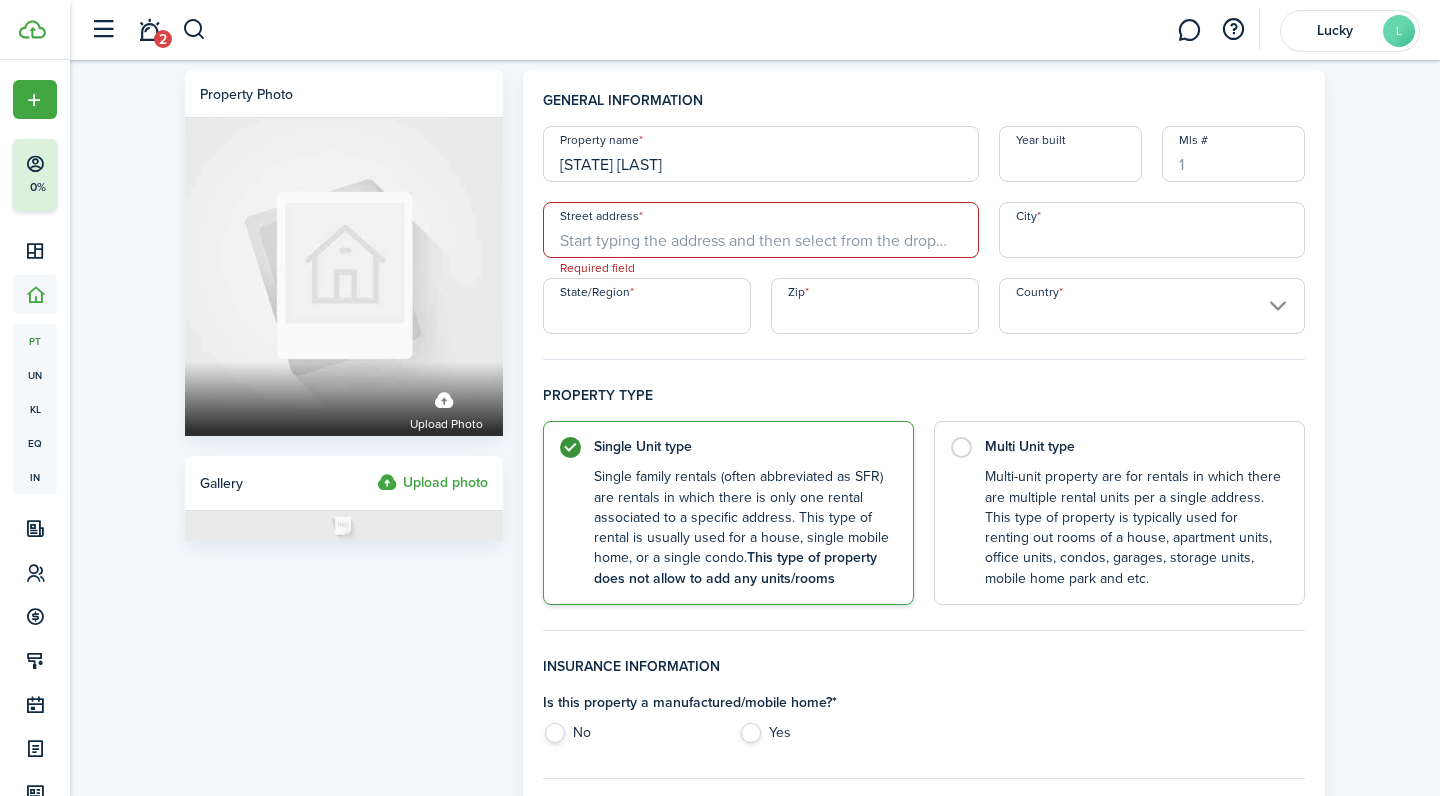 click on "General information" at bounding box center (924, 108) 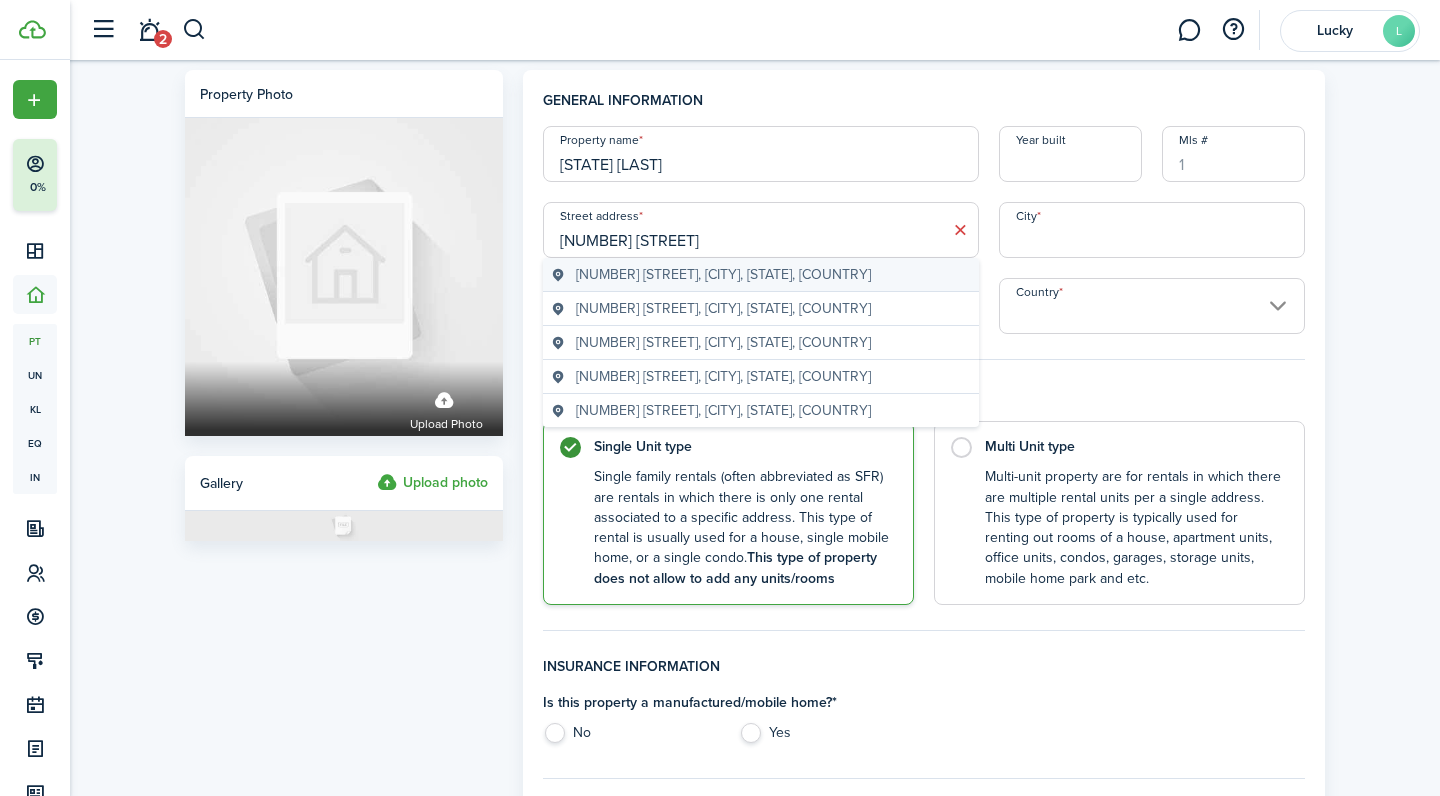click on "[NUMBER] [STREET], [CITY], [STATE], [COUNTRY]" at bounding box center (723, 274) 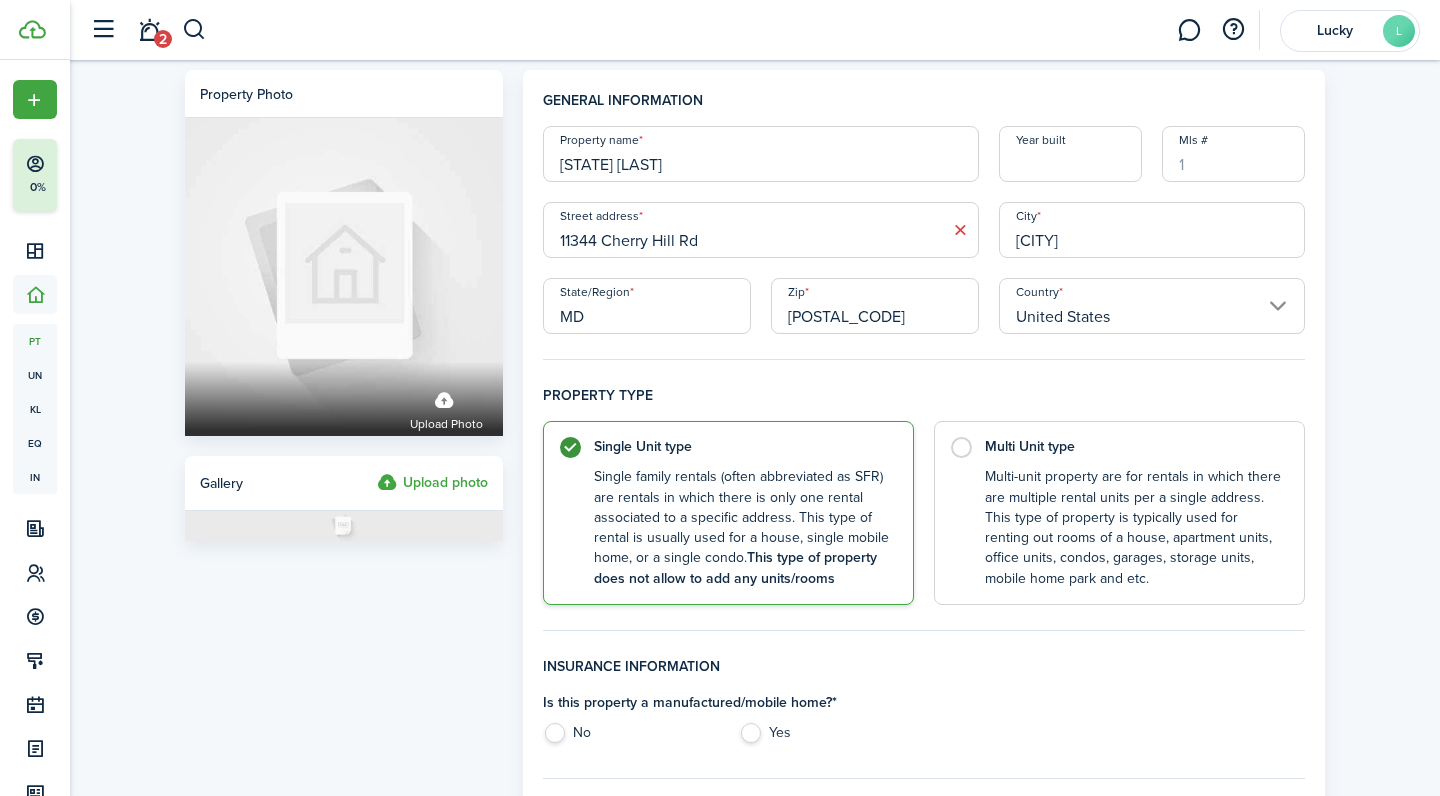 click on "11344 Cherry Hill Rd" at bounding box center [761, 230] 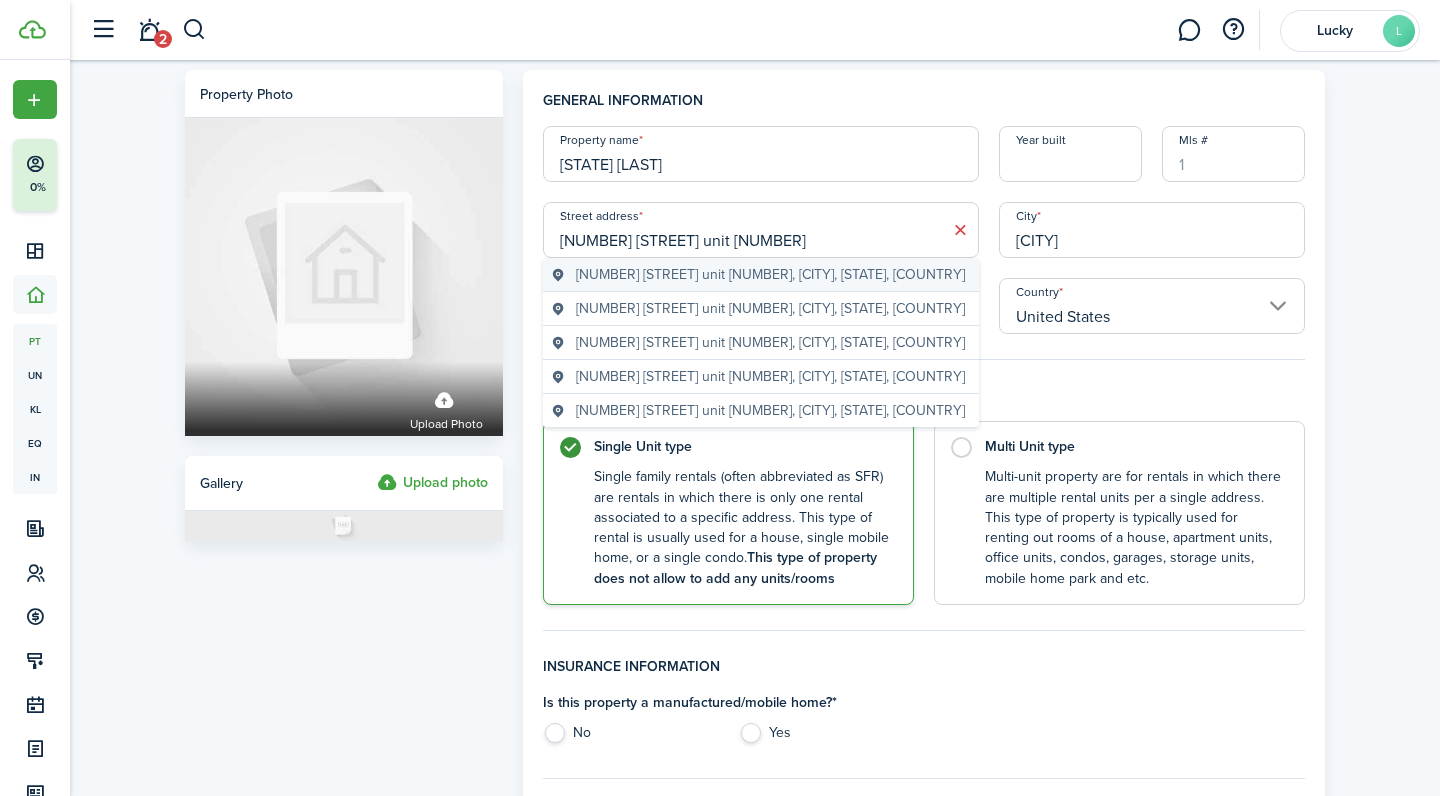 type on "[NUMBER] [STREET] unit [NUMBER]" 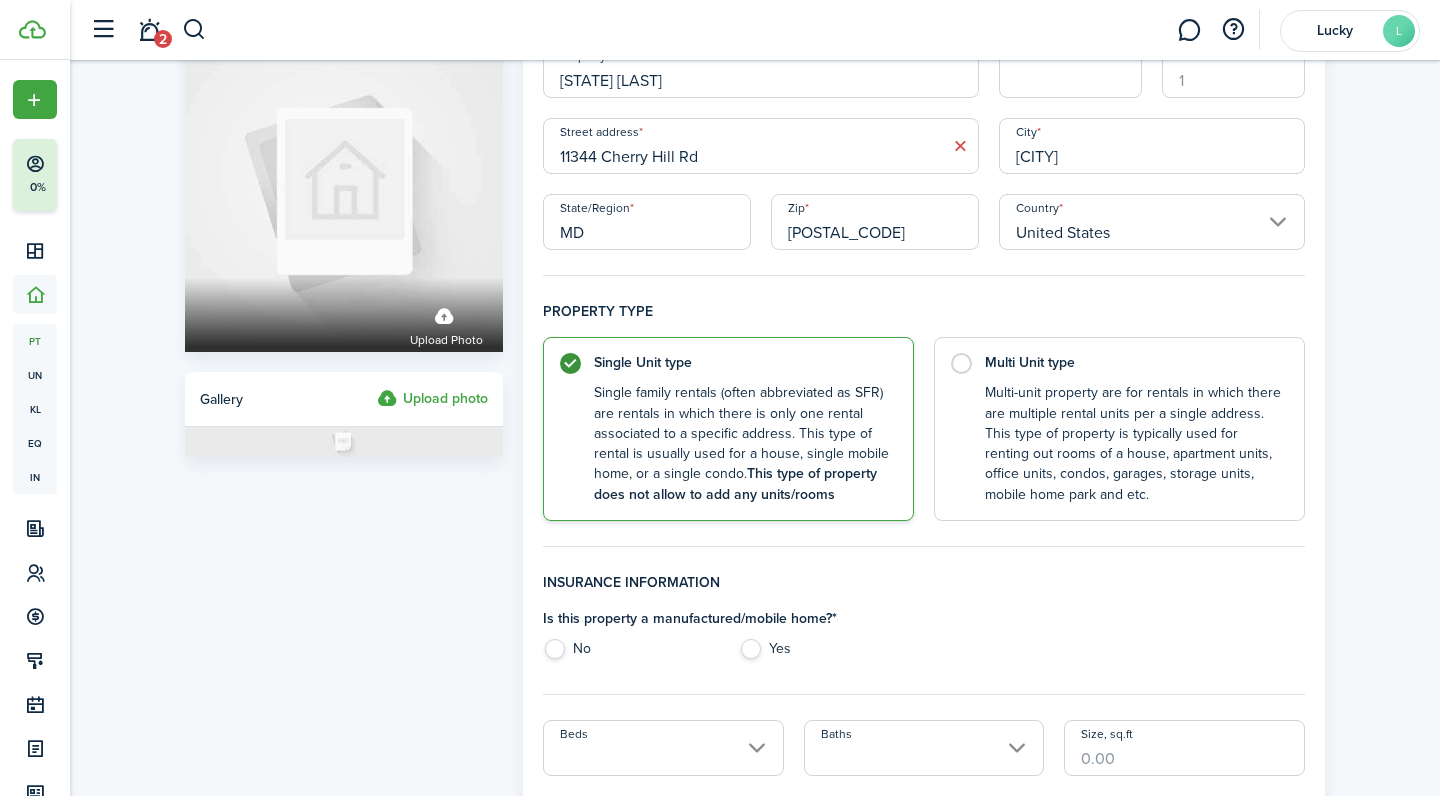 scroll, scrollTop: 88, scrollLeft: 0, axis: vertical 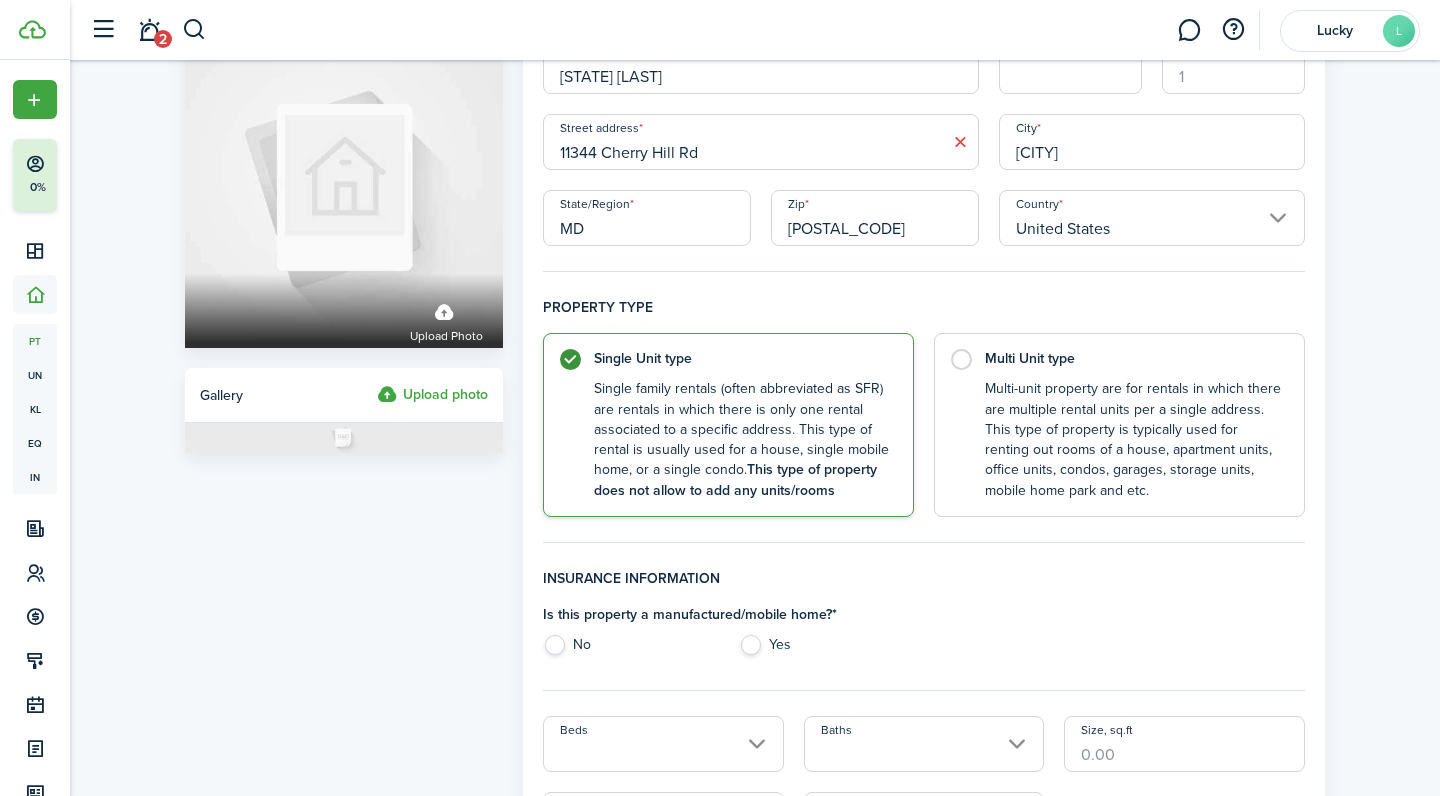click on "Yes" at bounding box center [826, 650] 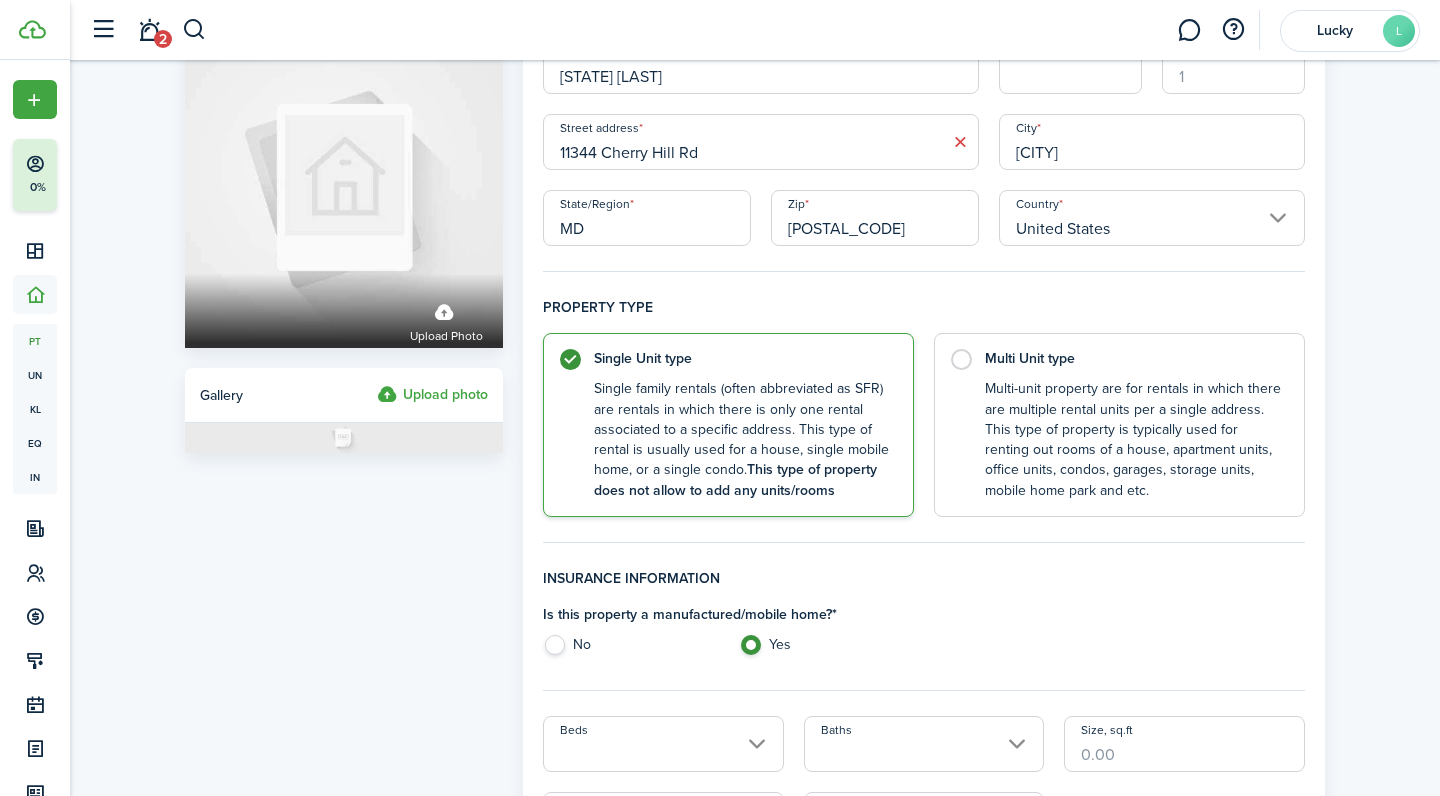 click on "Beds" at bounding box center (663, 744) 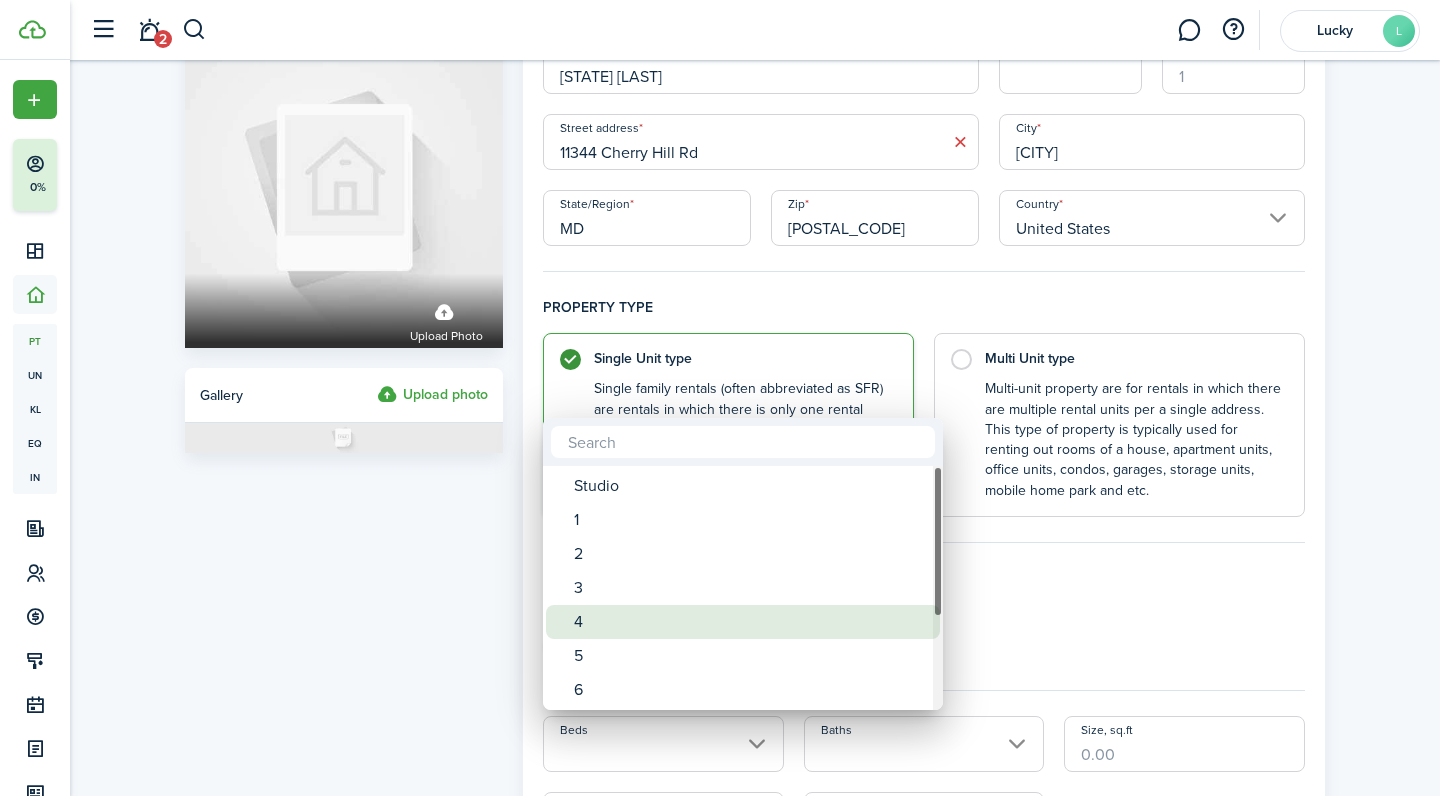 click on "4" at bounding box center (751, 622) 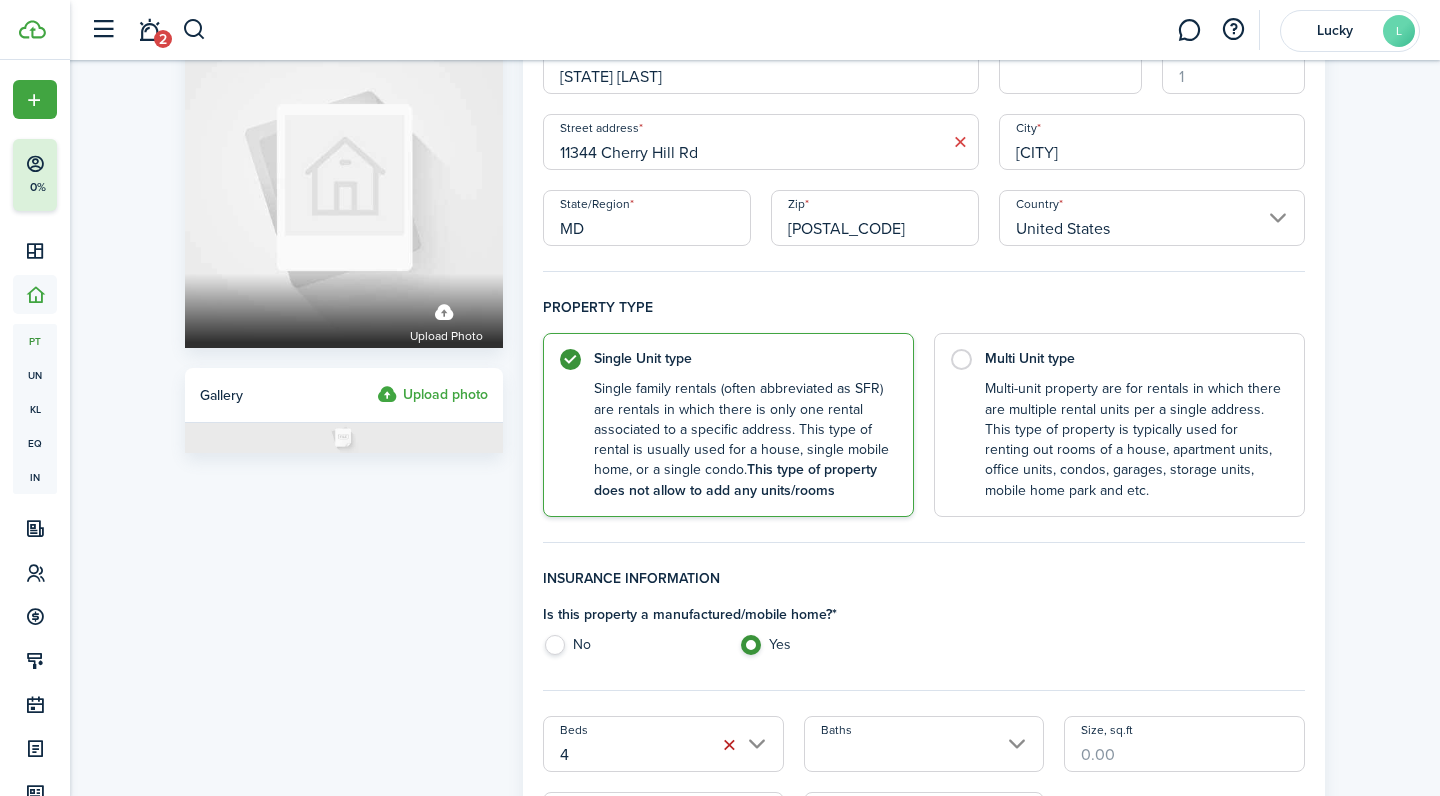 click on "Baths" at bounding box center (924, 744) 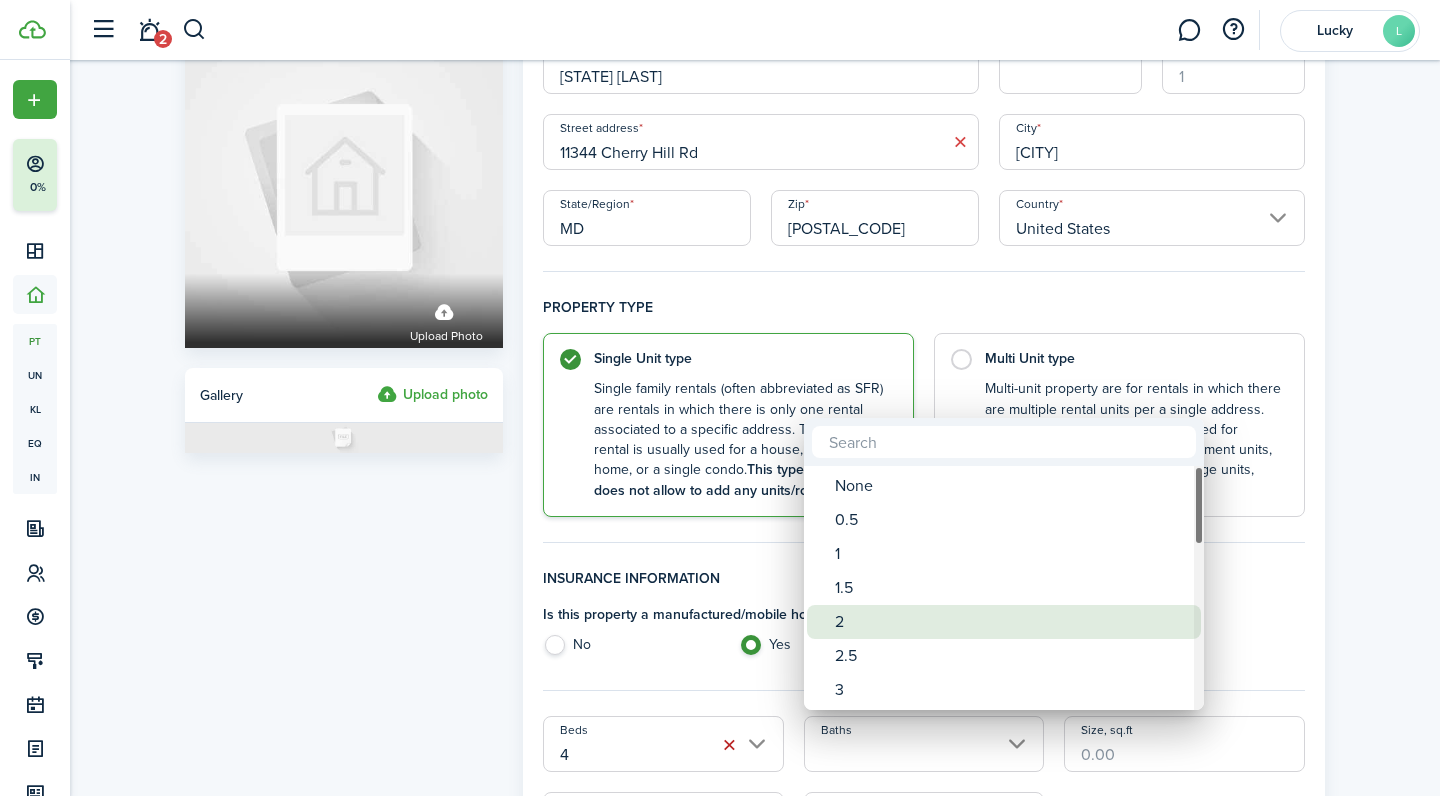 click on "2" at bounding box center [1012, 622] 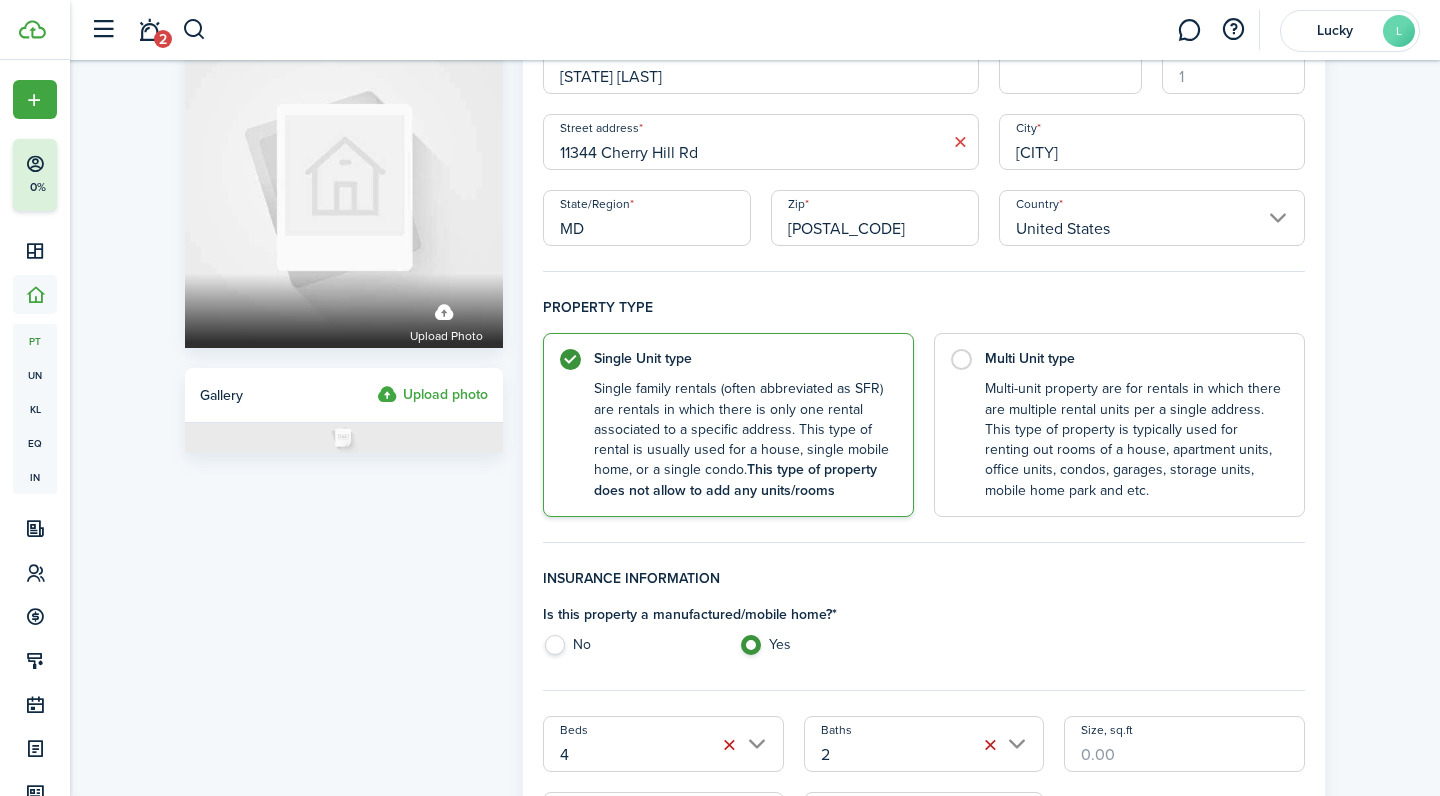 click on "Beds  4  Baths  2  Size, sq.ft   Market rent   Deposit" at bounding box center [924, 634] 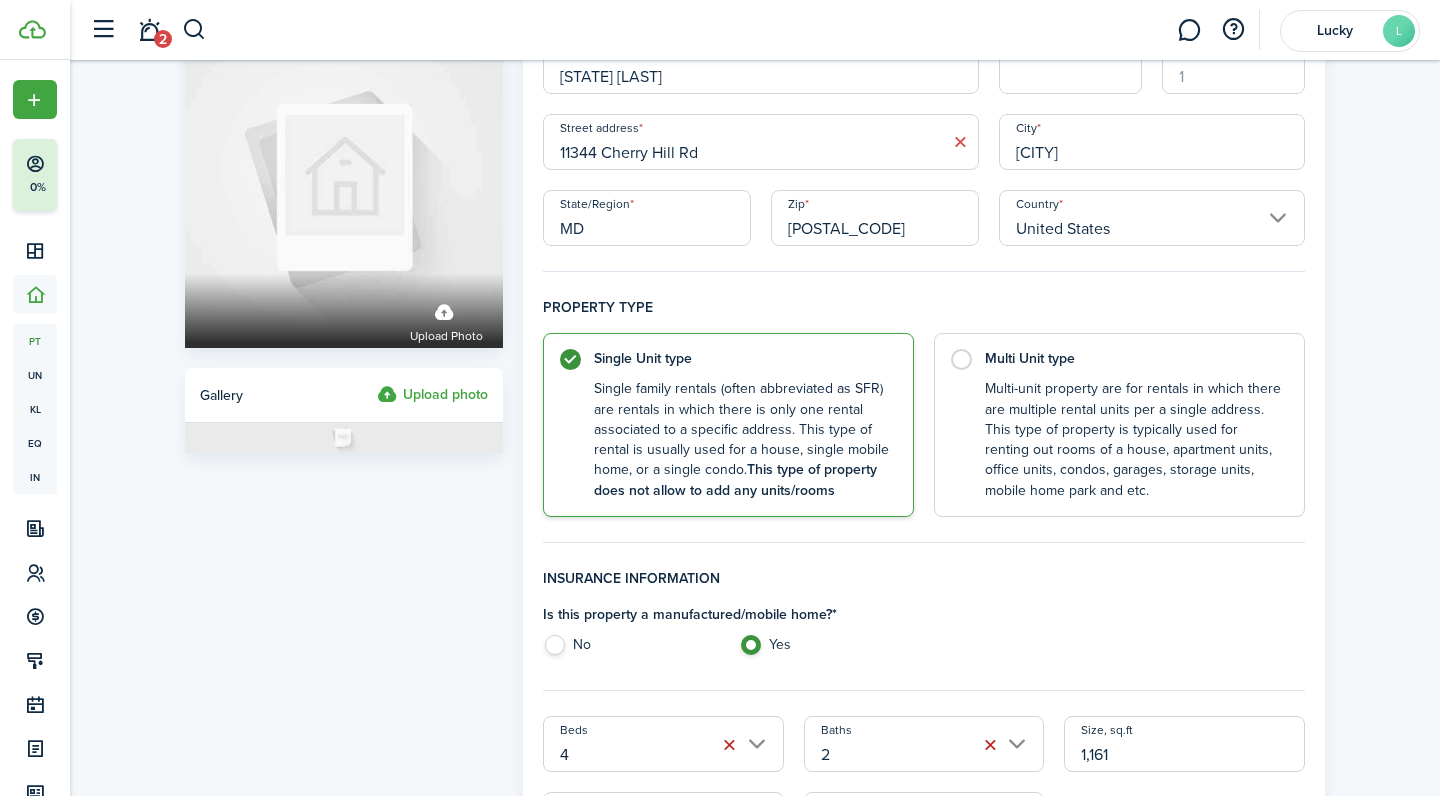 click on "Is this property a manufactured/mobile home?  *   No   Yes" at bounding box center (924, 634) 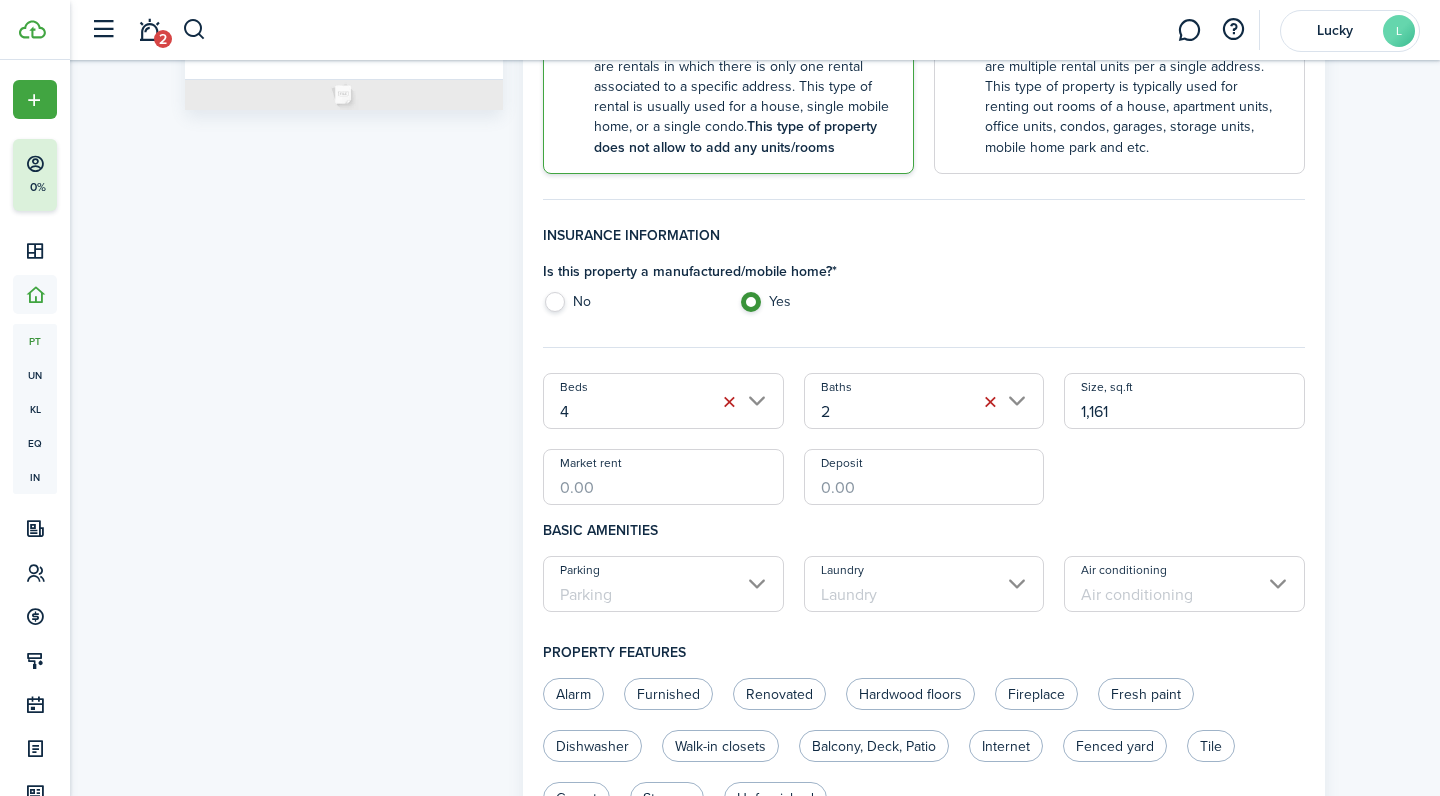 scroll, scrollTop: 467, scrollLeft: 0, axis: vertical 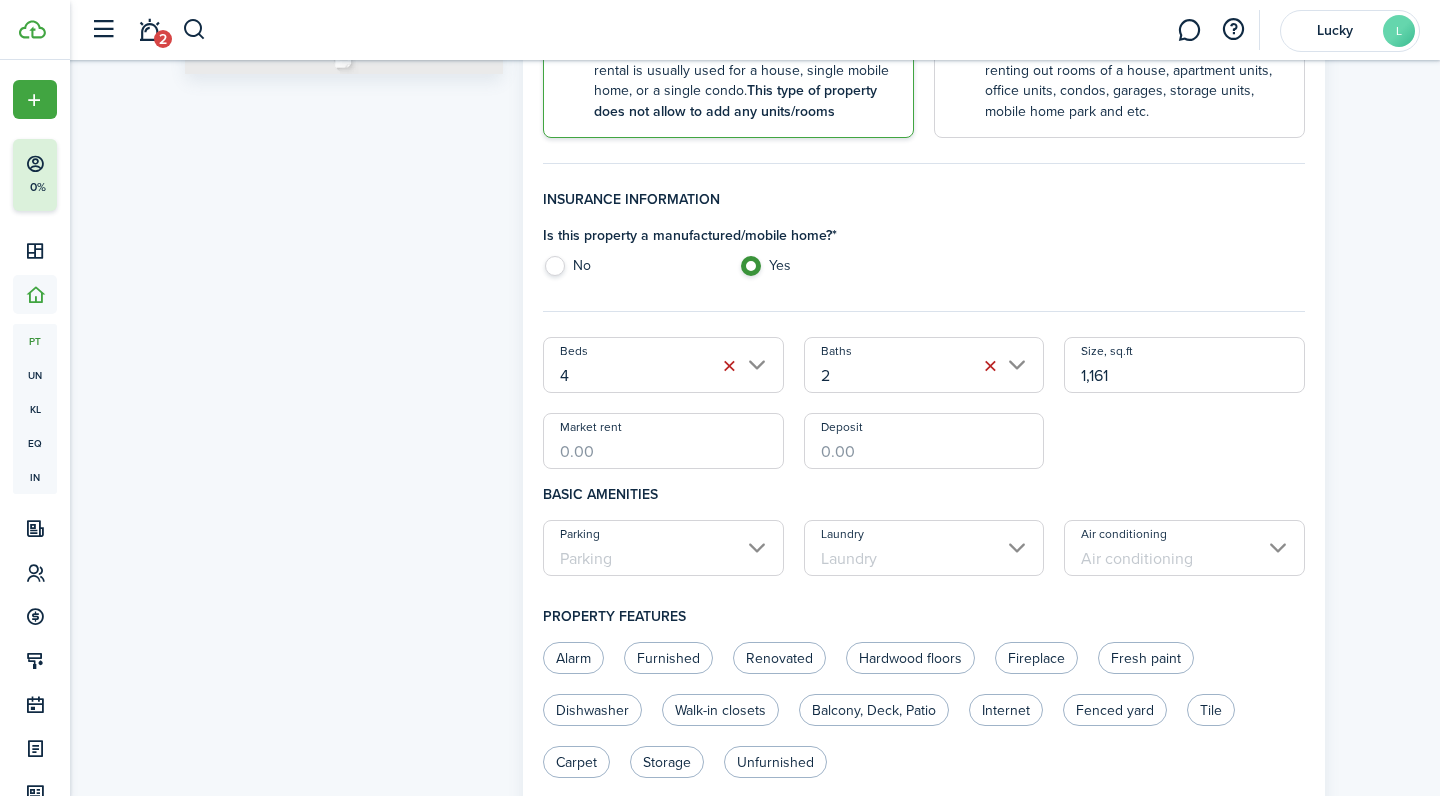 click on "Market rent" at bounding box center (663, 441) 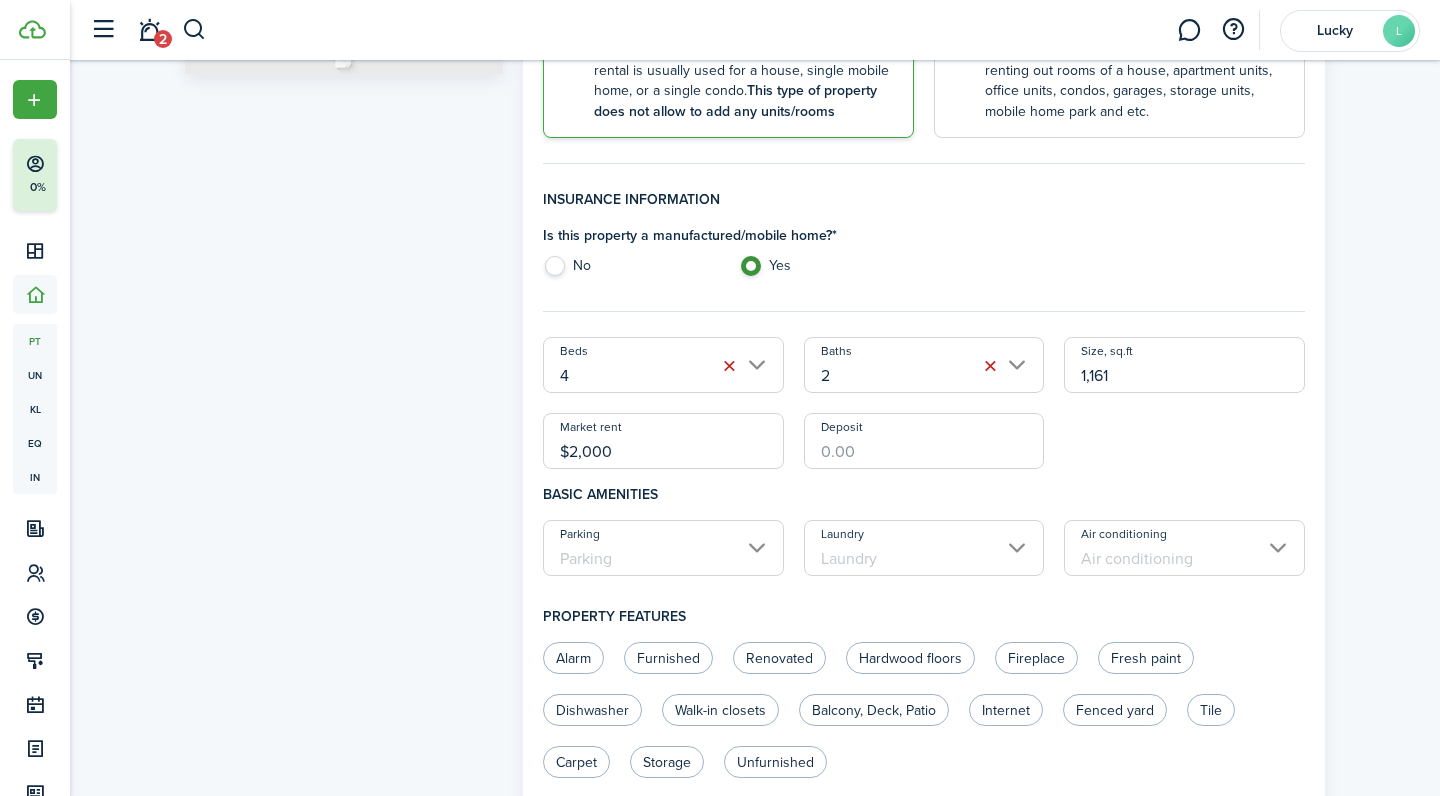 click on "Parking" at bounding box center (663, 548) 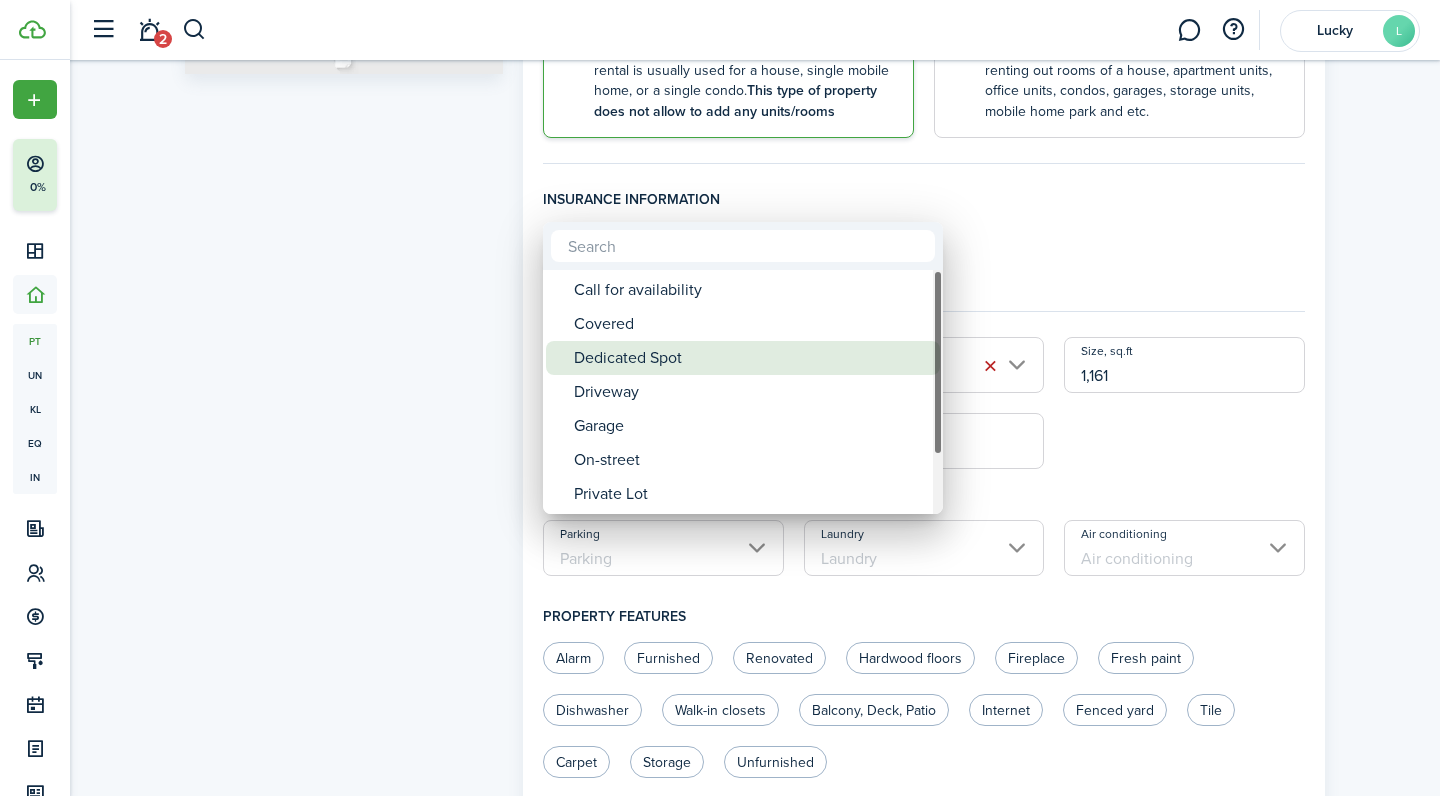 click on "Dedicated Spot" at bounding box center (751, 358) 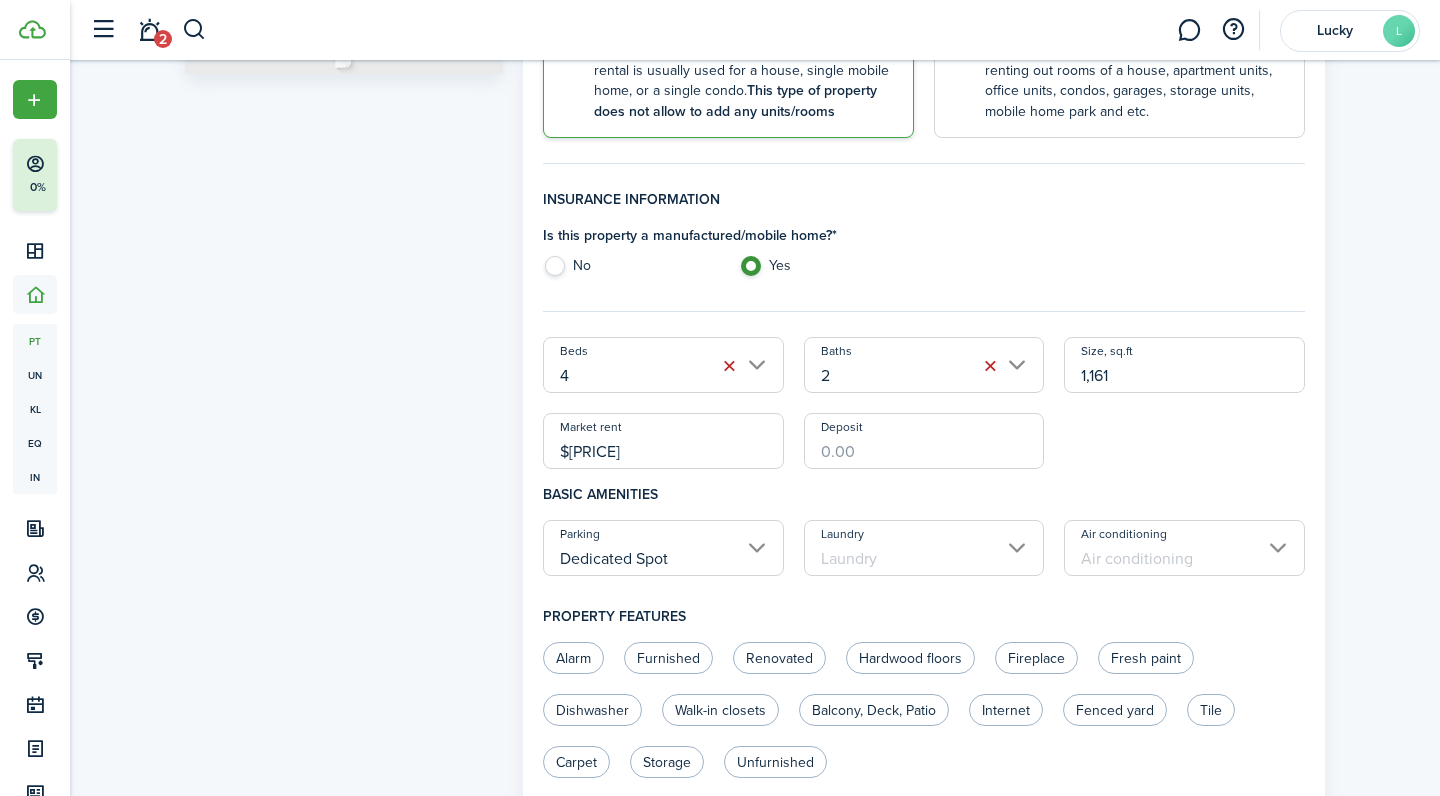 click on "Laundry" at bounding box center (924, 548) 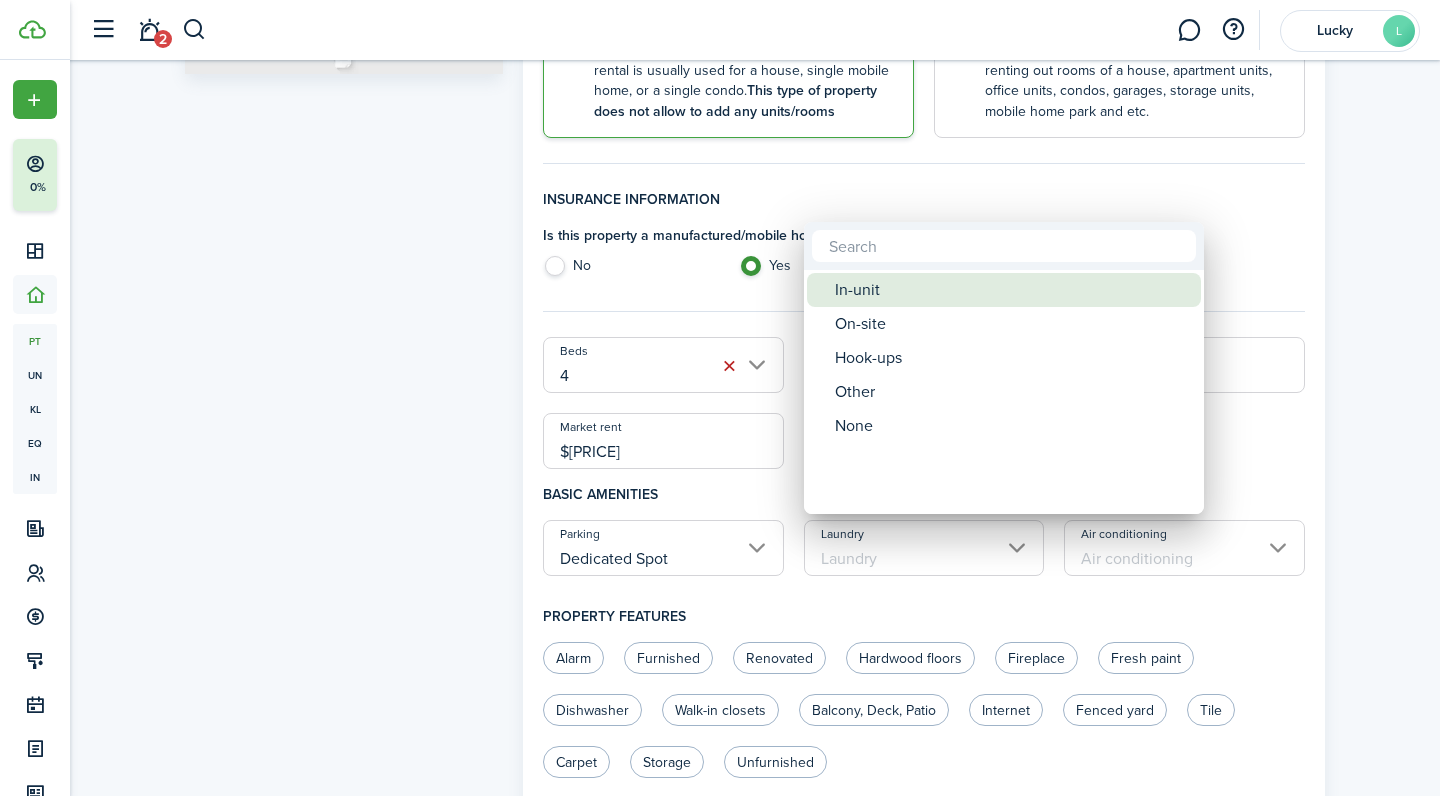 click on "In-unit" at bounding box center (1012, 290) 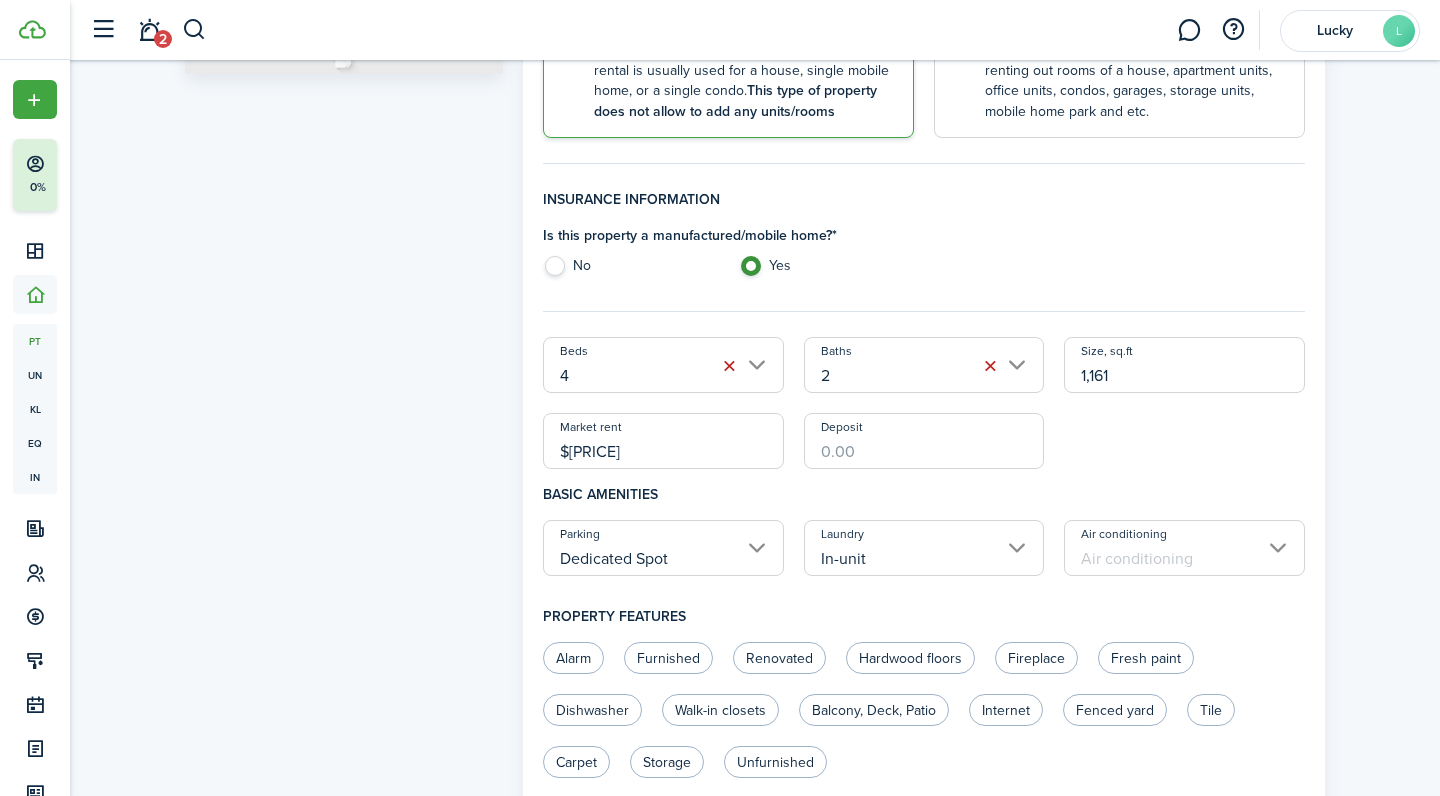 click on "Air conditioning" at bounding box center (1184, 548) 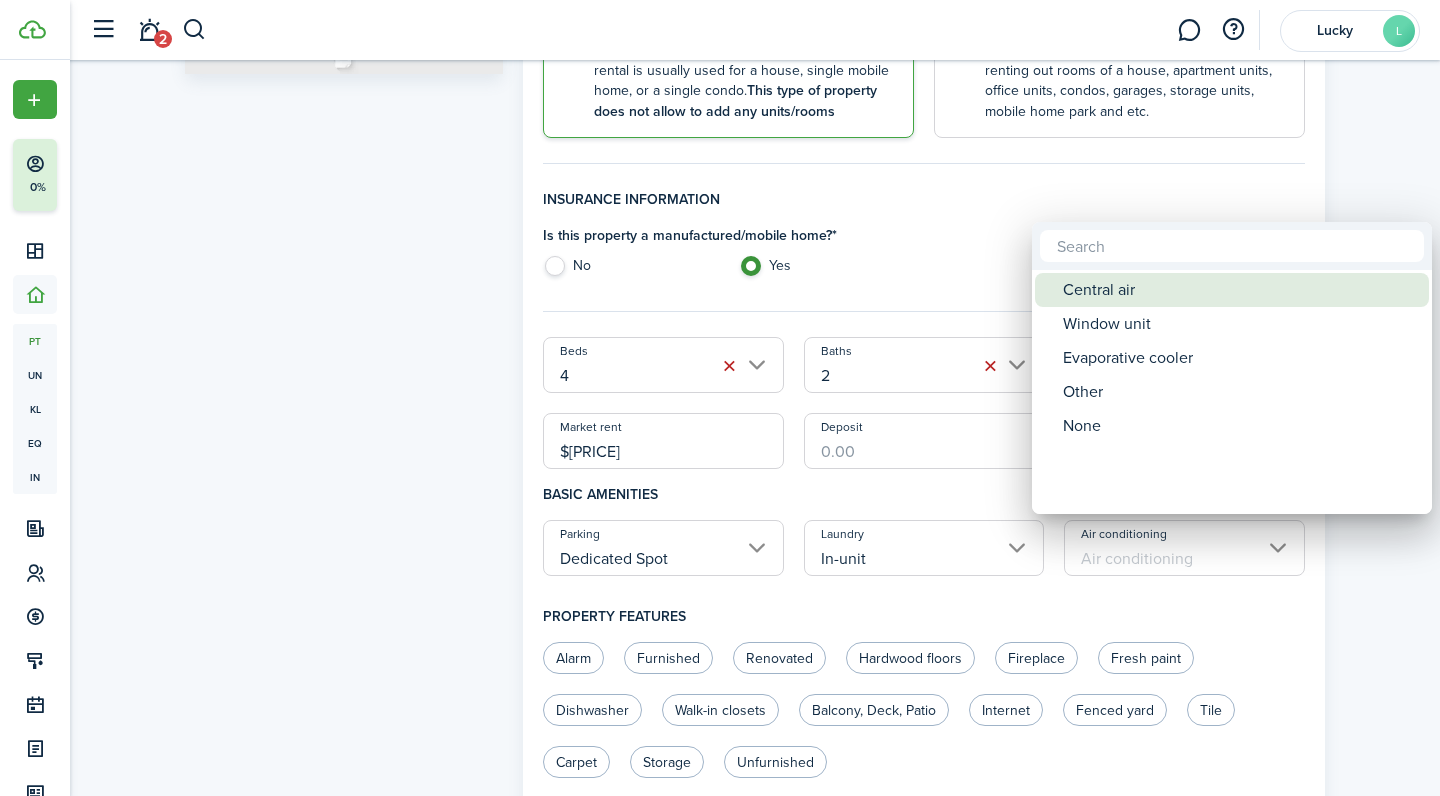 click on "Central air" at bounding box center (1240, 290) 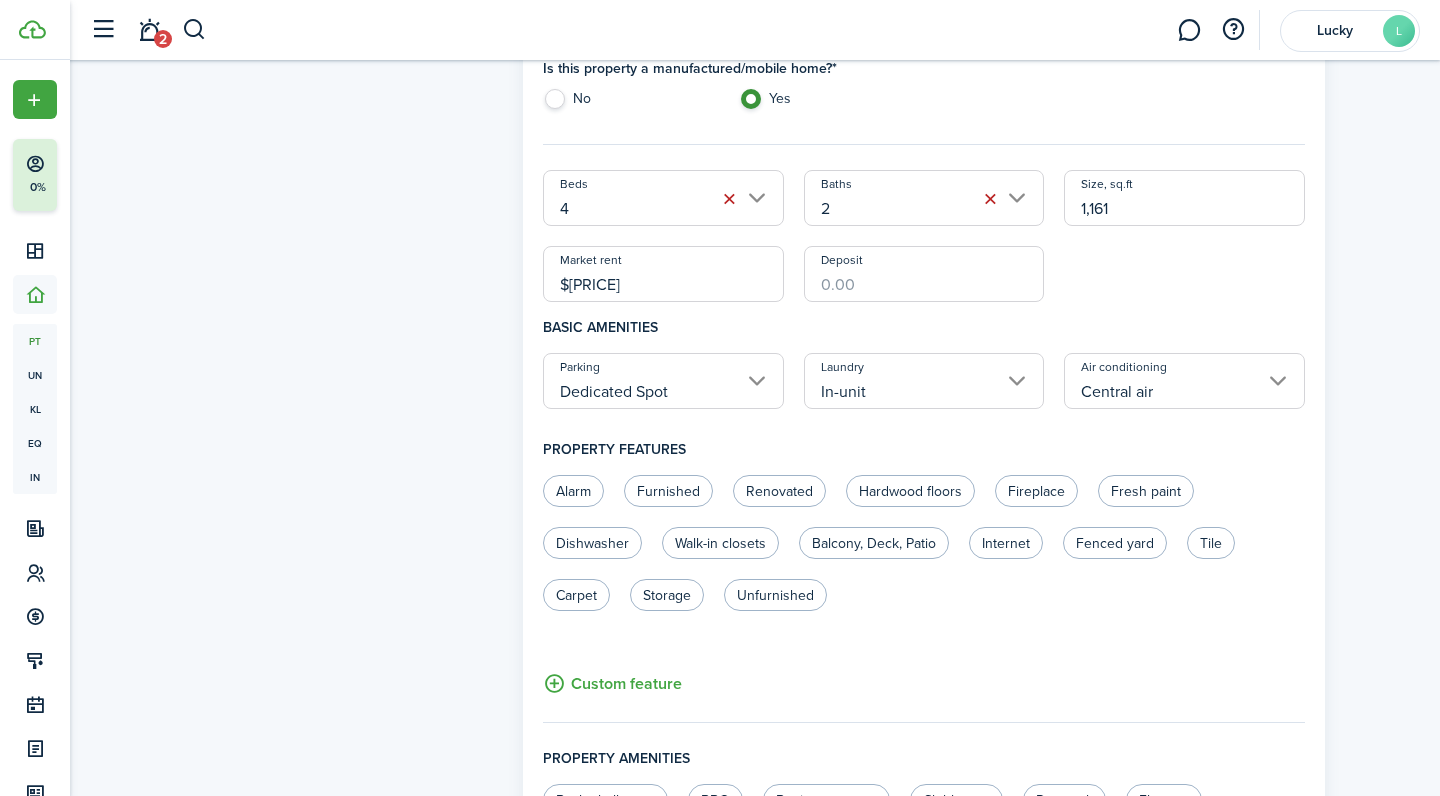 scroll, scrollTop: 640, scrollLeft: 0, axis: vertical 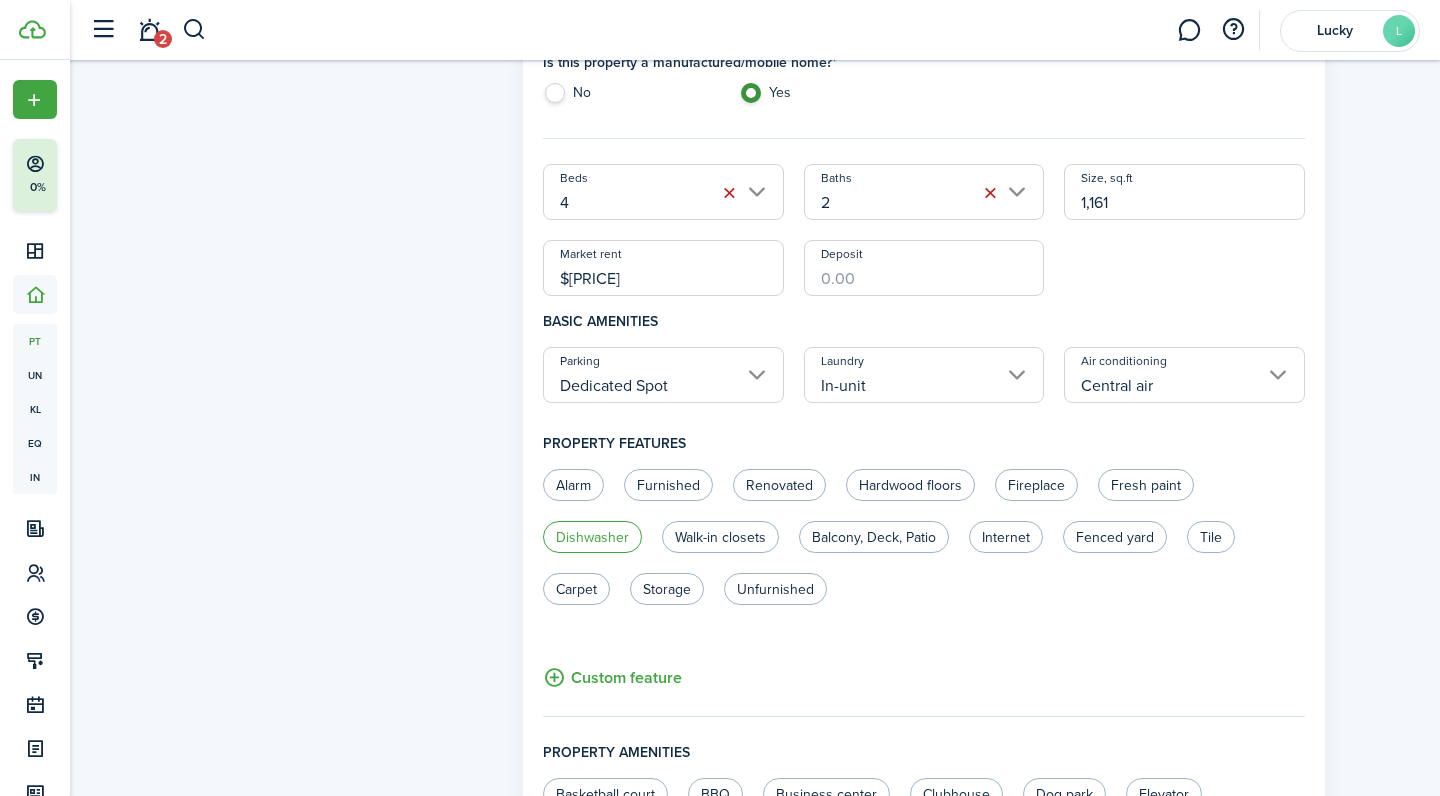click on "Dishwasher" at bounding box center (592, 537) 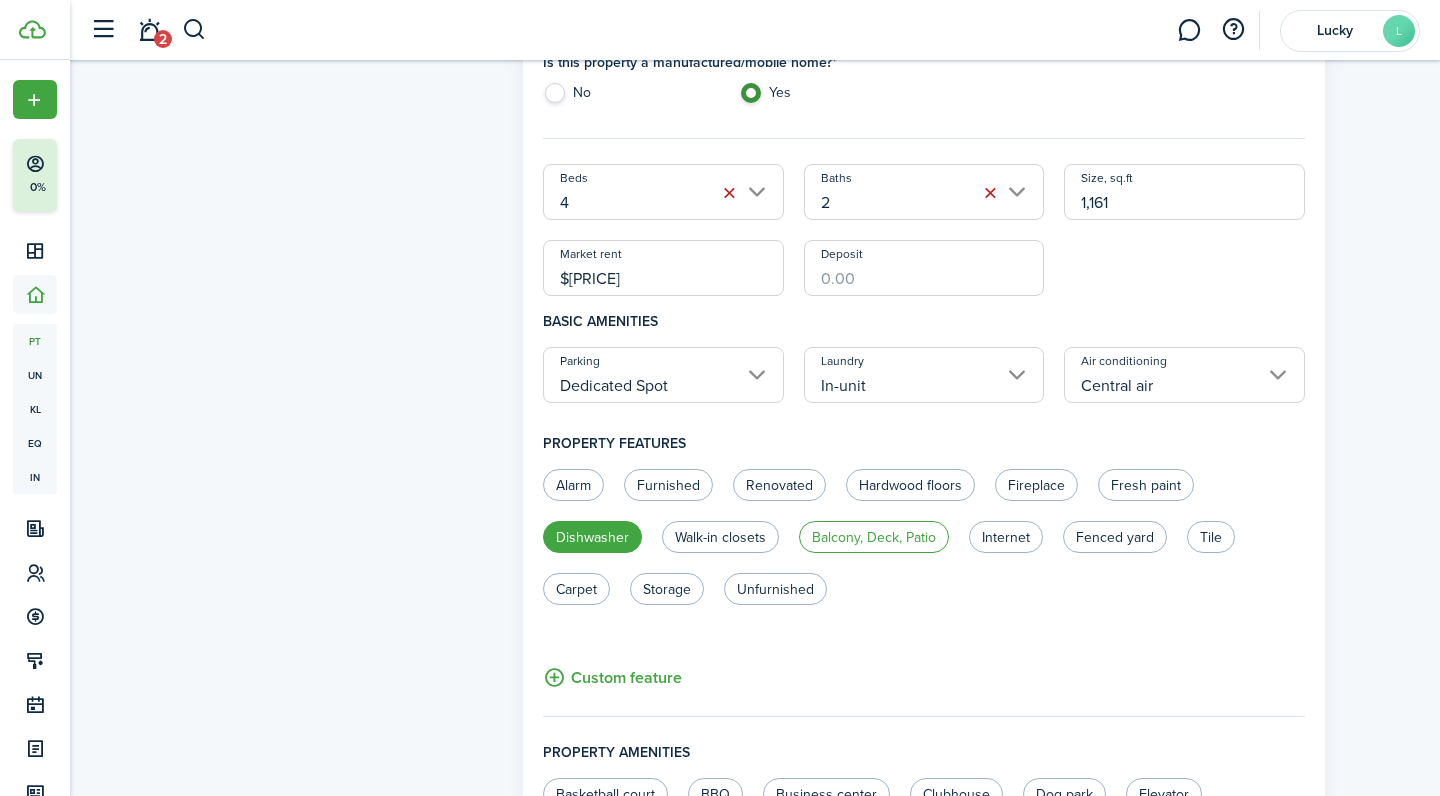 click on "Balcony, Deck, Patio" at bounding box center [874, 537] 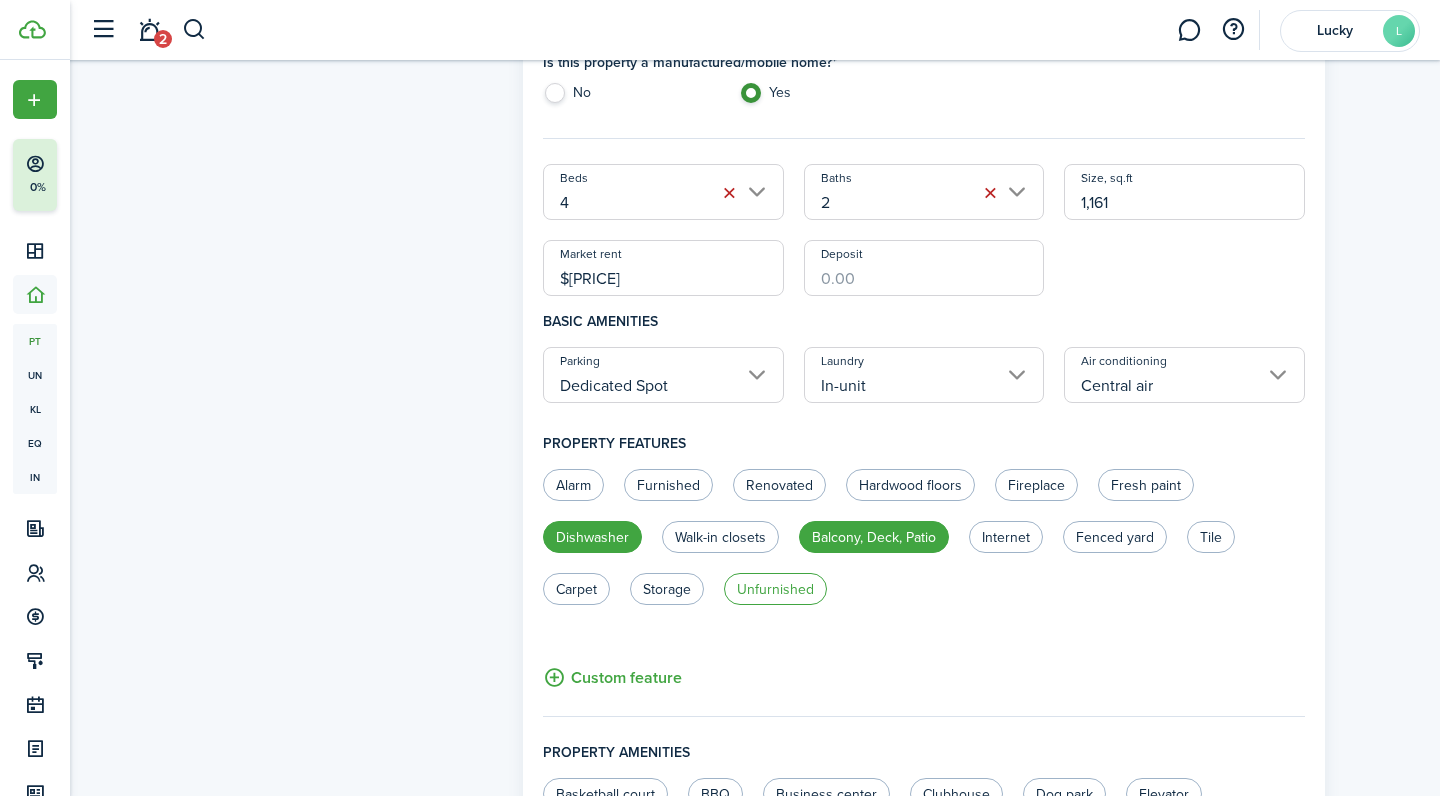 click on "Unfurnished" at bounding box center (775, 589) 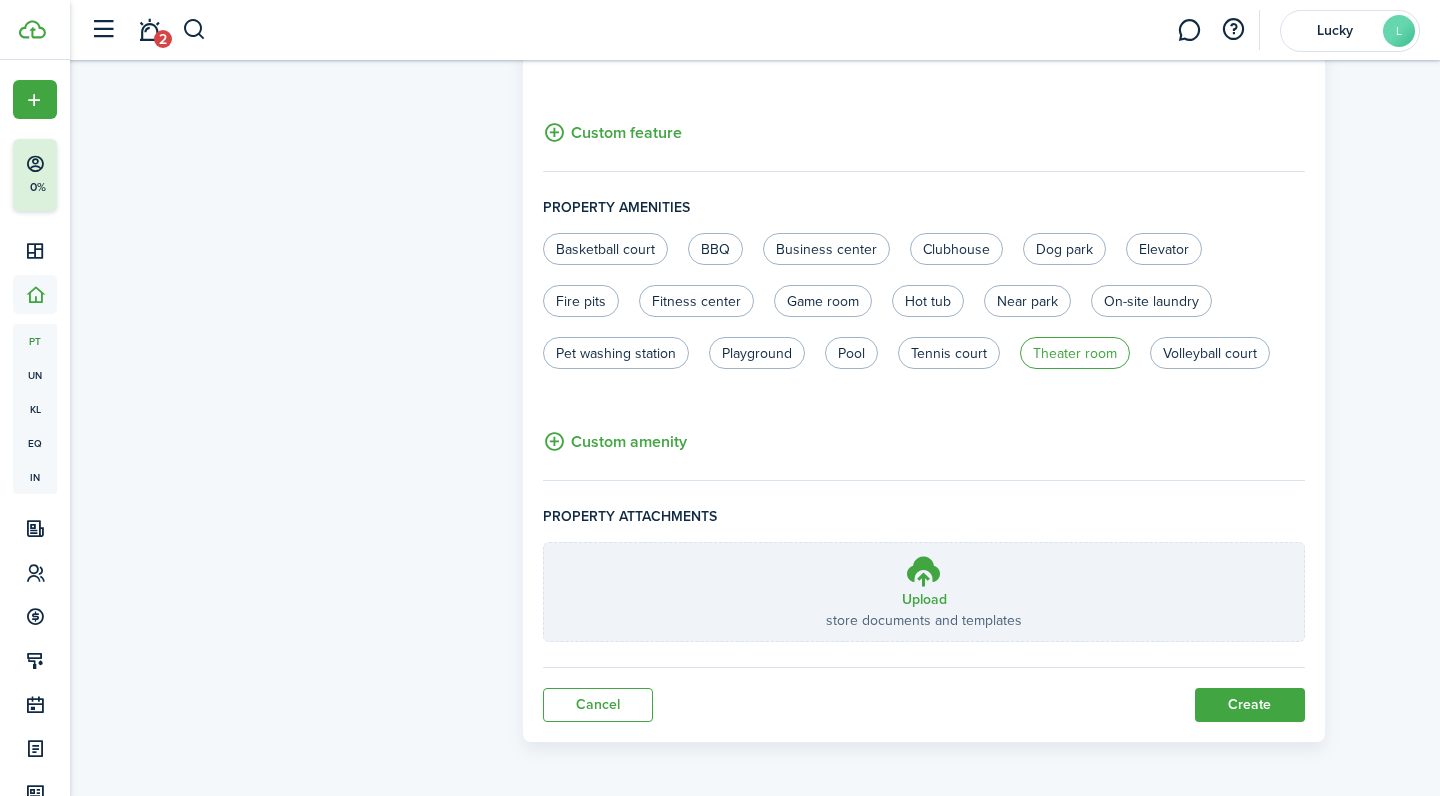 scroll, scrollTop: 1184, scrollLeft: 0, axis: vertical 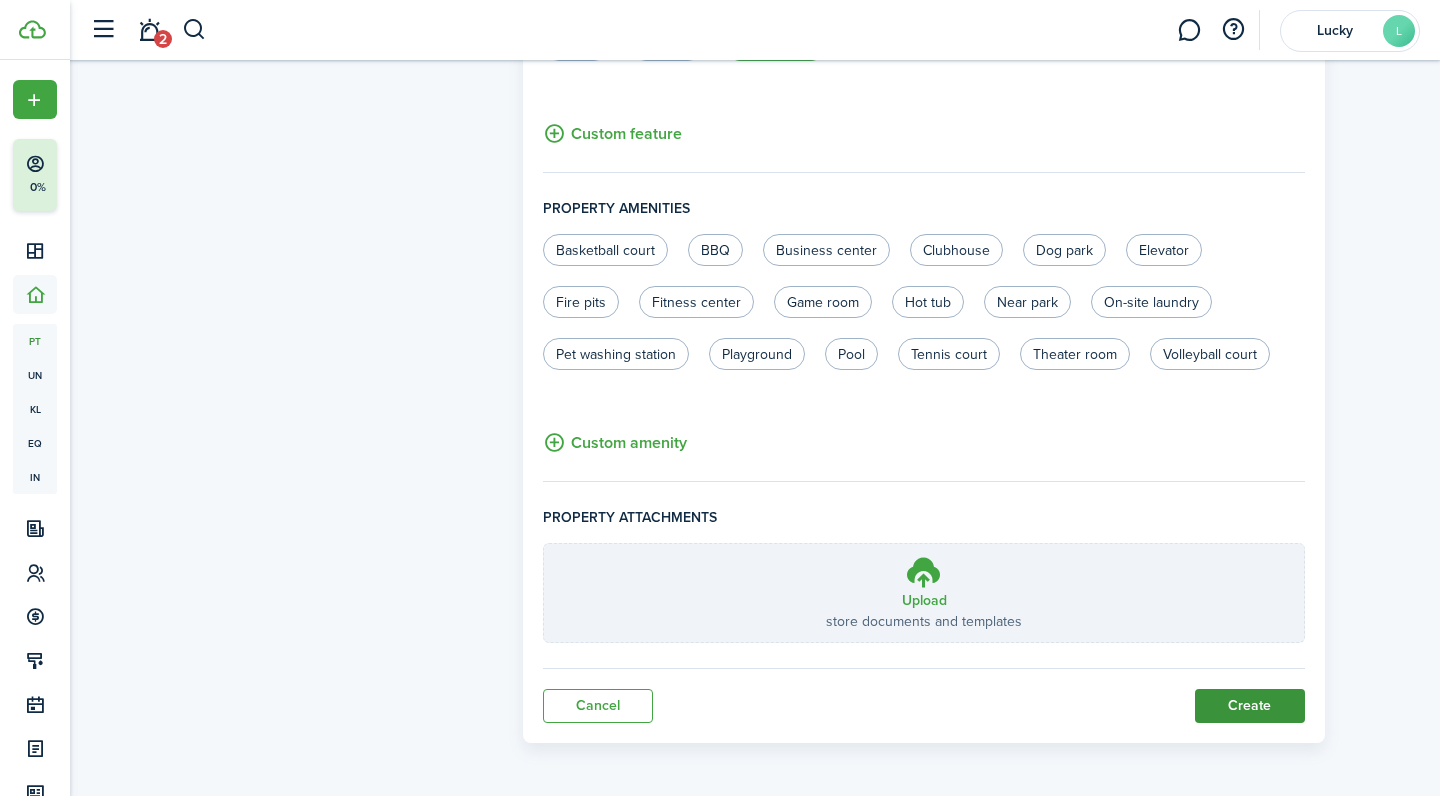 click on "Create" at bounding box center (1250, 706) 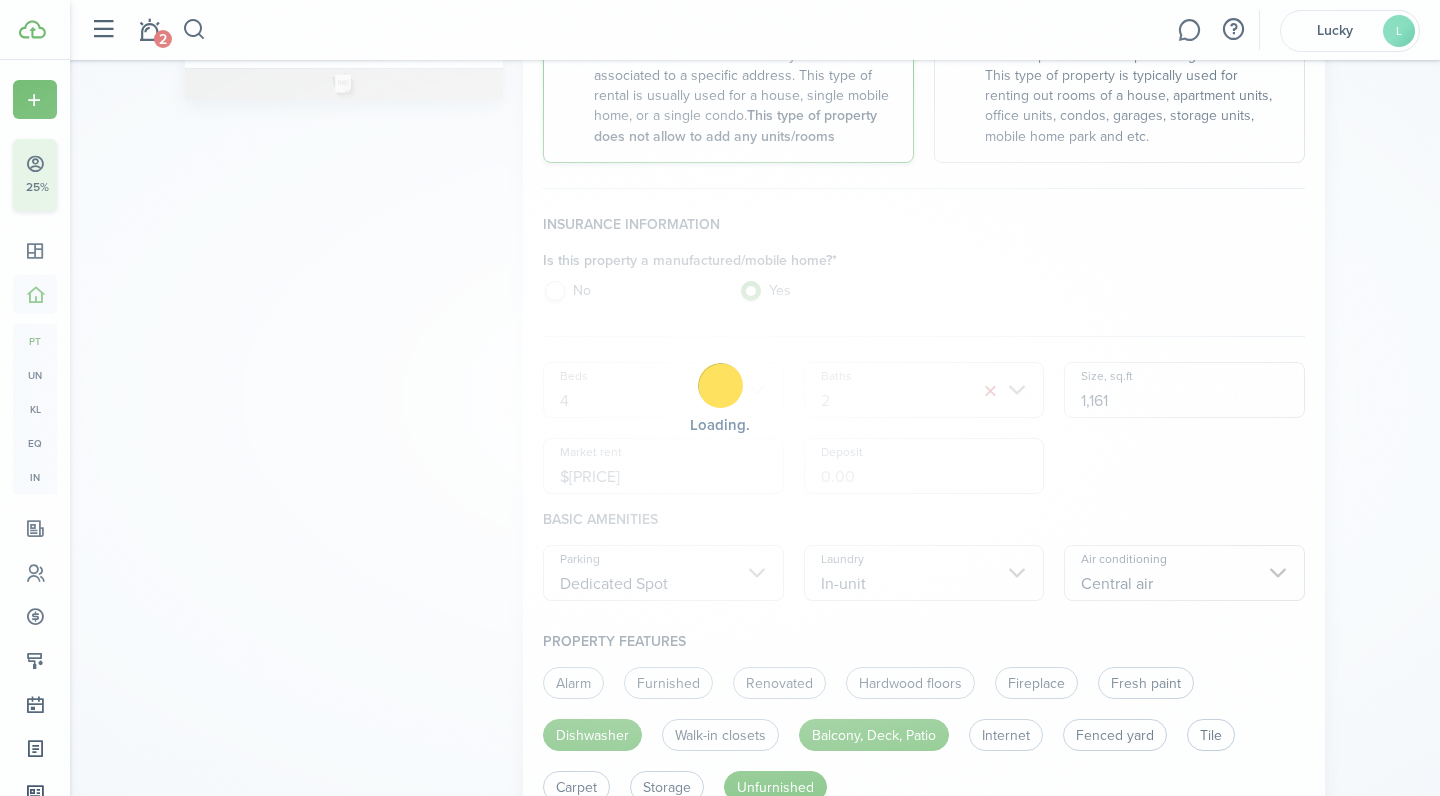 scroll, scrollTop: 440, scrollLeft: 0, axis: vertical 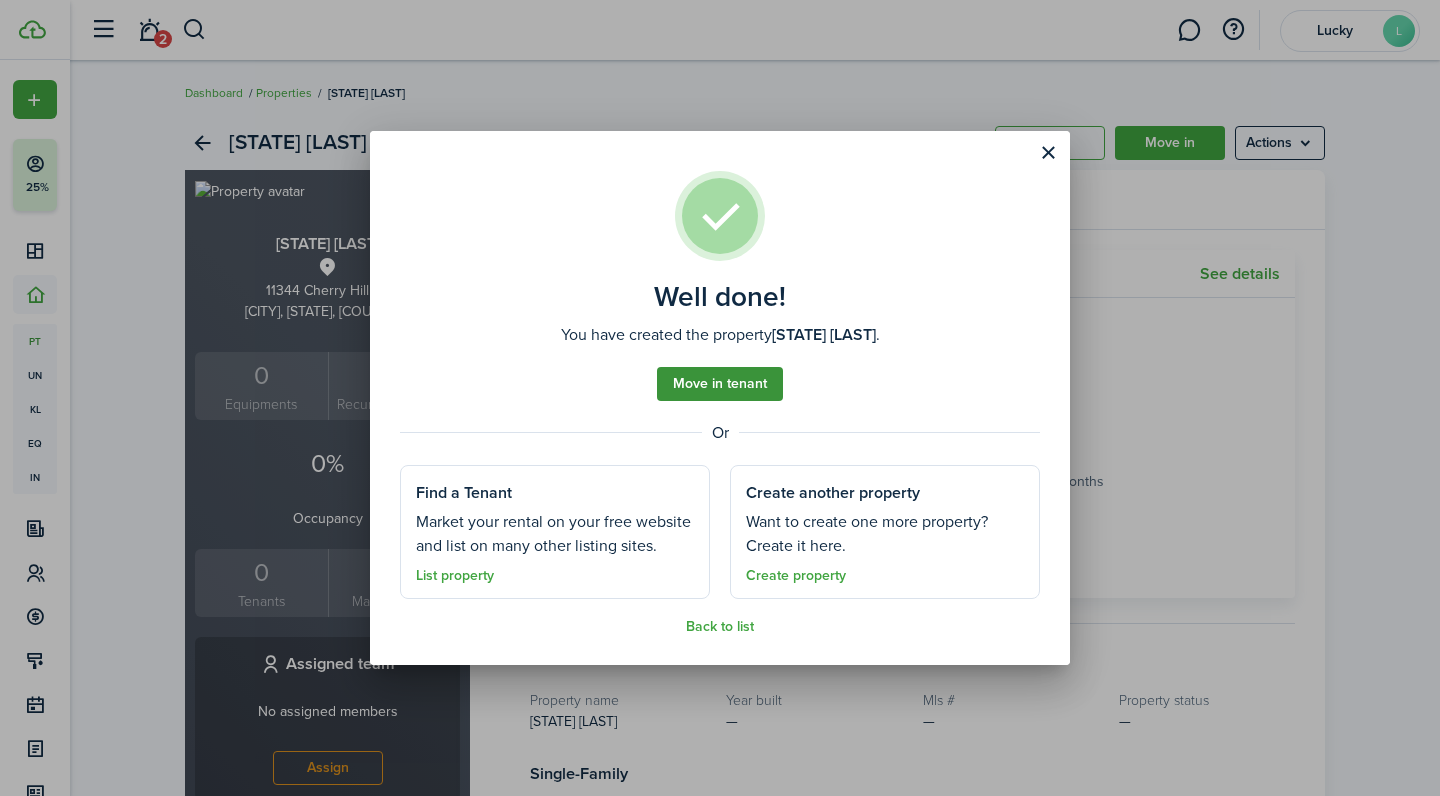 click on "Move in tenant" at bounding box center [720, 384] 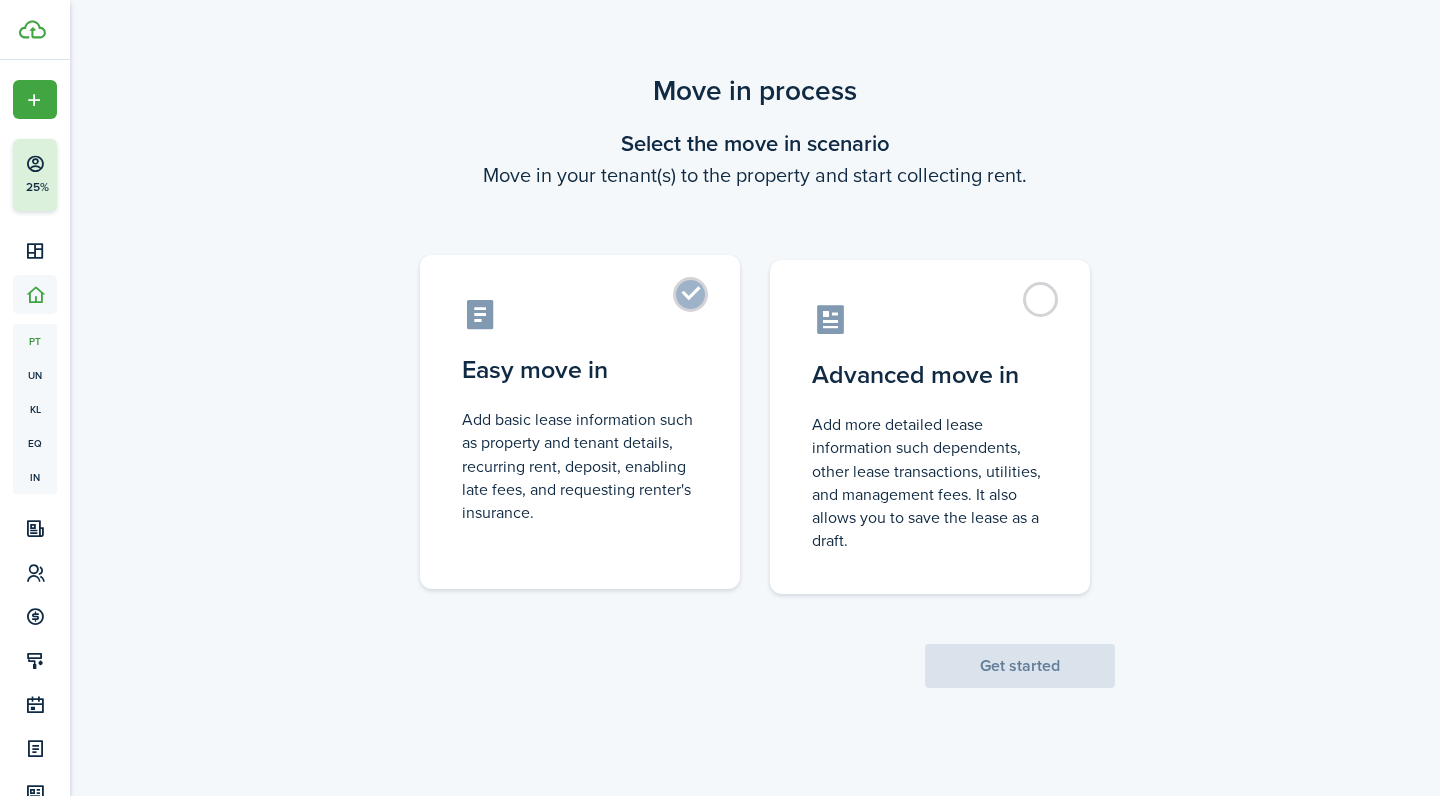 click on "Add basic lease information such as property and tenant details, recurring rent, deposit, enabling late fees, and requesting renter's insurance." at bounding box center (580, 466) 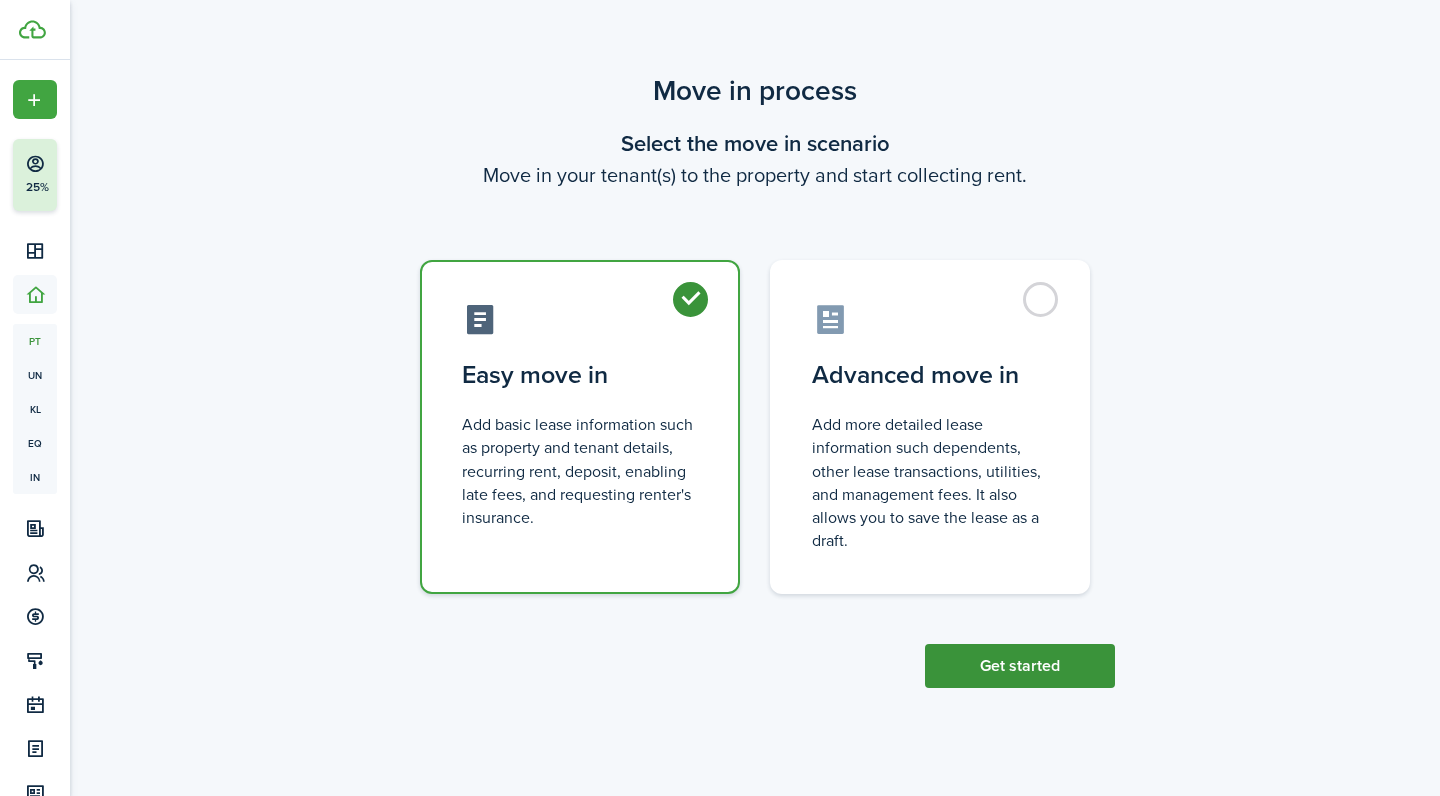 click on "Get started" at bounding box center [1020, 666] 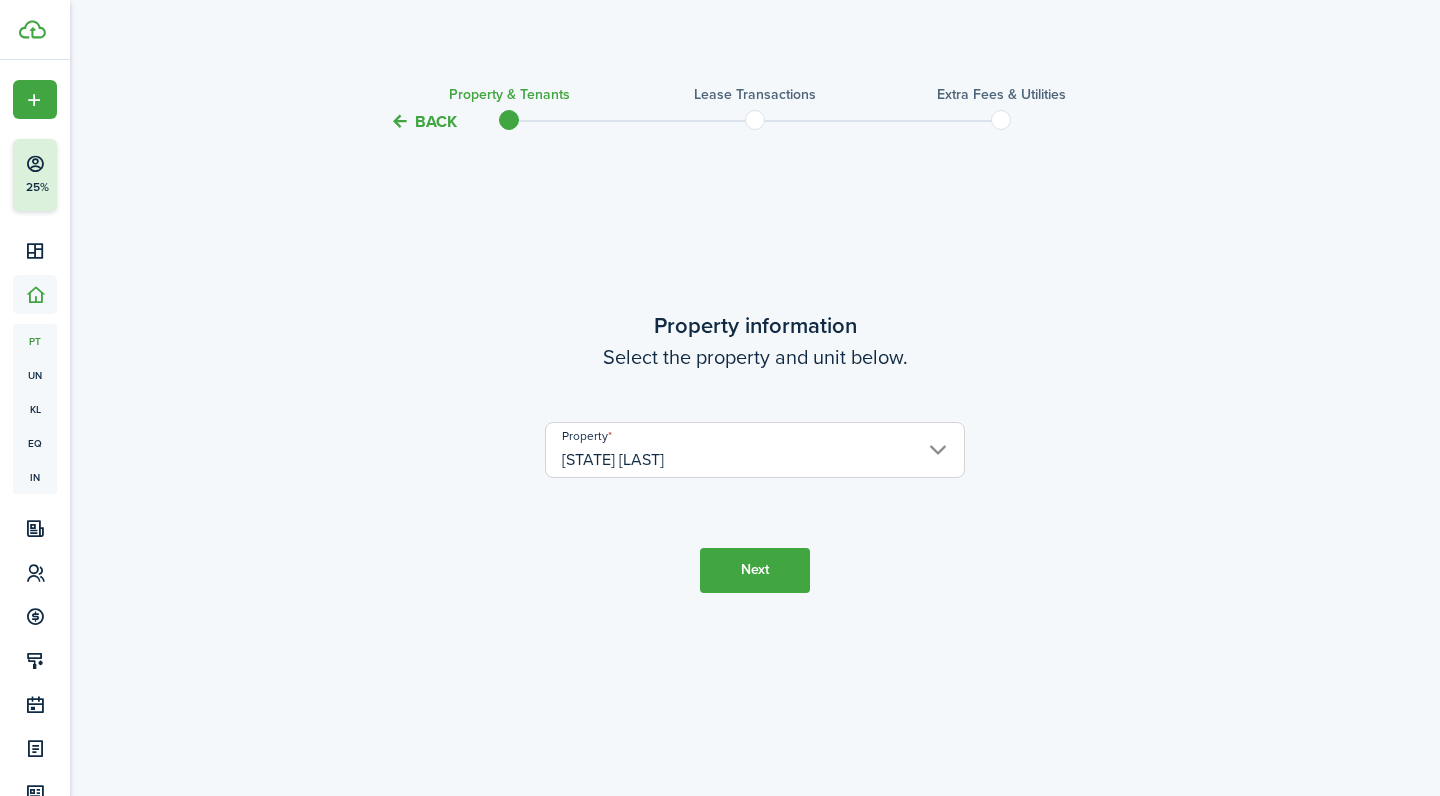 click on "Next" at bounding box center [755, 570] 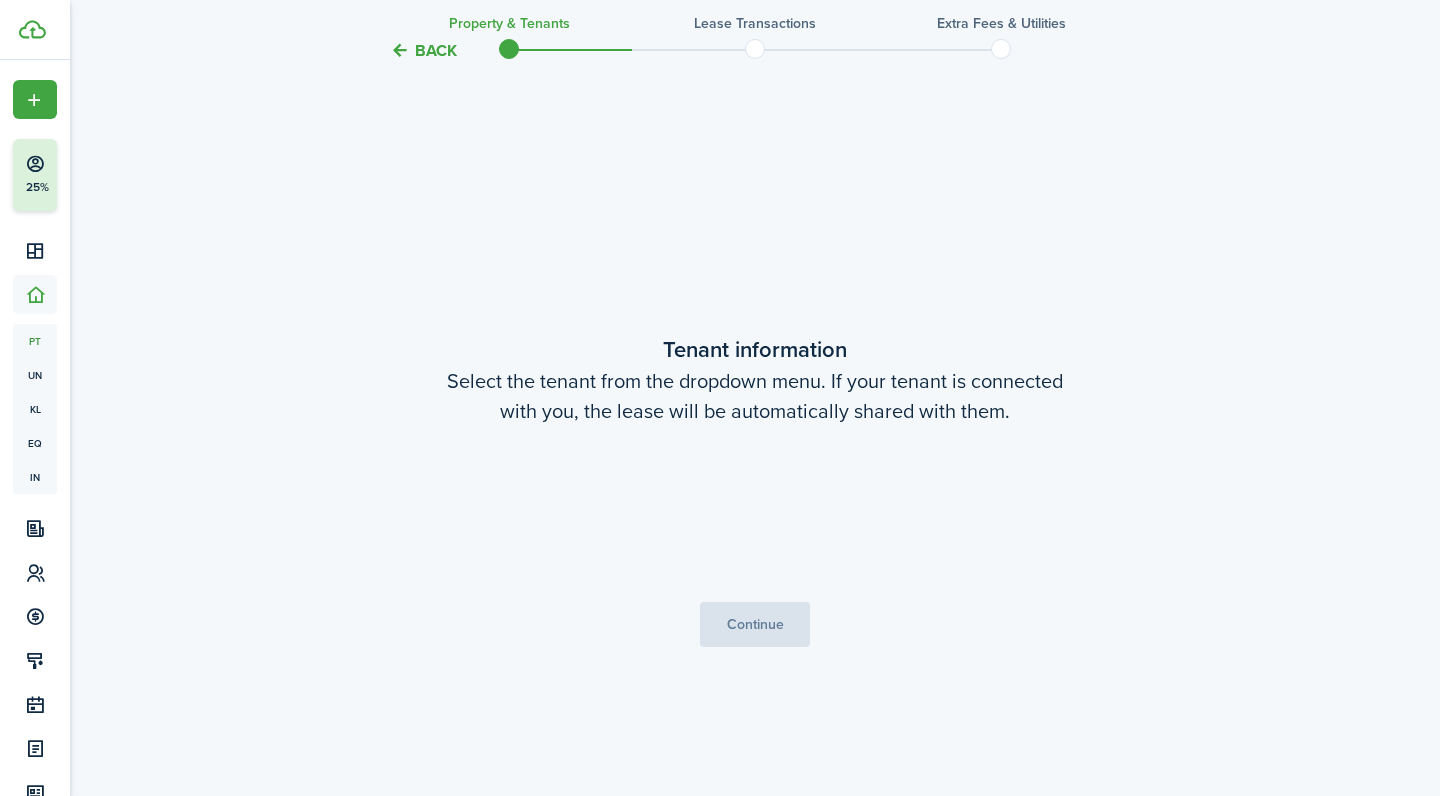 scroll, scrollTop: 662, scrollLeft: 0, axis: vertical 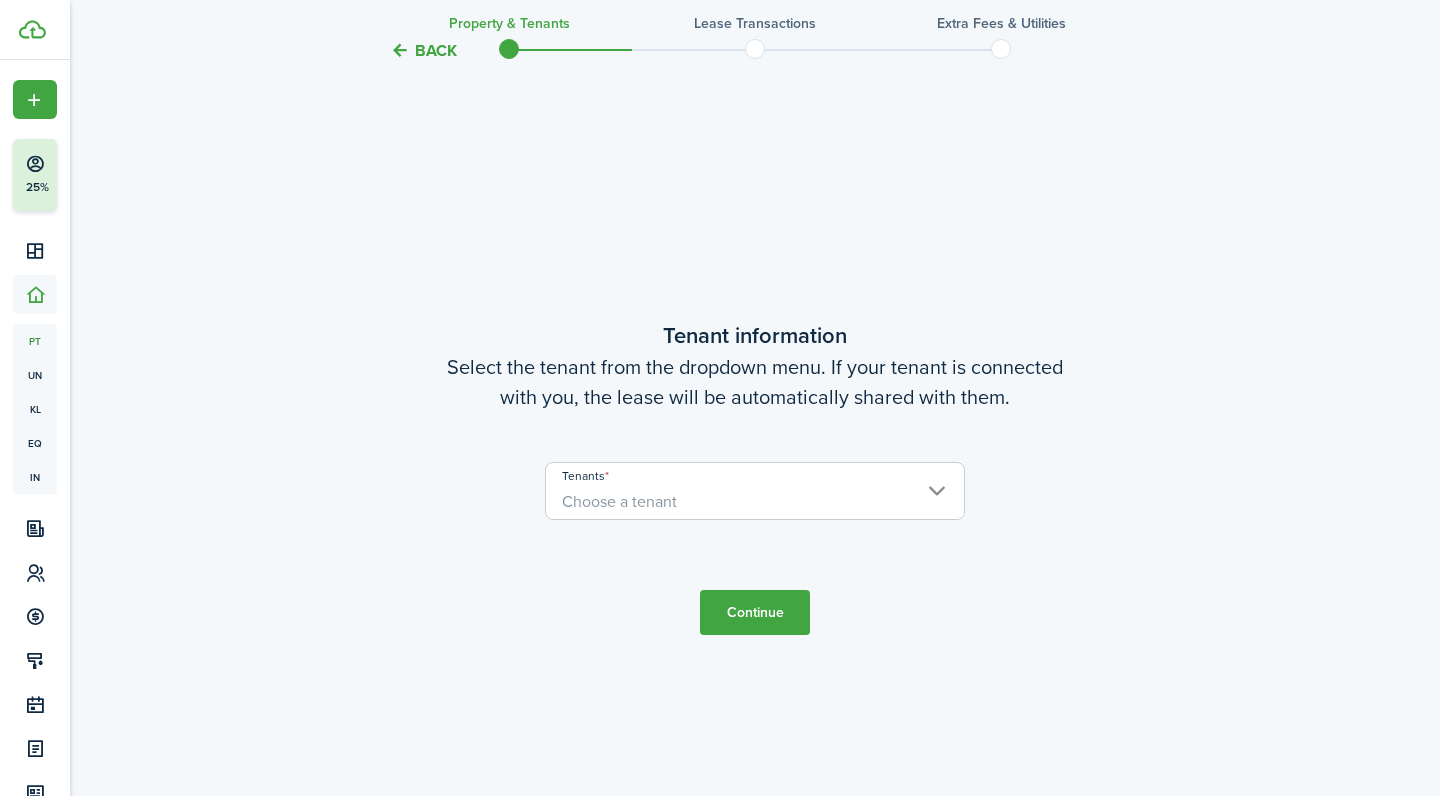 click on "Choose a tenant" at bounding box center [755, 502] 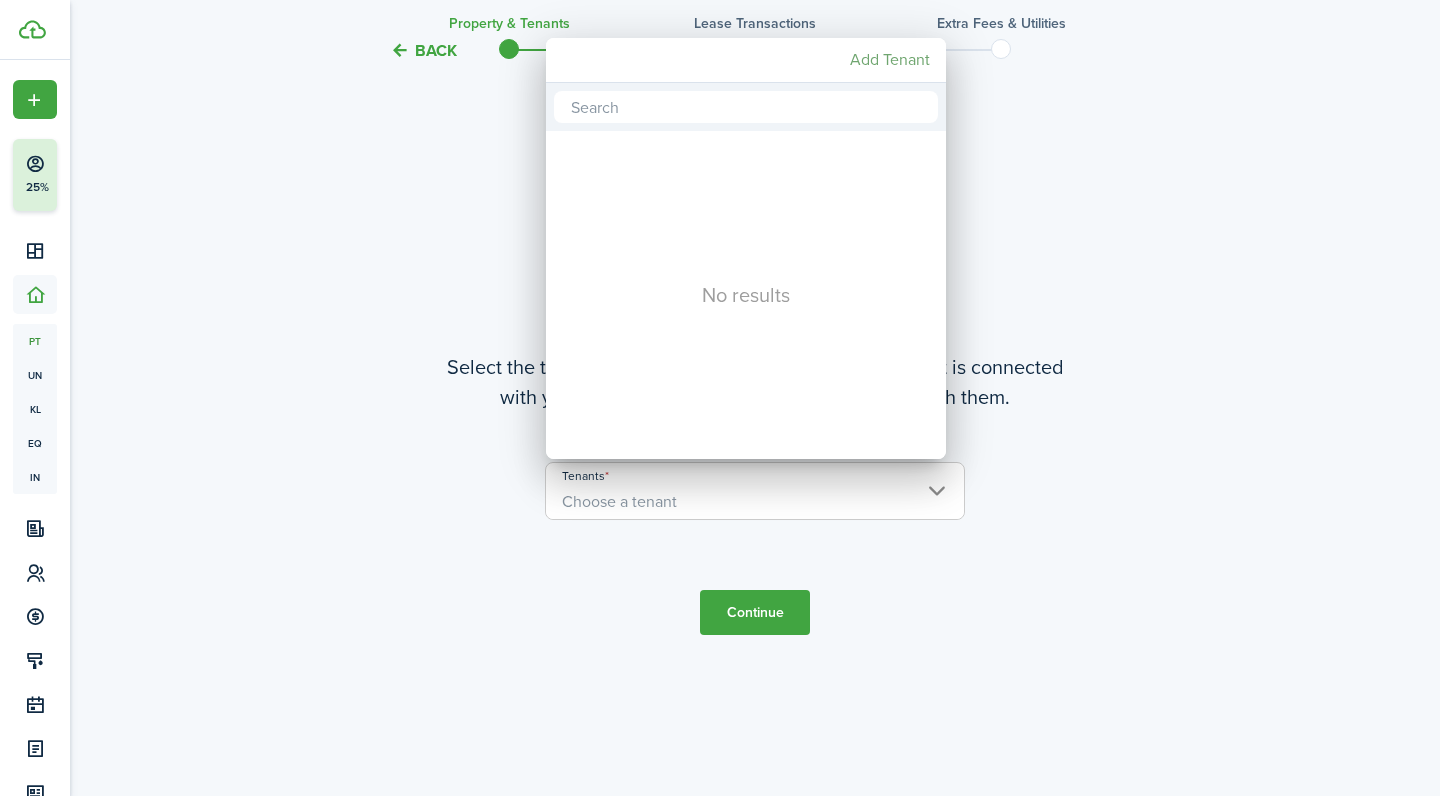 click on "Add Tenant" at bounding box center [890, 60] 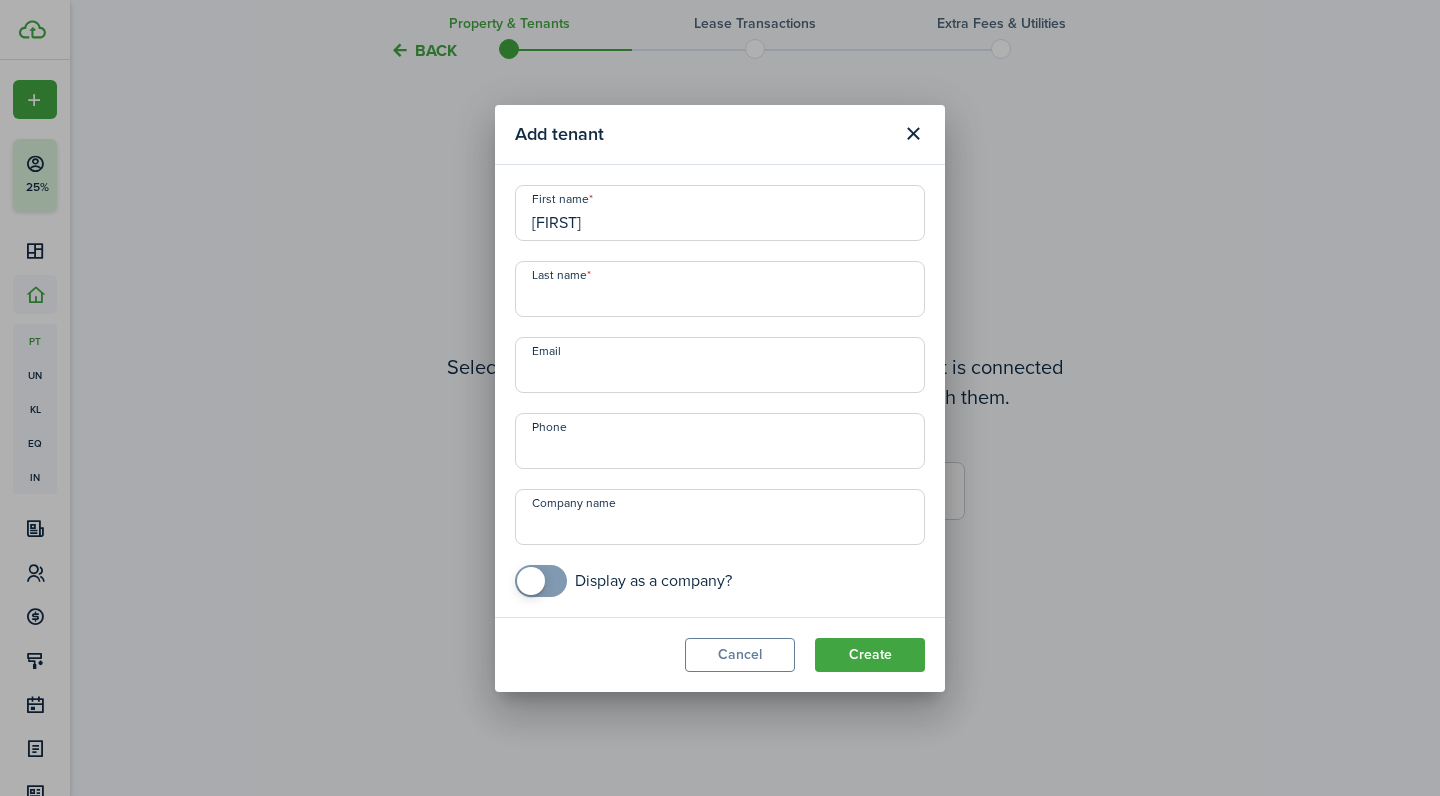 type on "[FIRST]" 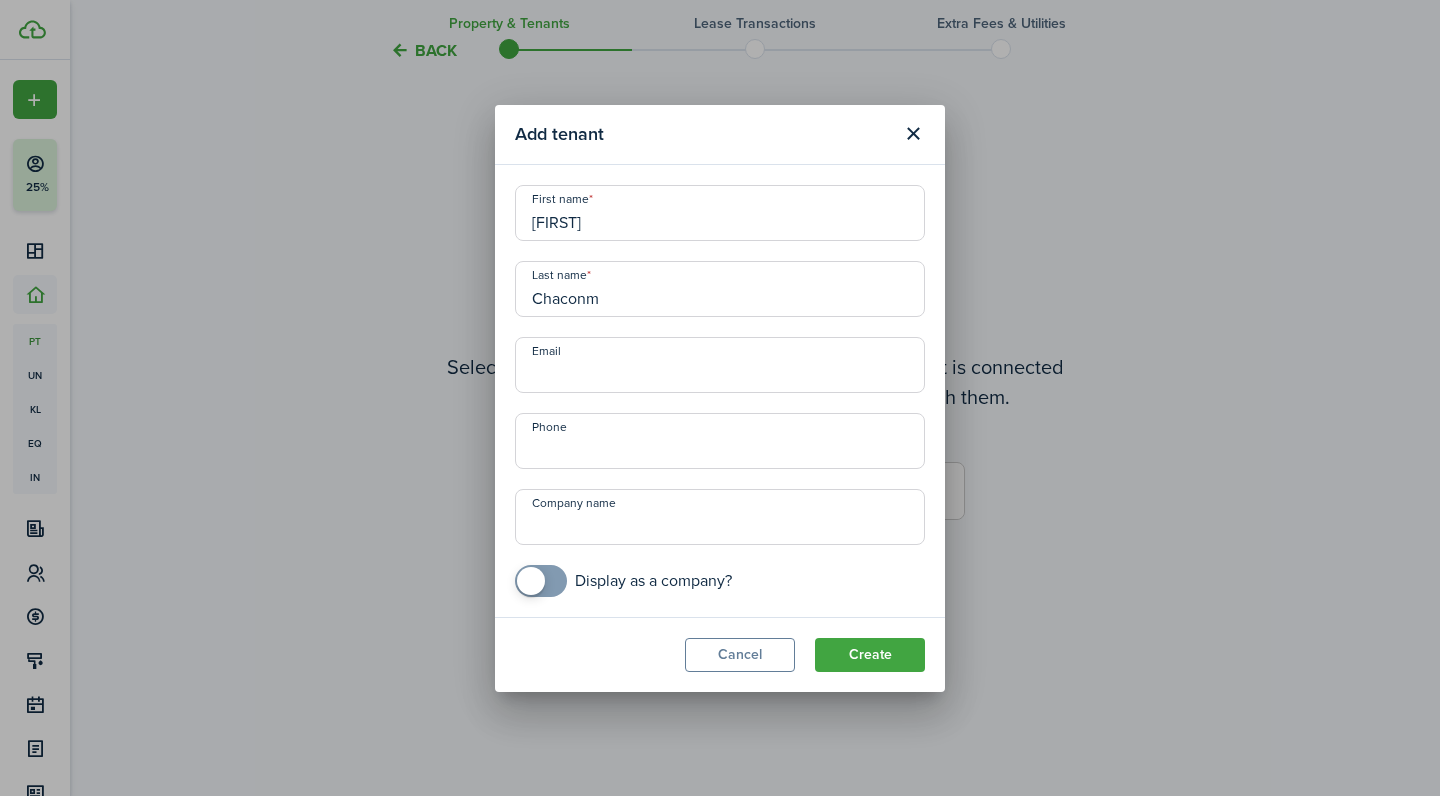 click on "Chaconm" at bounding box center [720, 289] 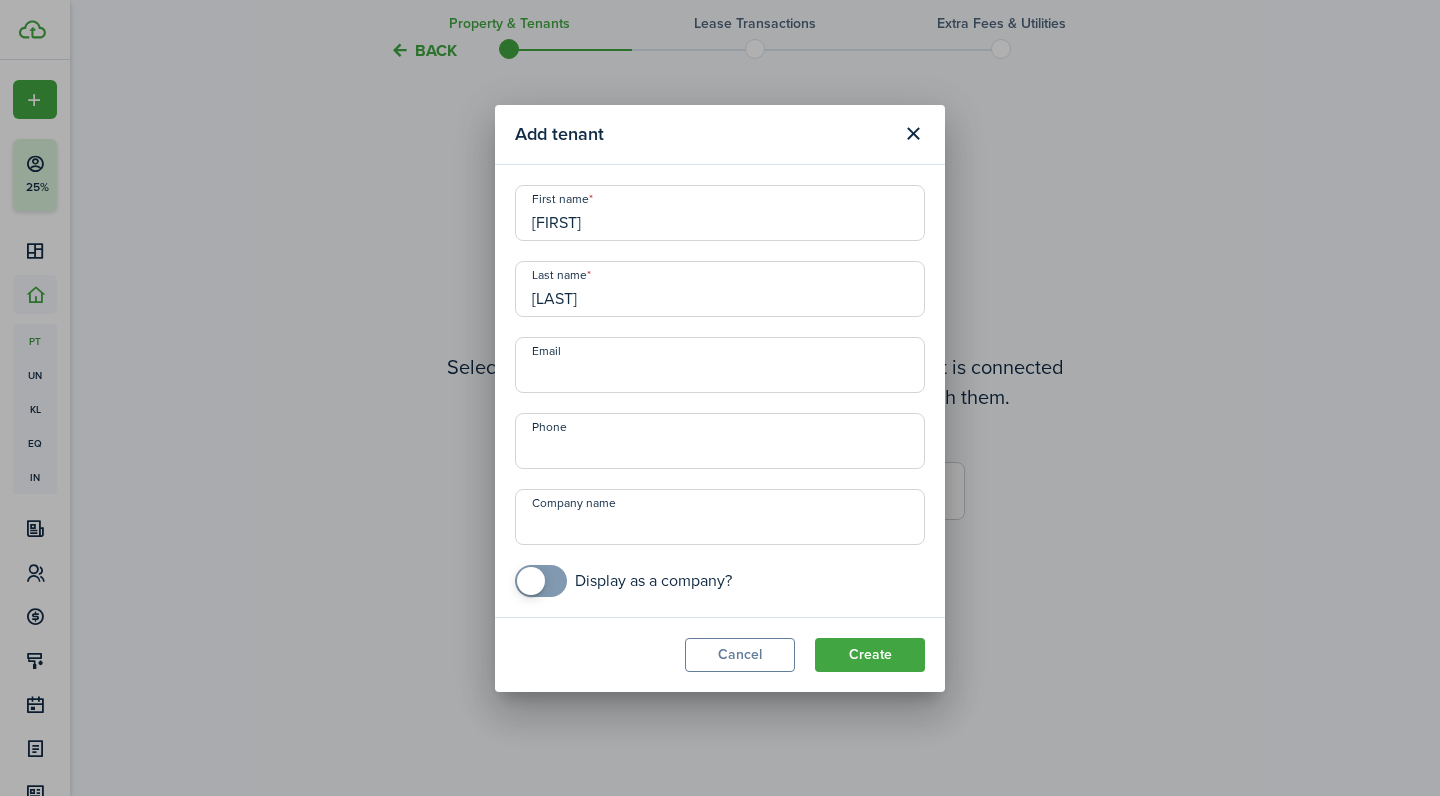 type on "[LAST]" 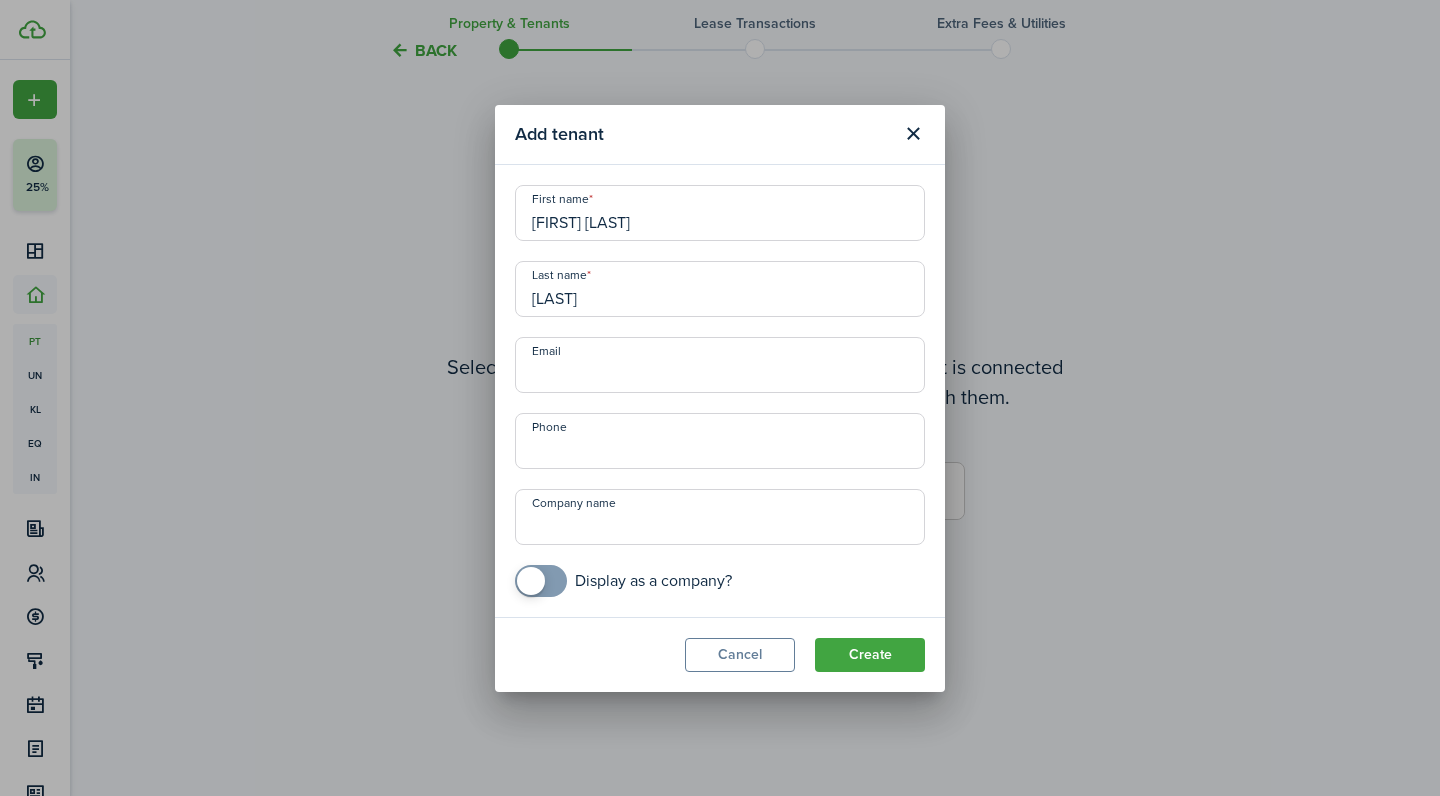 type on "[FIRST] [LAST]" 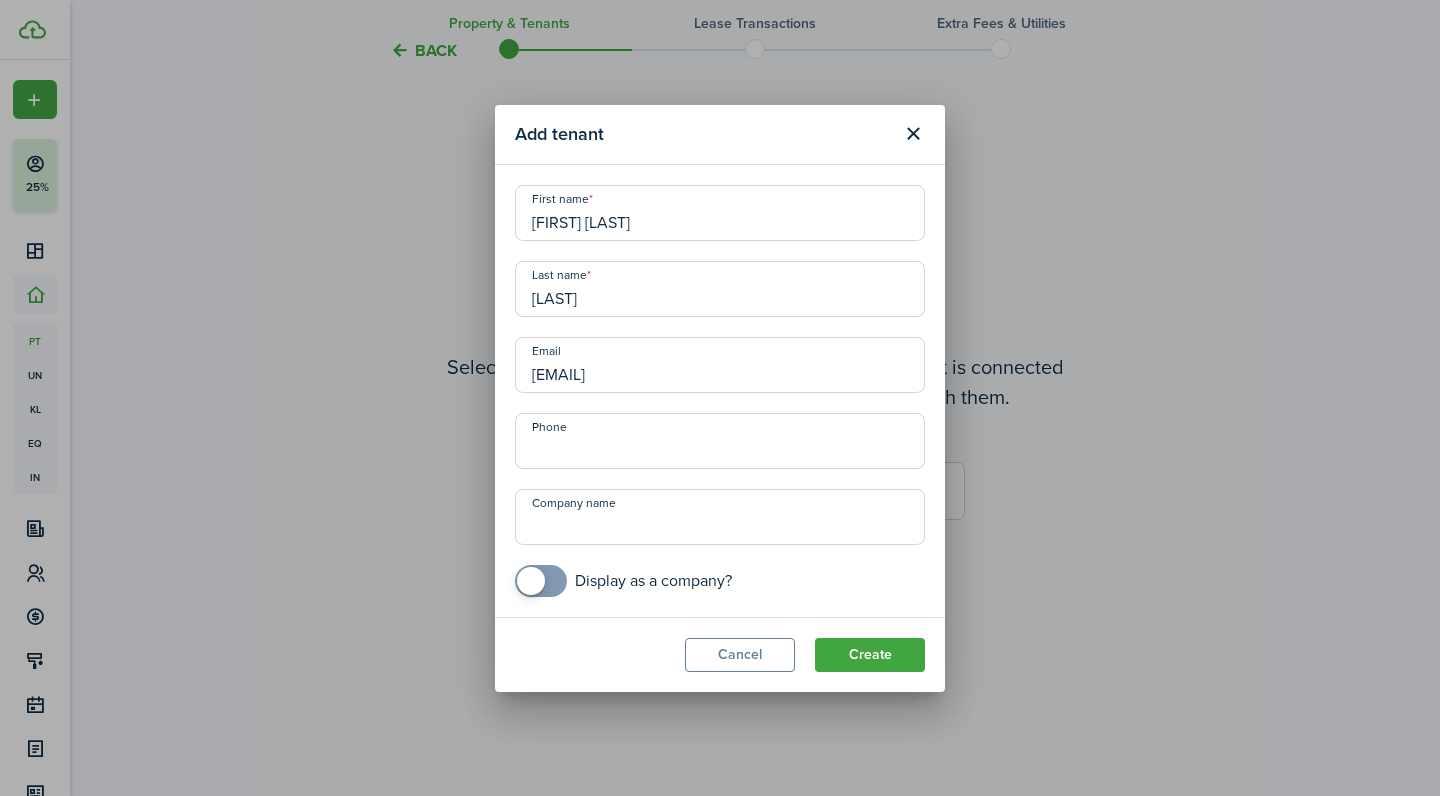 type on "[EMAIL]" 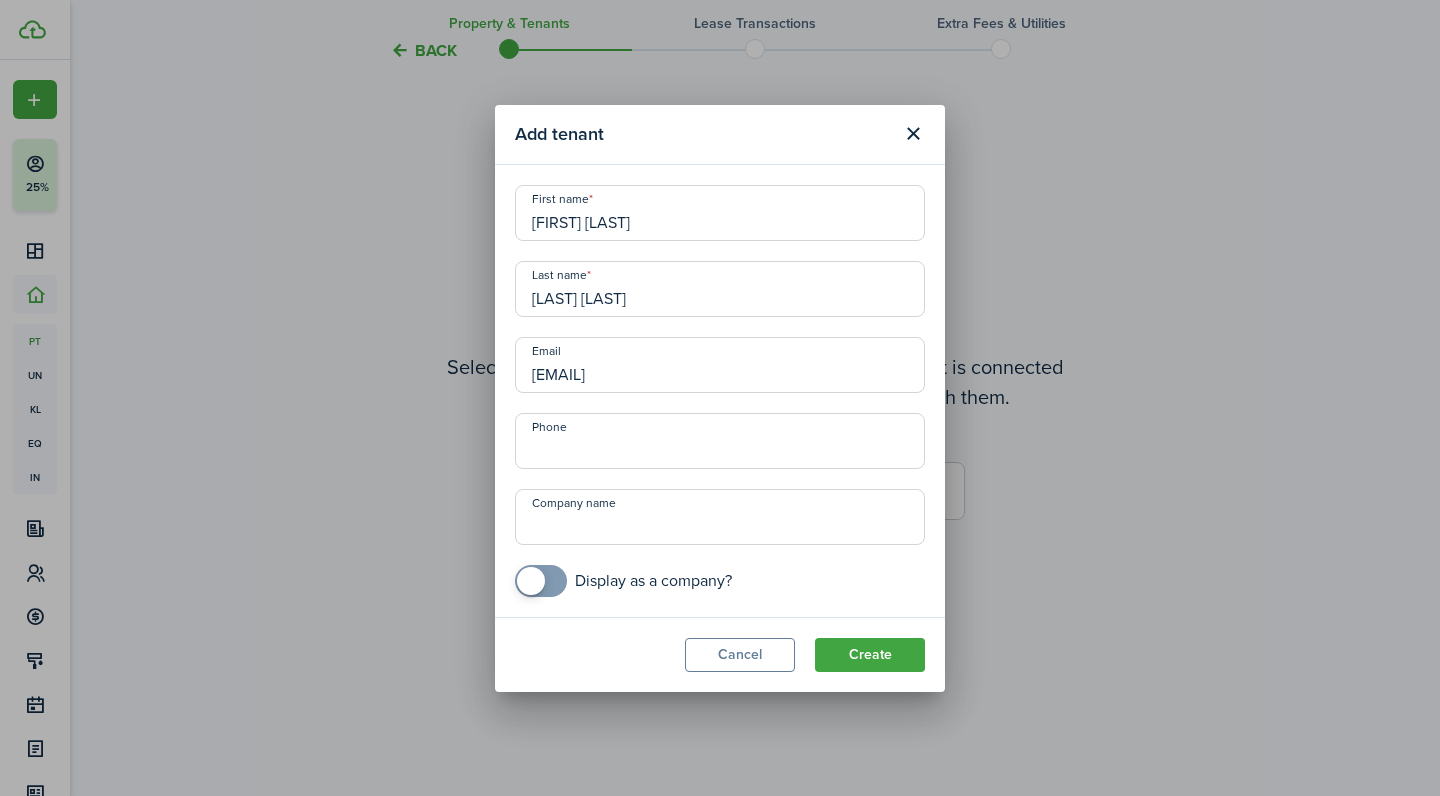 type on "[LAST] [LAST]" 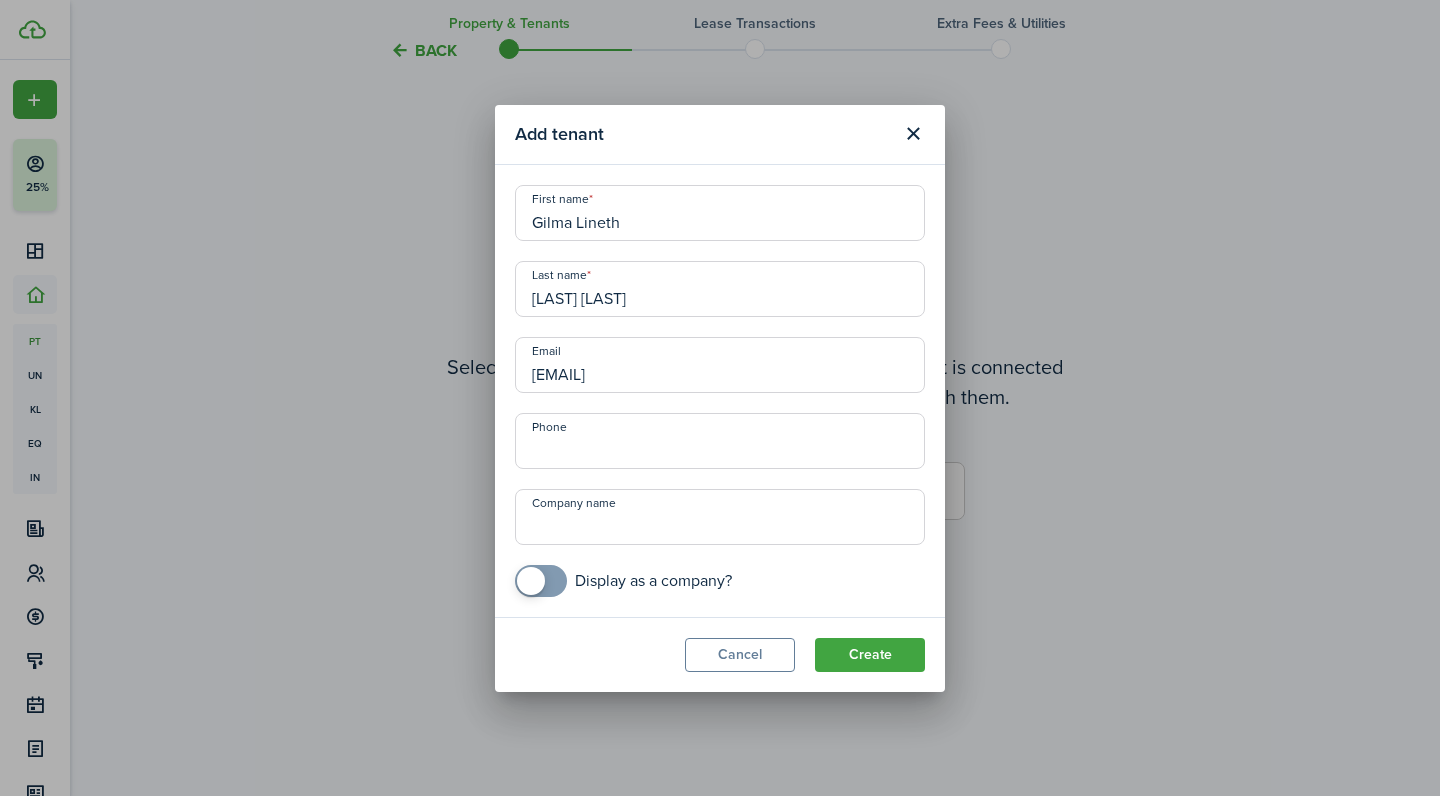 type on "Gilma Lineth" 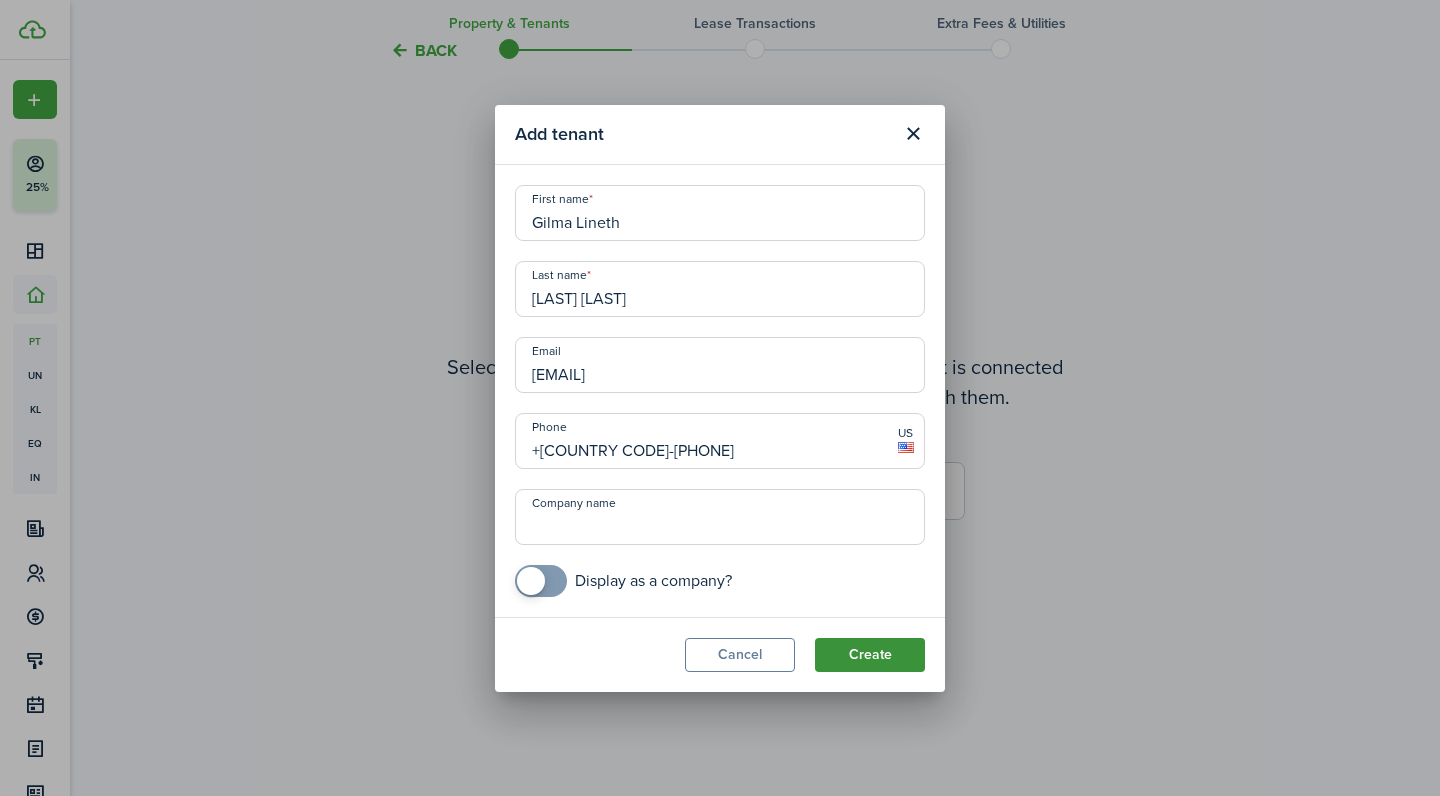 click on "Create" at bounding box center [870, 655] 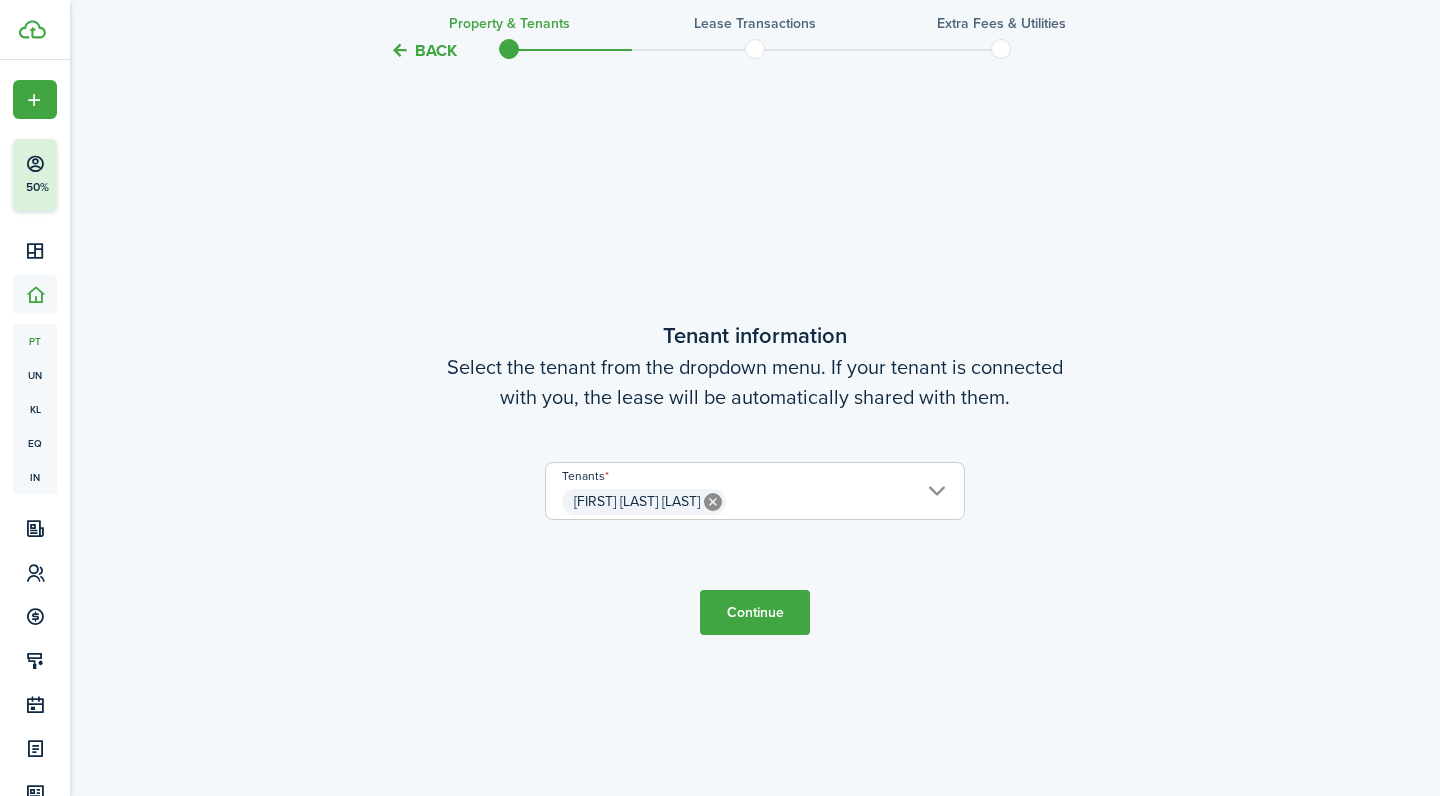 click on "Continue" at bounding box center (755, 612) 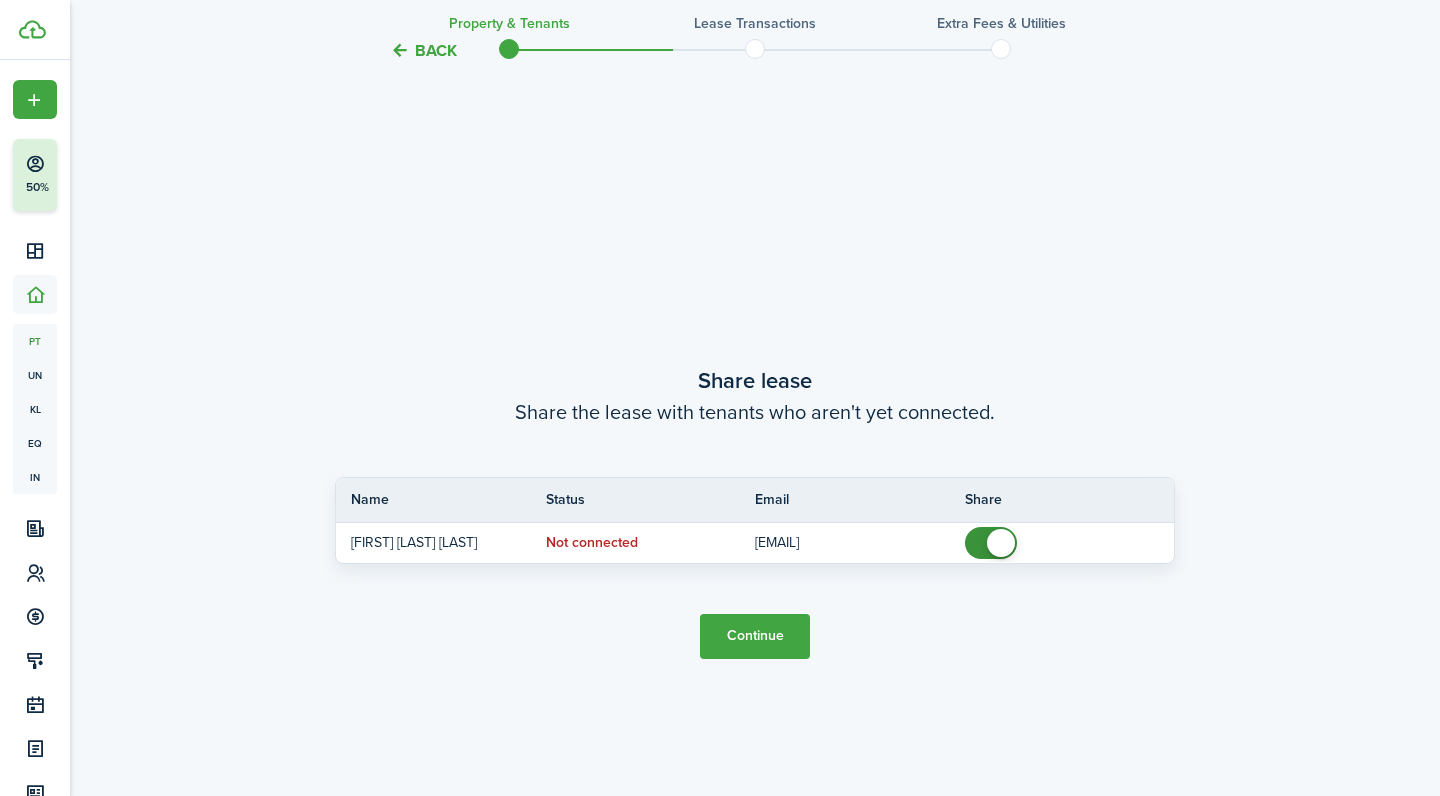 scroll, scrollTop: 1458, scrollLeft: 0, axis: vertical 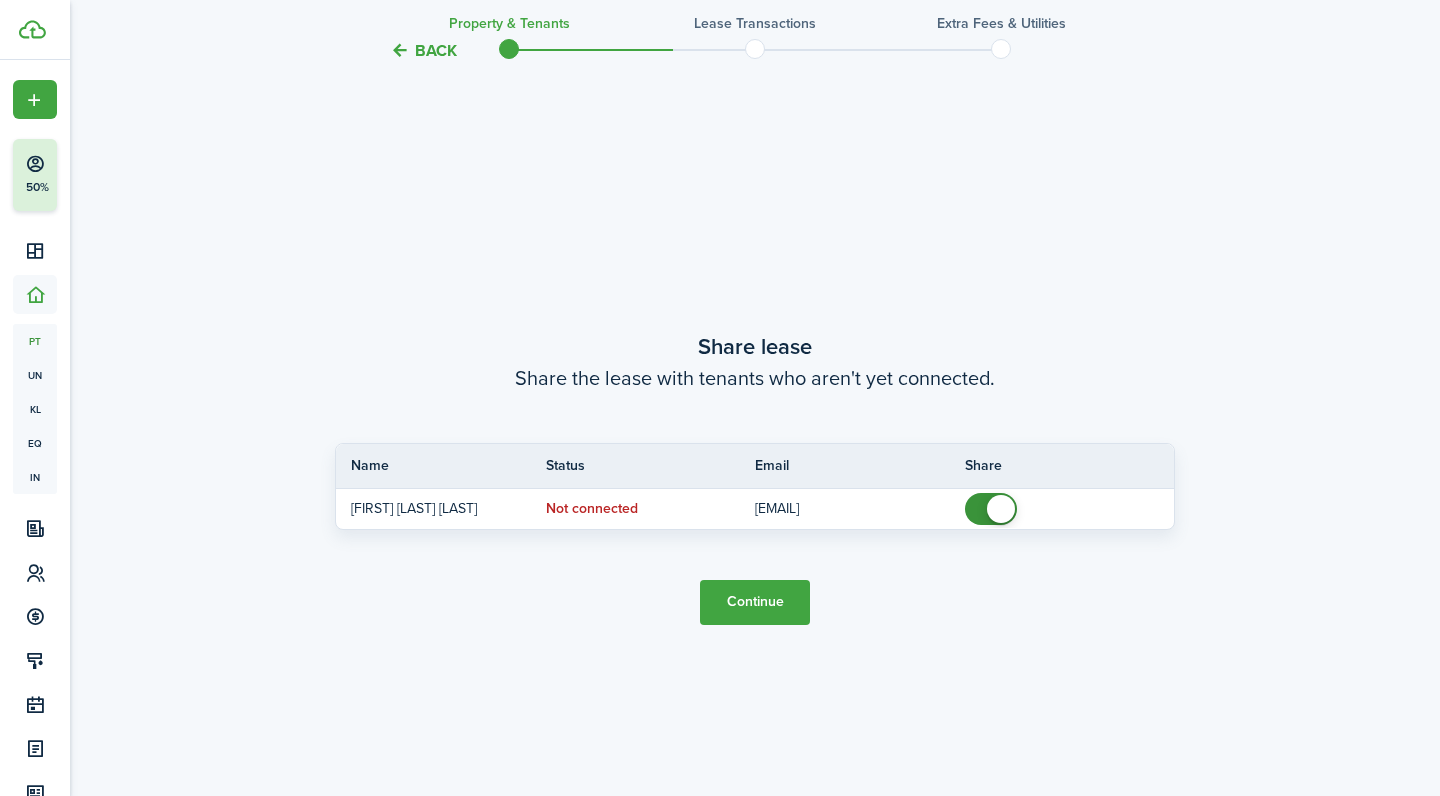 click on "Continue" at bounding box center [755, 602] 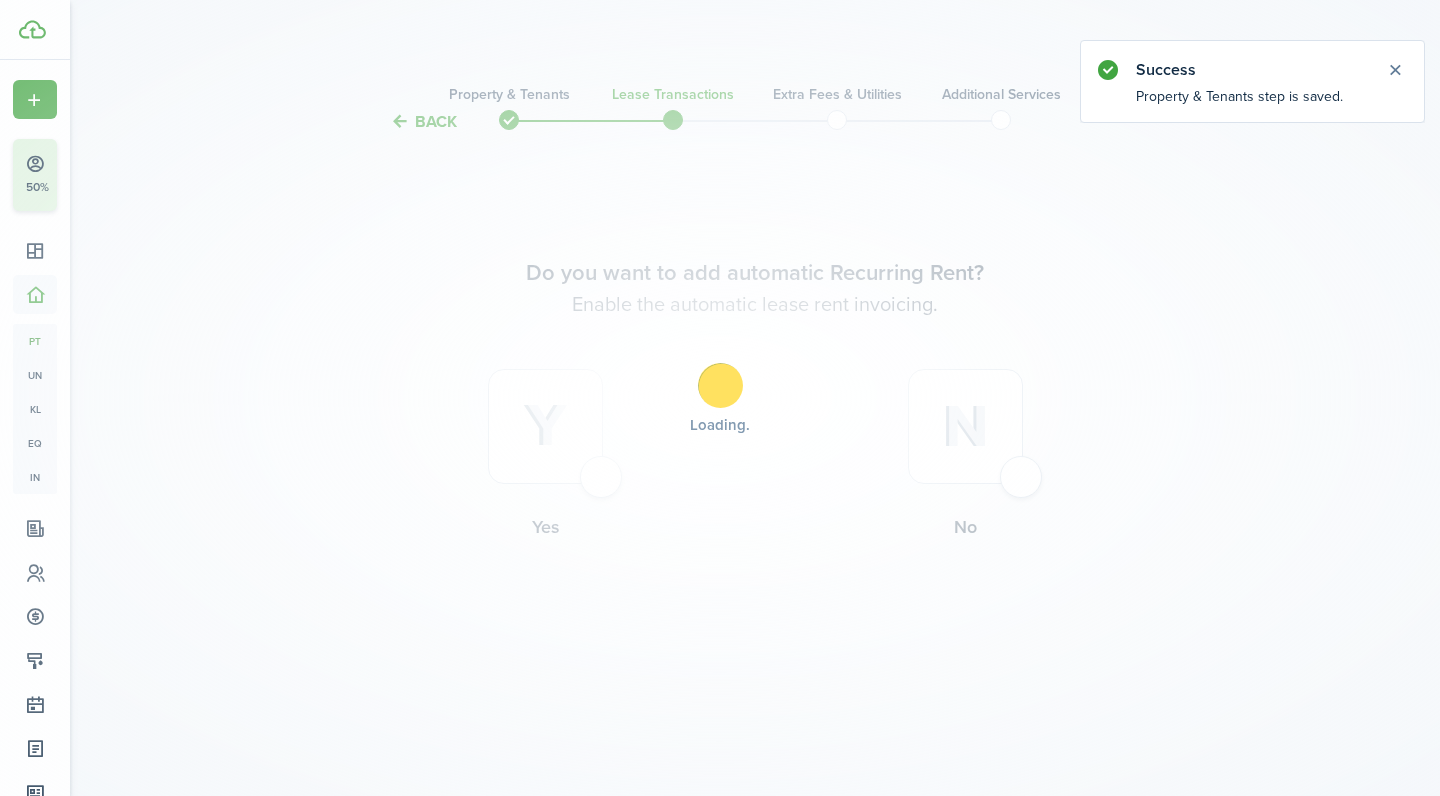 scroll, scrollTop: 0, scrollLeft: 0, axis: both 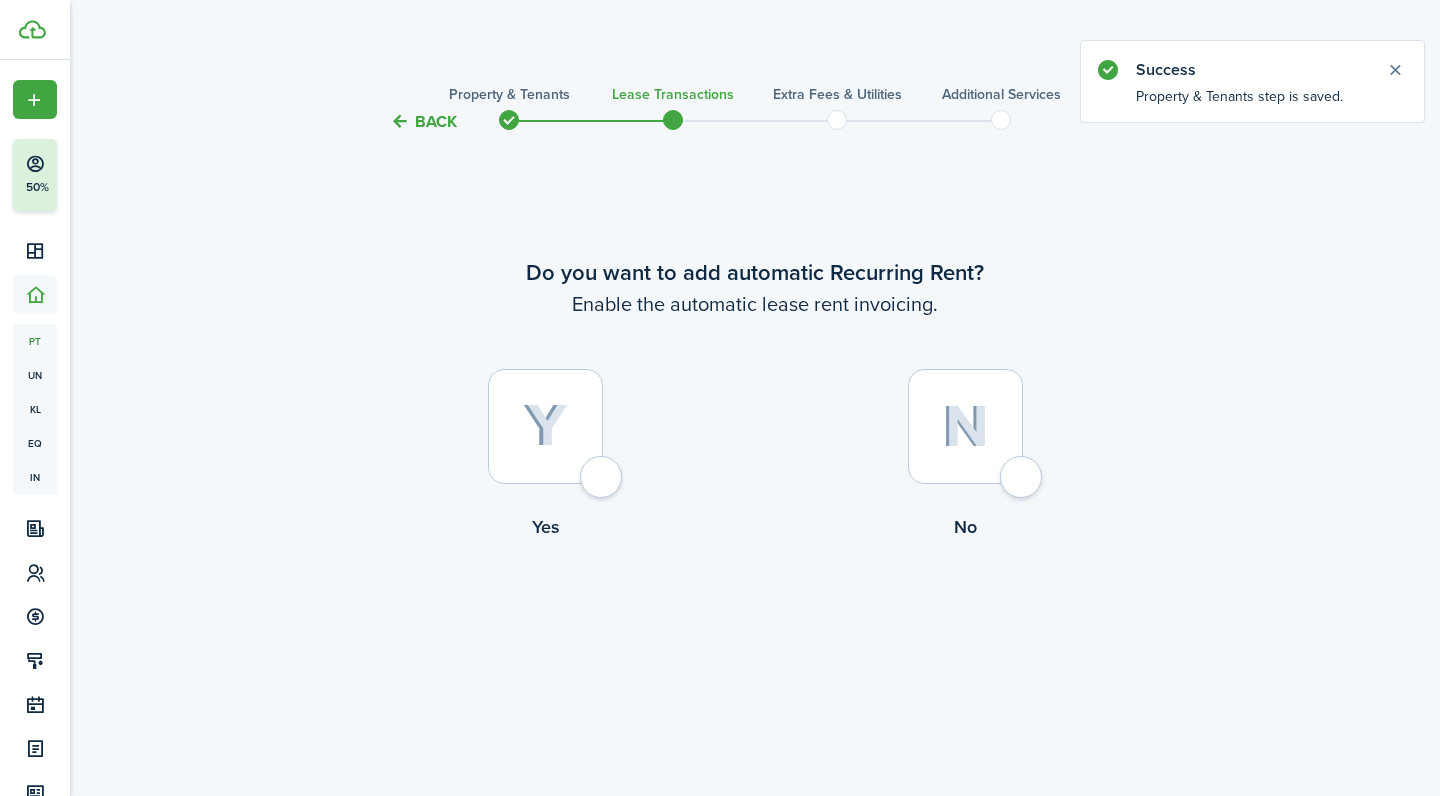 click at bounding box center [545, 426] 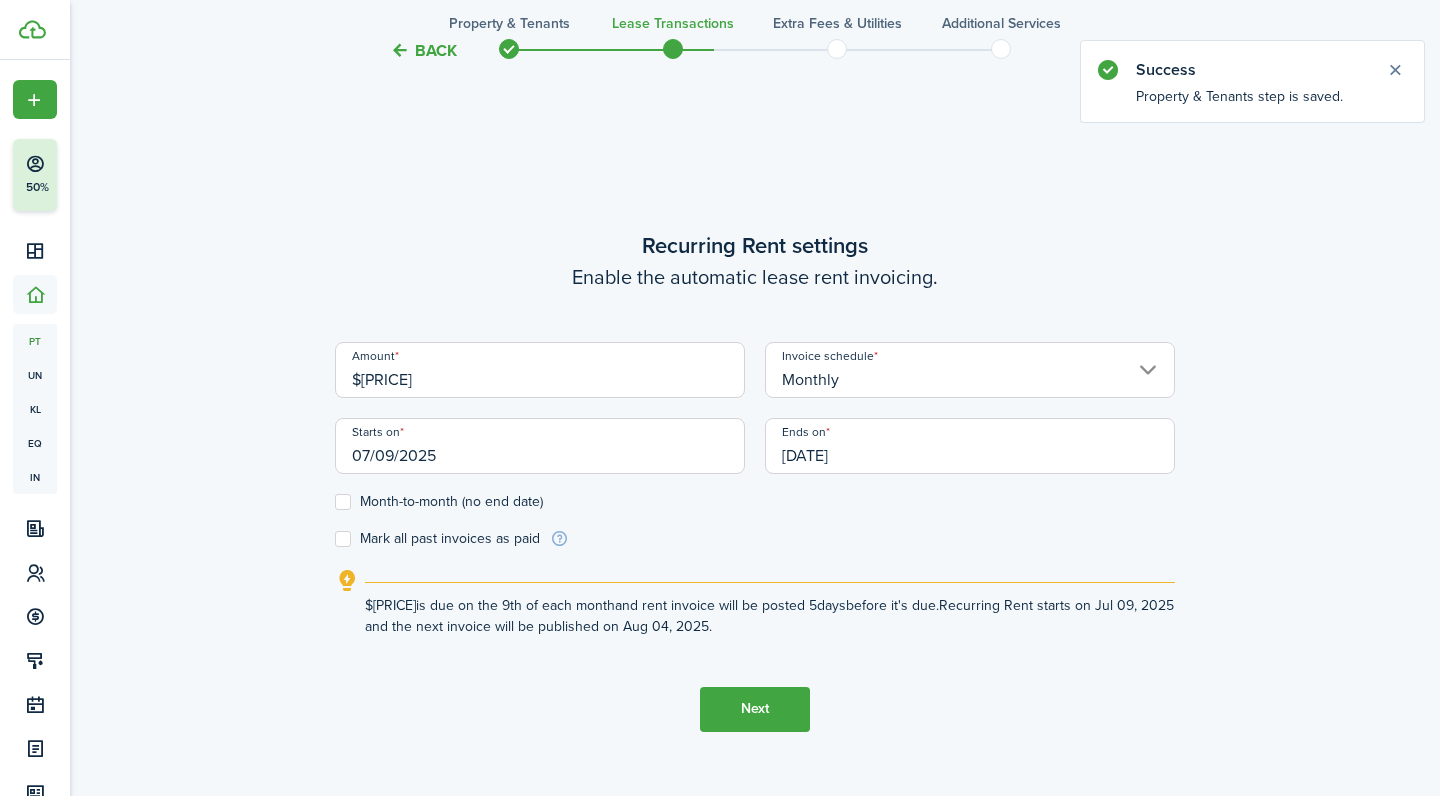 scroll, scrollTop: 662, scrollLeft: 0, axis: vertical 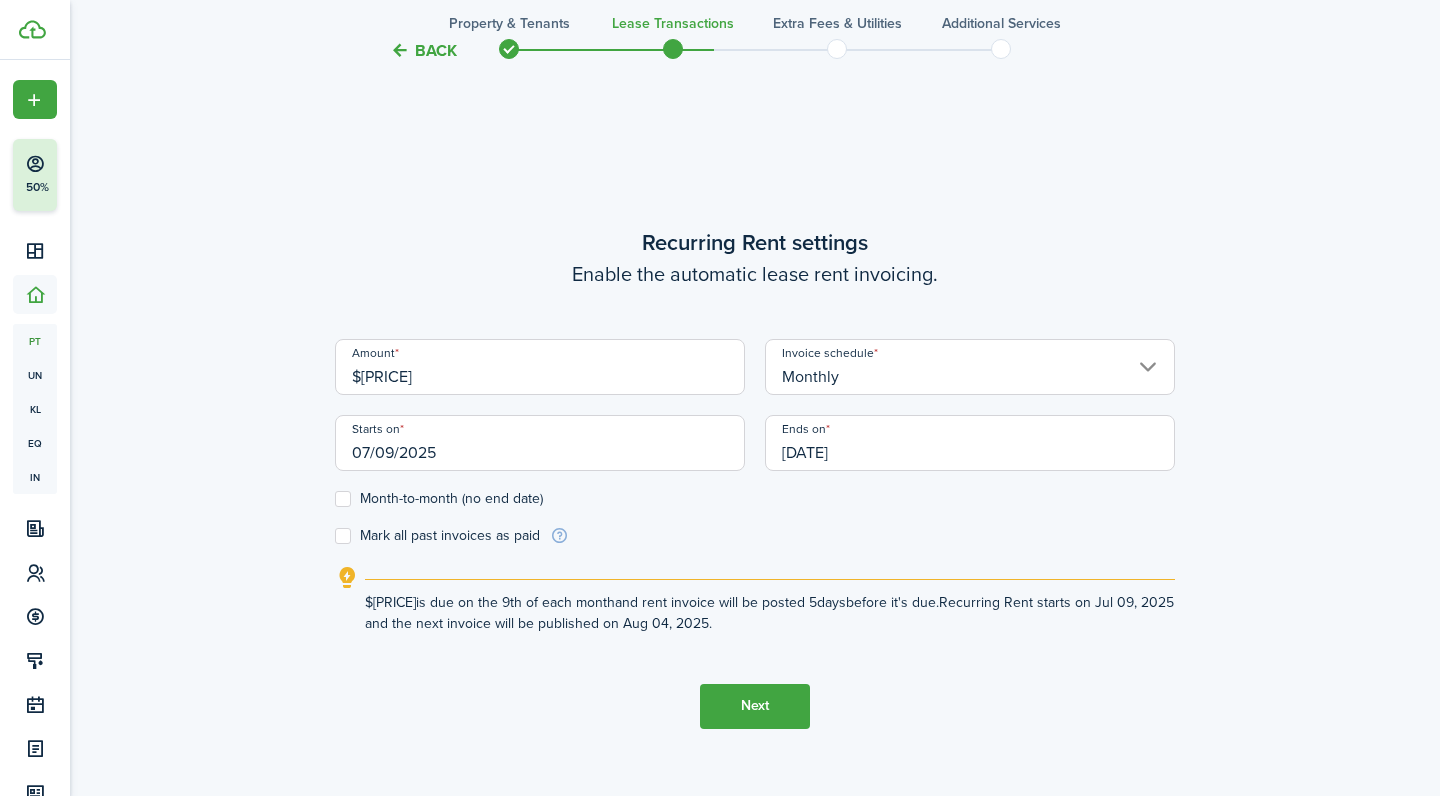 click on "07/09/2025" at bounding box center [540, 443] 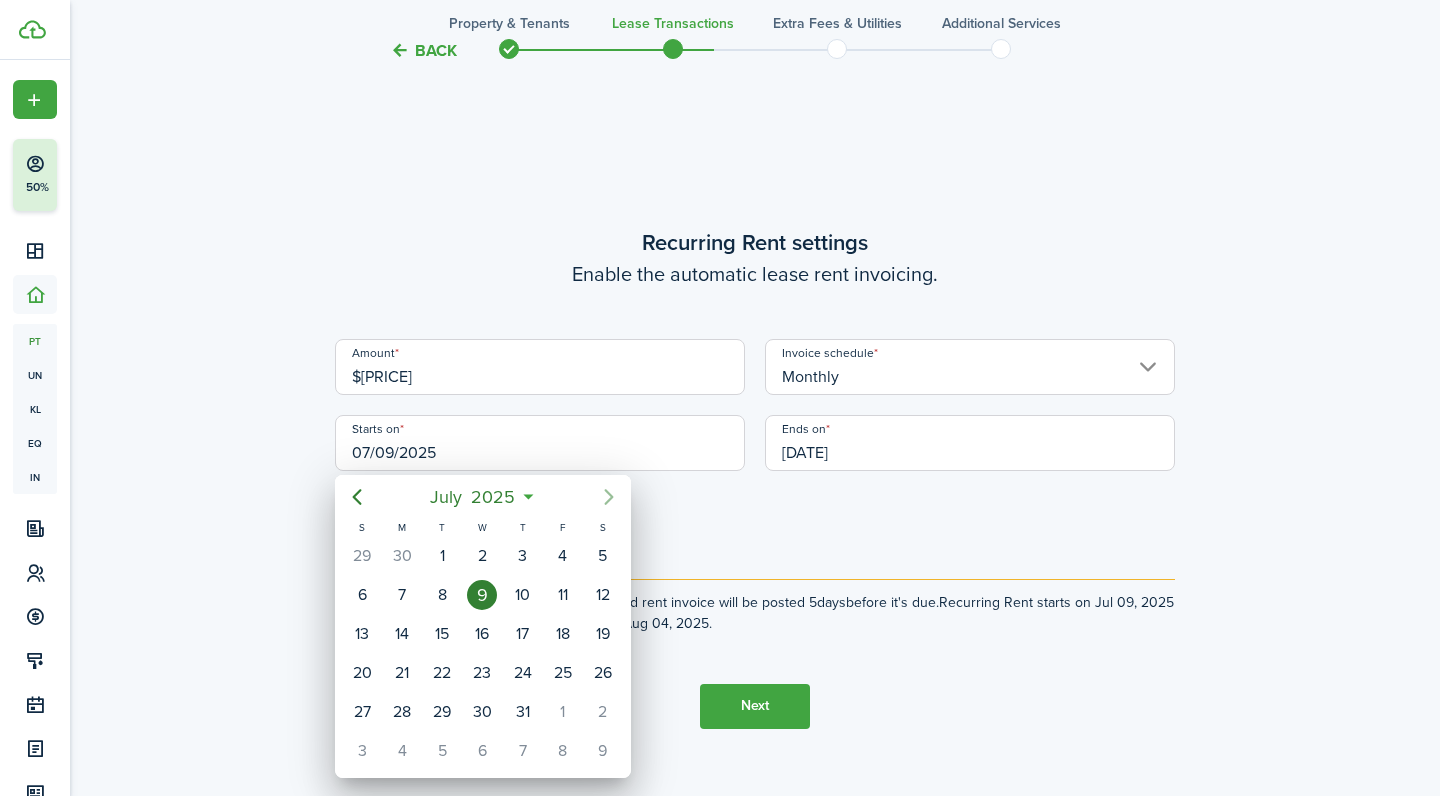 click at bounding box center [609, 497] 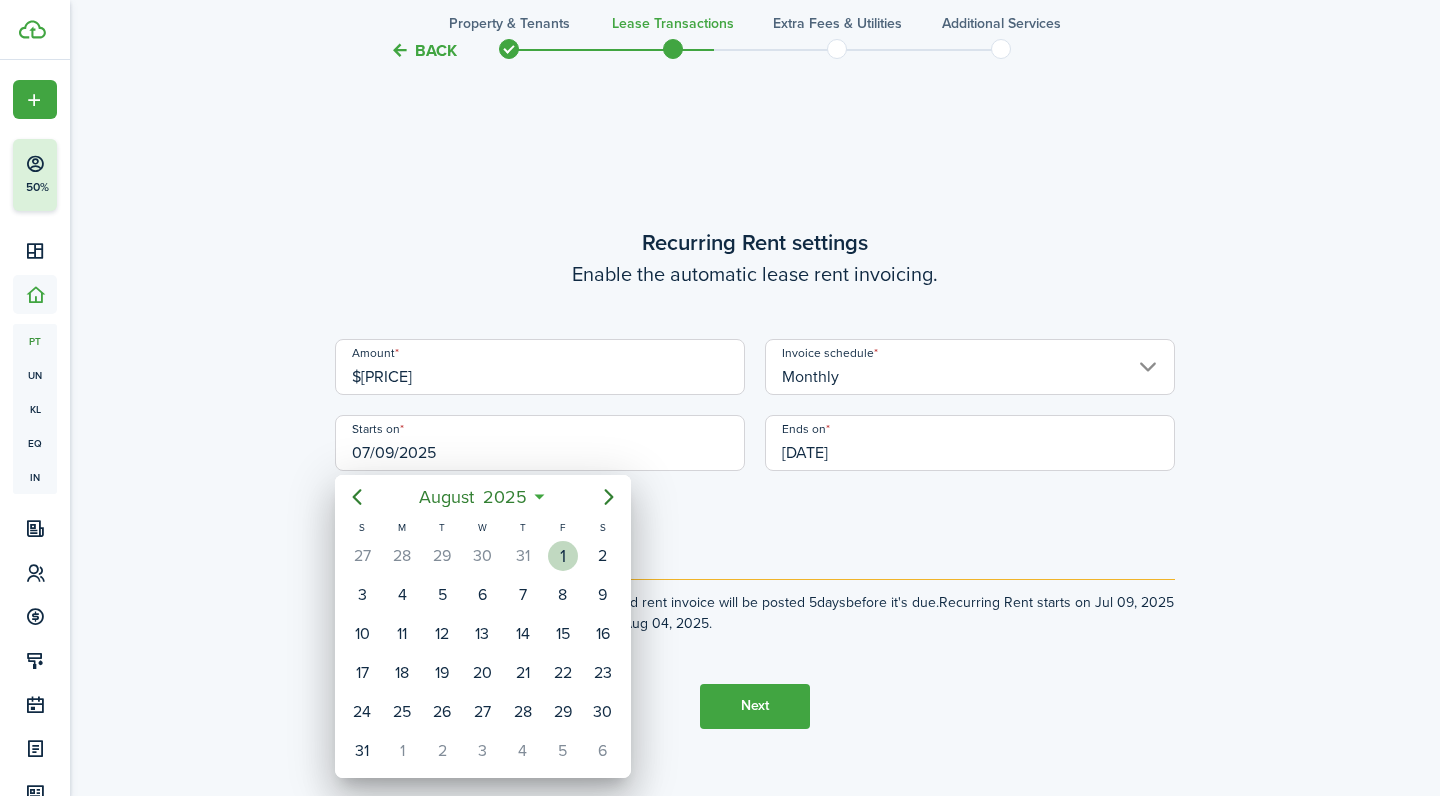 click on "1" at bounding box center (563, 556) 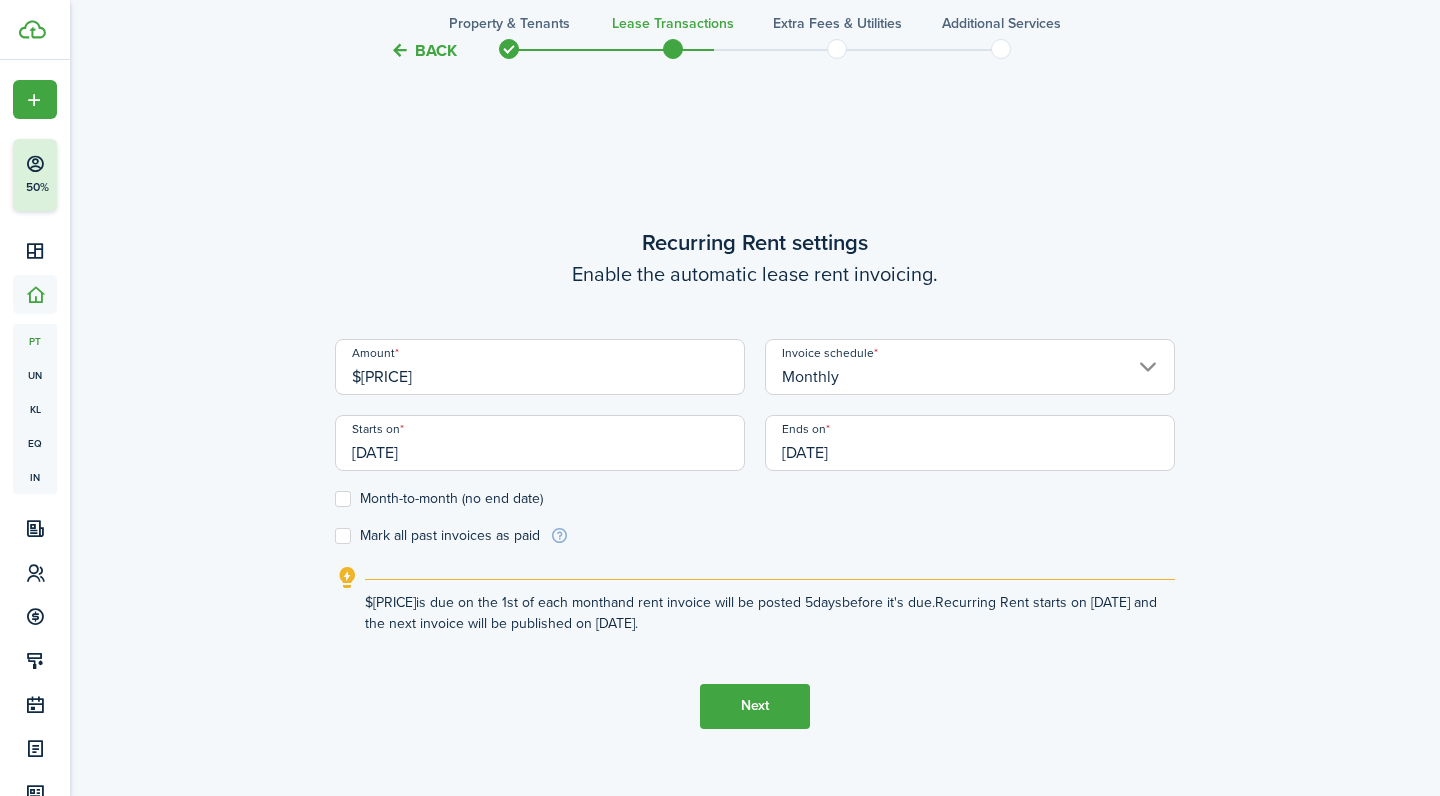 click on "[DATE]" at bounding box center [970, 443] 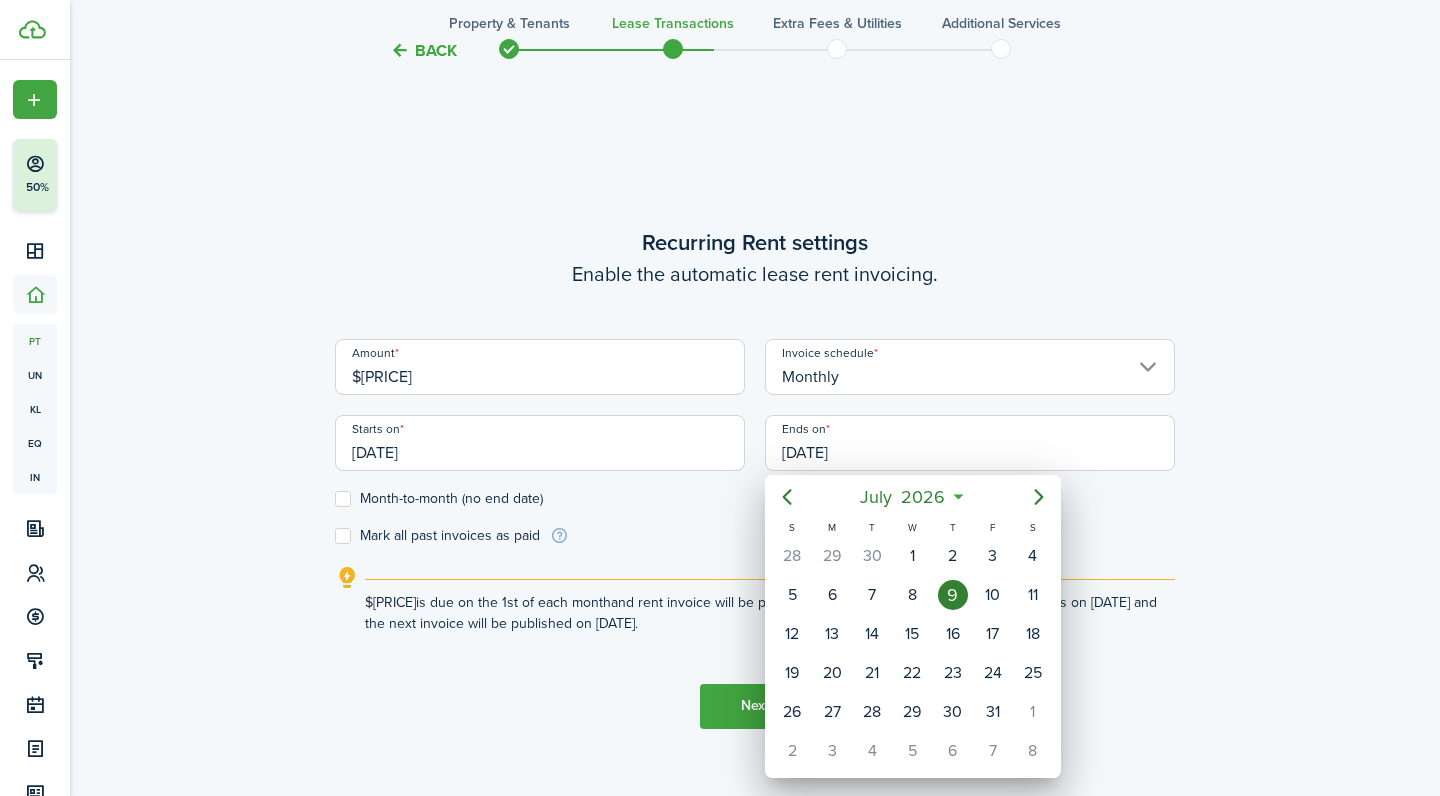 click at bounding box center (720, 398) 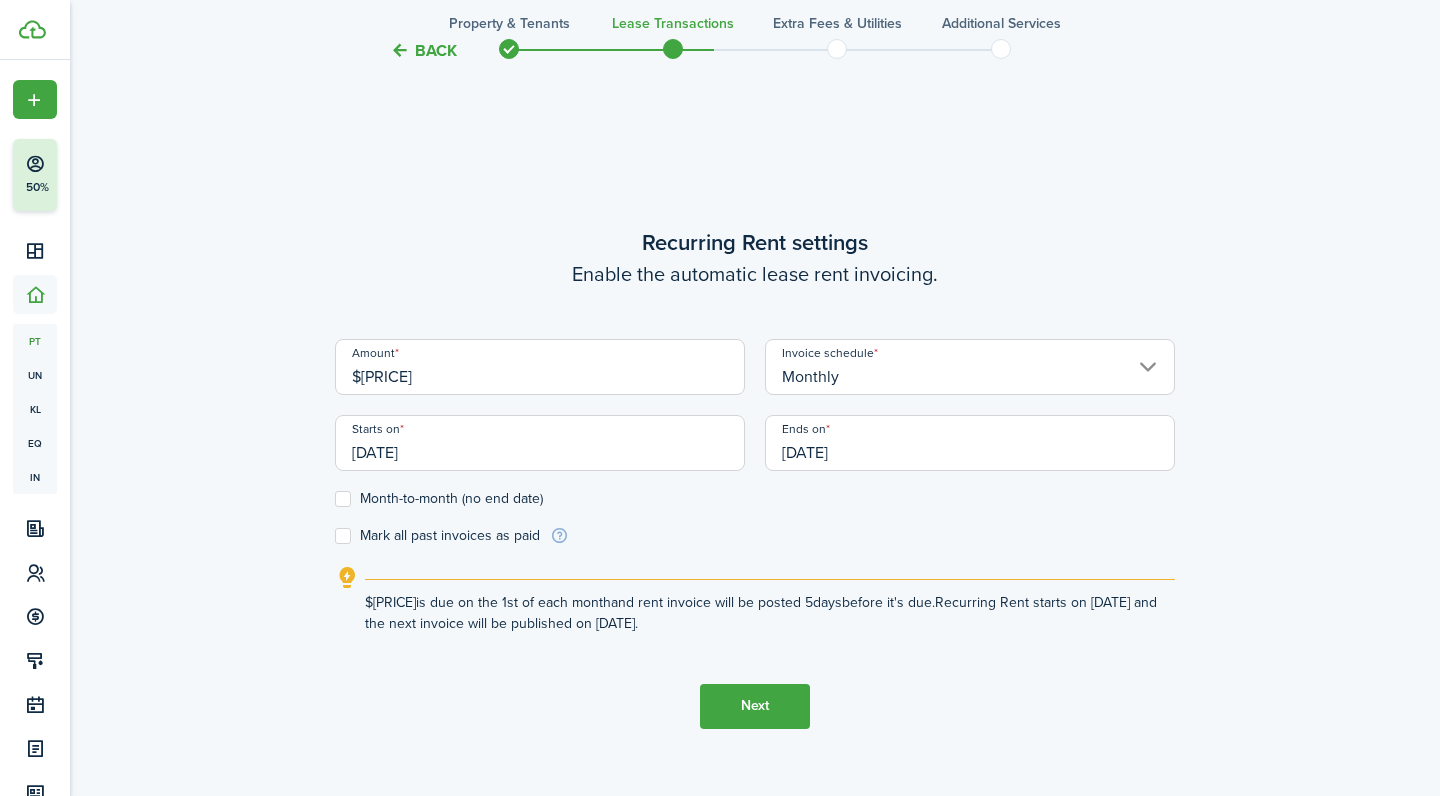 click on "Month-to-month (no end date)" at bounding box center (439, 499) 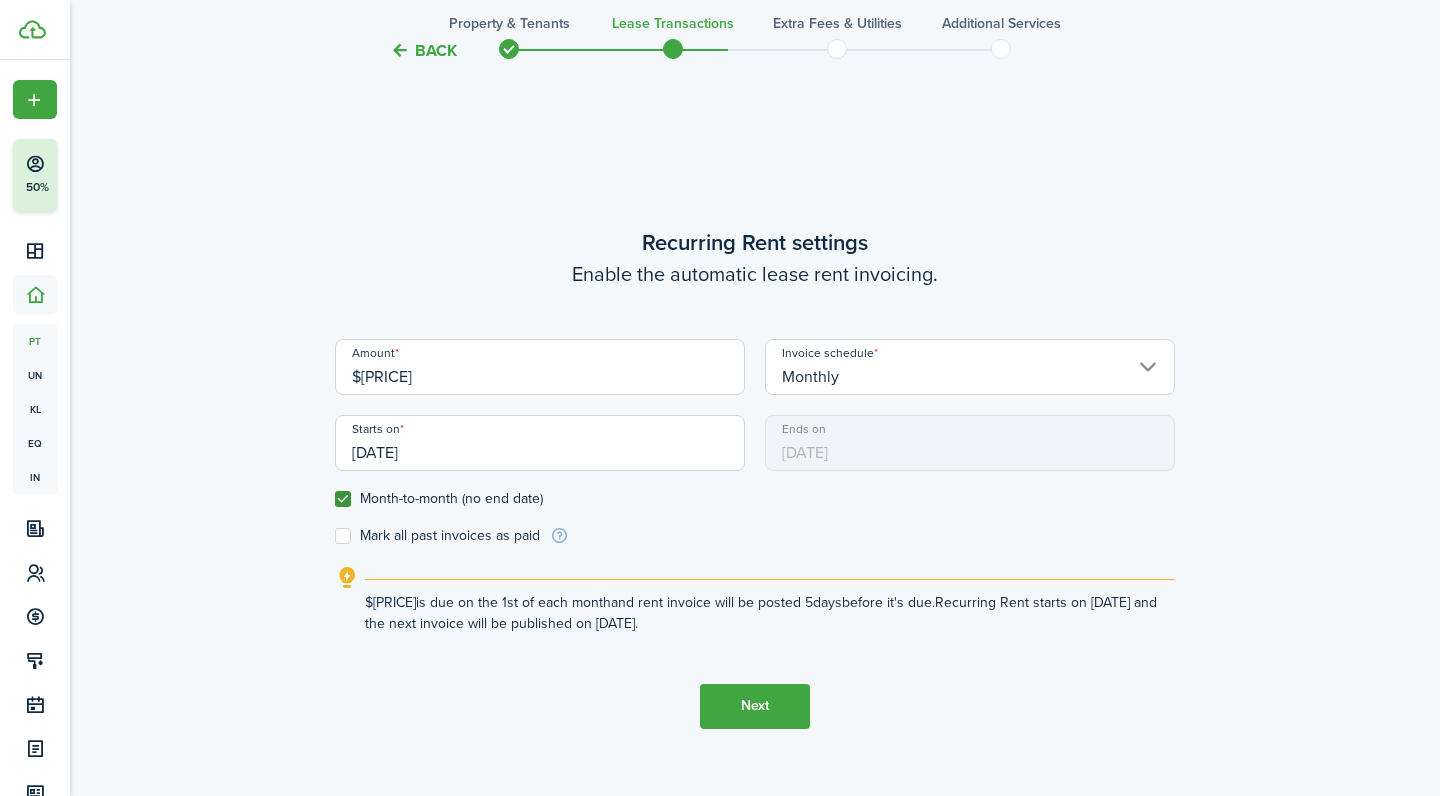 click on "Mark all past invoices as paid" at bounding box center [437, 536] 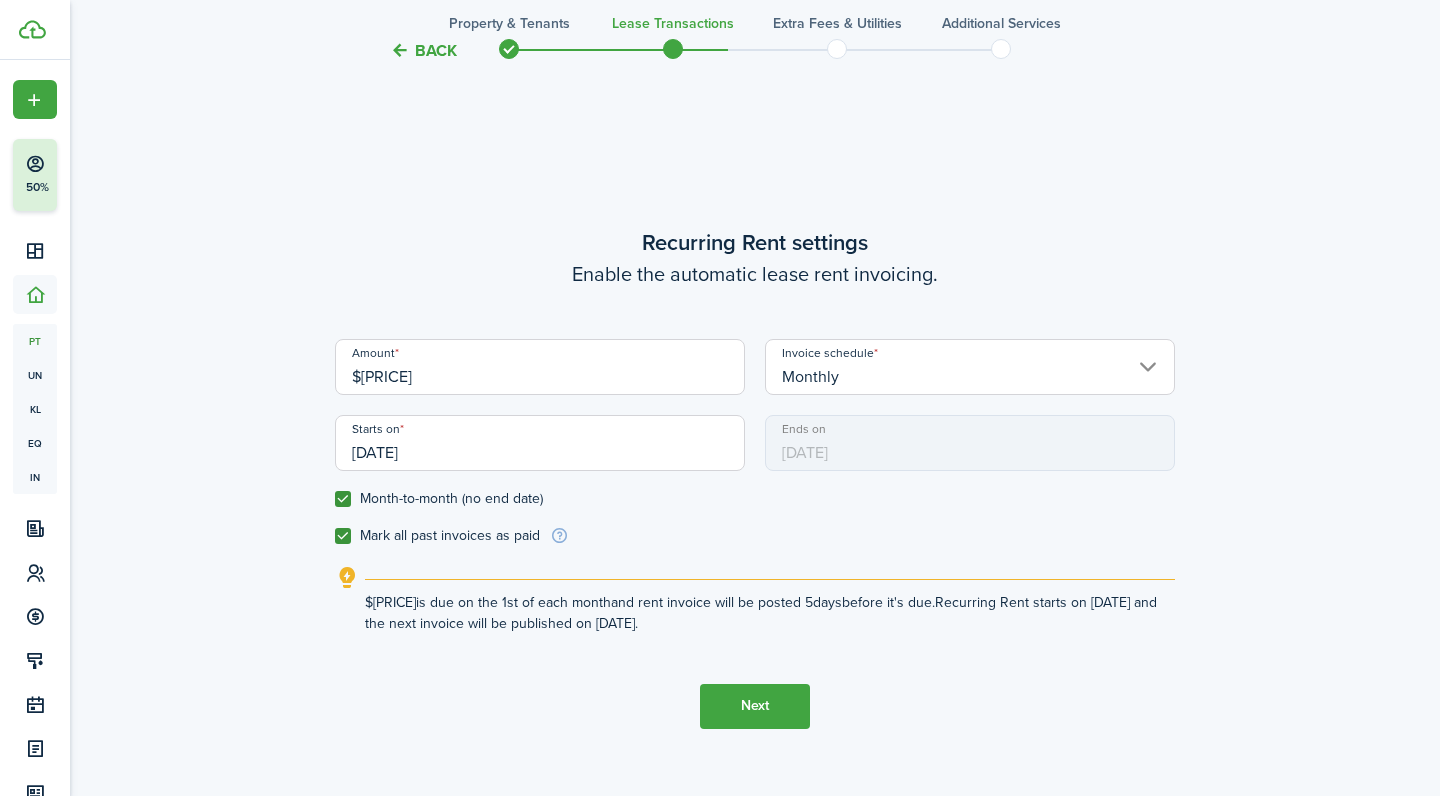 click on "Next" at bounding box center [755, 706] 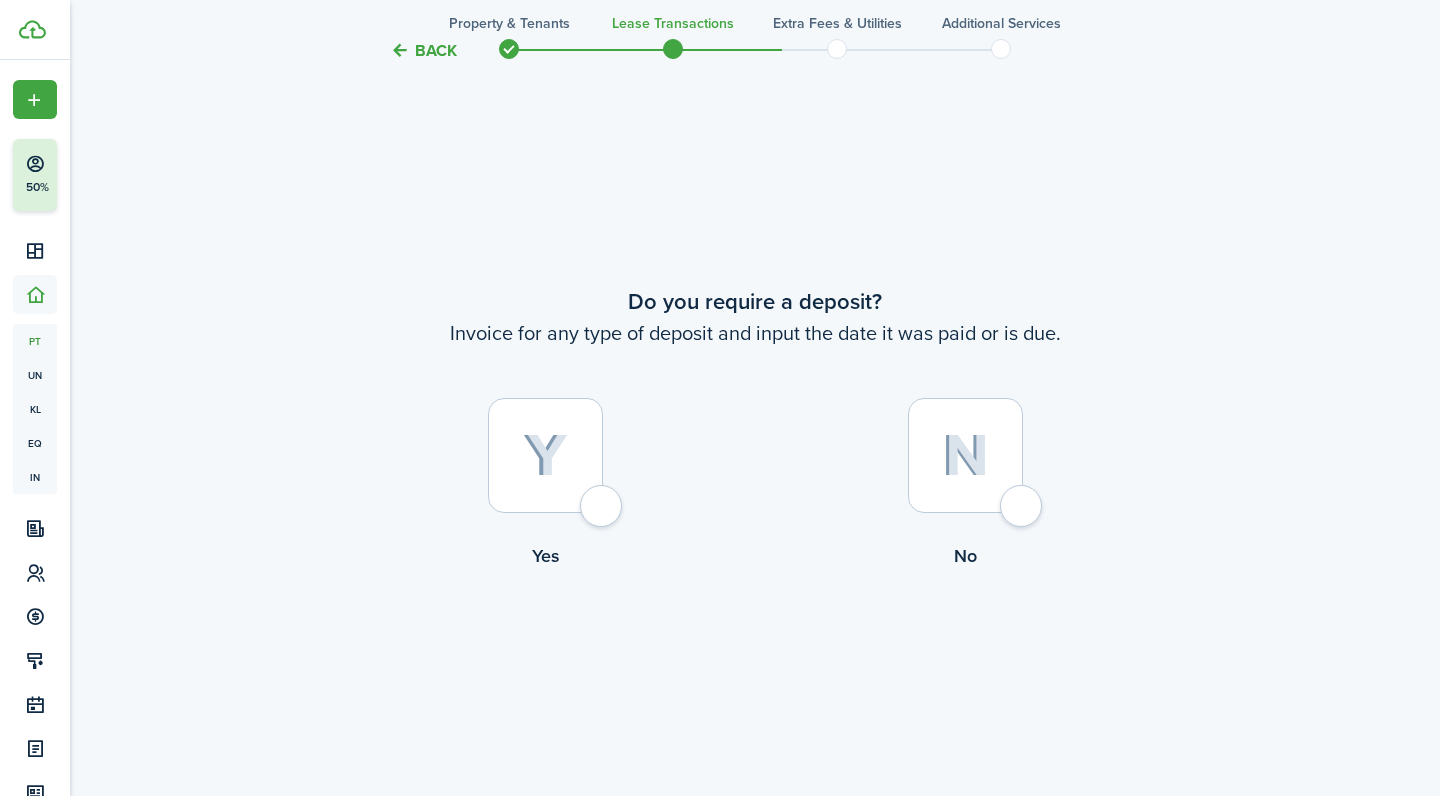 scroll, scrollTop: 1458, scrollLeft: 0, axis: vertical 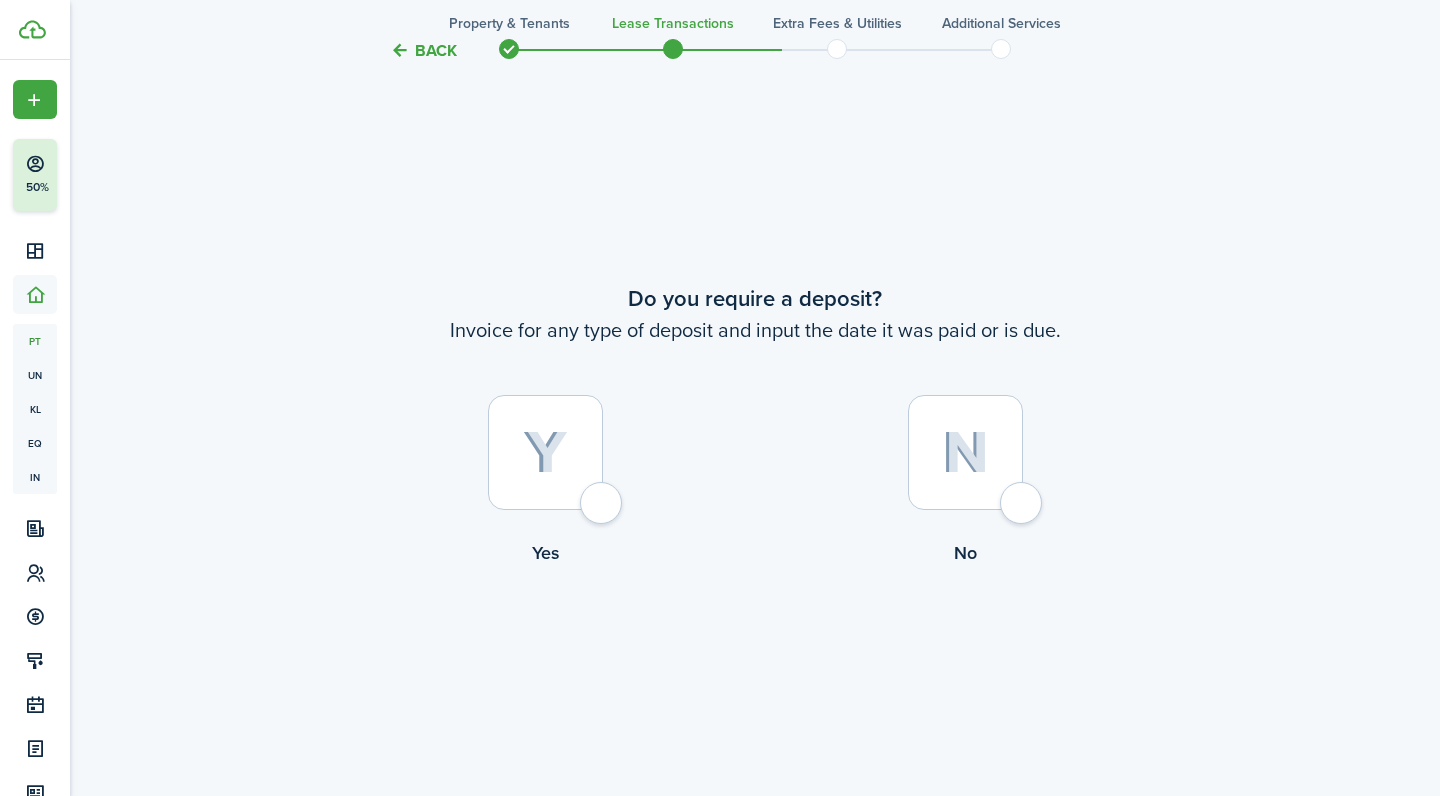 click at bounding box center [965, 452] 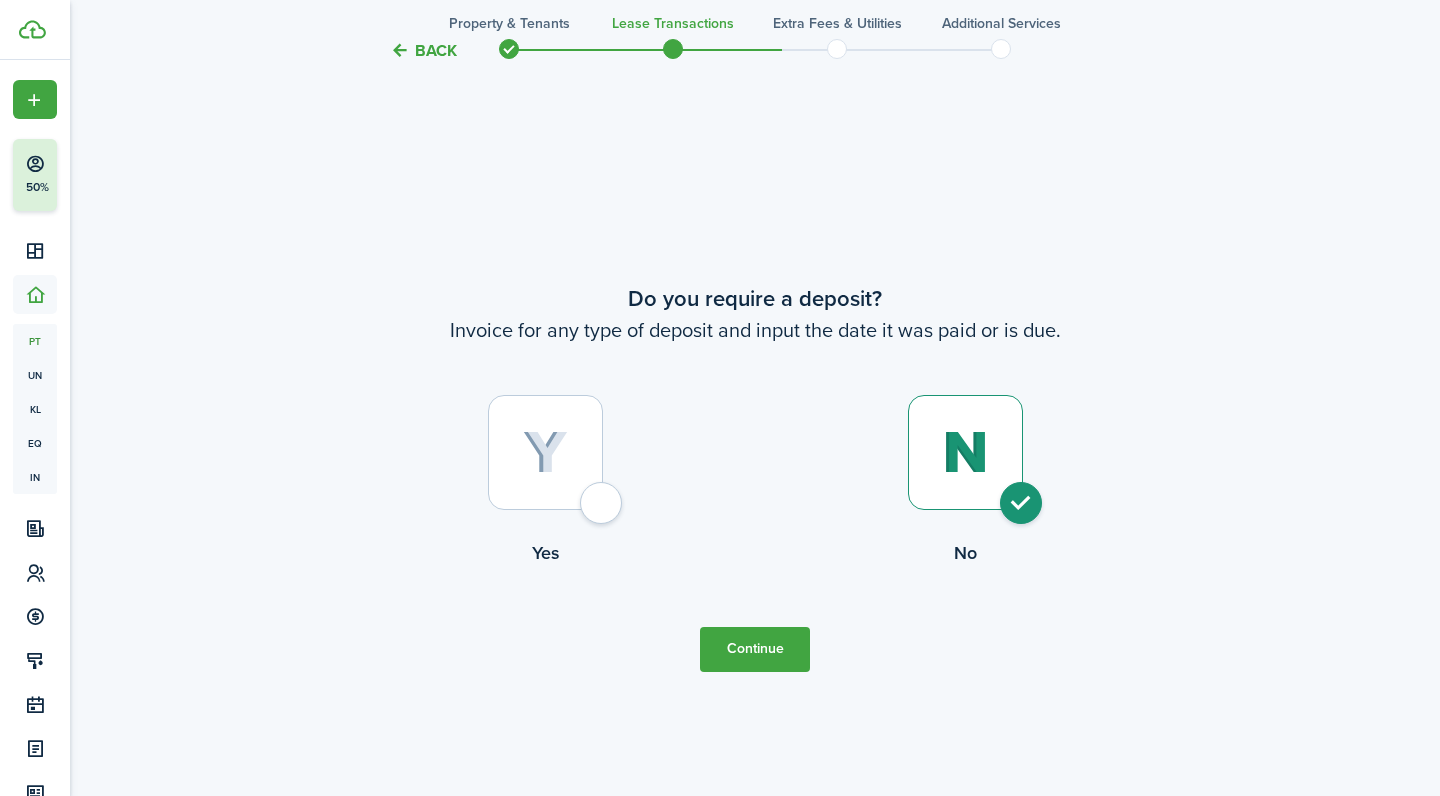 click on "Continue" at bounding box center [755, 649] 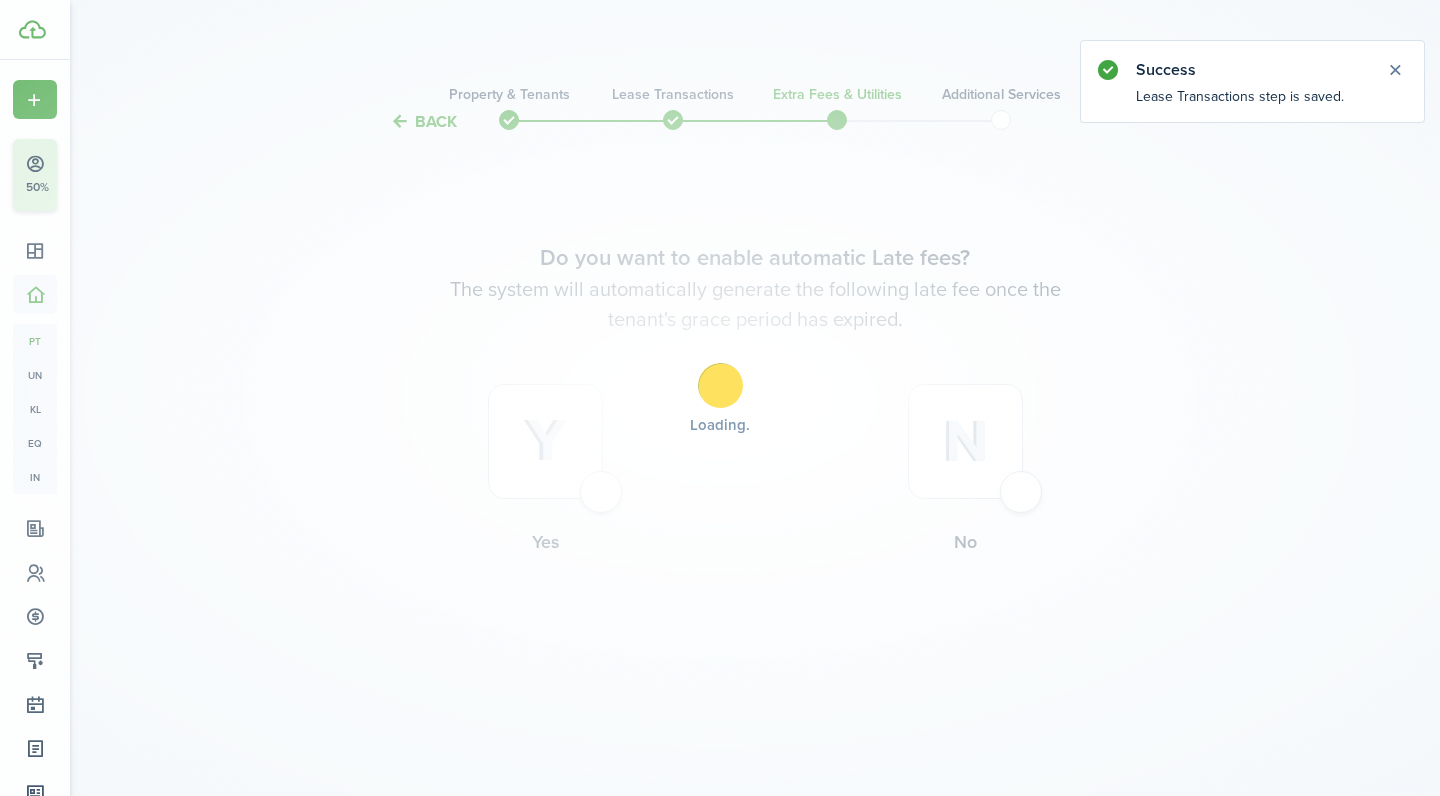 scroll, scrollTop: 0, scrollLeft: 0, axis: both 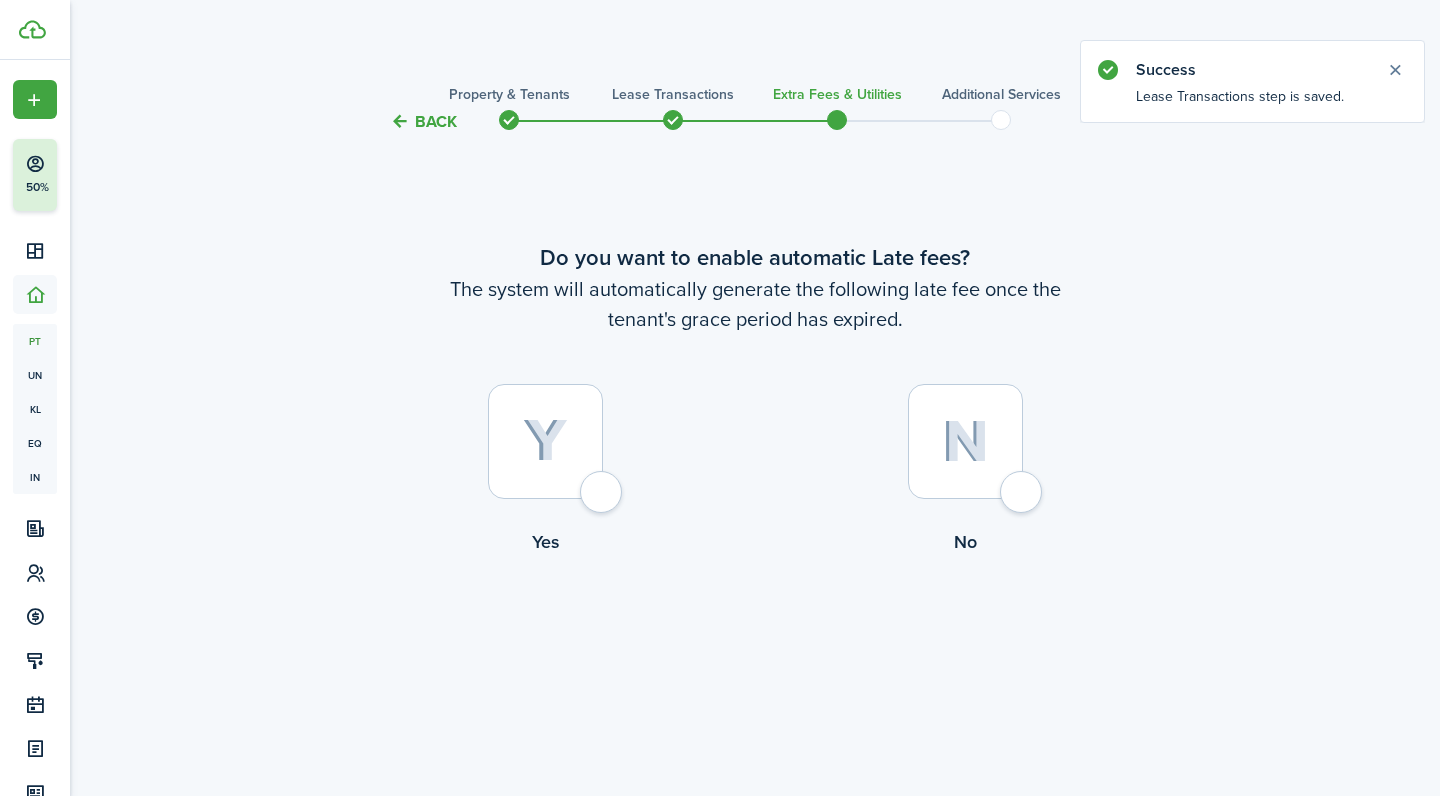 click at bounding box center (545, 441) 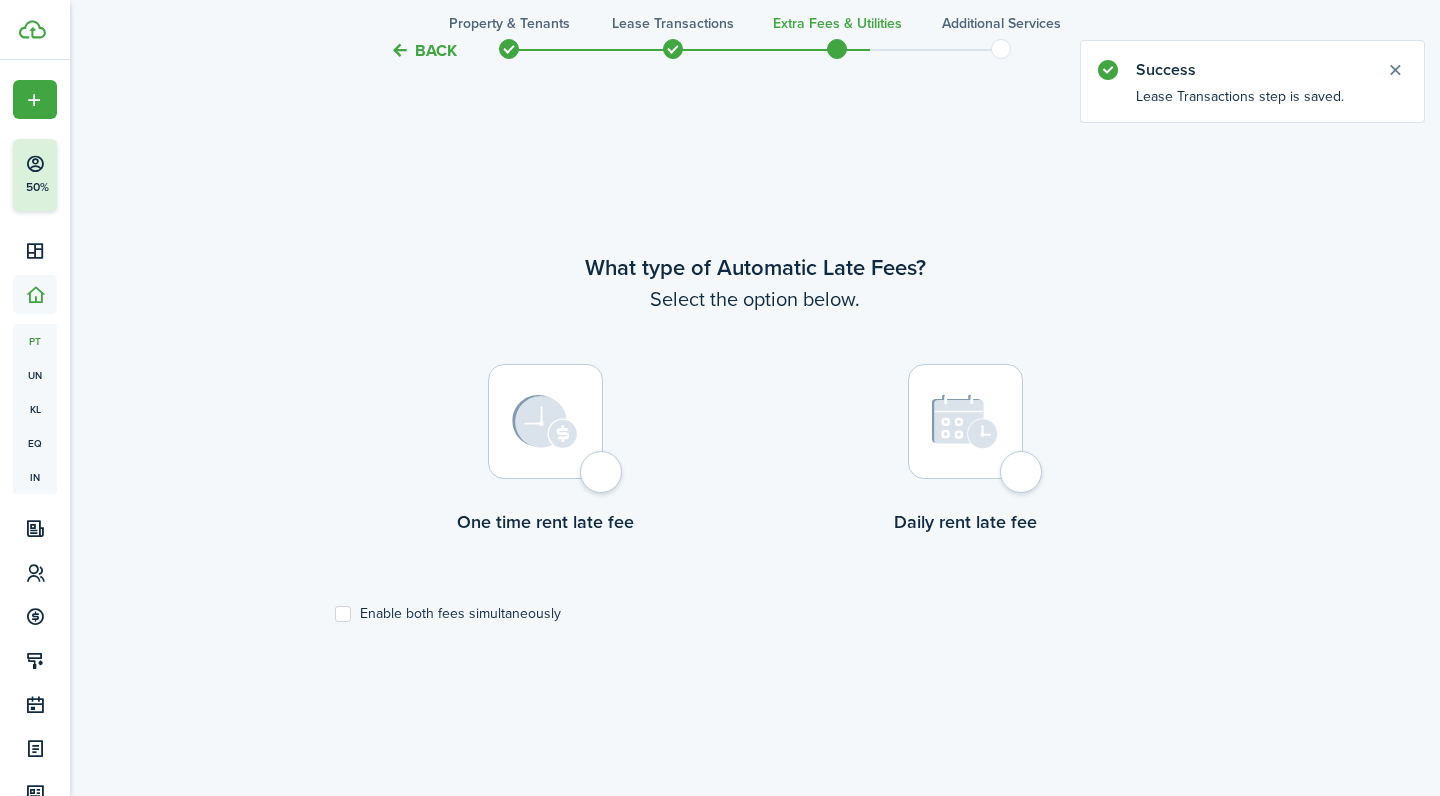 scroll, scrollTop: 662, scrollLeft: 0, axis: vertical 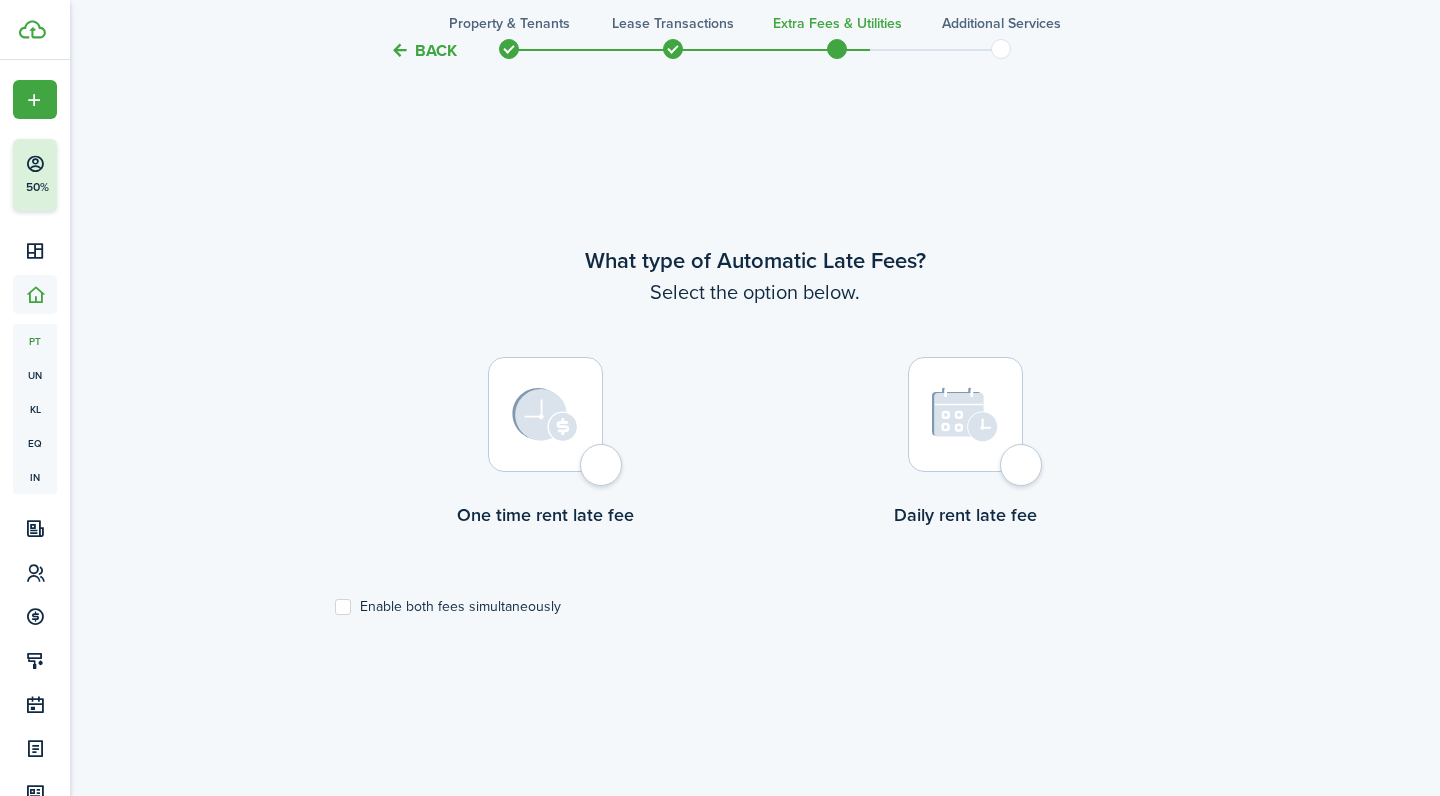 click at bounding box center (965, 415) 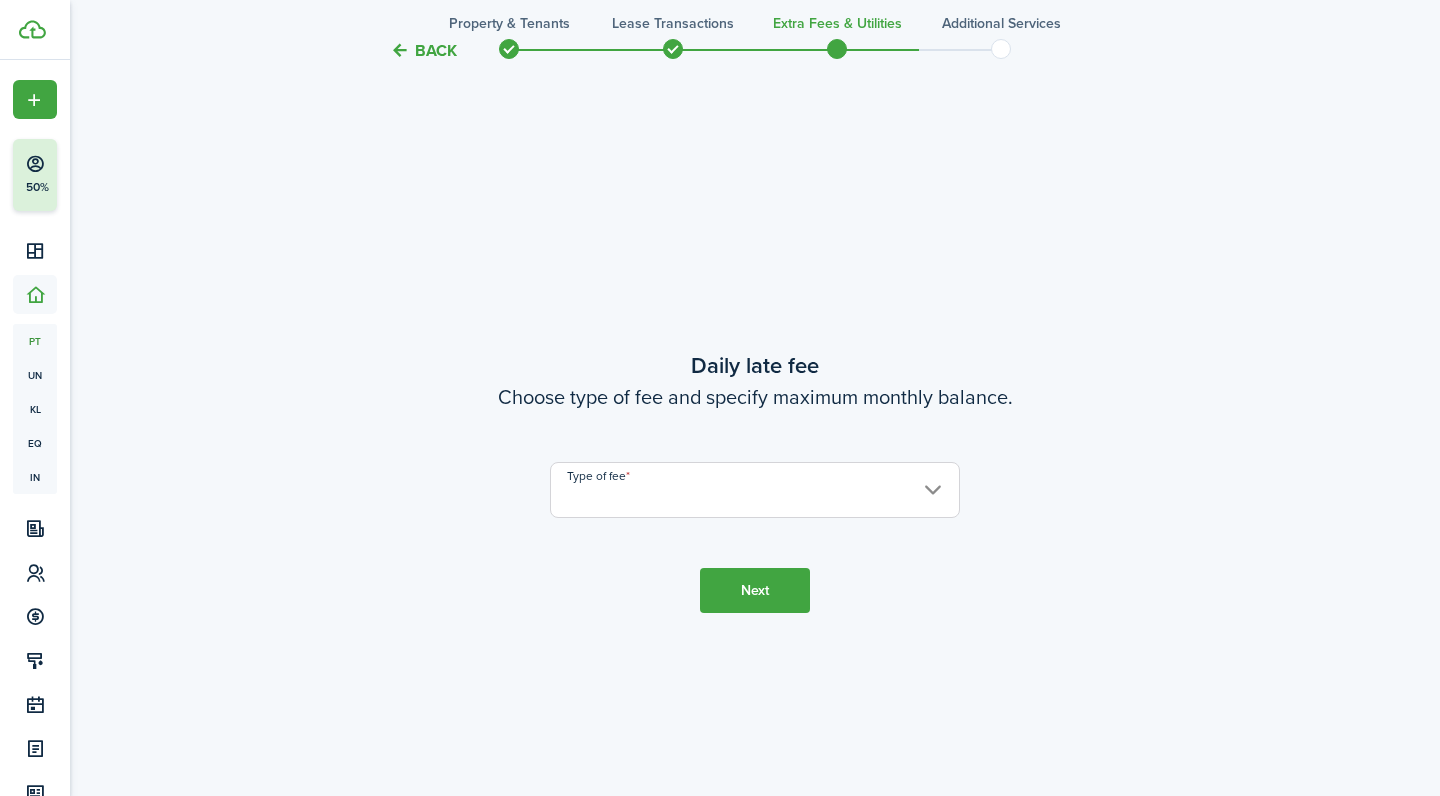 scroll, scrollTop: 1458, scrollLeft: 0, axis: vertical 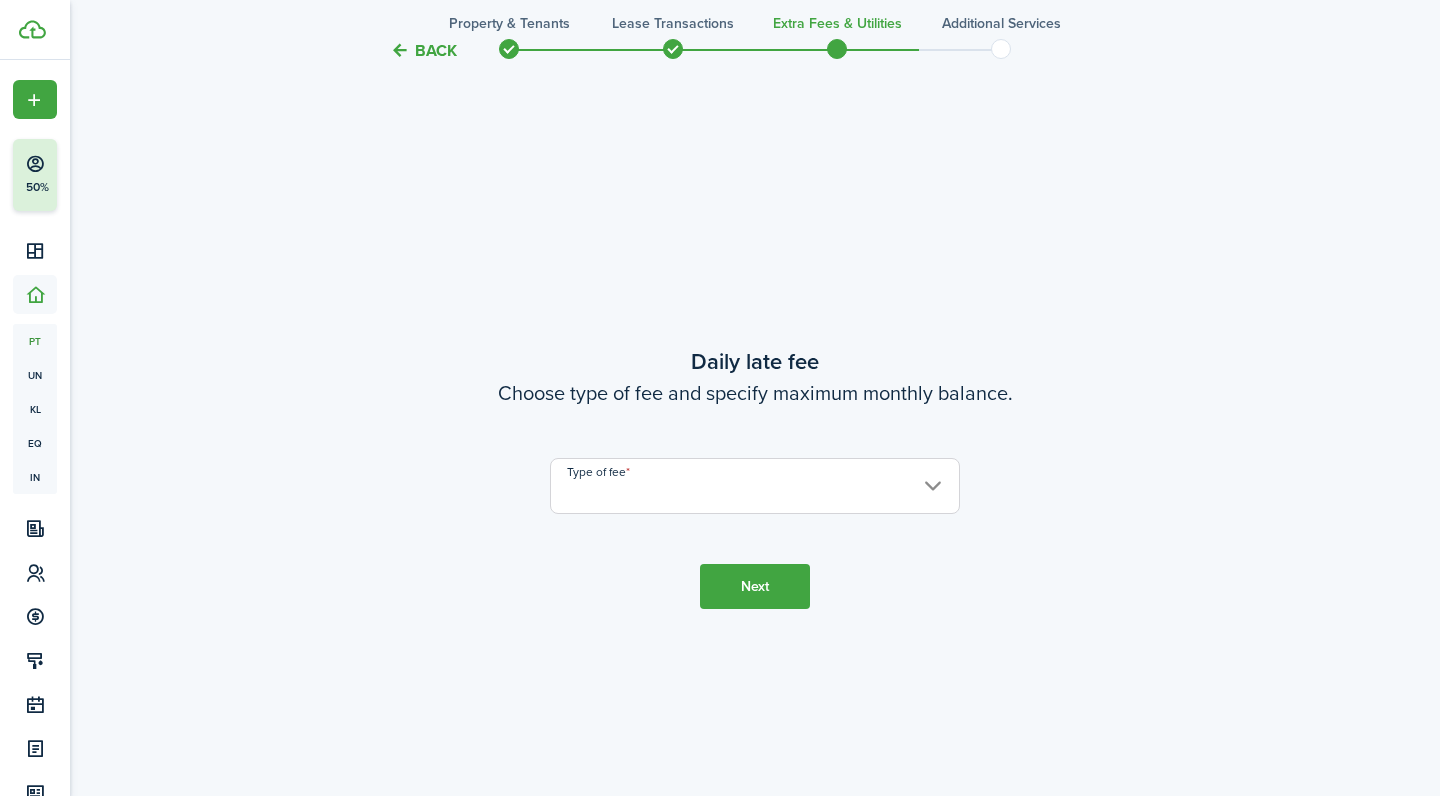click on "Type of fee" at bounding box center [755, 486] 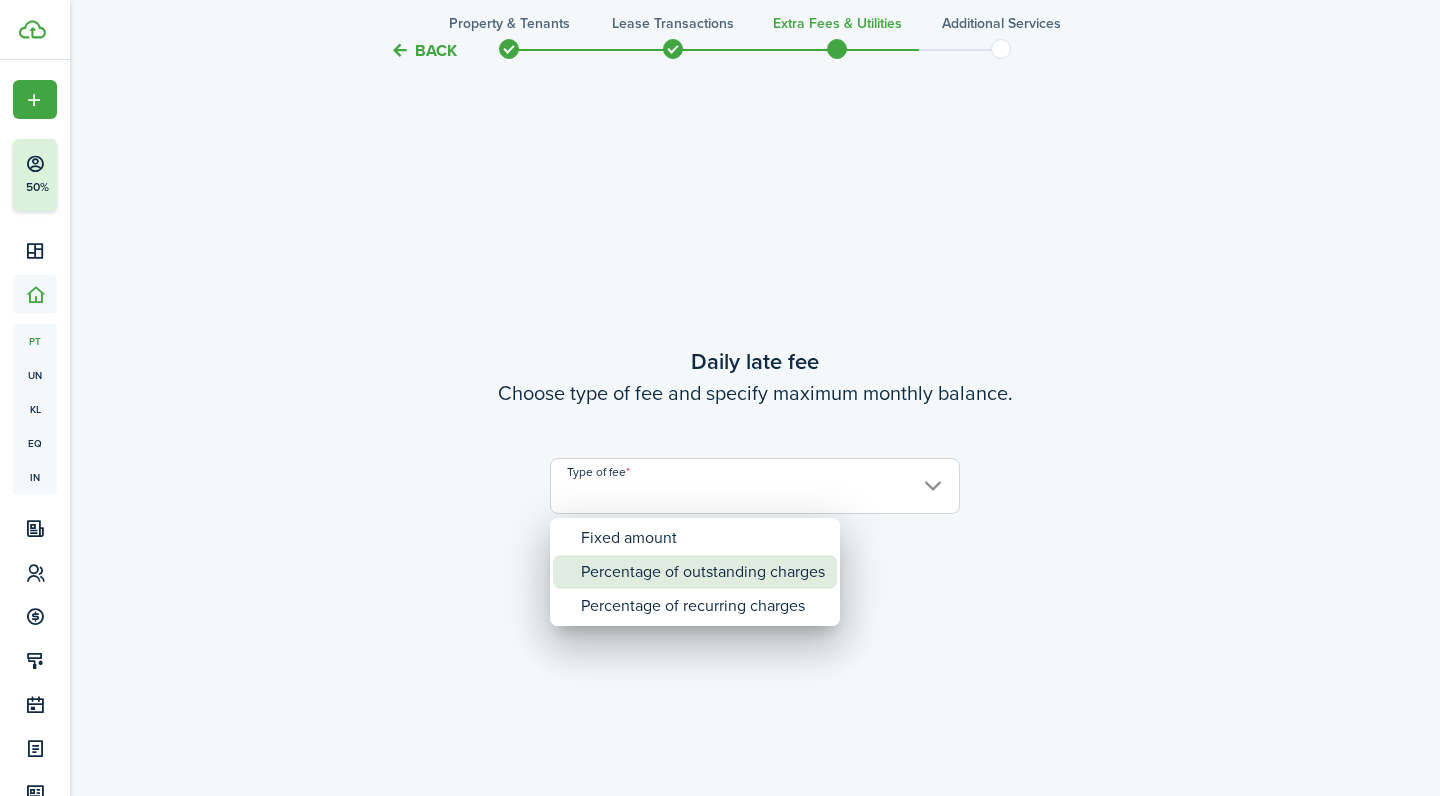 click on "Percentage of outstanding charges" at bounding box center (703, 572) 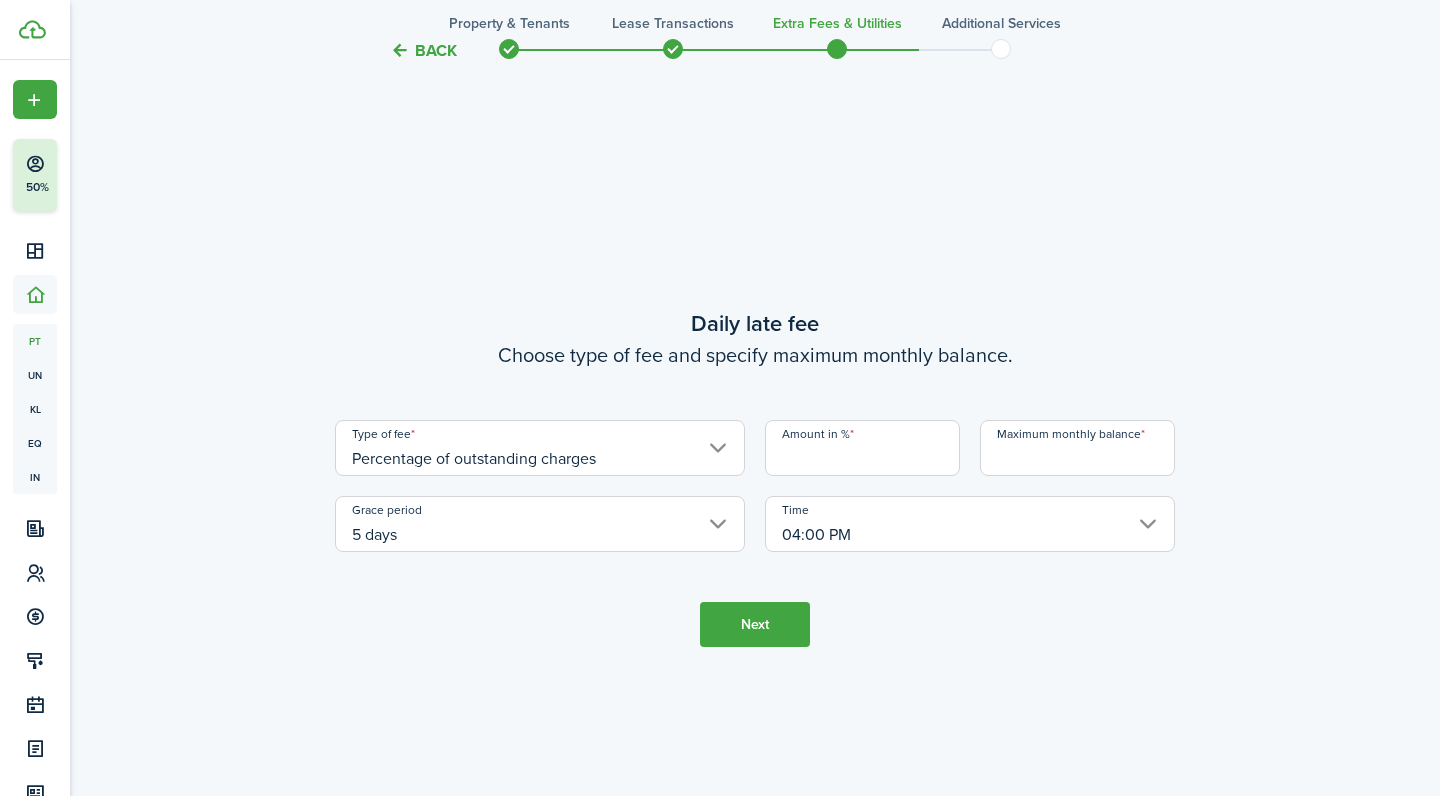click on "Amount in %" at bounding box center (862, 448) 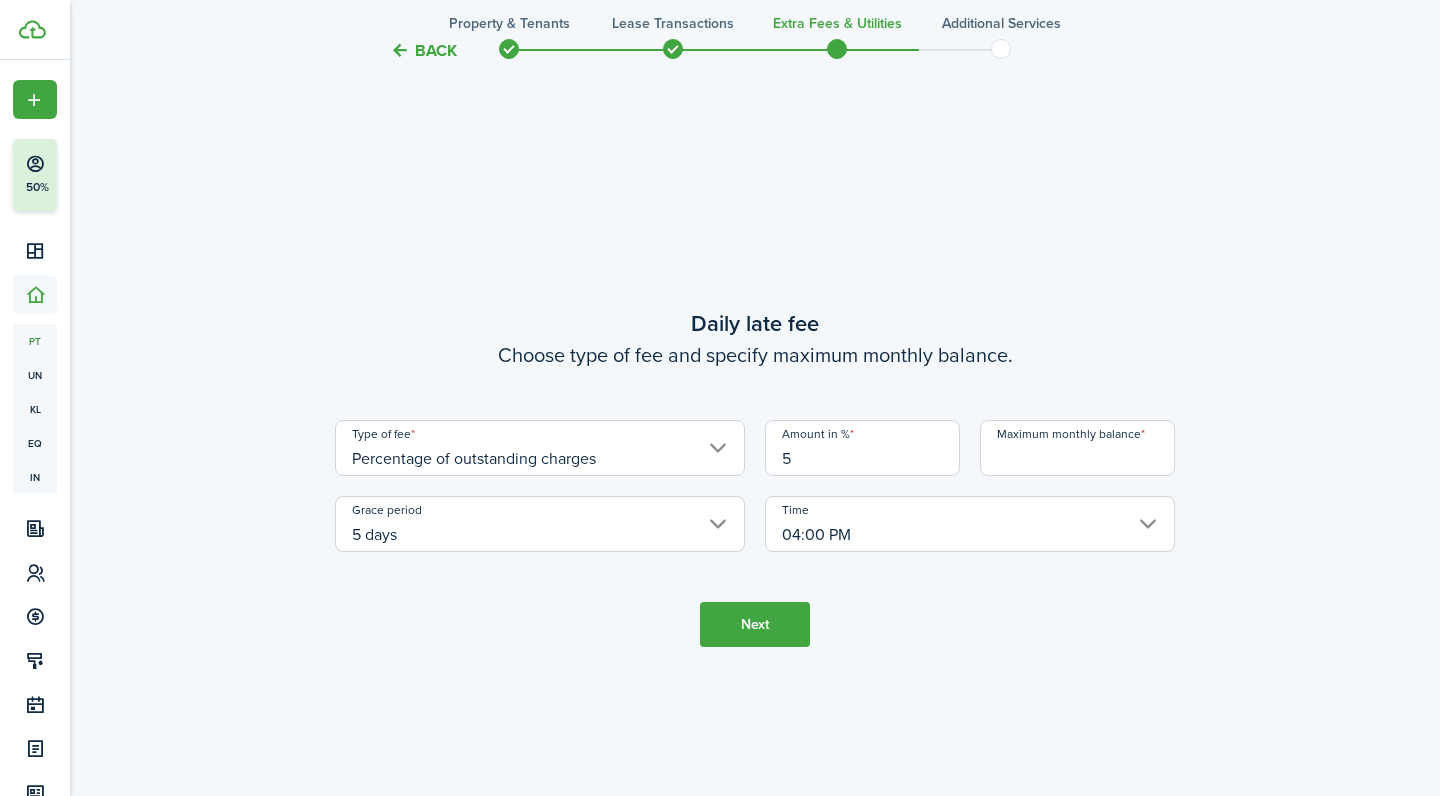 type on "5" 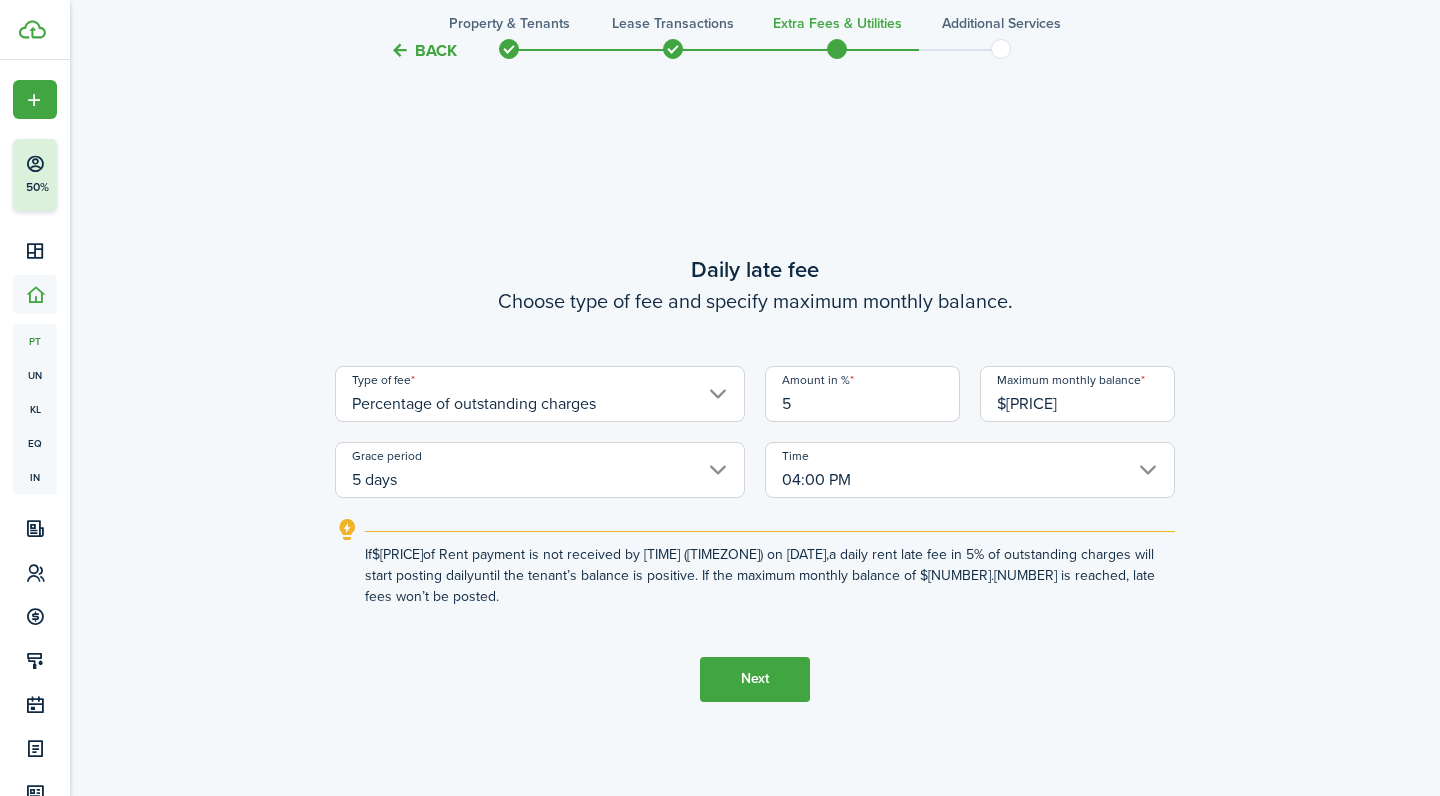 click on "Next" at bounding box center (755, 679) 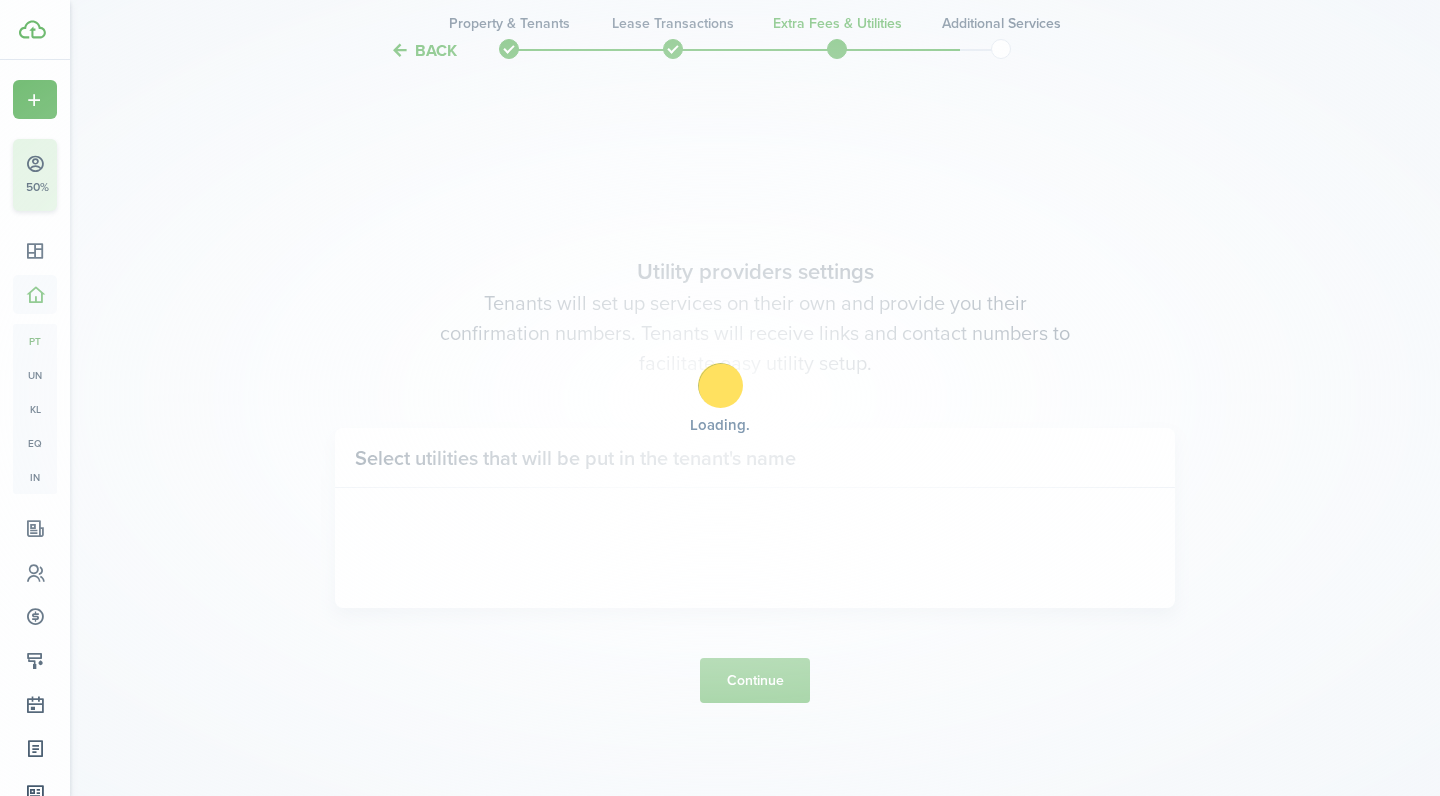 scroll, scrollTop: 2254, scrollLeft: 0, axis: vertical 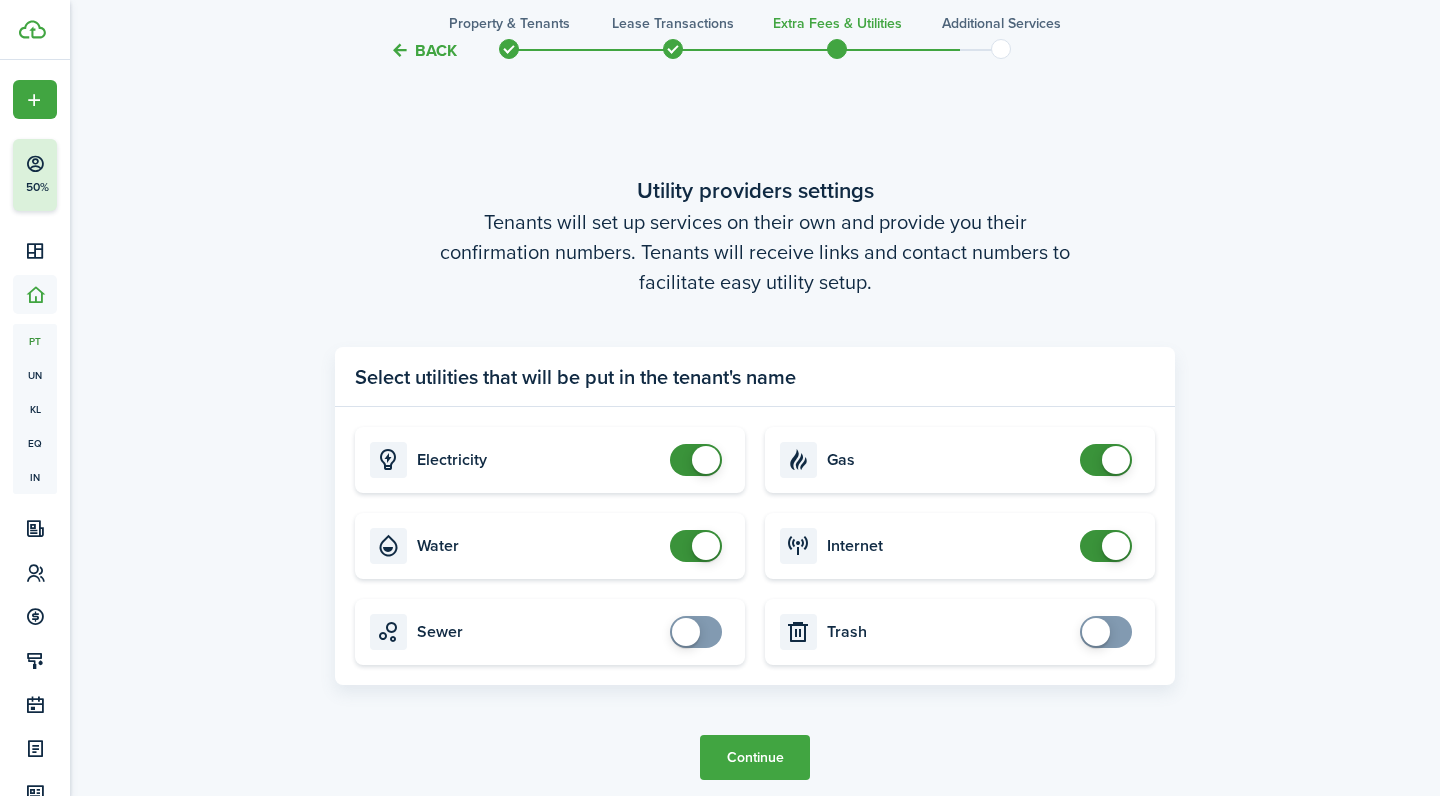 checkbox on "false" 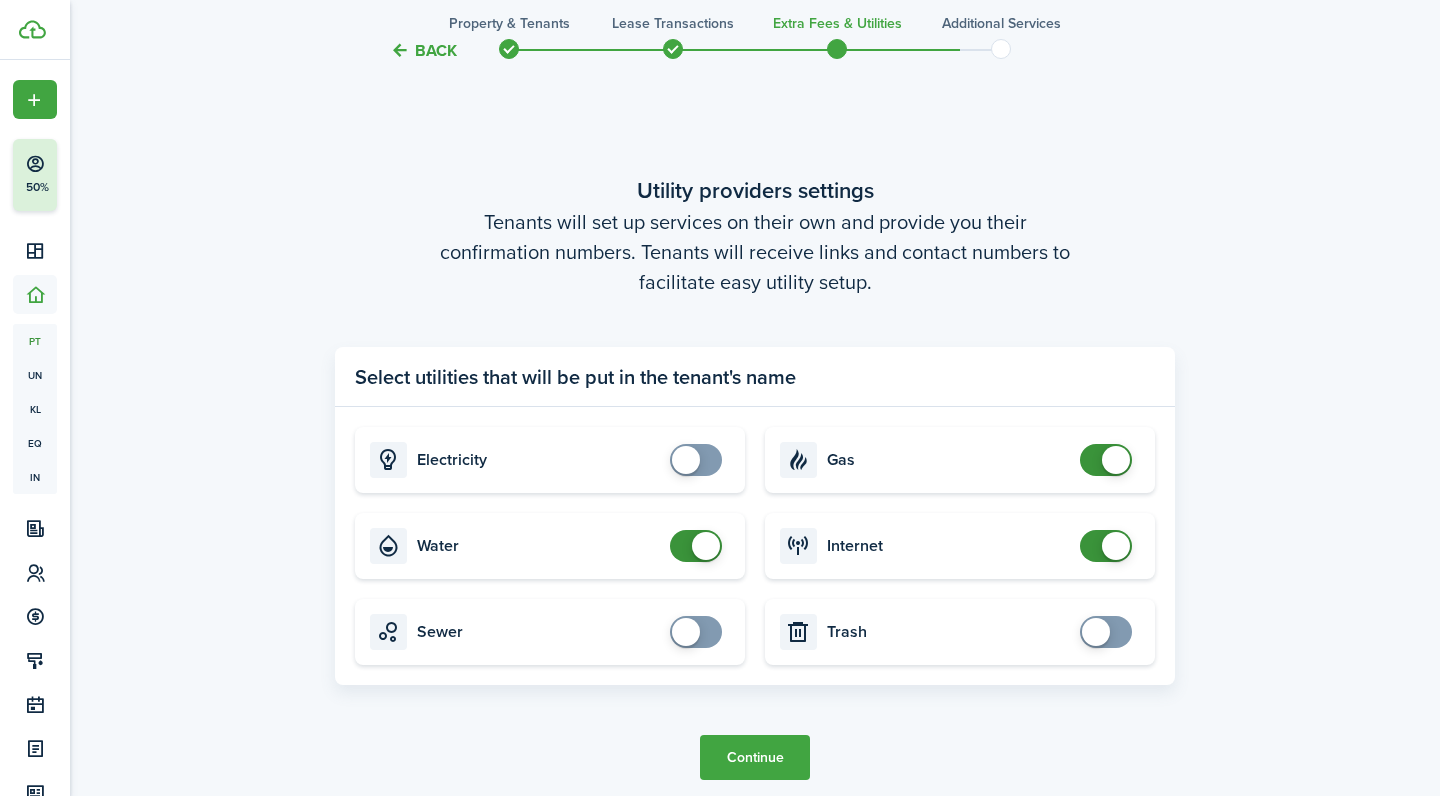 checkbox on "false" 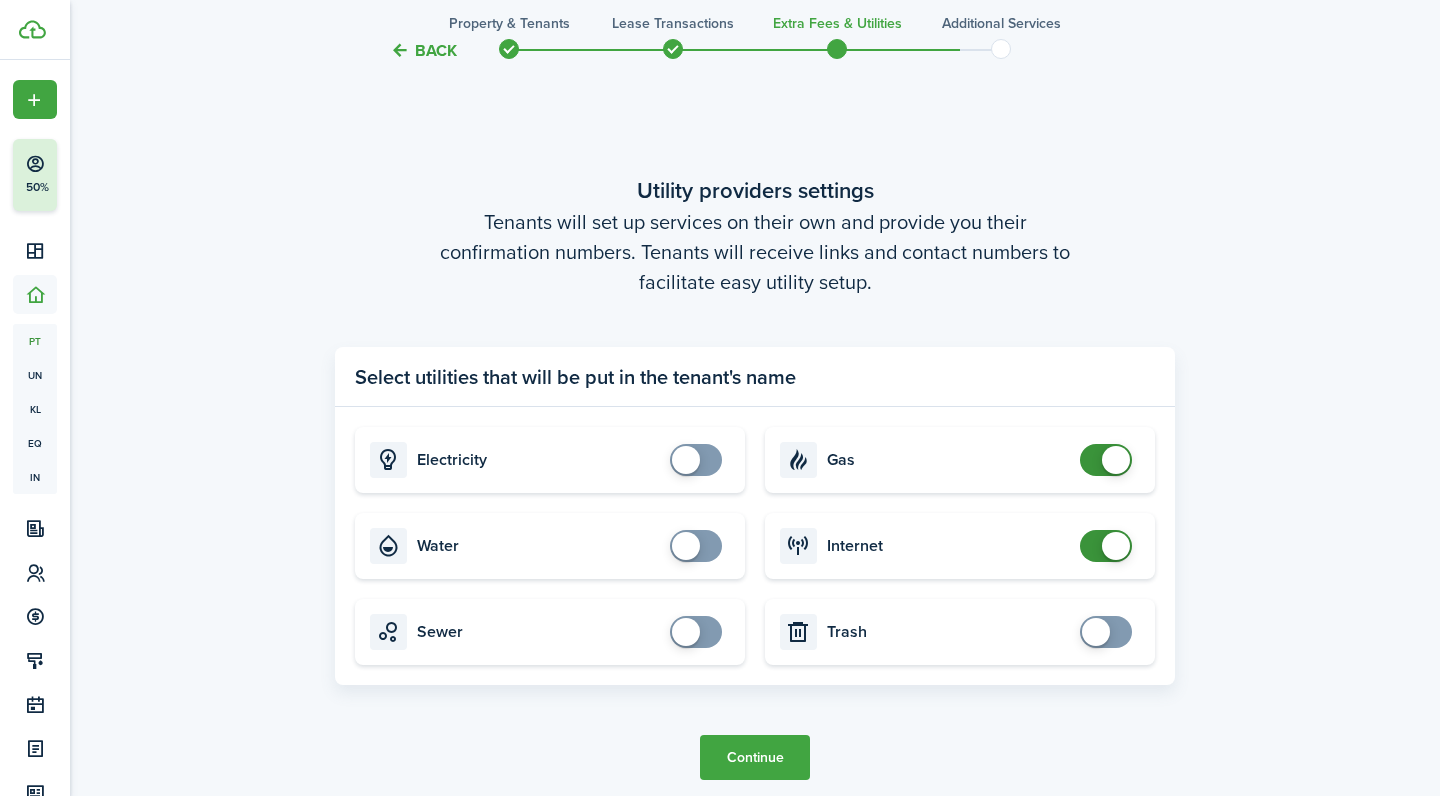 checkbox on "false" 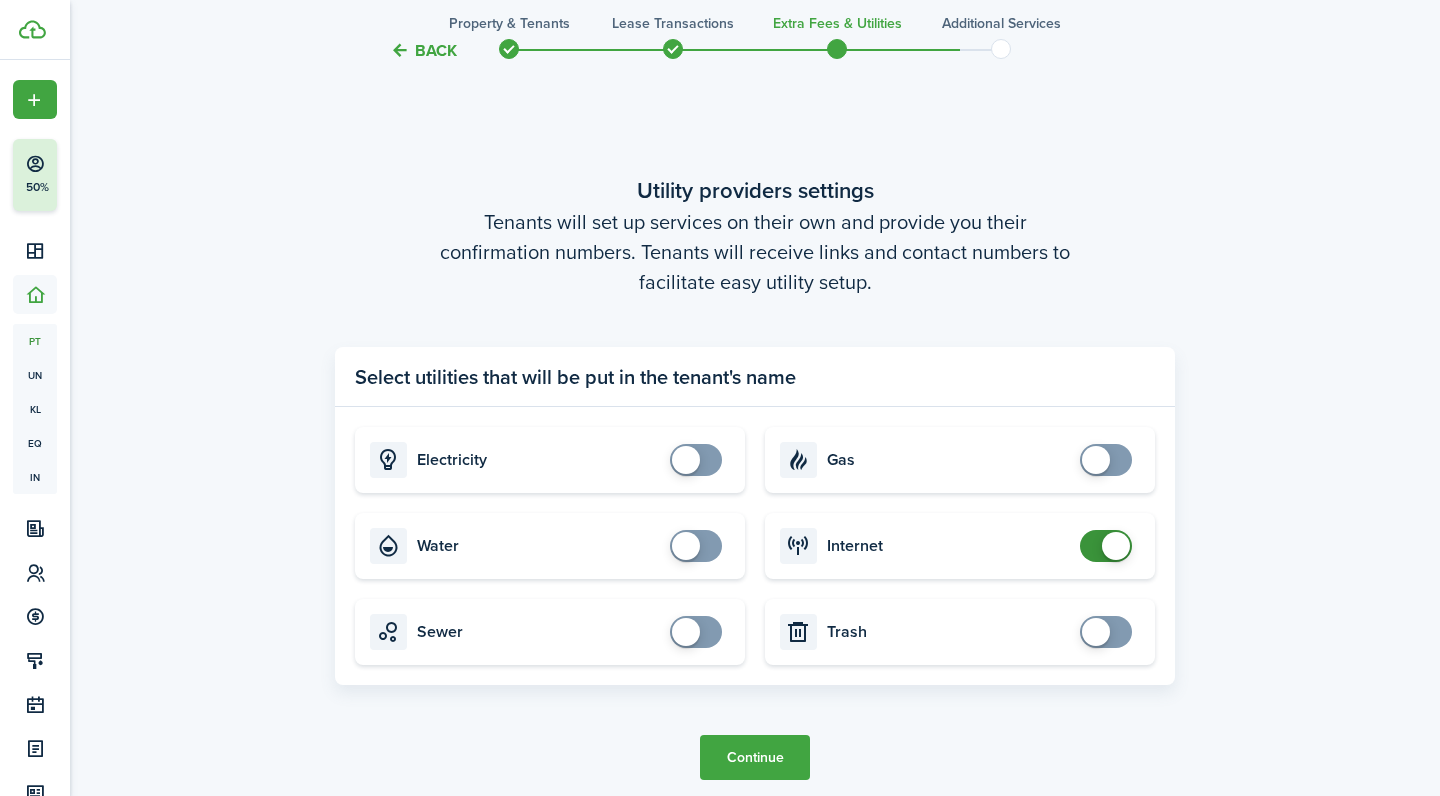 click at bounding box center (1116, 546) 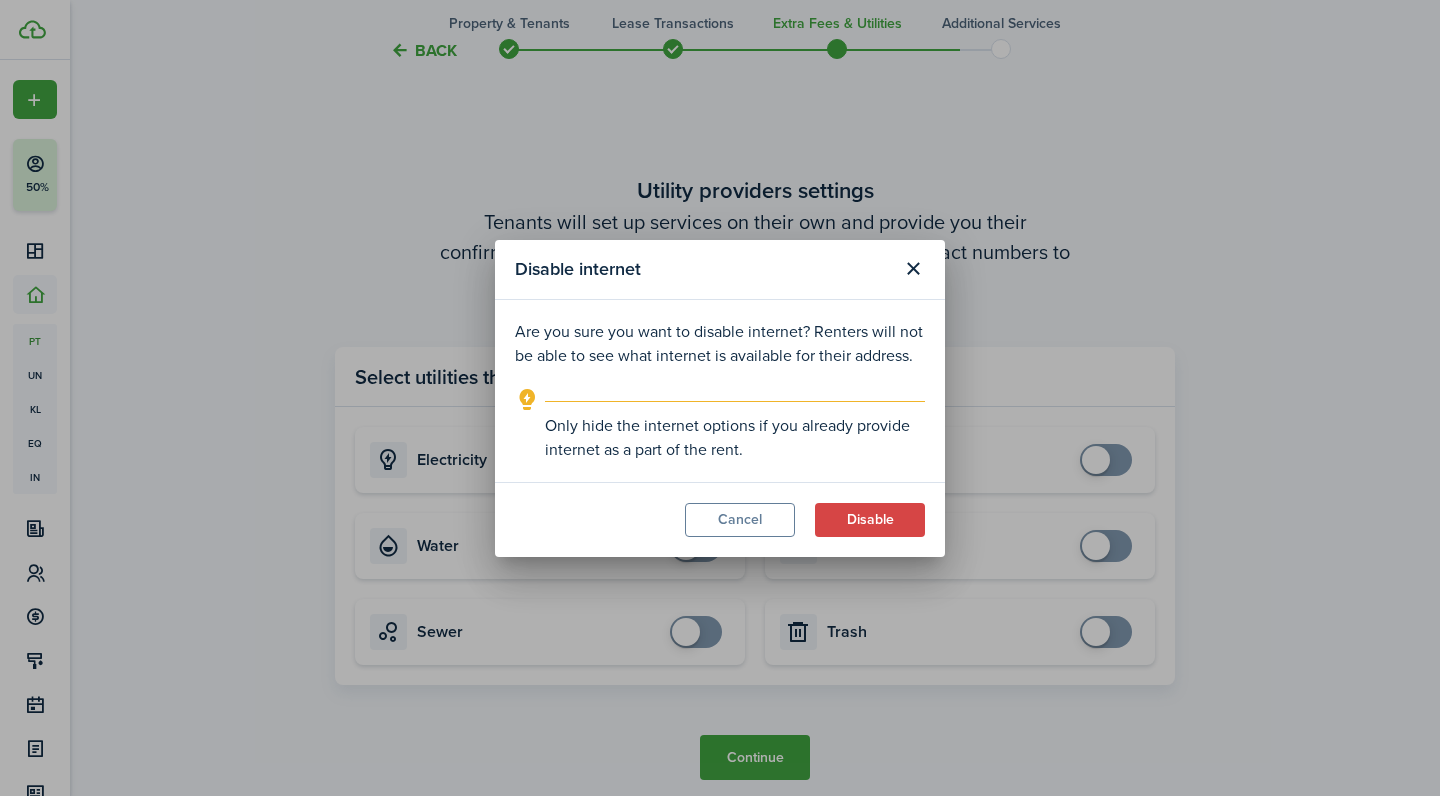 drag, startPoint x: 842, startPoint y: 522, endPoint x: 835, endPoint y: 458, distance: 64.381676 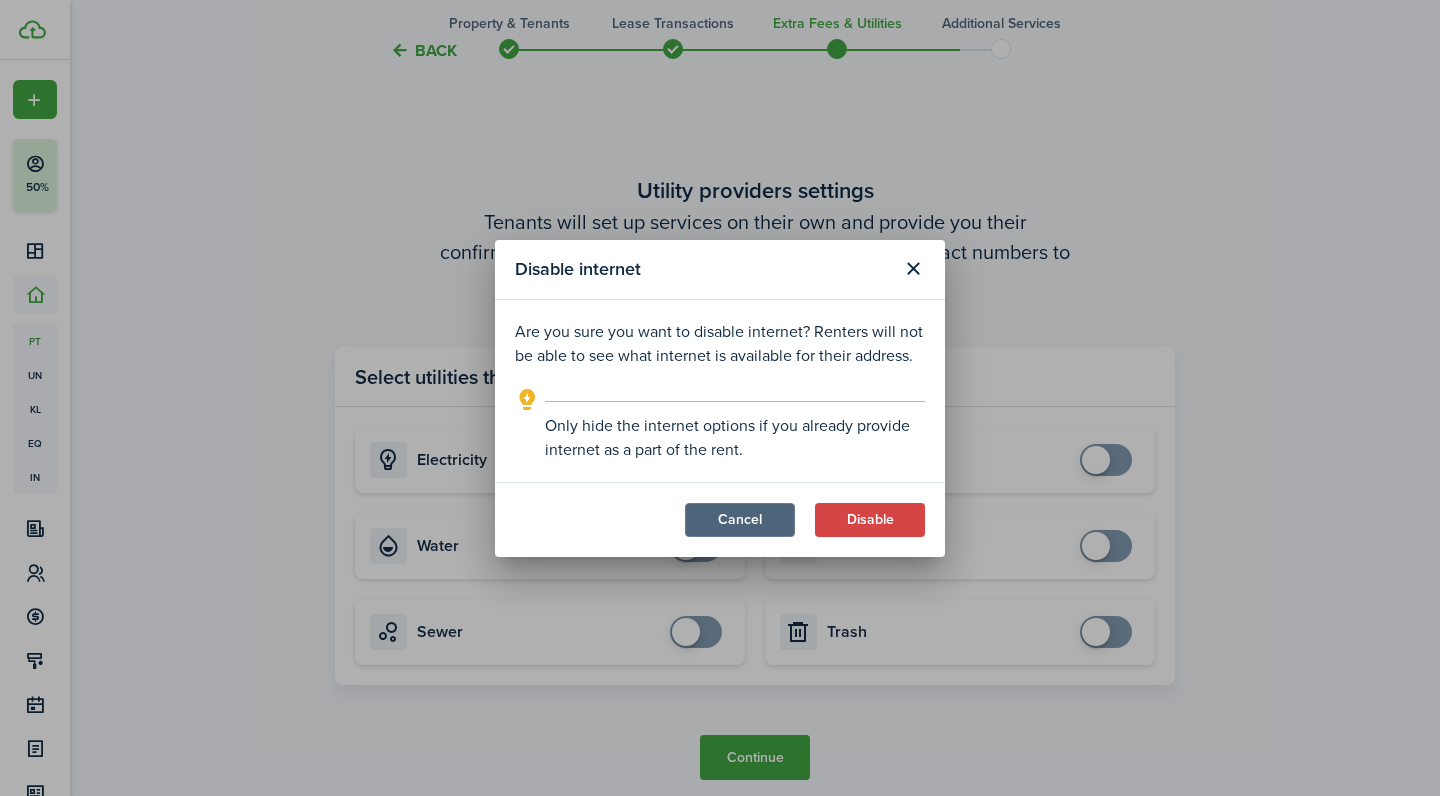 click on "Cancel" at bounding box center [740, 520] 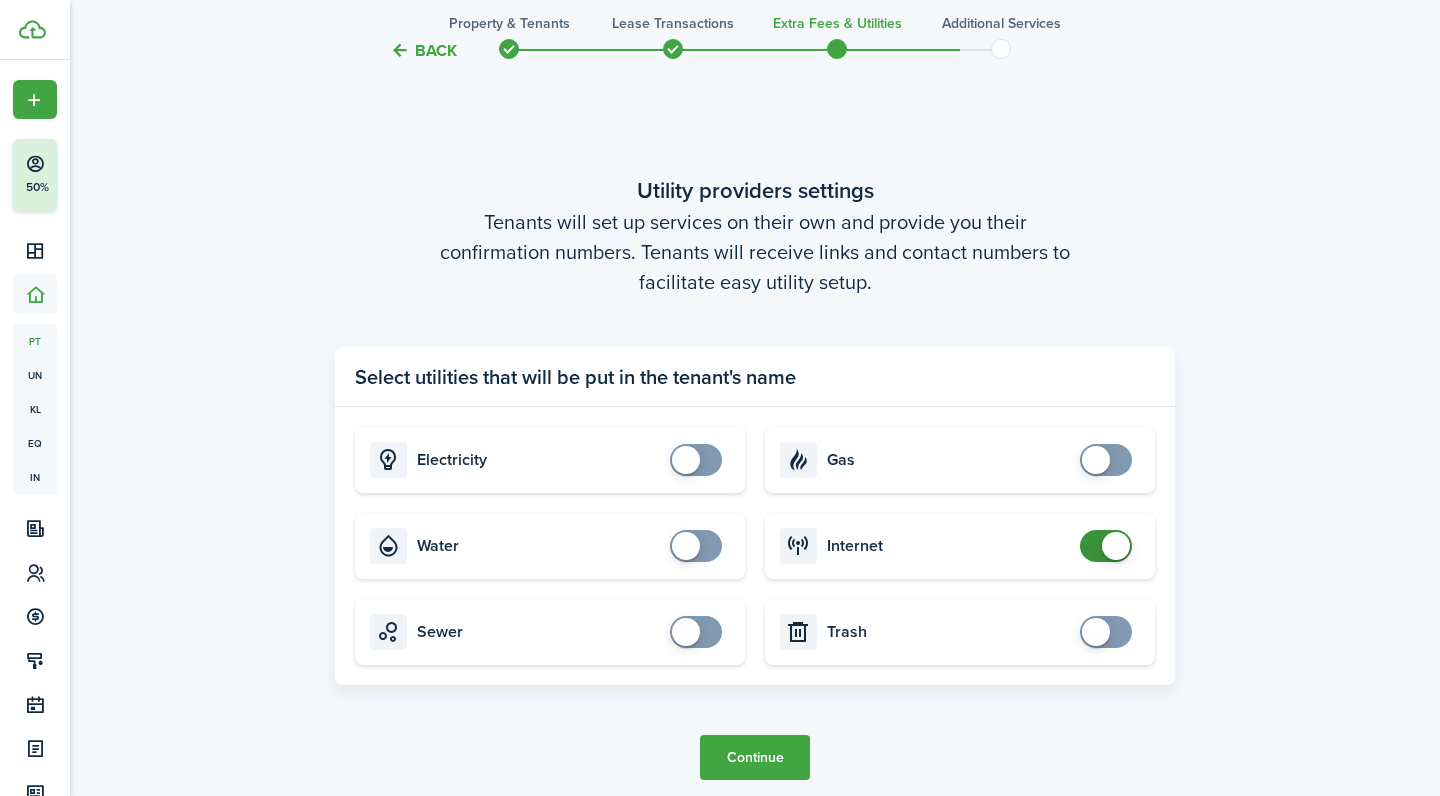 checkbox on "false" 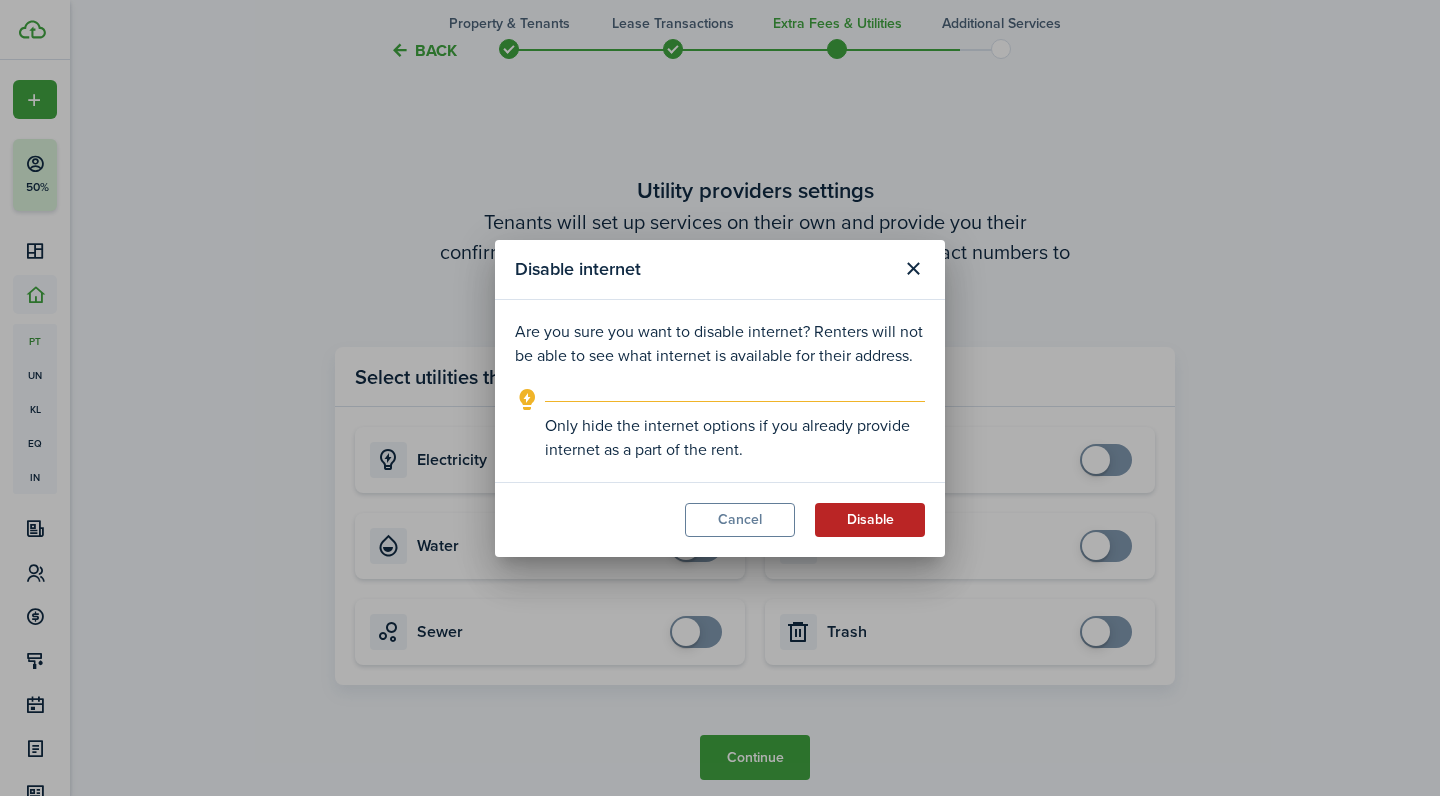 click on "Disable" at bounding box center (870, 520) 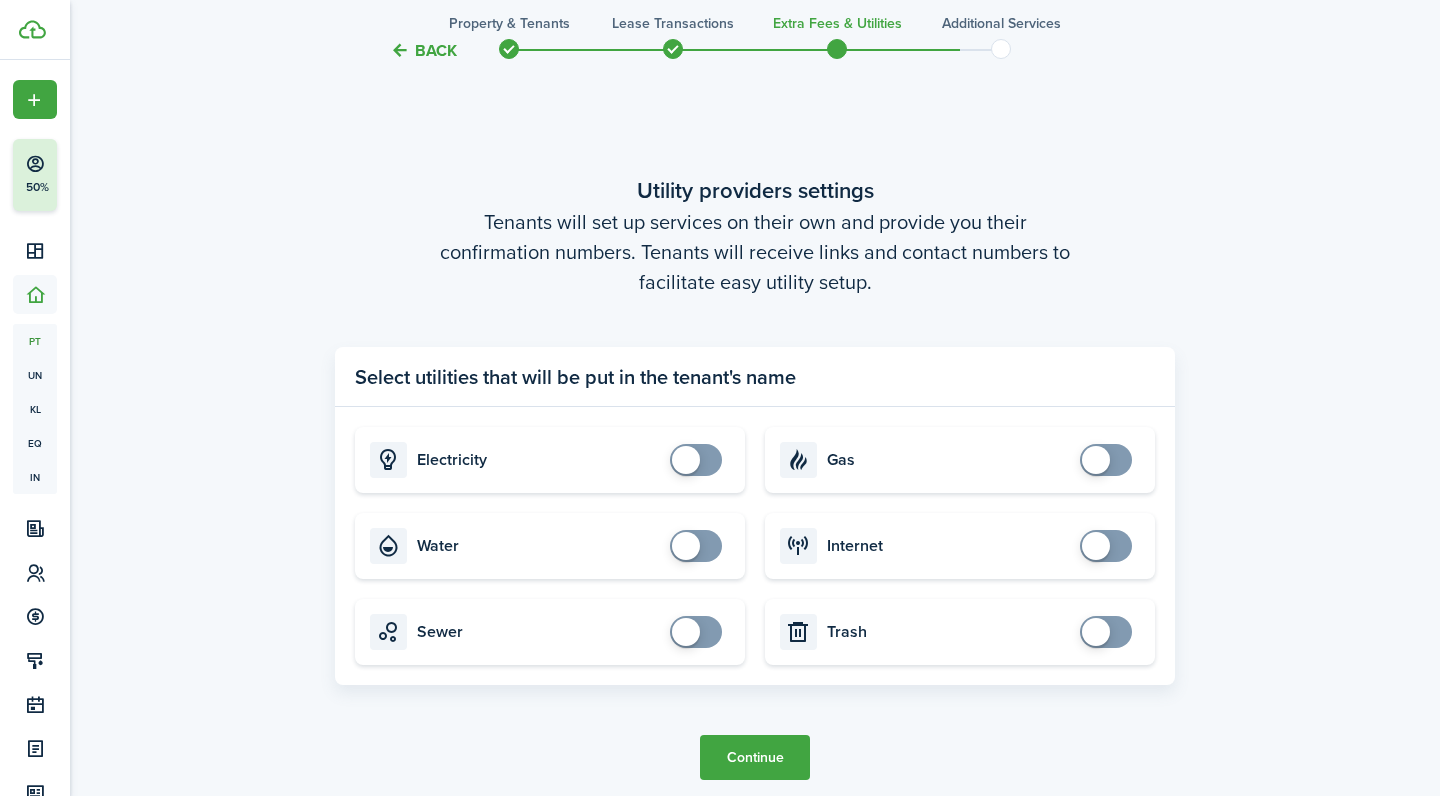click on "Continue" at bounding box center (755, 757) 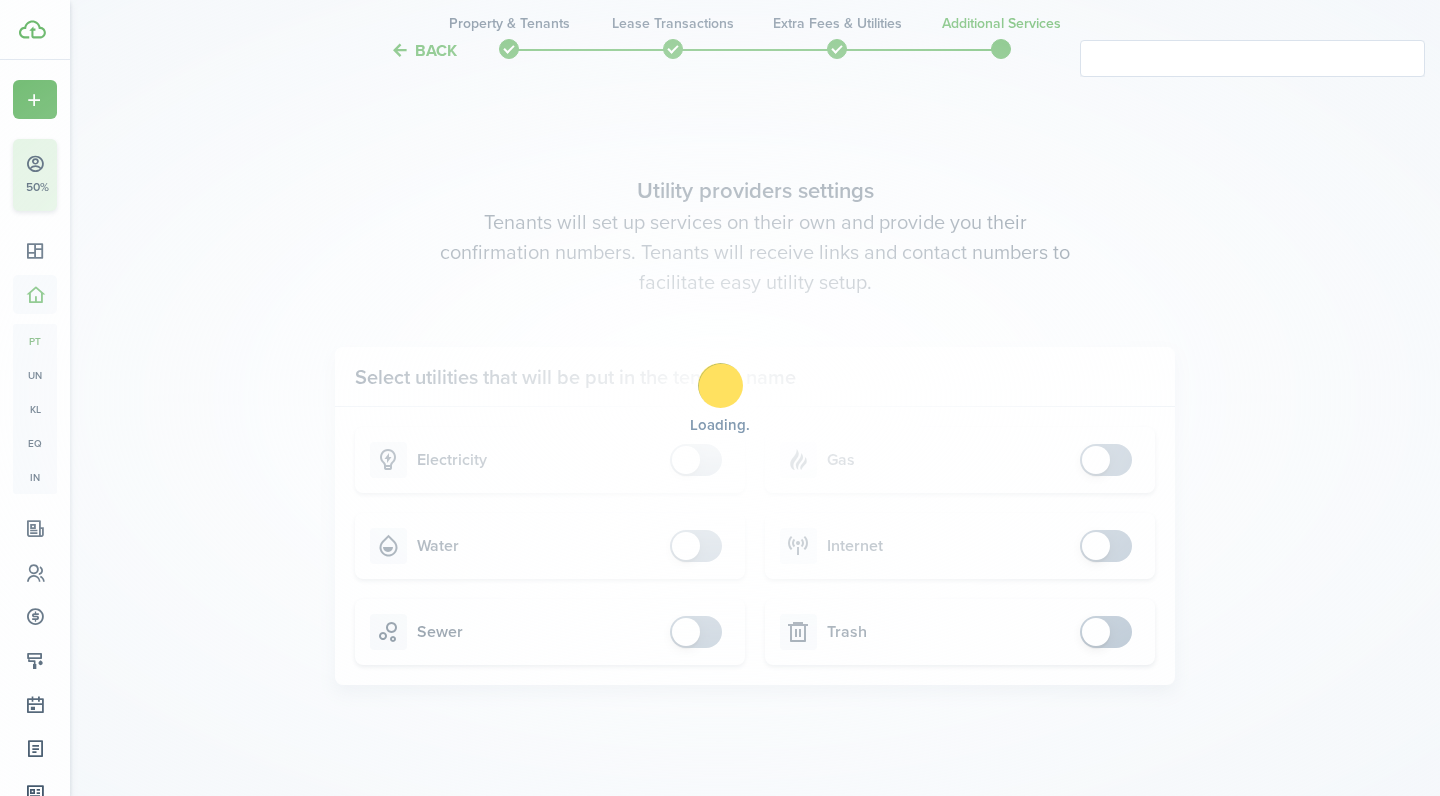 scroll, scrollTop: 0, scrollLeft: 0, axis: both 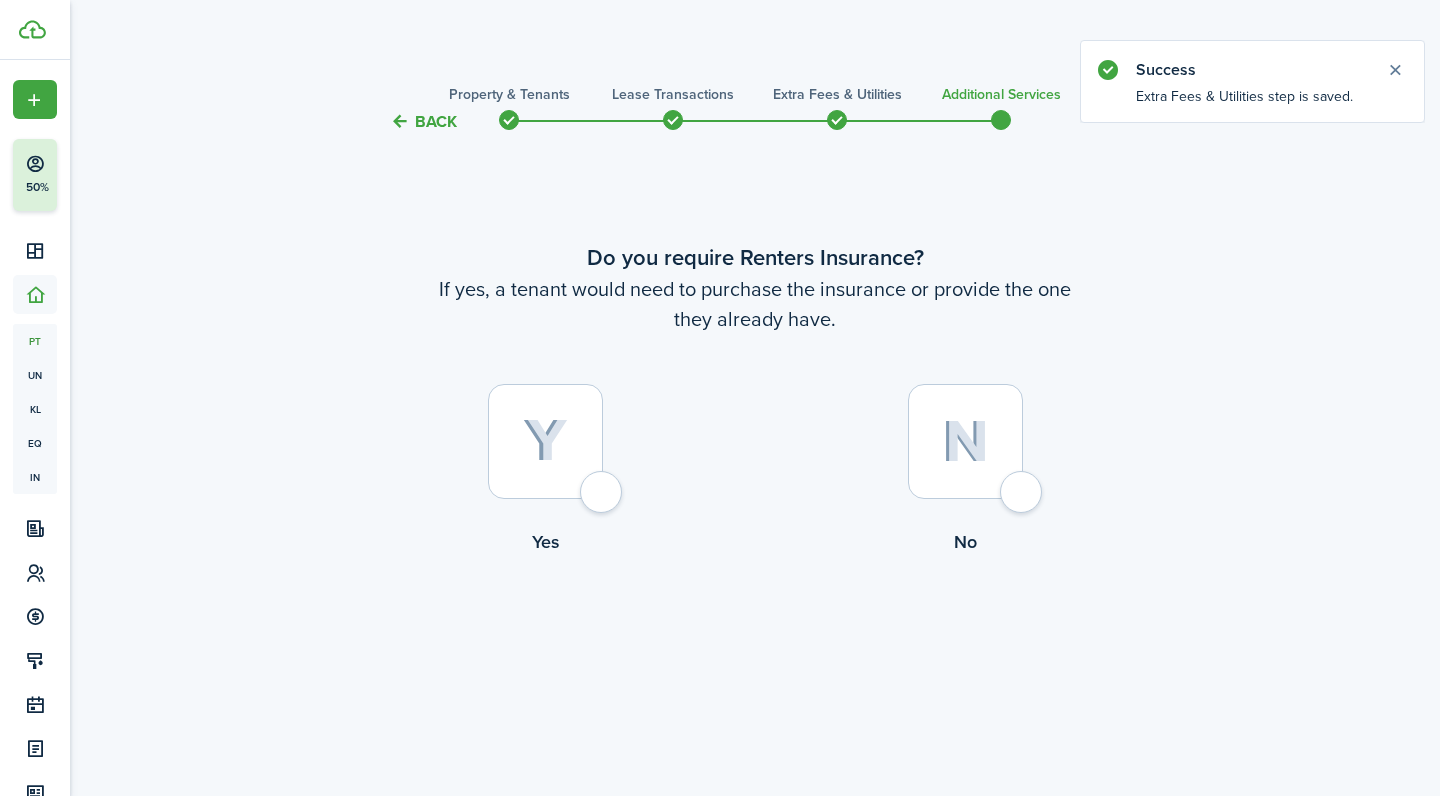 click at bounding box center [965, 441] 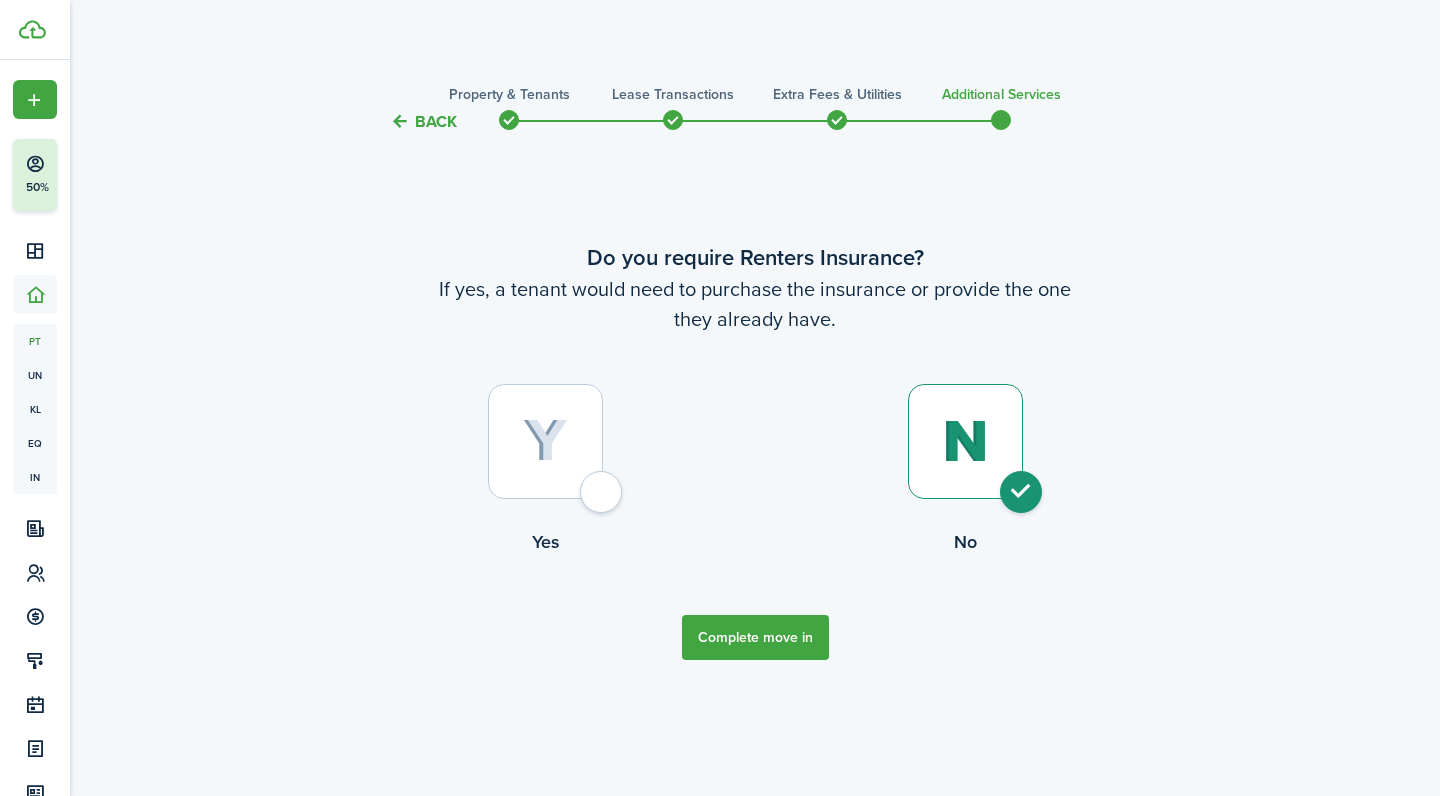 click on "Complete move in" at bounding box center (755, 637) 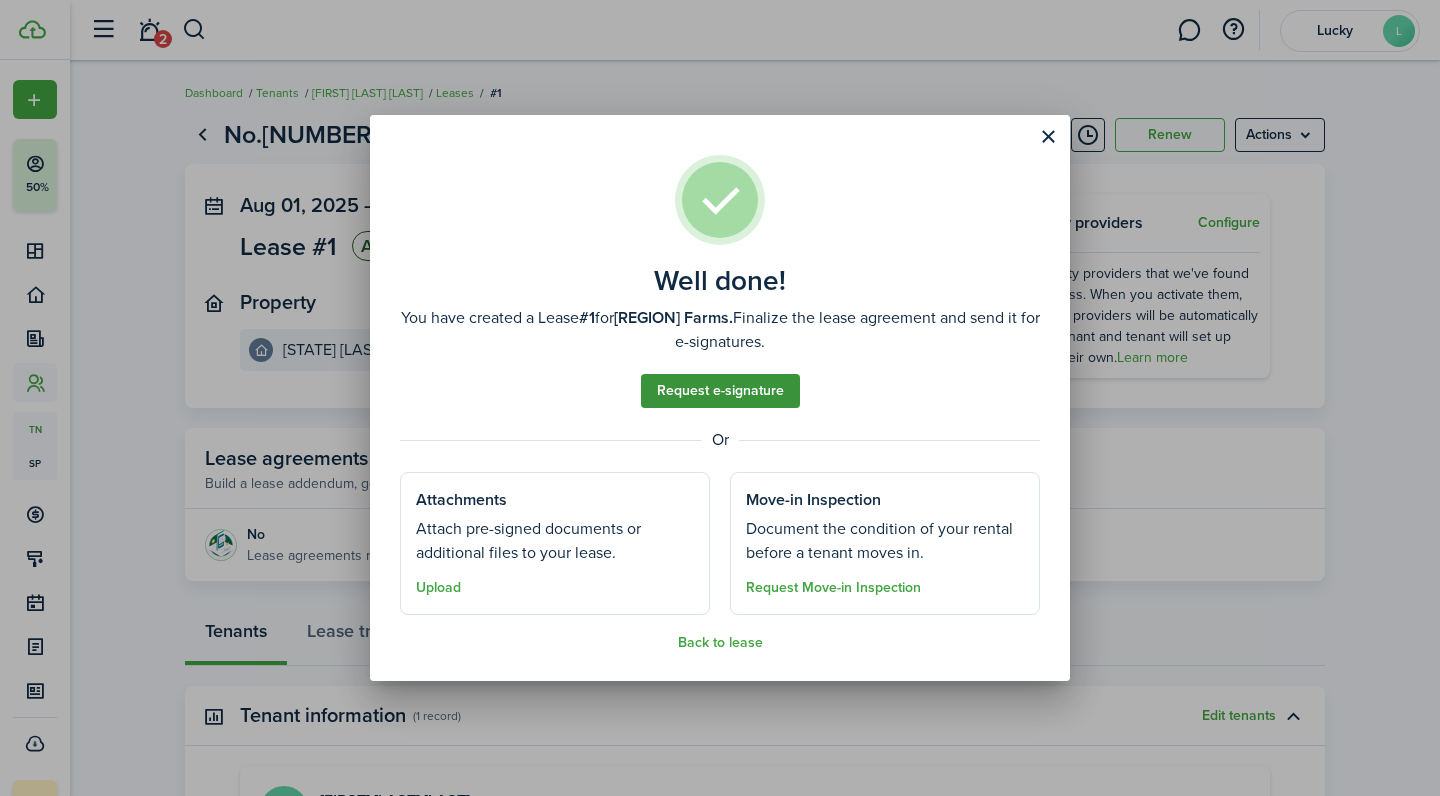 click on "Request e-signature" at bounding box center (720, 391) 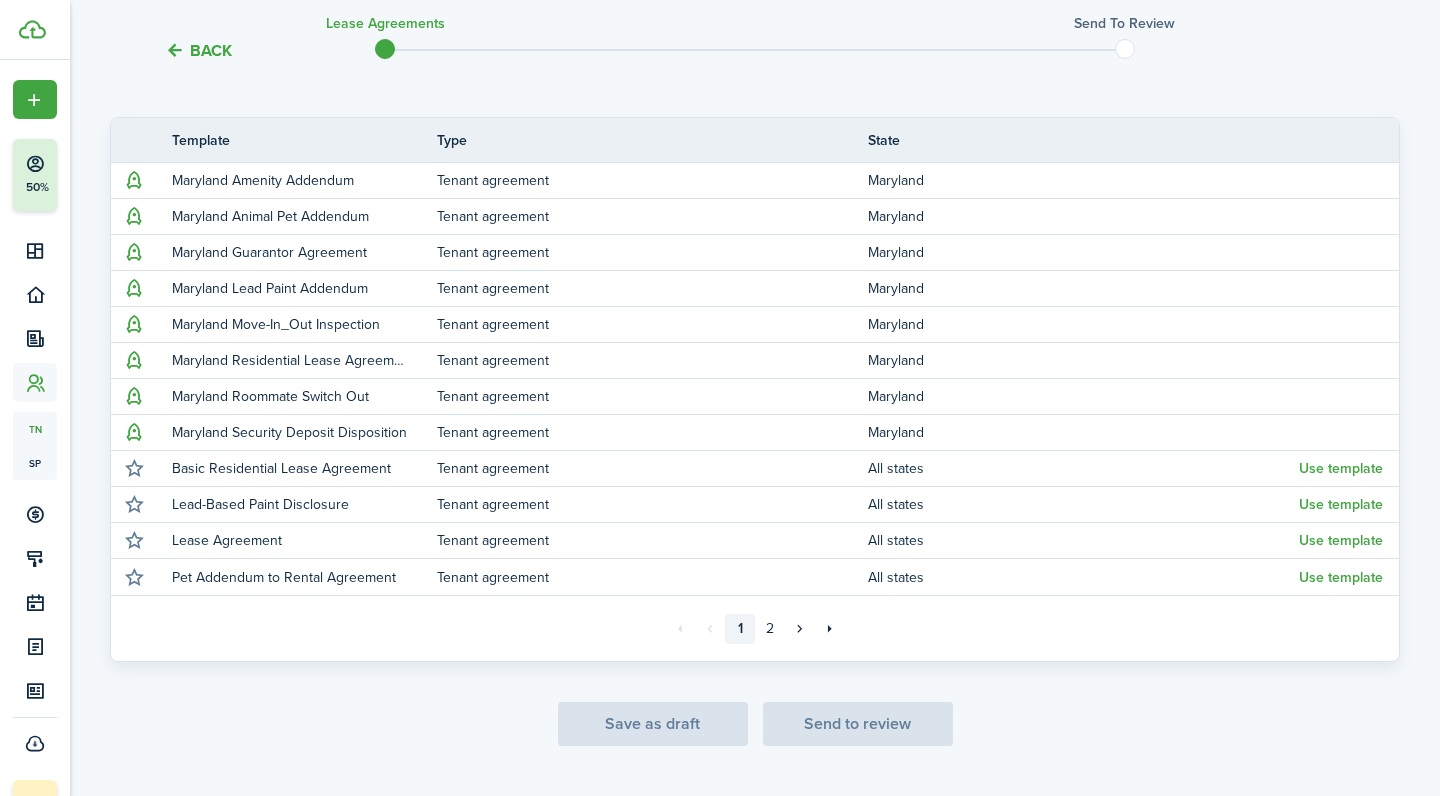 scroll, scrollTop: 423, scrollLeft: 0, axis: vertical 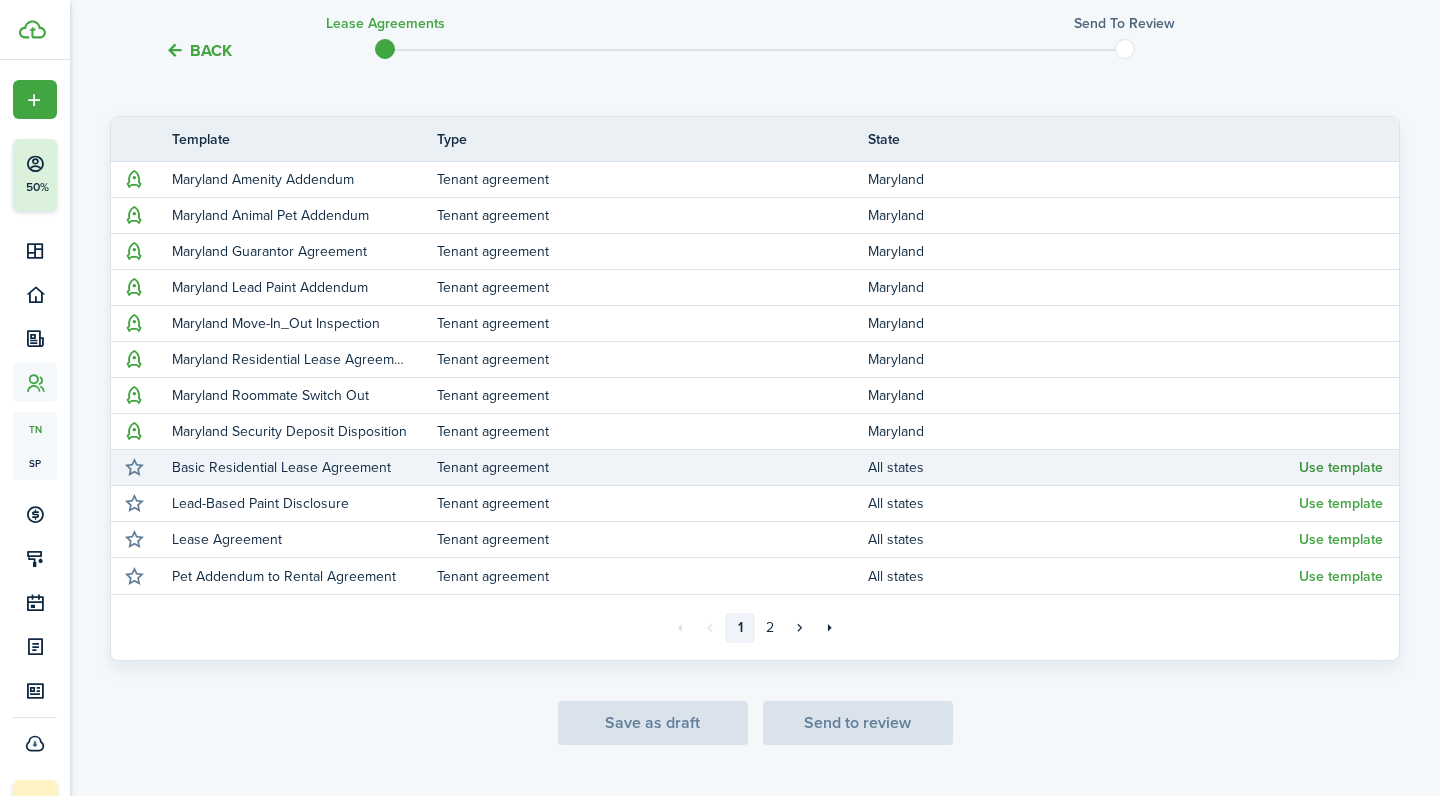 click on "Use template" at bounding box center (1341, 468) 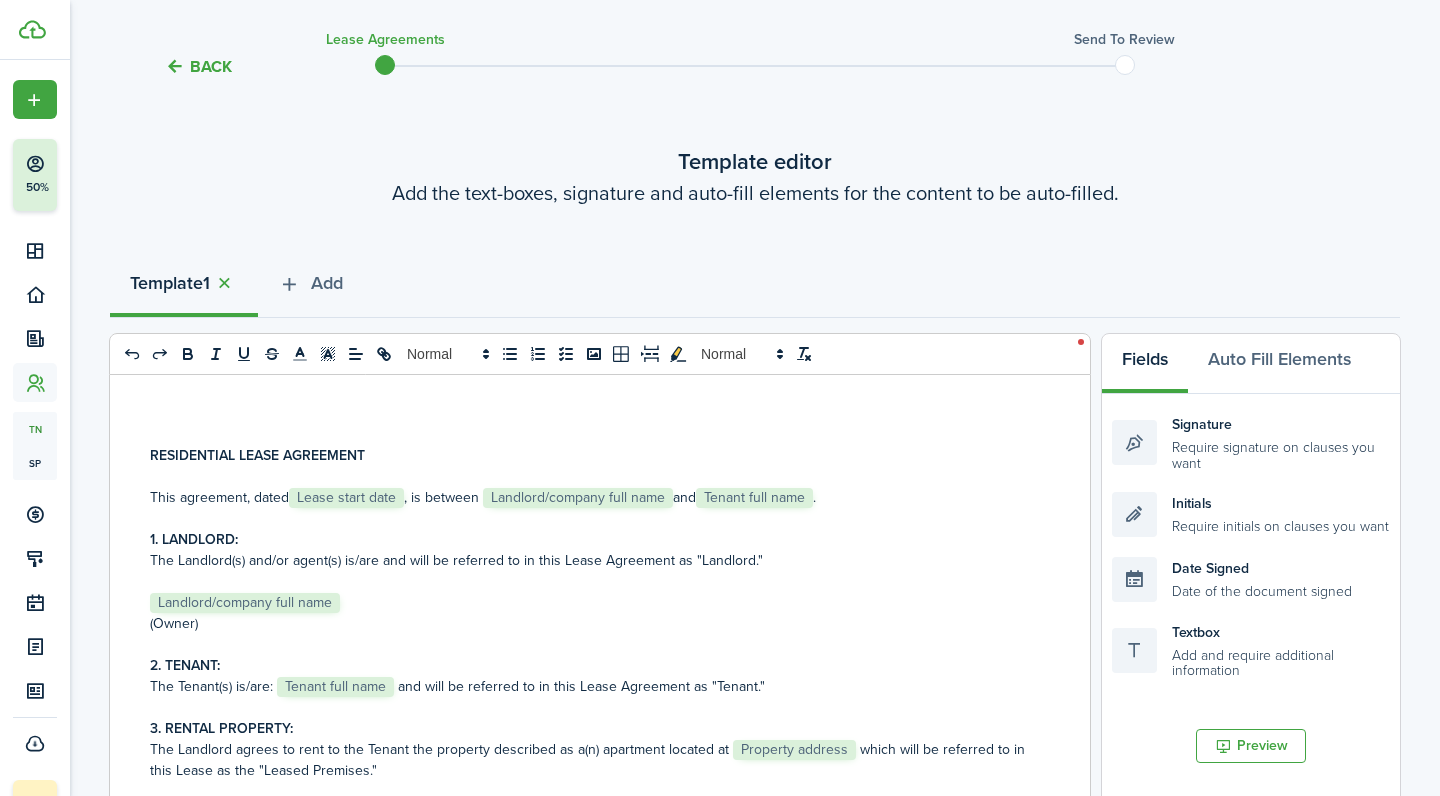 scroll, scrollTop: 44, scrollLeft: 0, axis: vertical 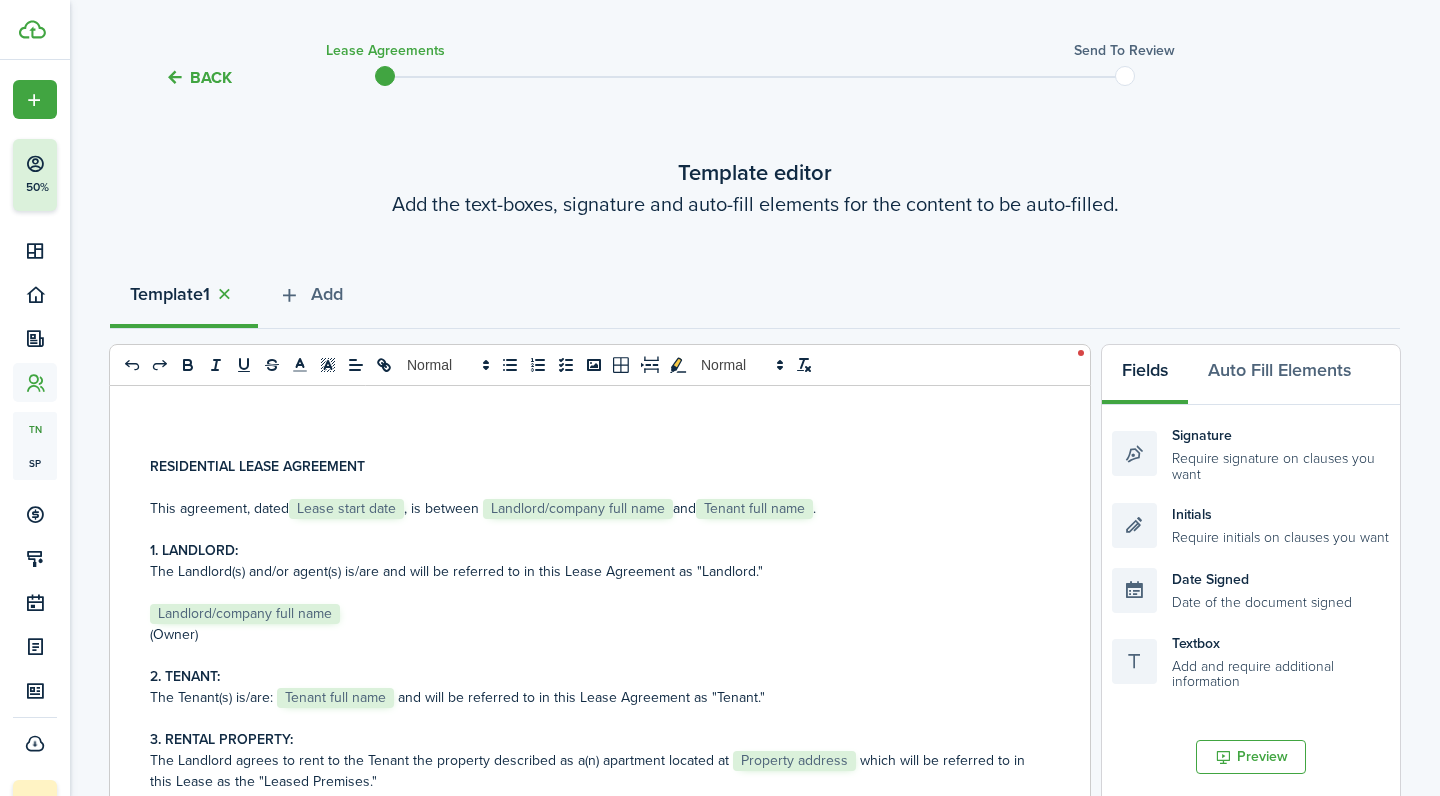 click on "Lease start date" at bounding box center (346, 509) 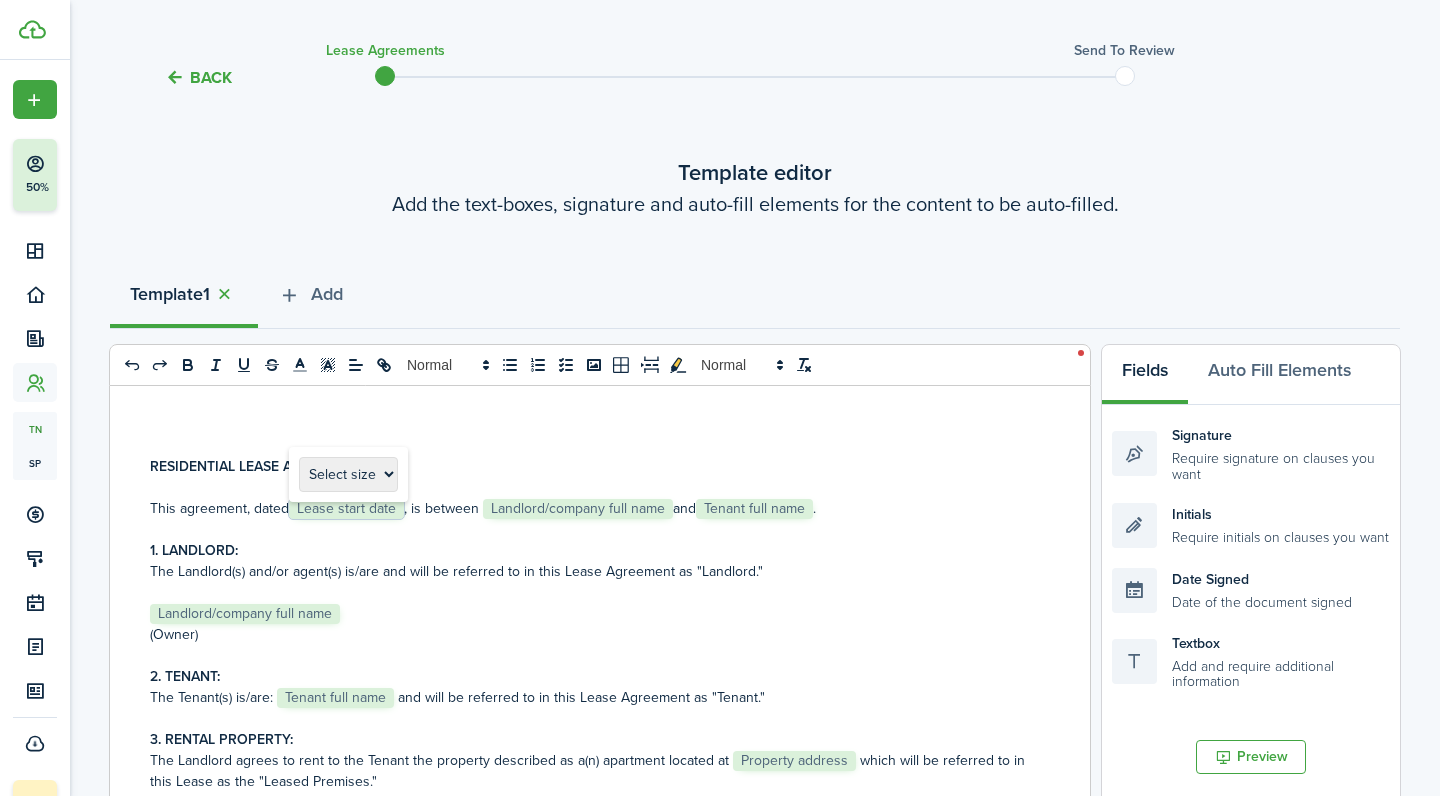 click on "Lease start date" at bounding box center [346, 509] 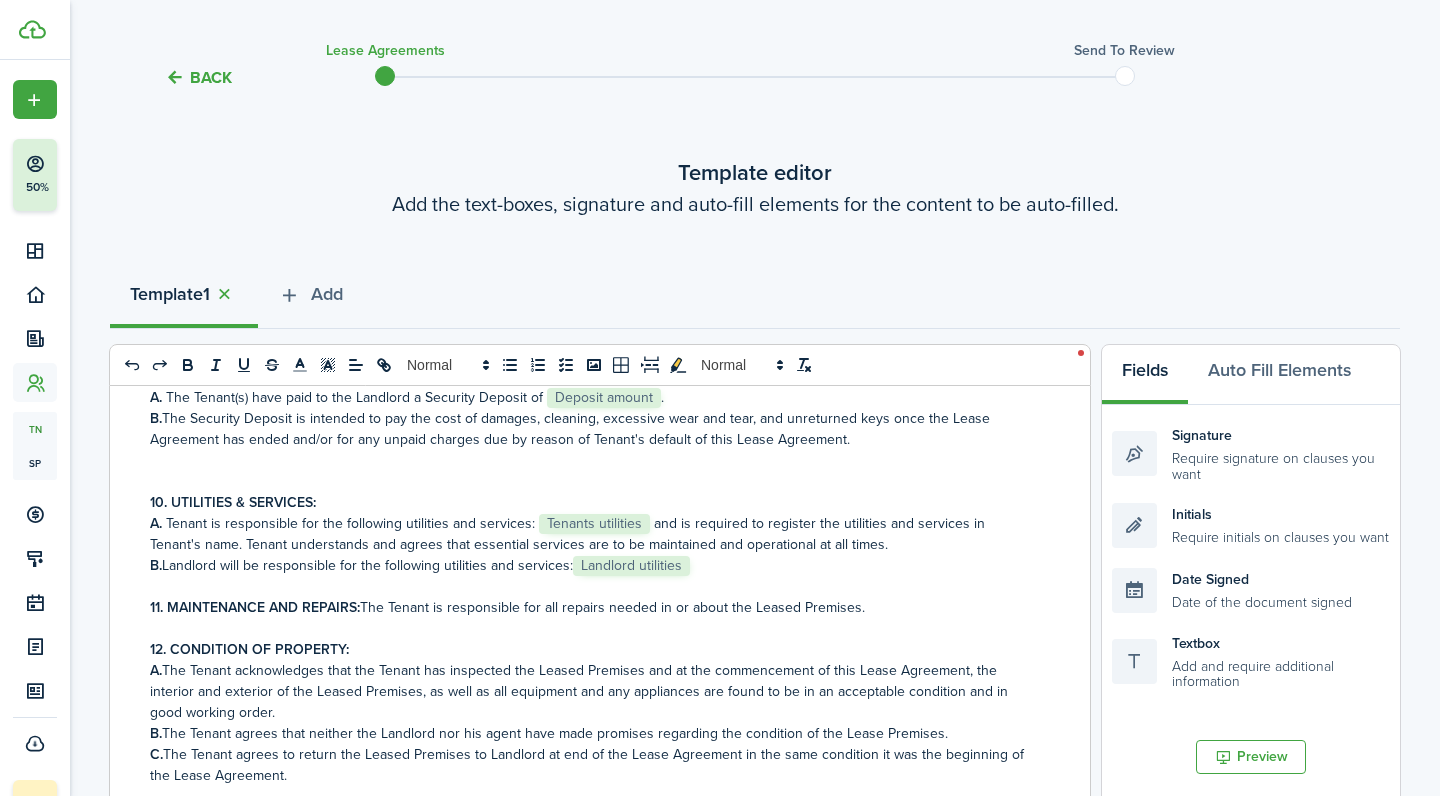 scroll, scrollTop: 1056, scrollLeft: 0, axis: vertical 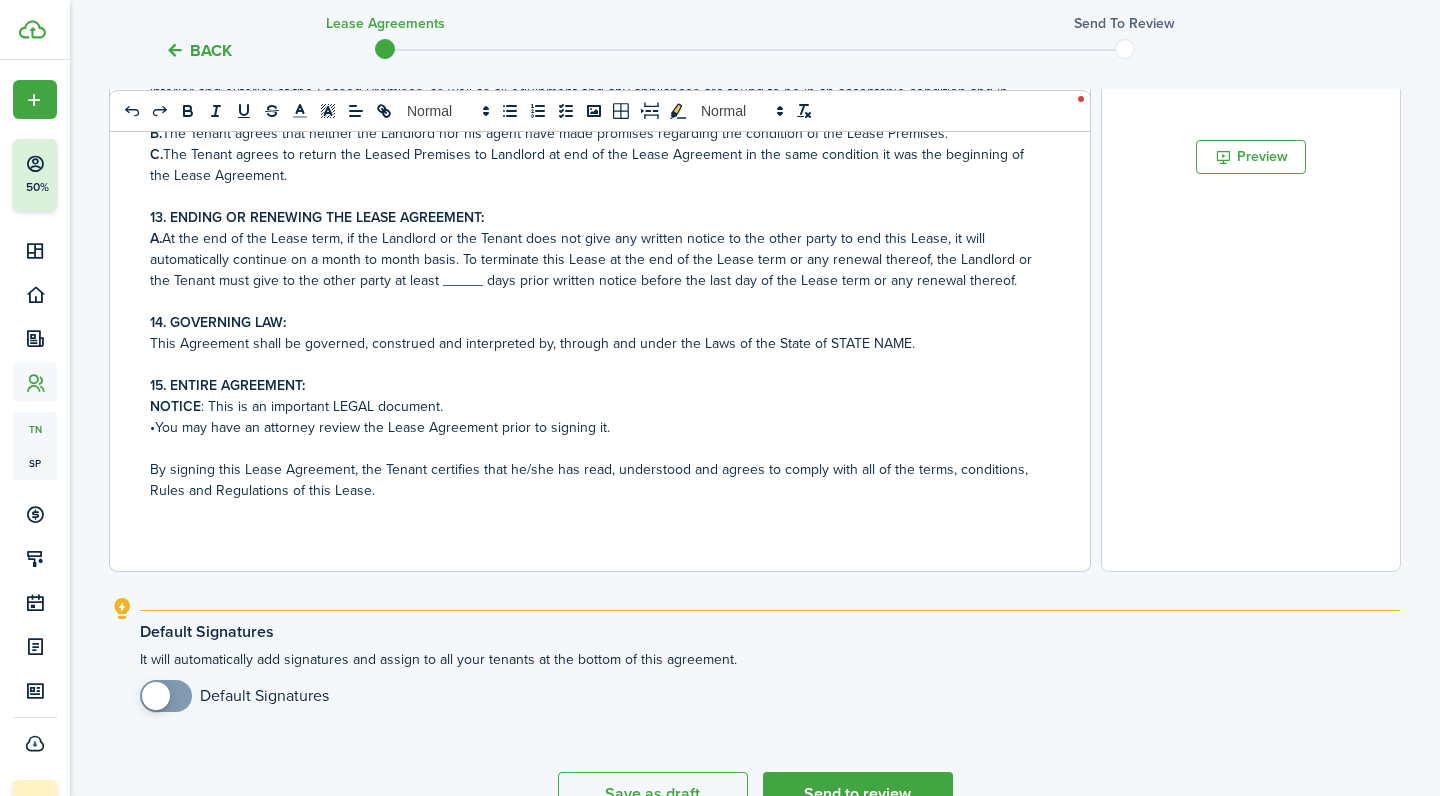 checkbox on "true" 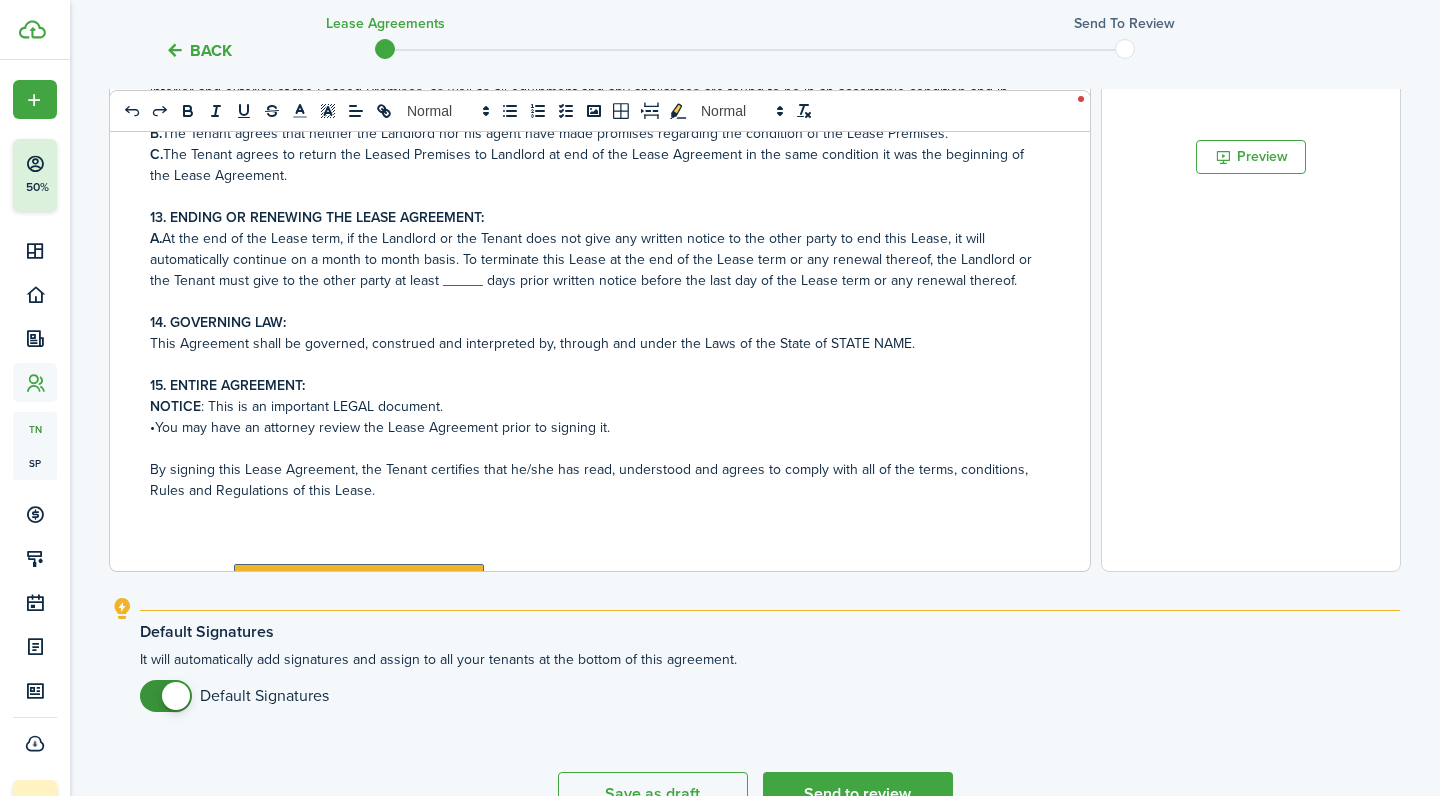 scroll, scrollTop: 1479, scrollLeft: 0, axis: vertical 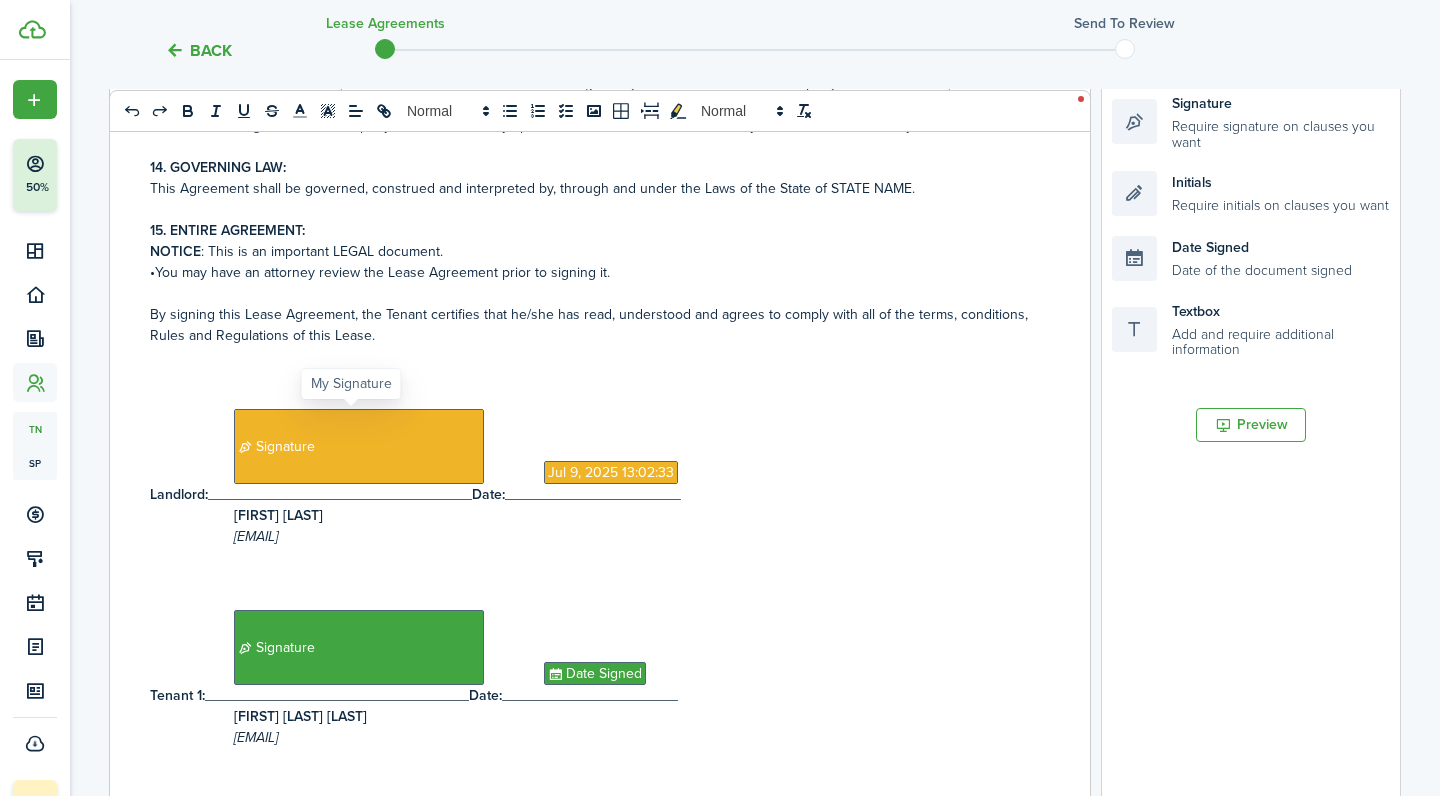 click on "Signature" at bounding box center [359, 446] 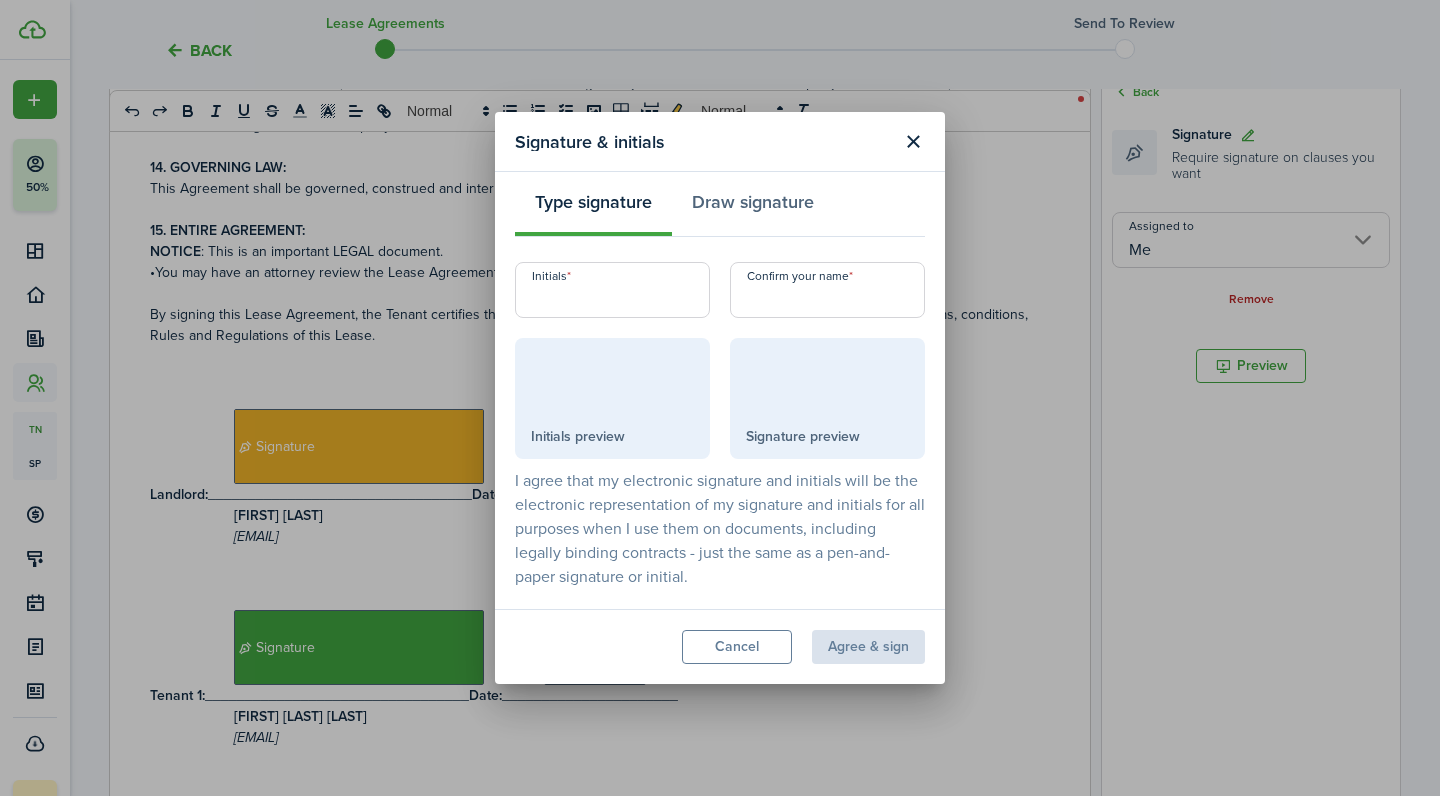 click on "Initials" at bounding box center (612, 290) 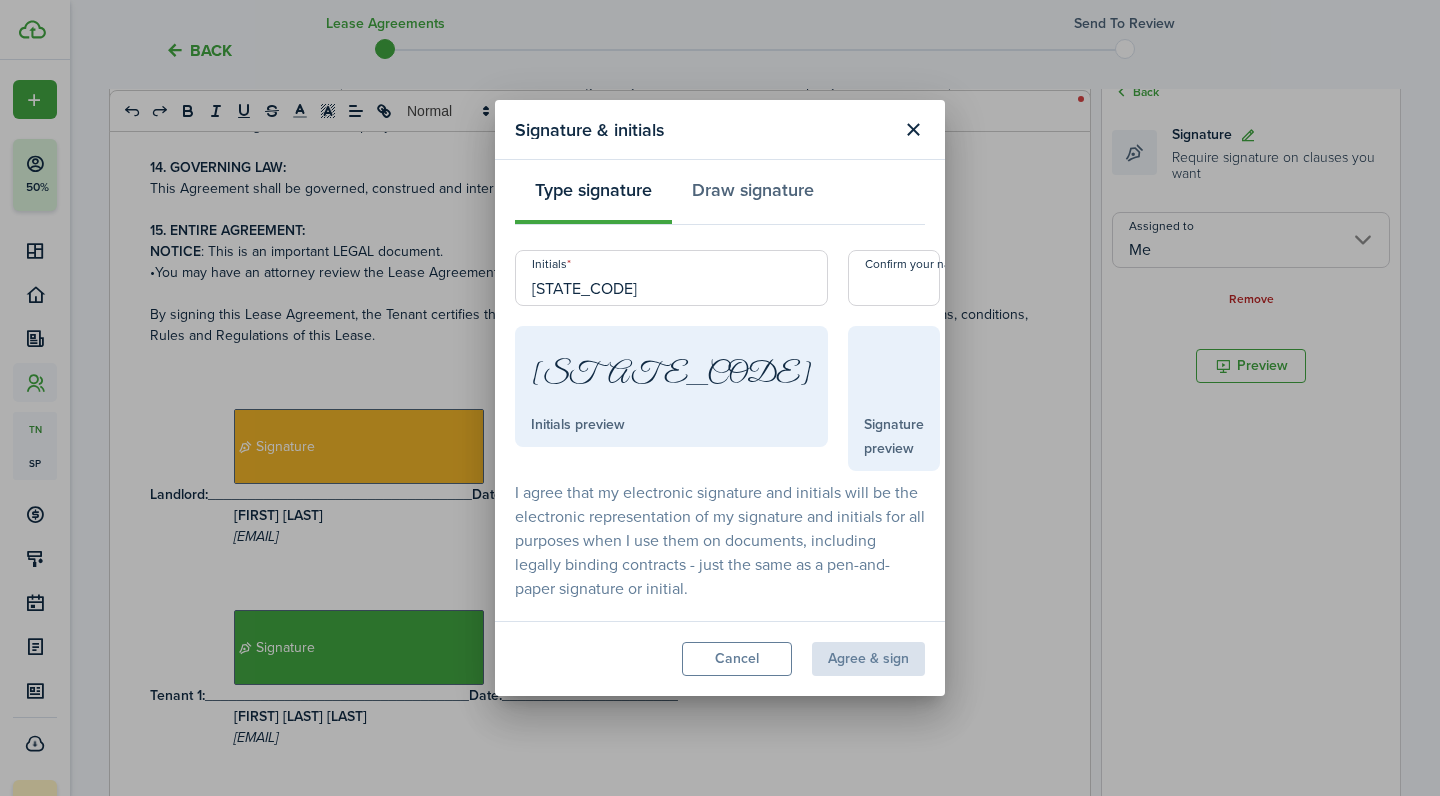type on "[STATE_CODE]" 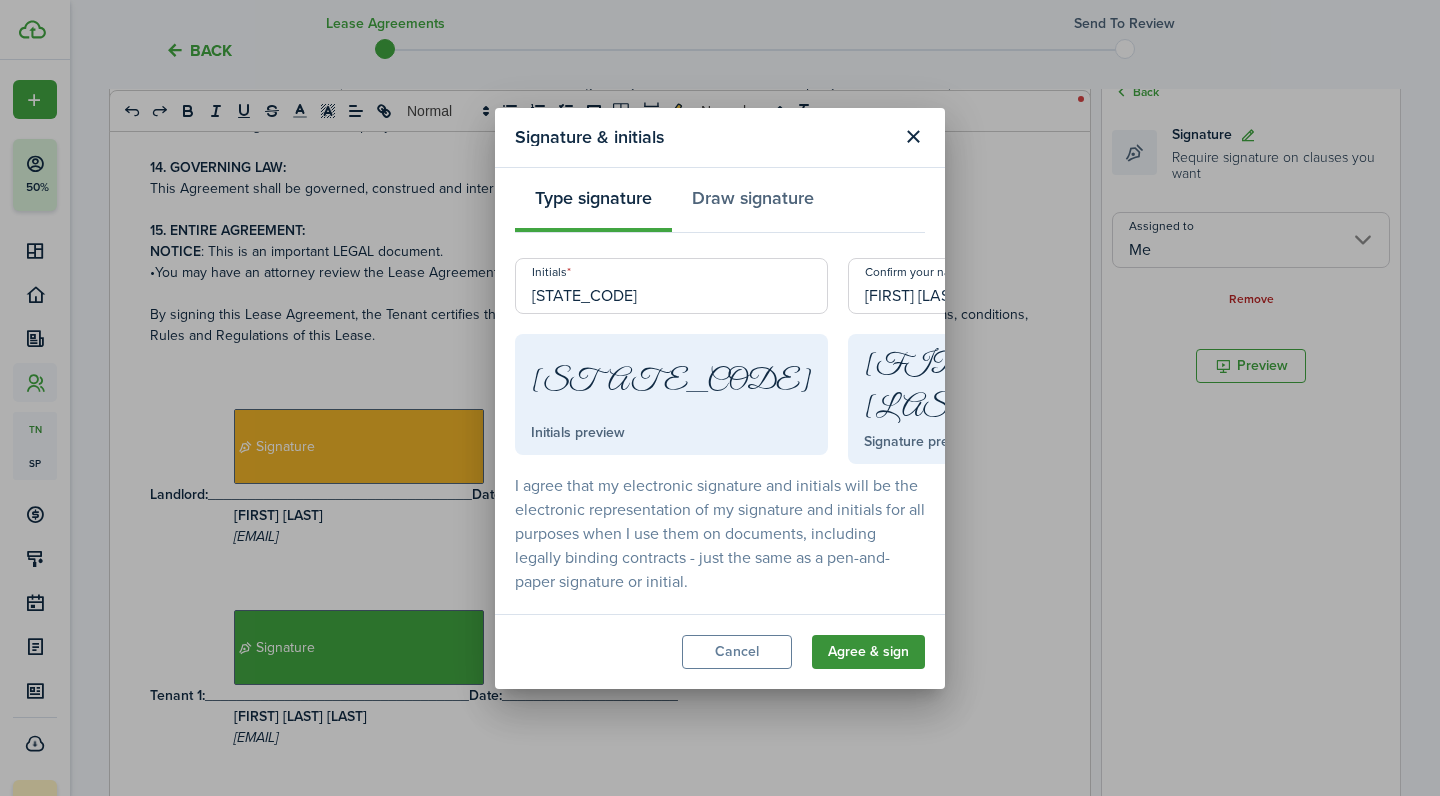 type on "[FIRST] [LAST]" 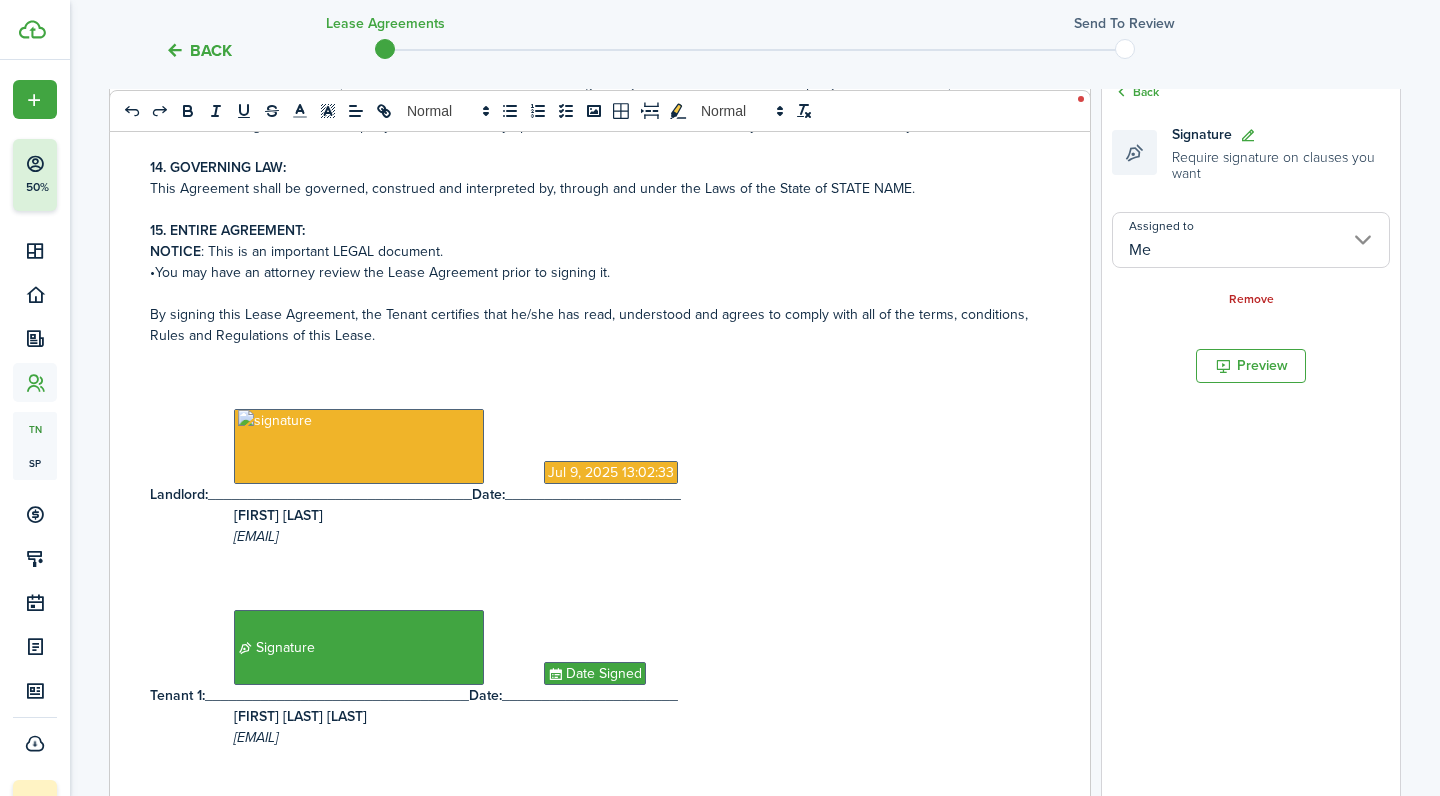 scroll, scrollTop: 1479, scrollLeft: 0, axis: vertical 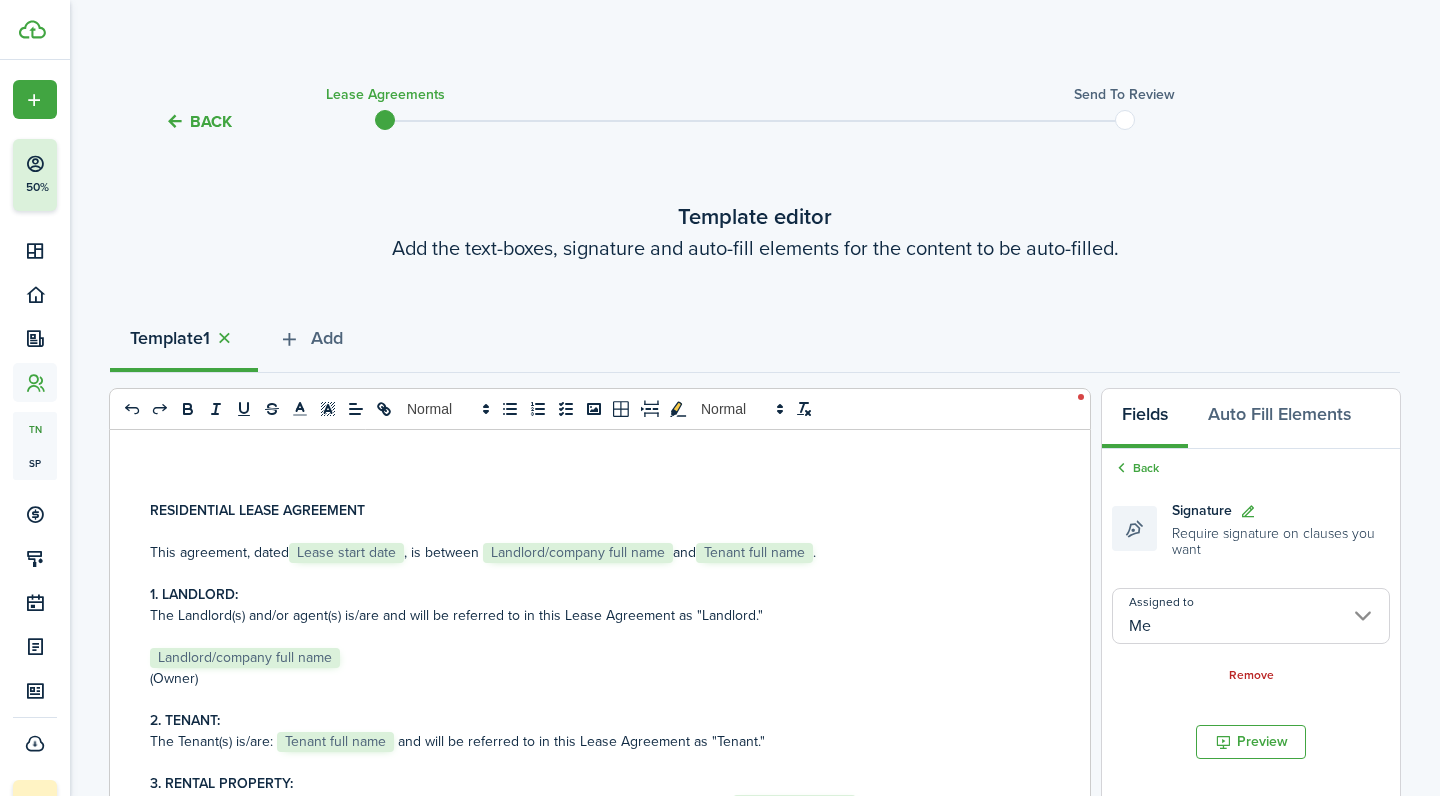click at bounding box center (592, 573) 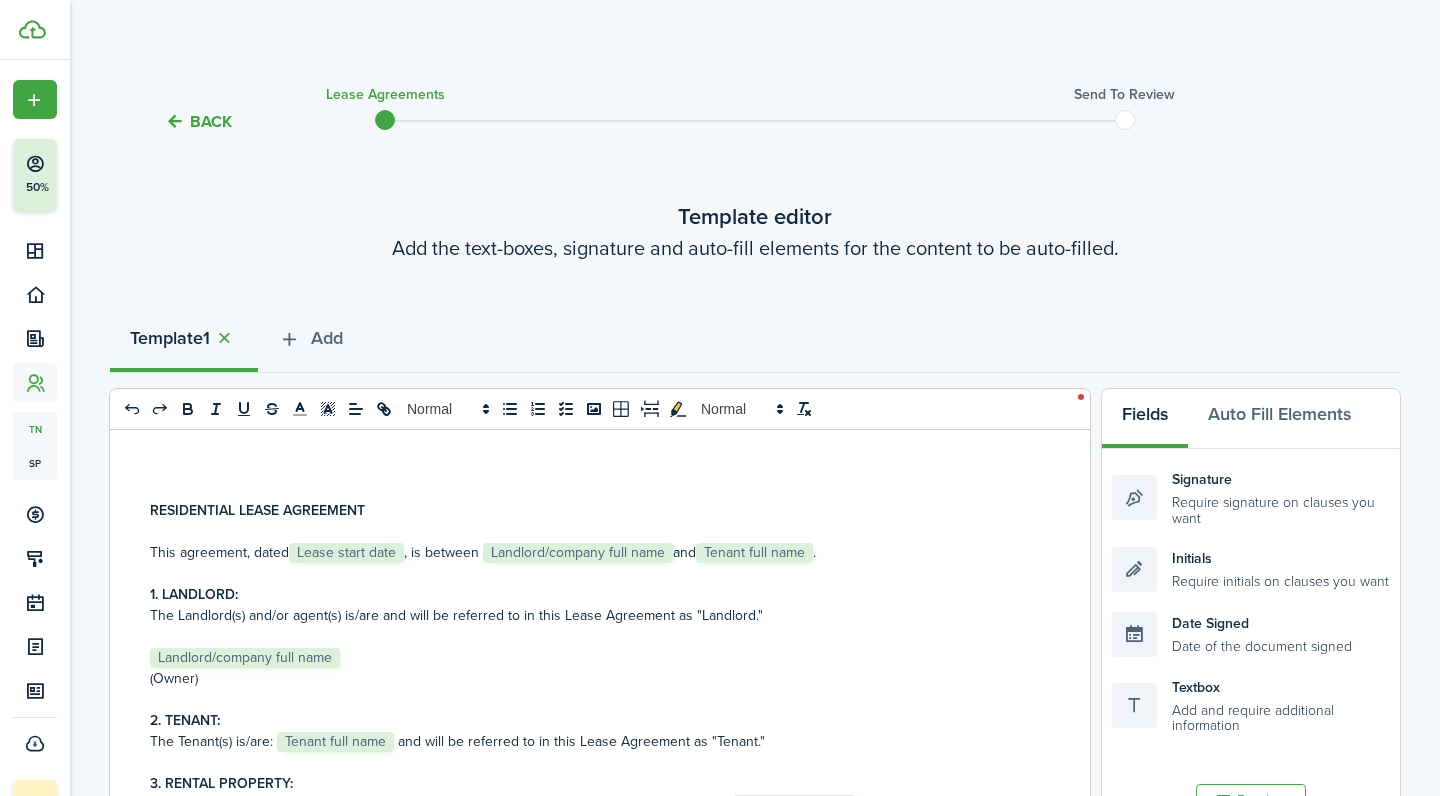 click on "Lease start date" at bounding box center (346, 553) 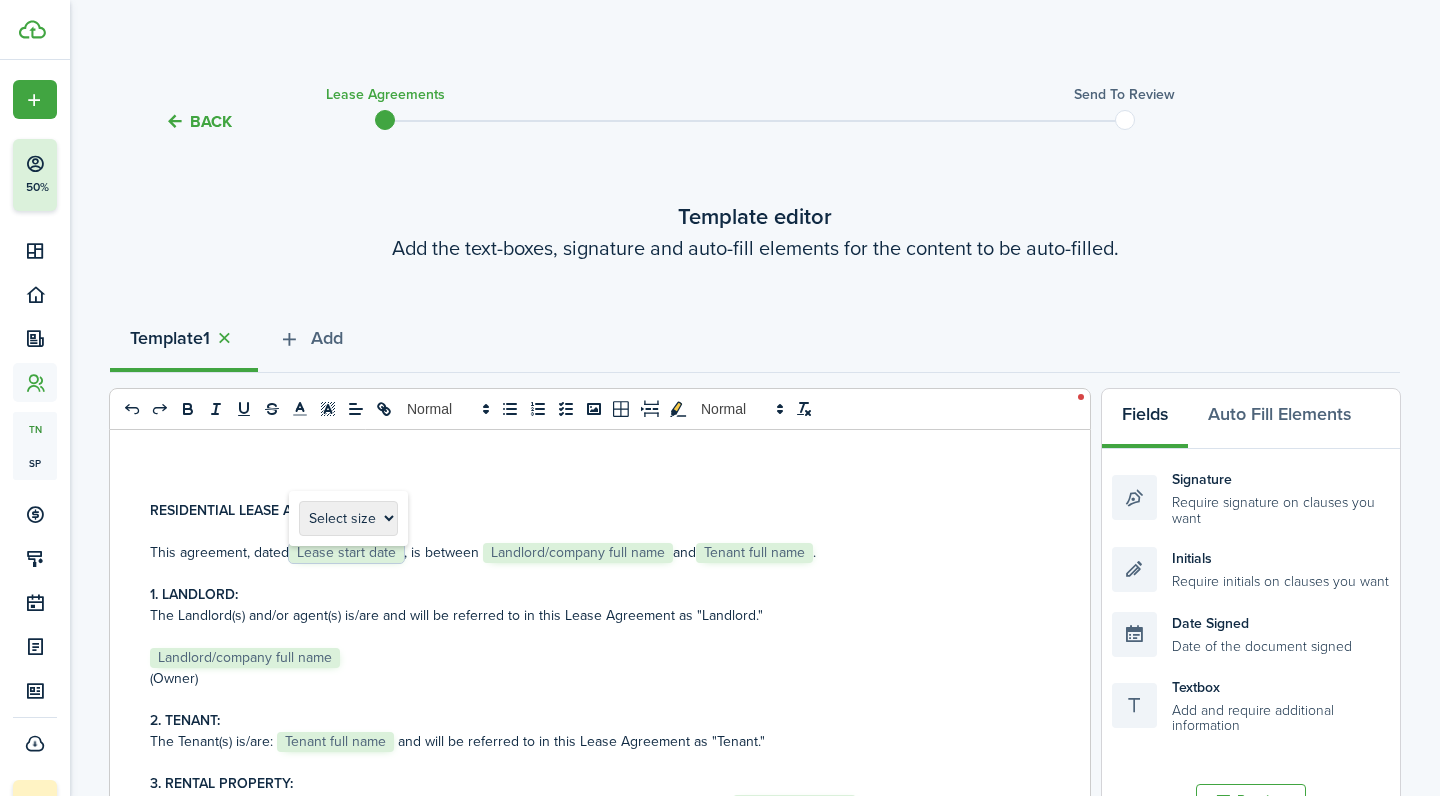 select on "font-size-14" 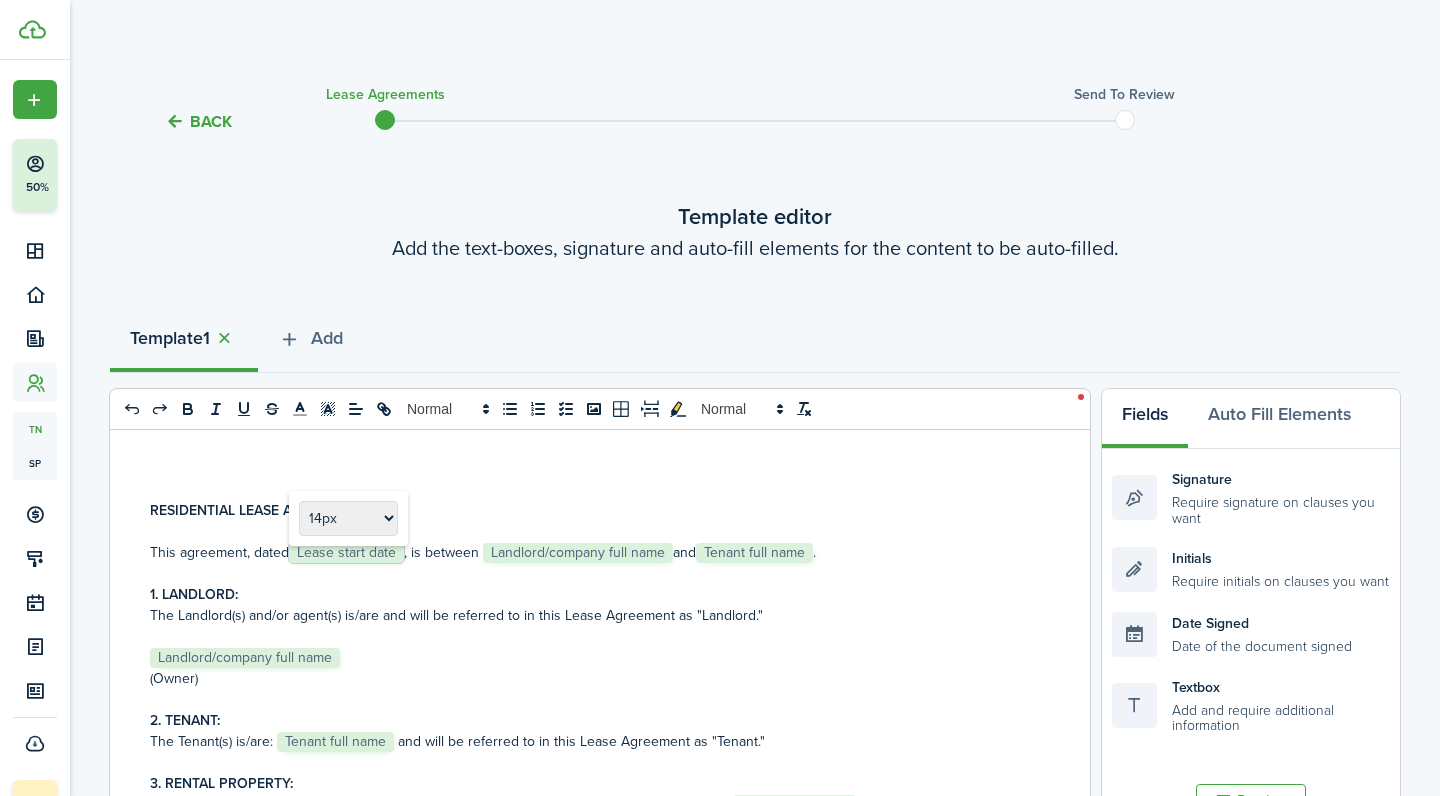 click on "Landlord/company full name" at bounding box center (578, 553) 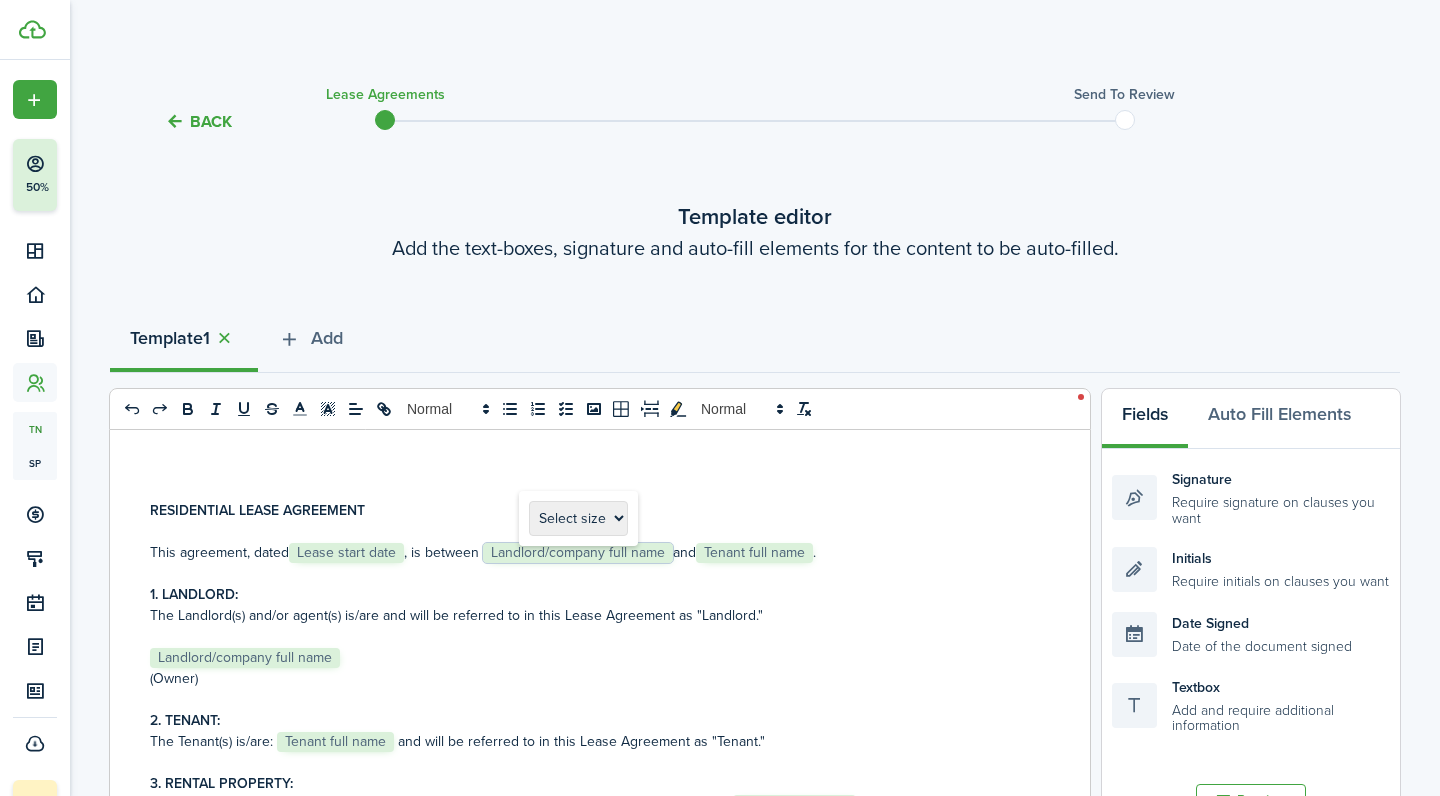 click on "Lease start date" at bounding box center [346, 553] 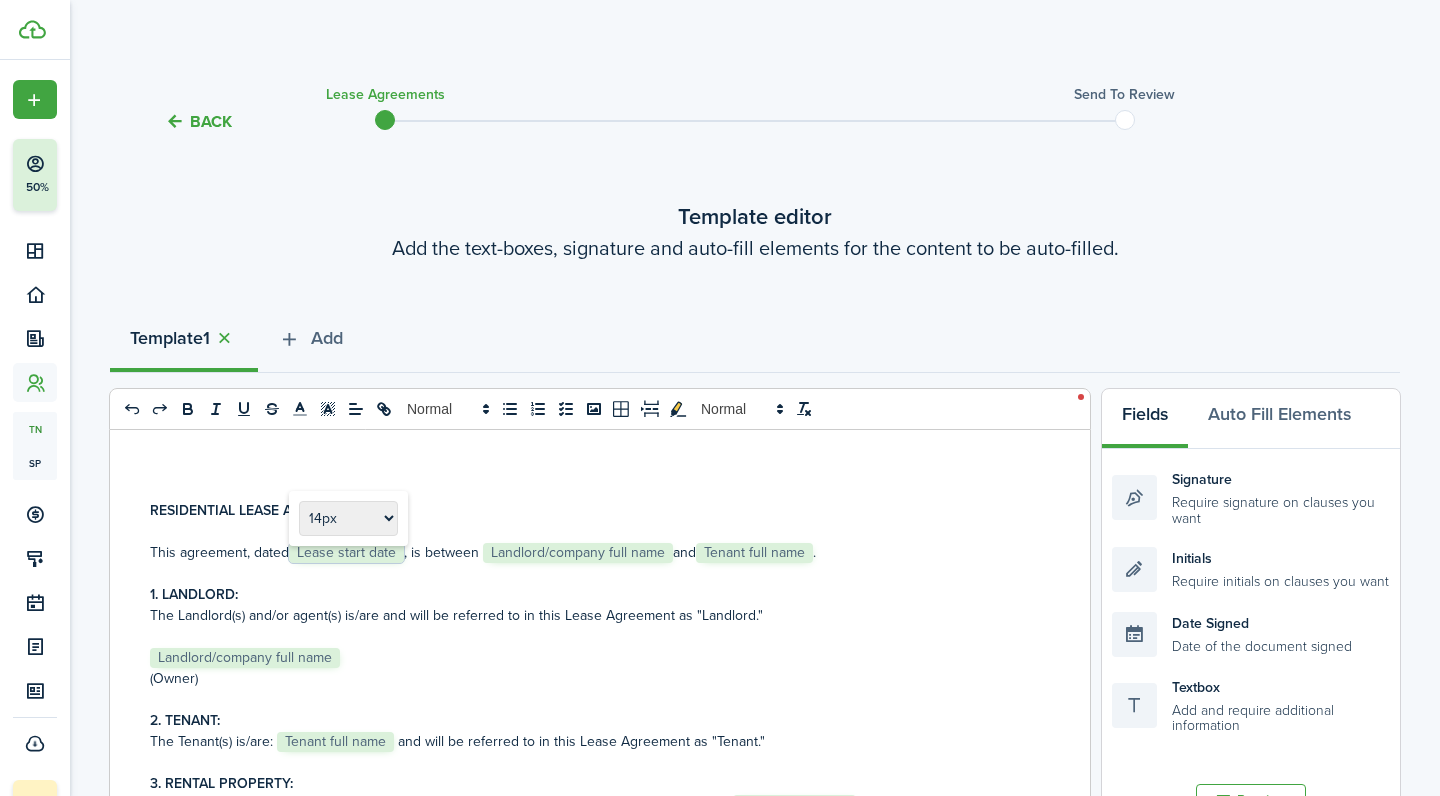 select 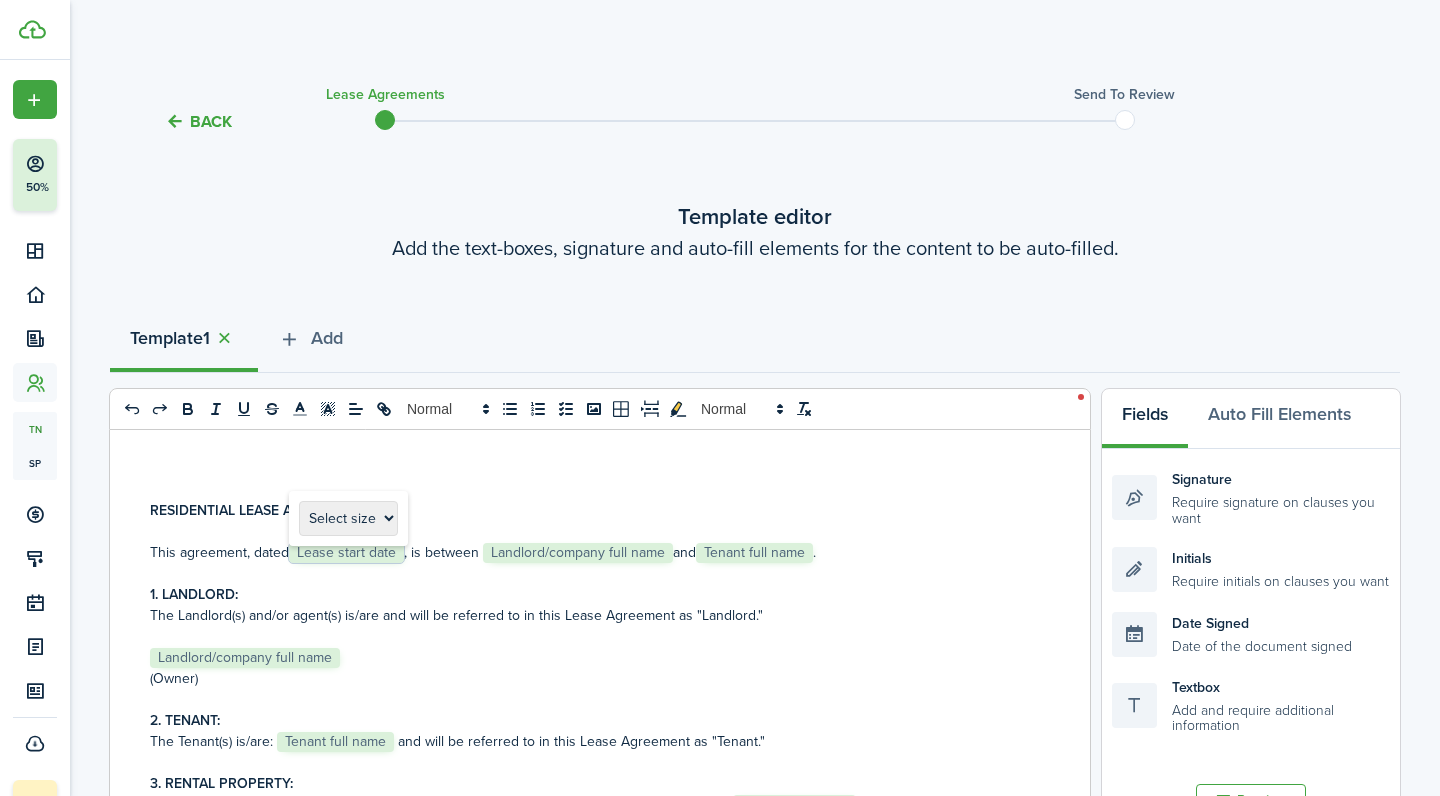 click at bounding box center (1125, 120) 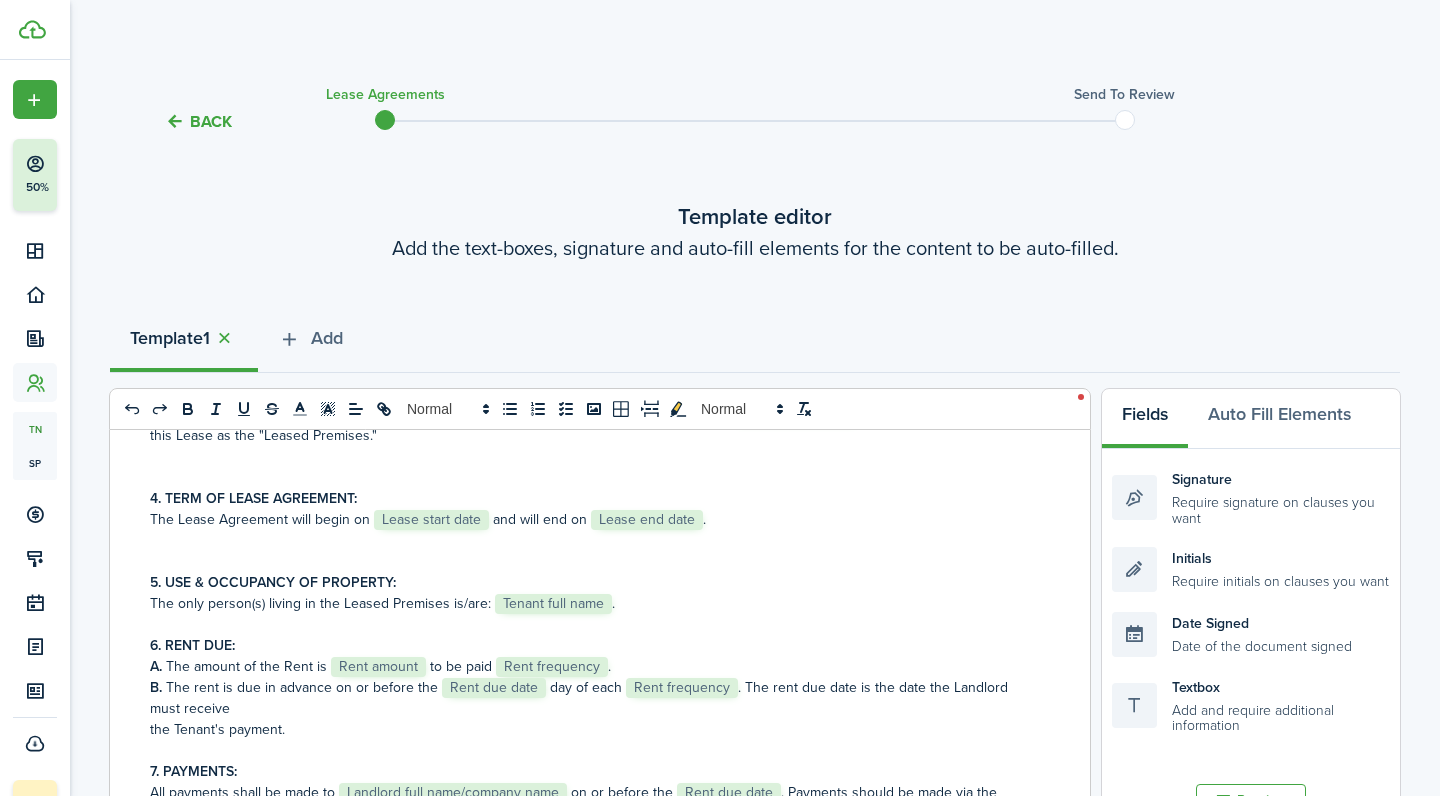 scroll, scrollTop: 397, scrollLeft: 0, axis: vertical 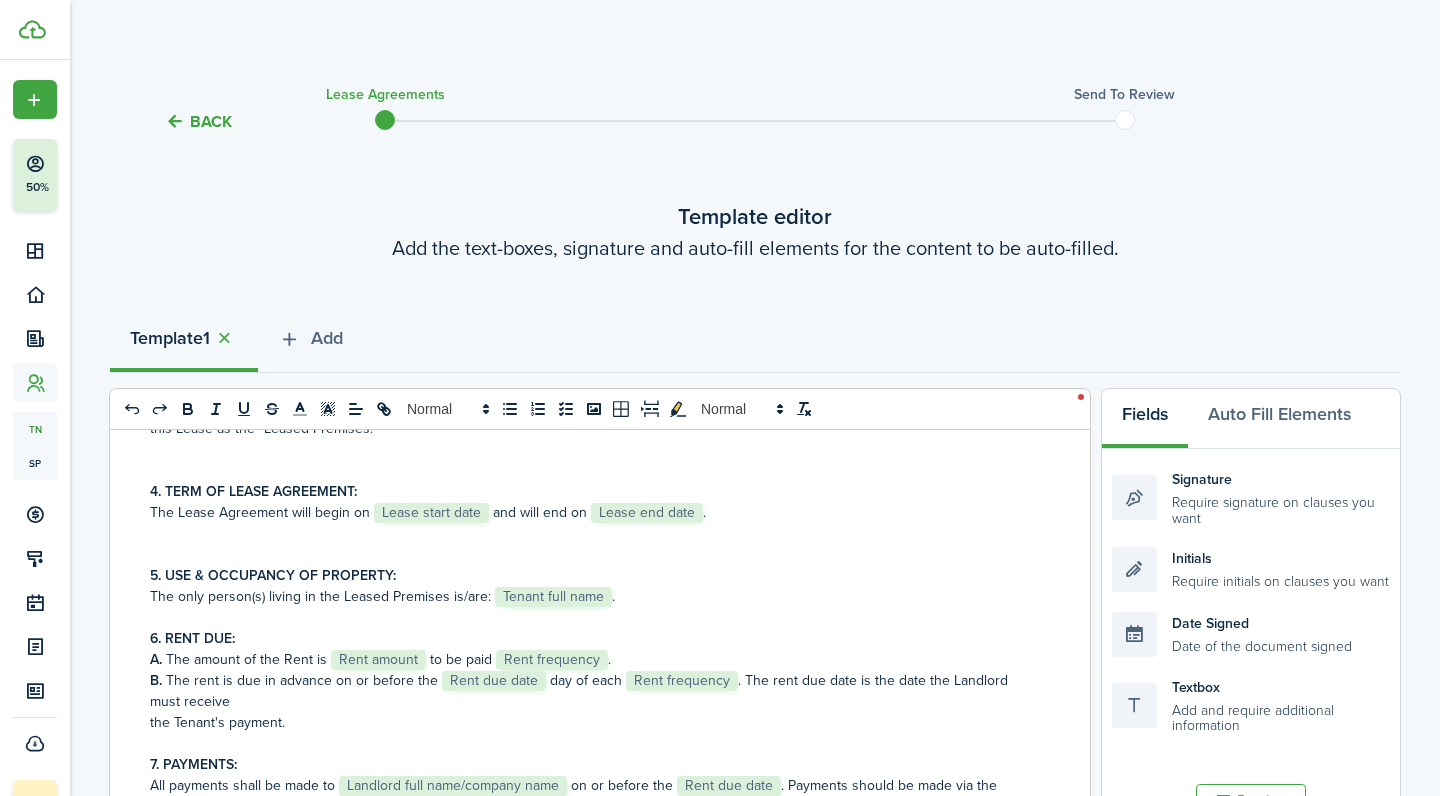 click on "Lease start date" at bounding box center [346, 156] 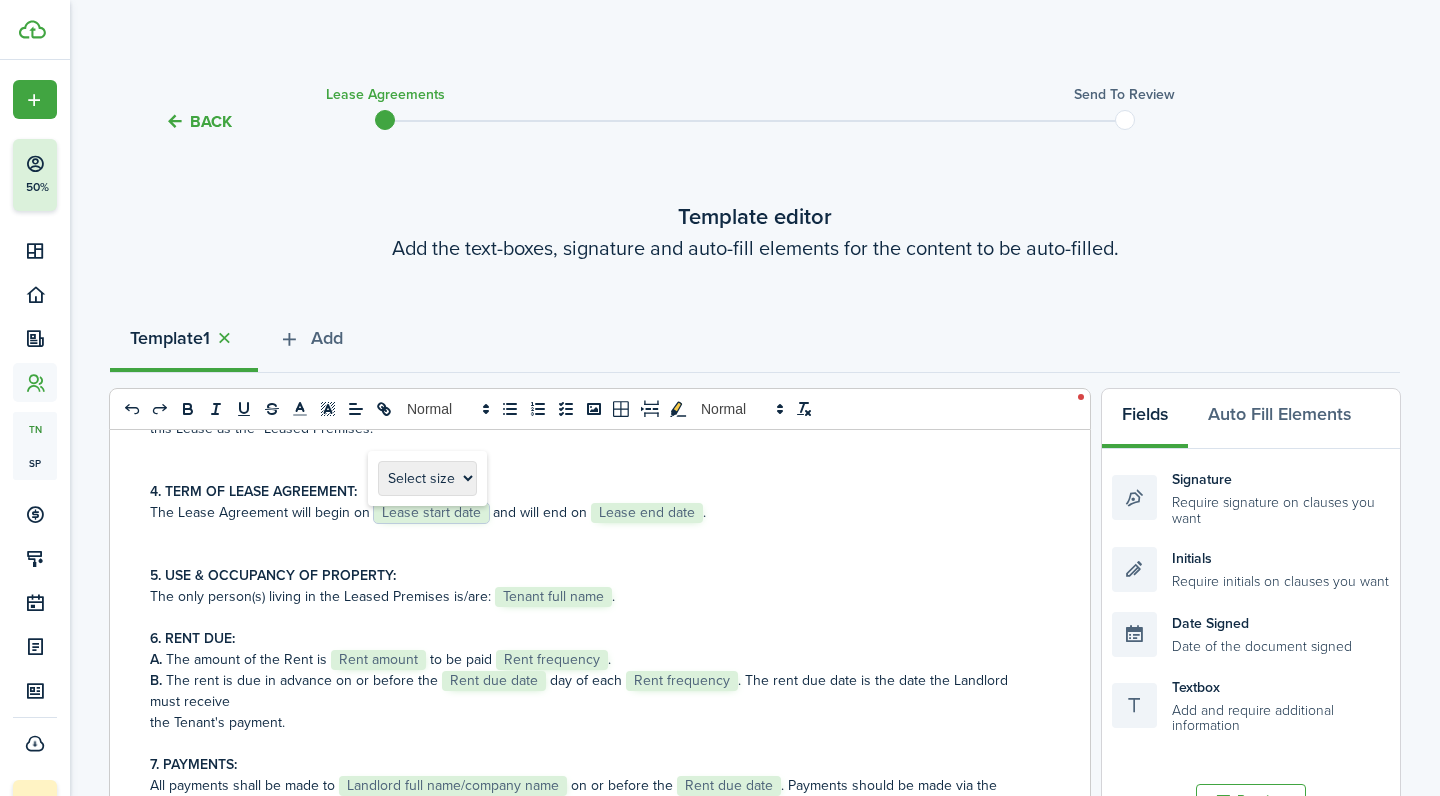 click at bounding box center (592, 554) 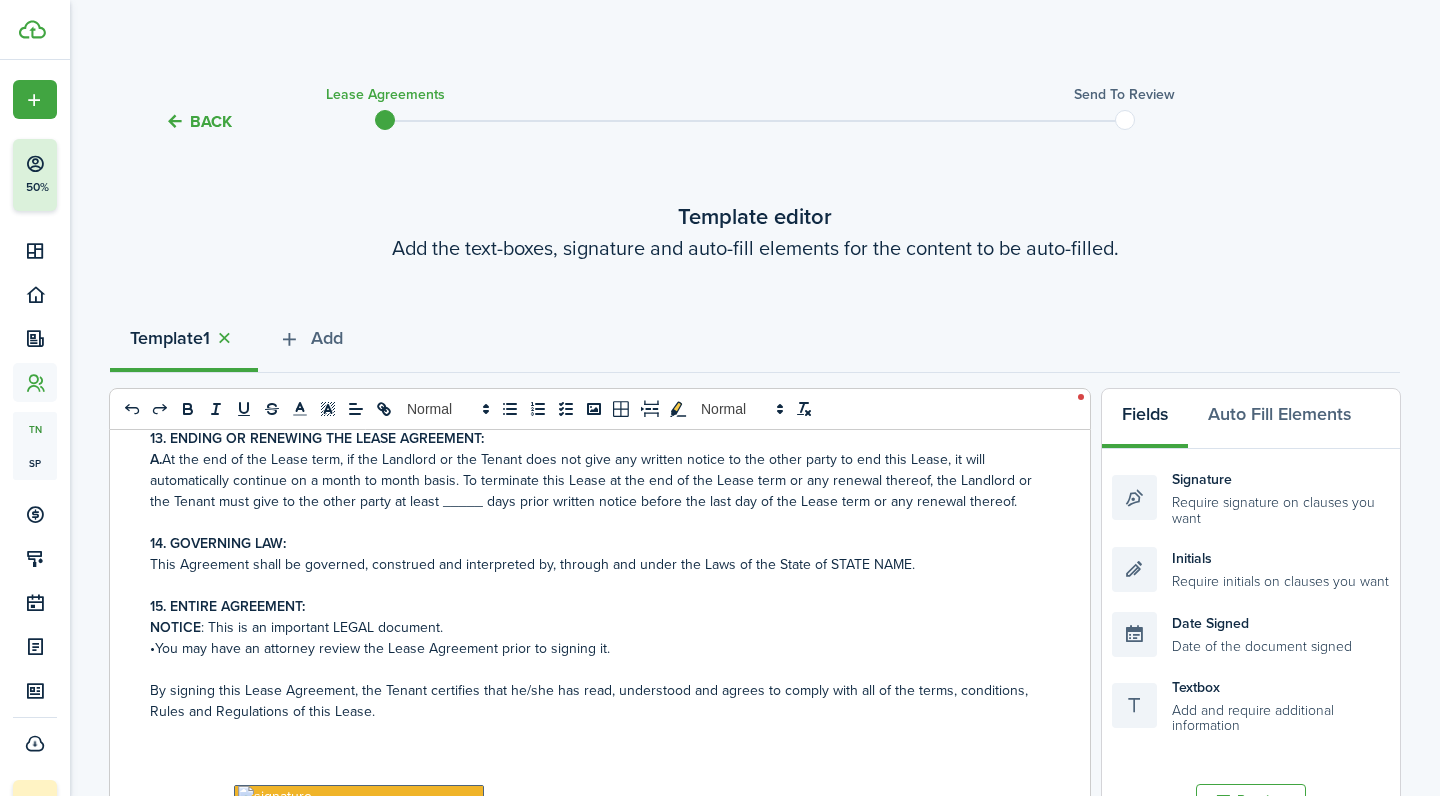 scroll, scrollTop: 1479, scrollLeft: 0, axis: vertical 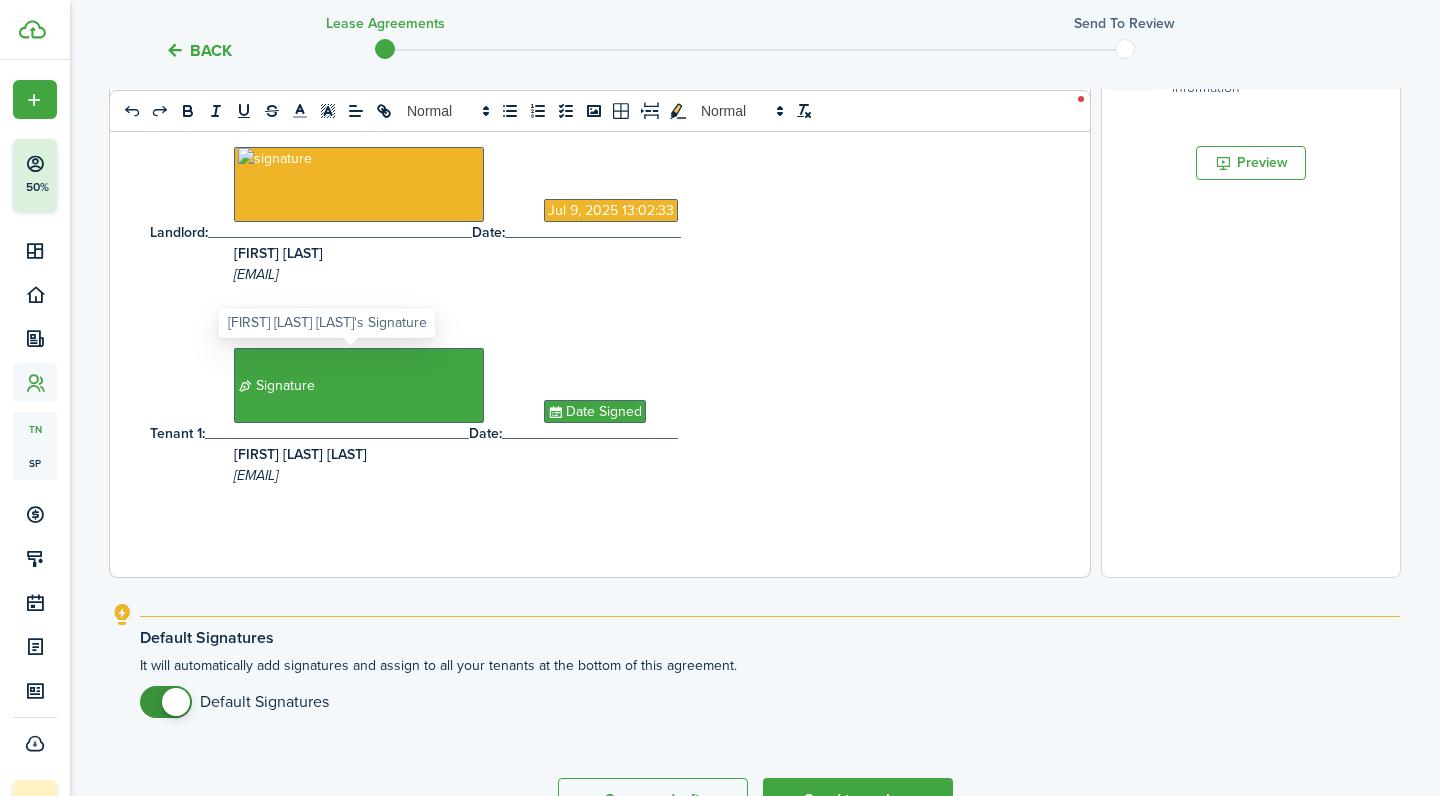 click on "Signature" at bounding box center (359, 385) 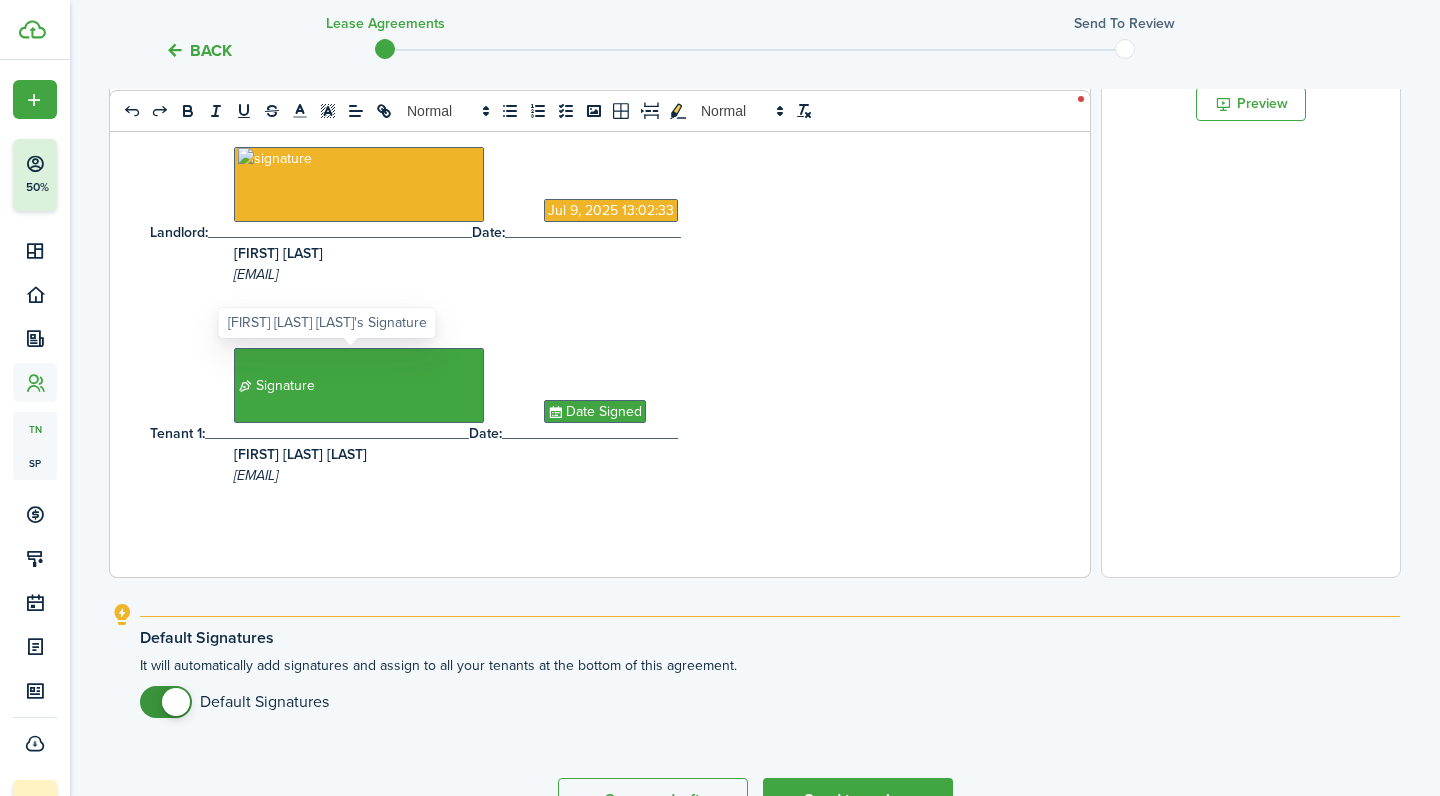 click on "Signature" at bounding box center [359, 385] 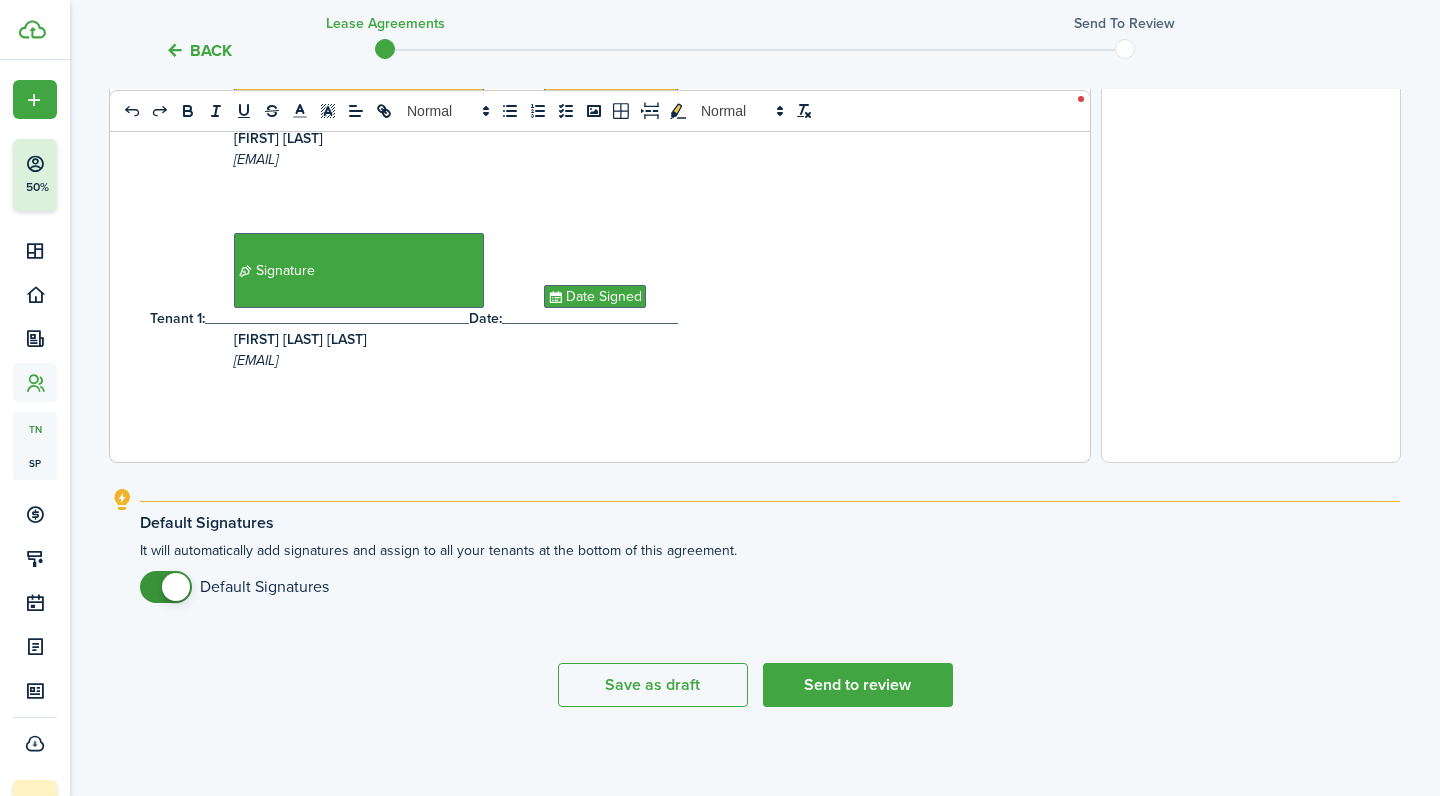 scroll, scrollTop: 753, scrollLeft: 0, axis: vertical 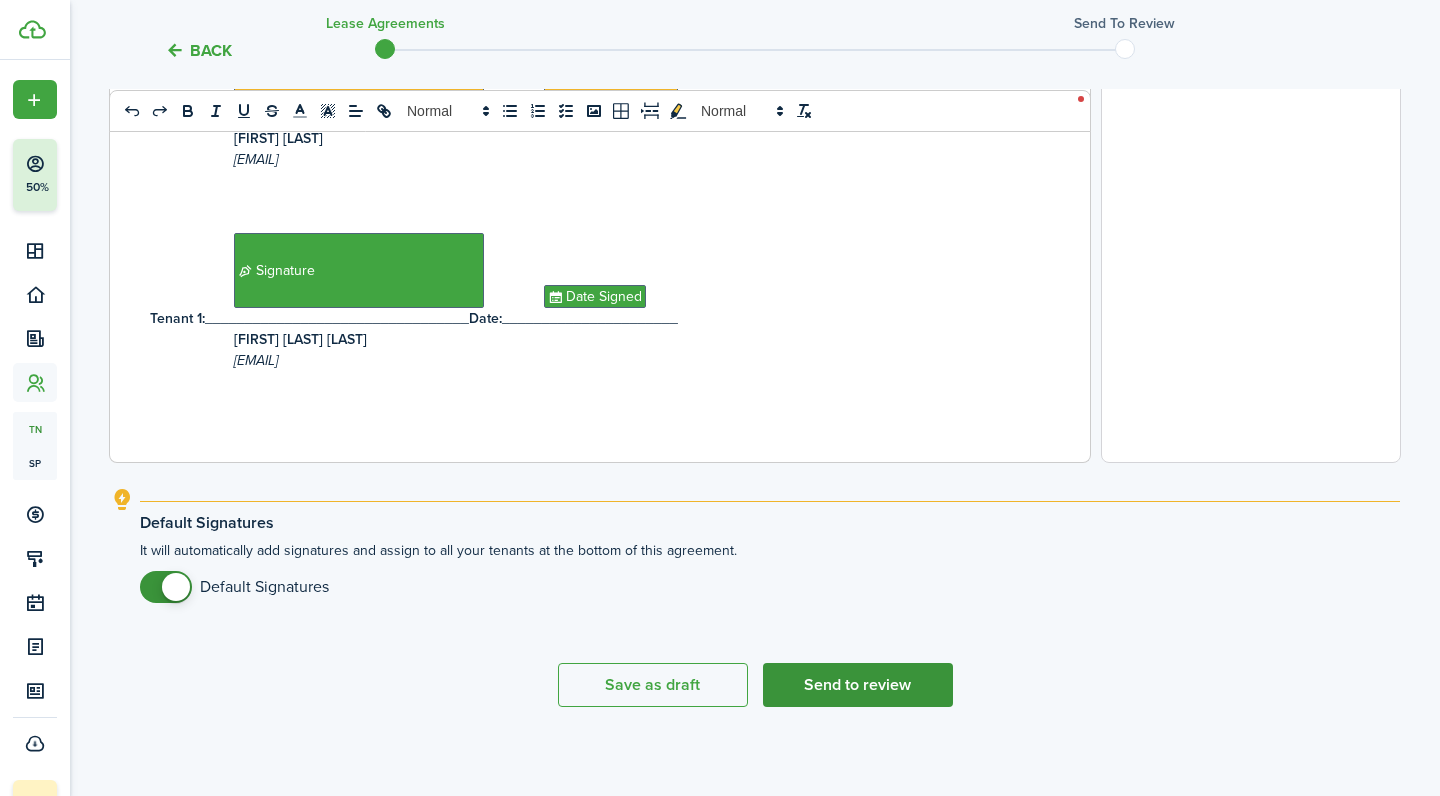 click on "Send to review" at bounding box center (858, 685) 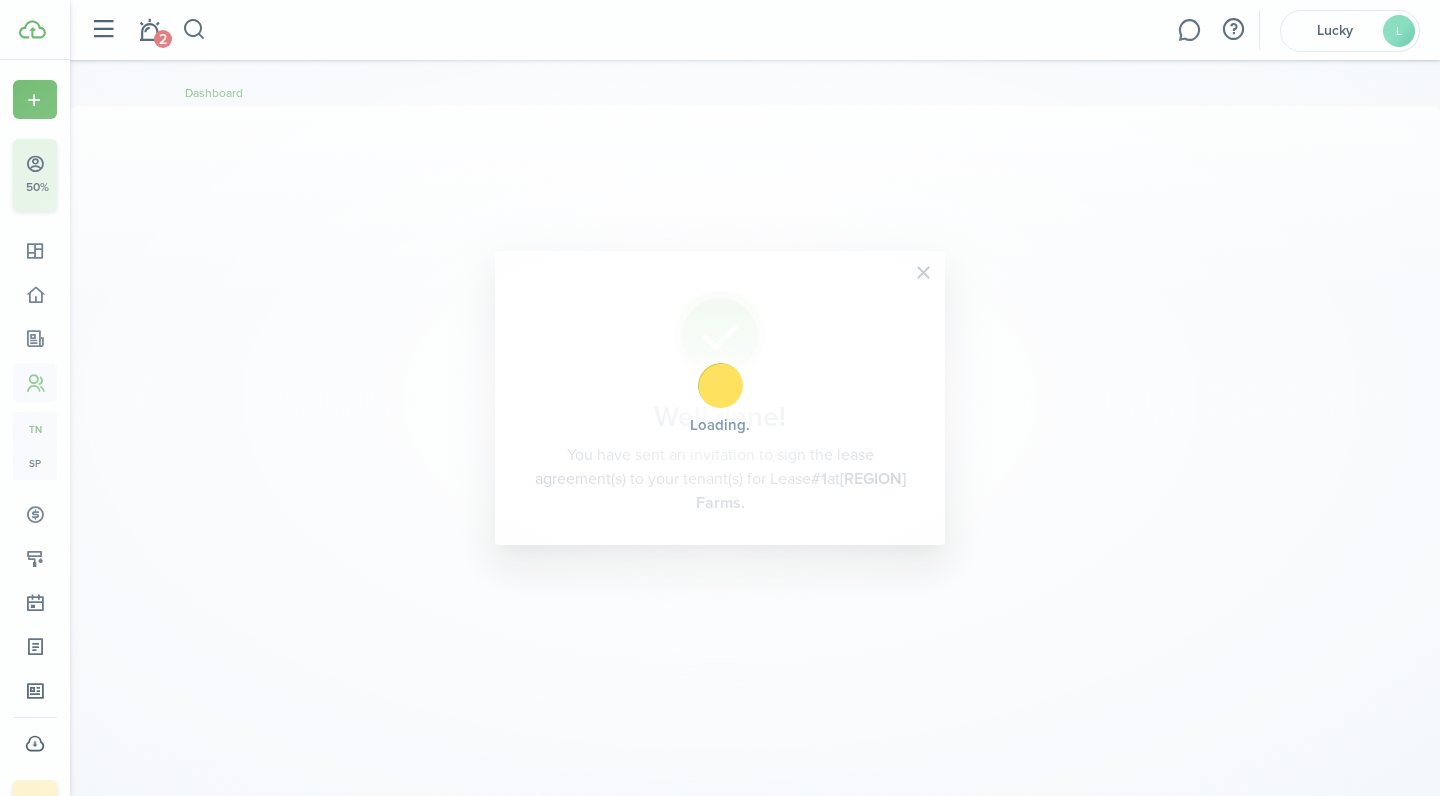 scroll, scrollTop: 0, scrollLeft: 0, axis: both 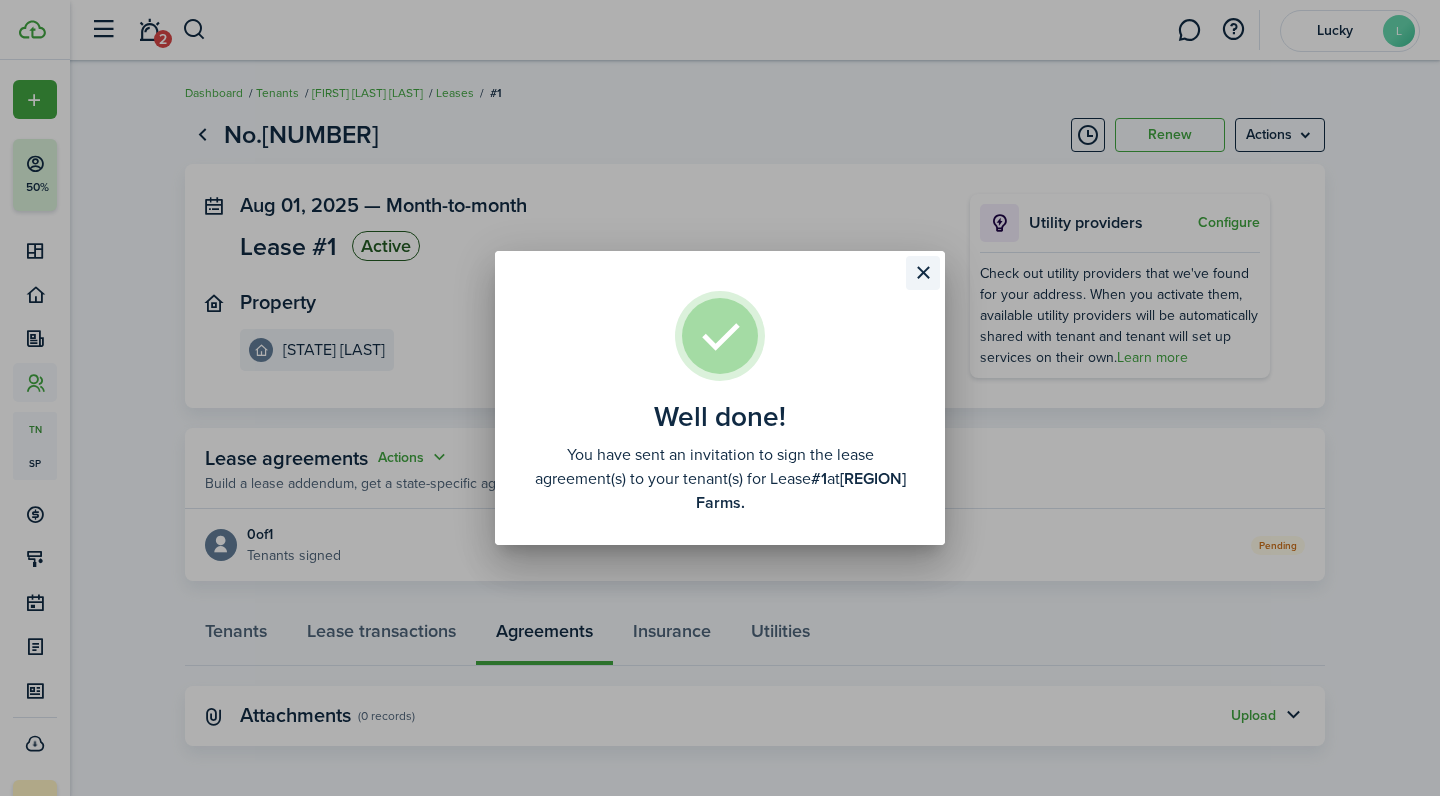 click at bounding box center [923, 273] 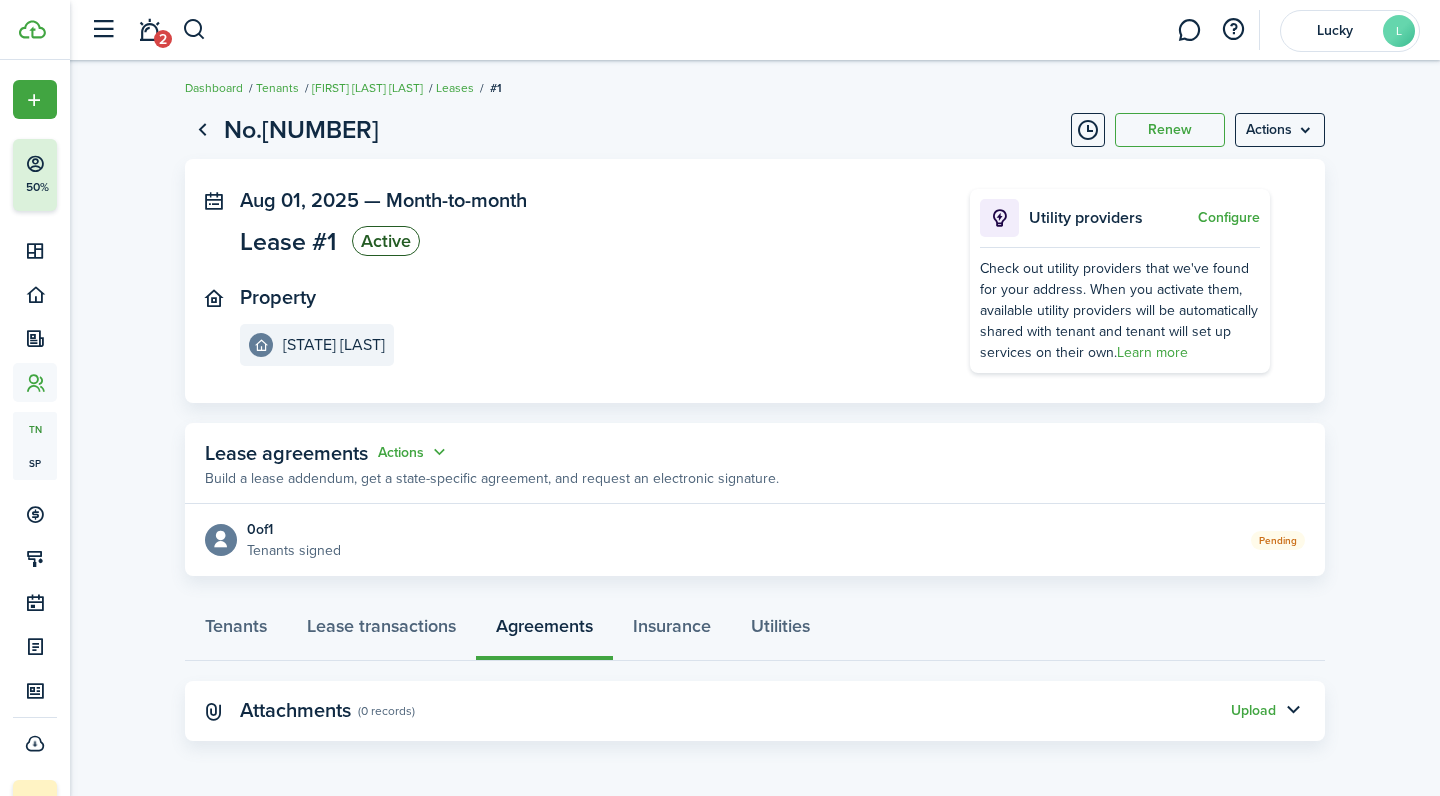 scroll, scrollTop: 4, scrollLeft: 0, axis: vertical 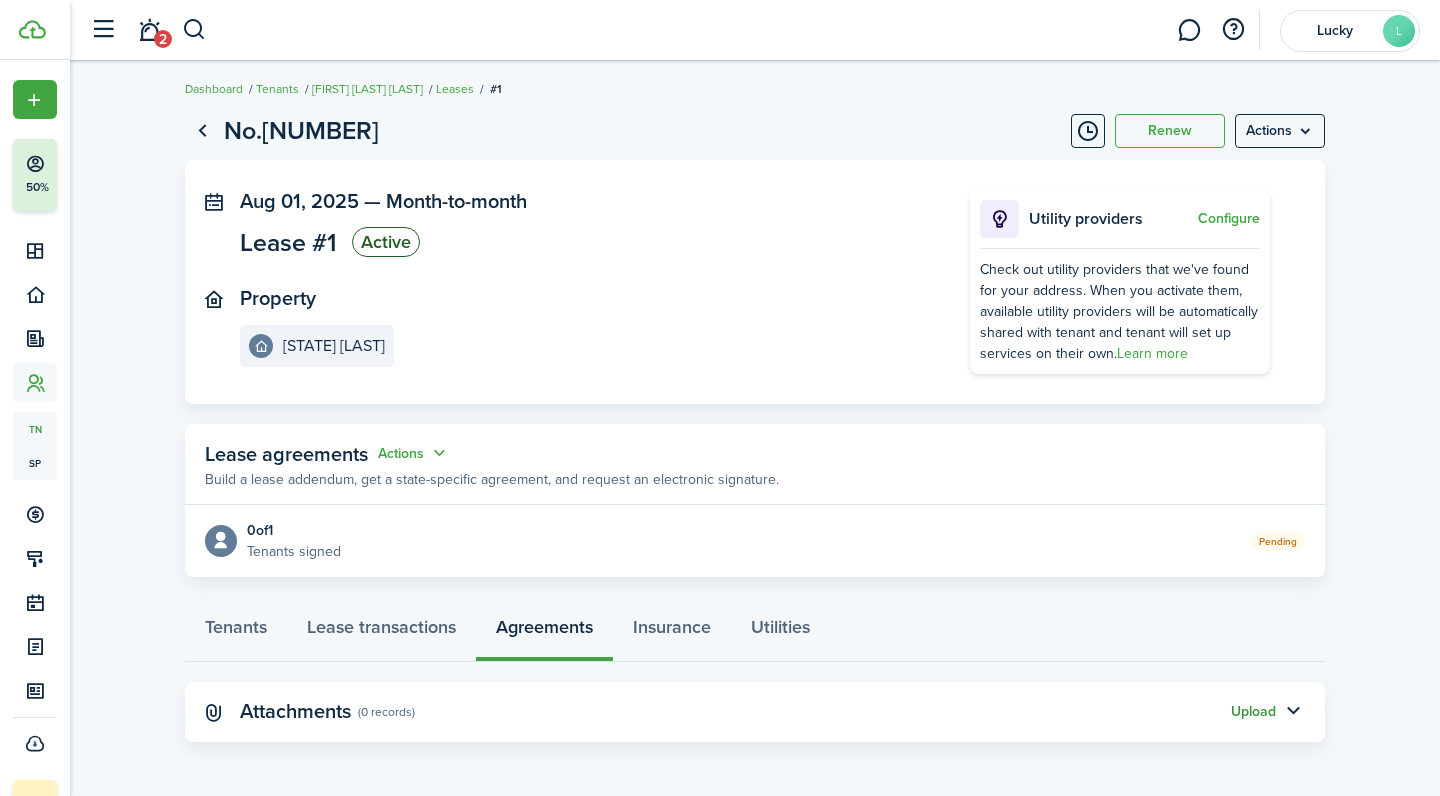 click on "Upload" at bounding box center [1253, 712] 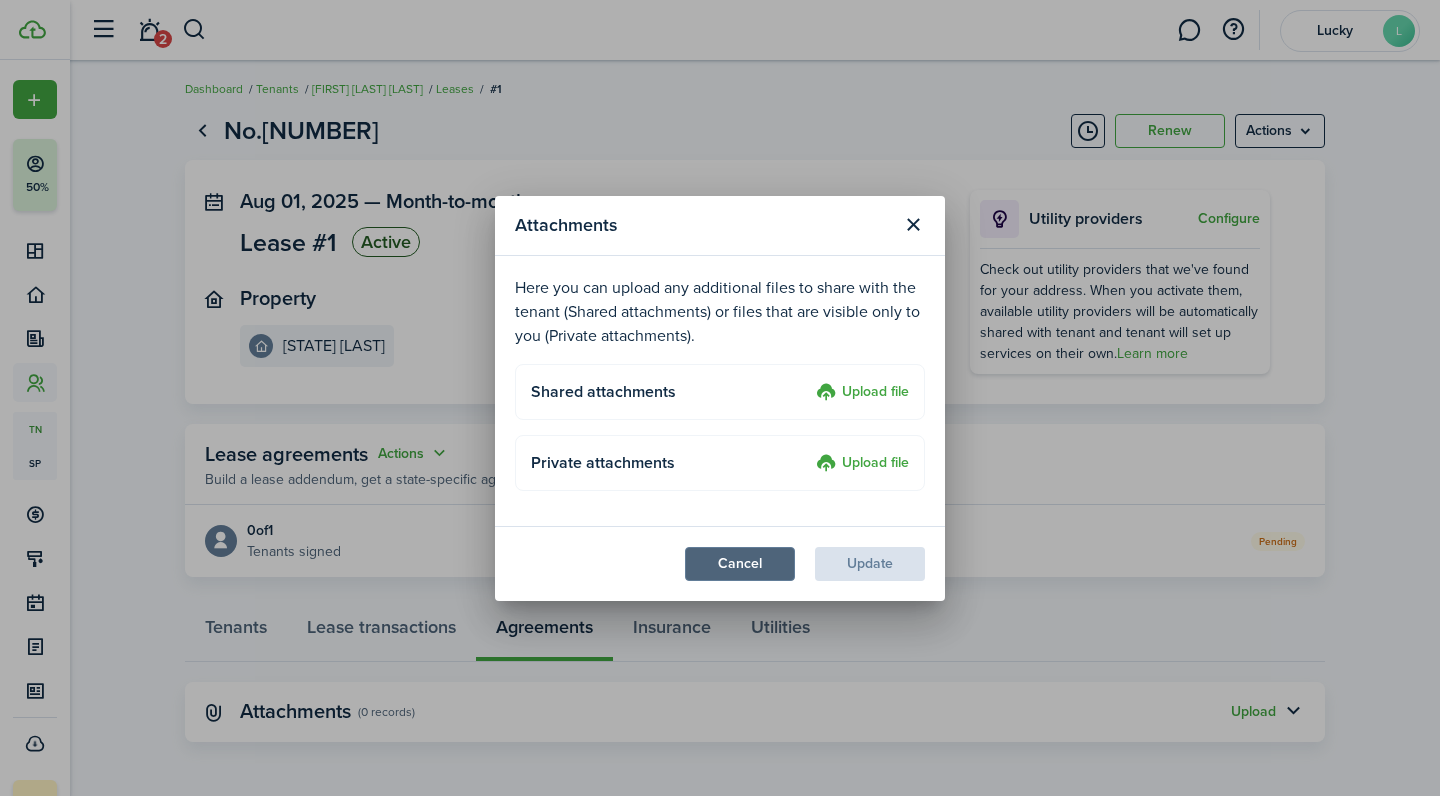 click on "Cancel" at bounding box center (740, 564) 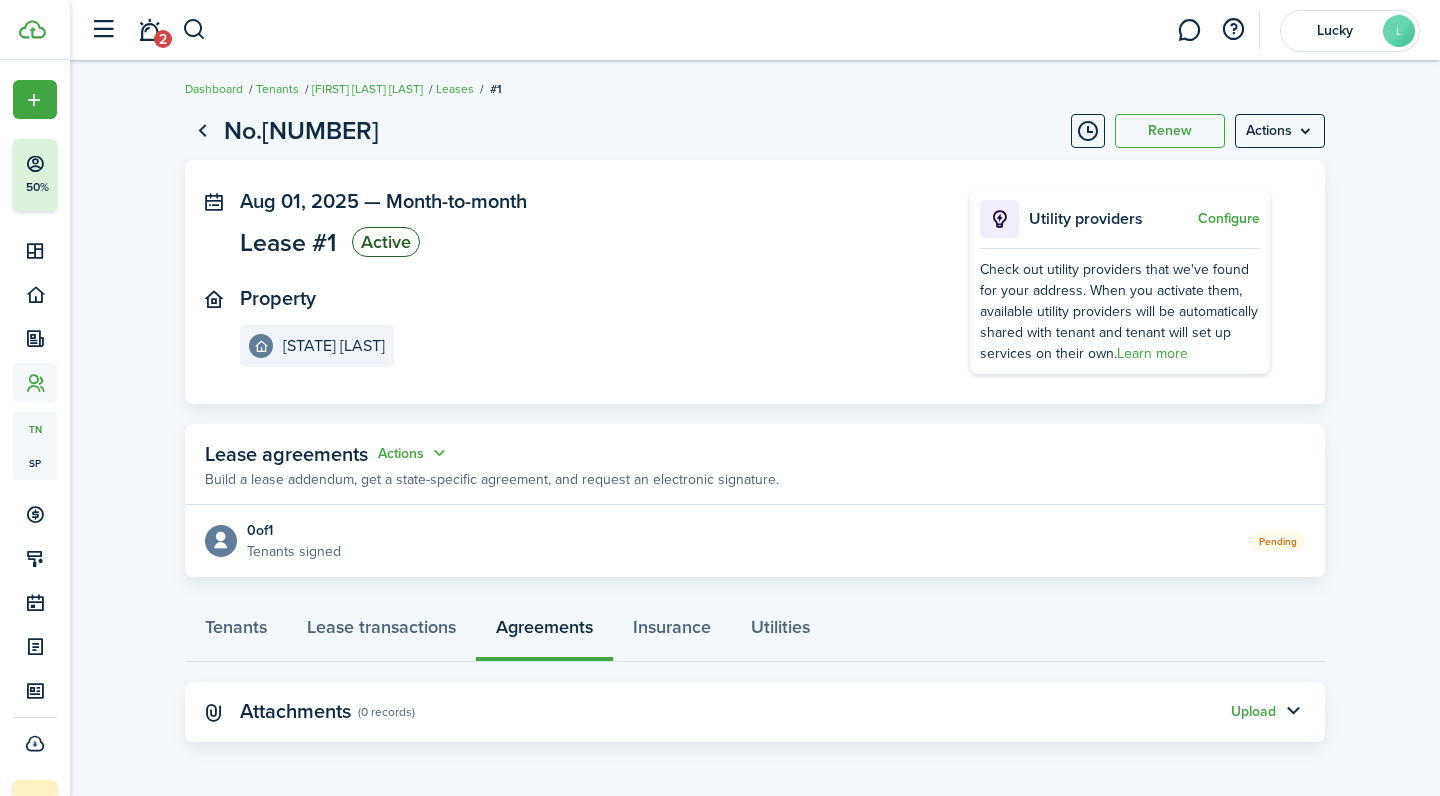 click on "0  of  1  Tenants signed  Pending" at bounding box center [755, 541] 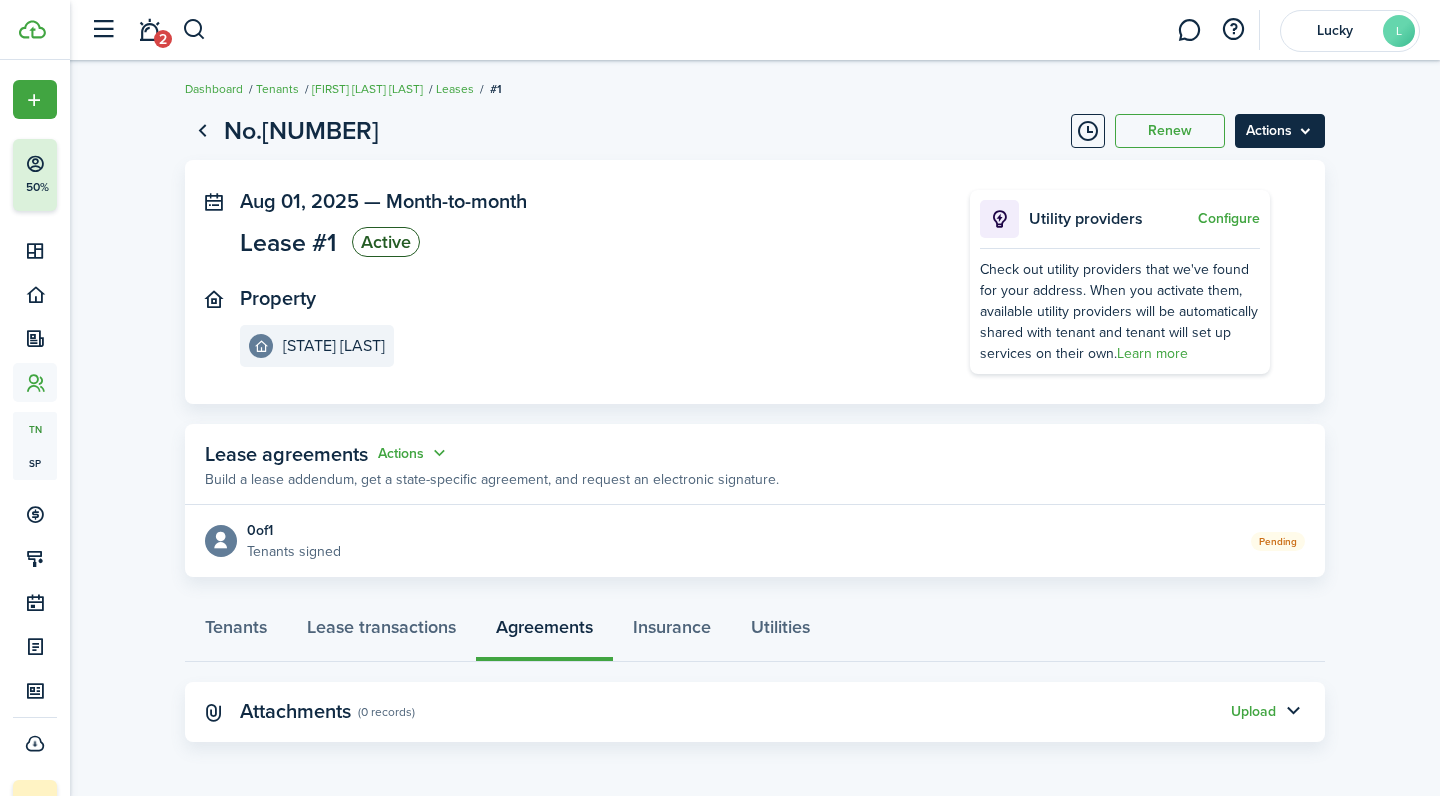 click on "Actions" at bounding box center (1280, 131) 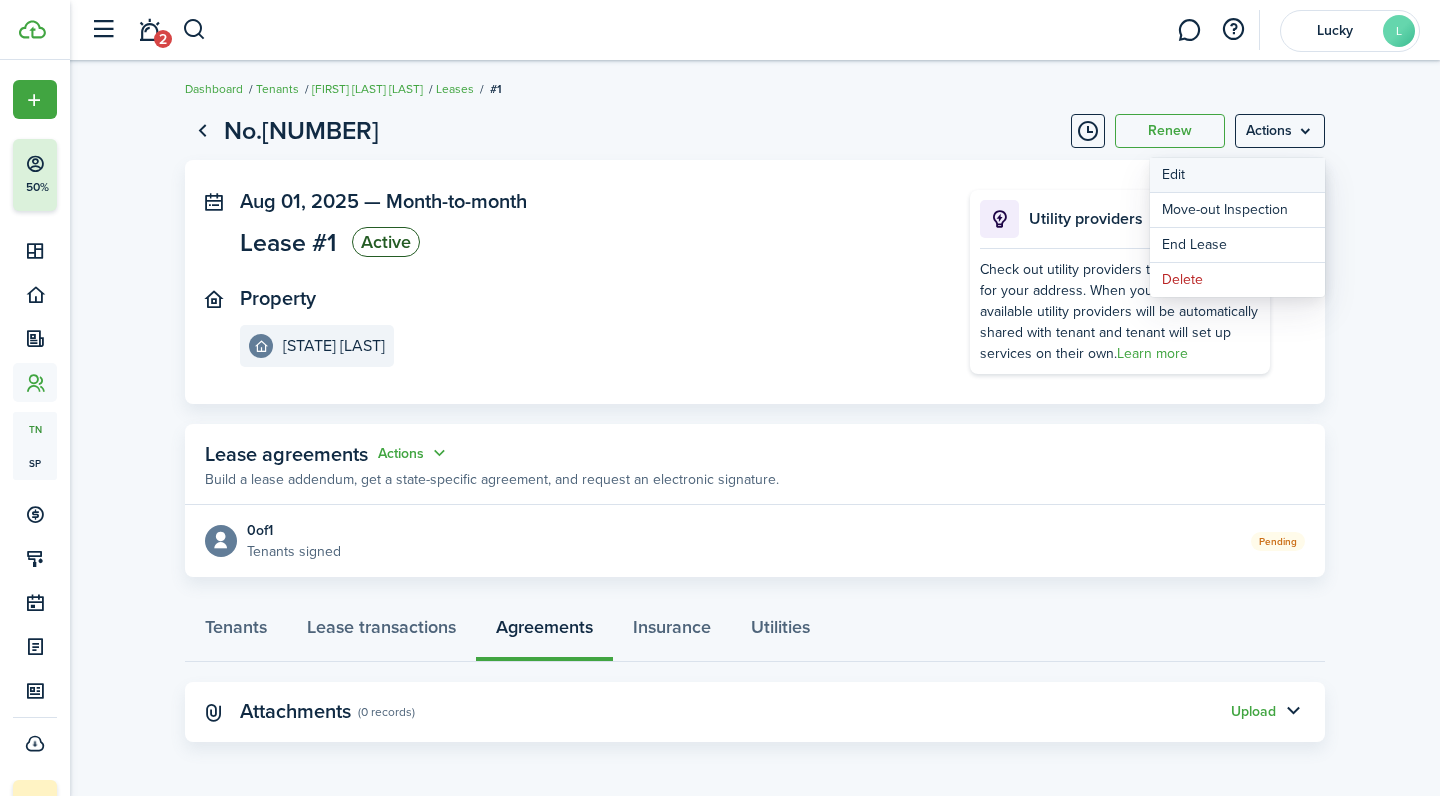 click on "Edit" at bounding box center [1237, 175] 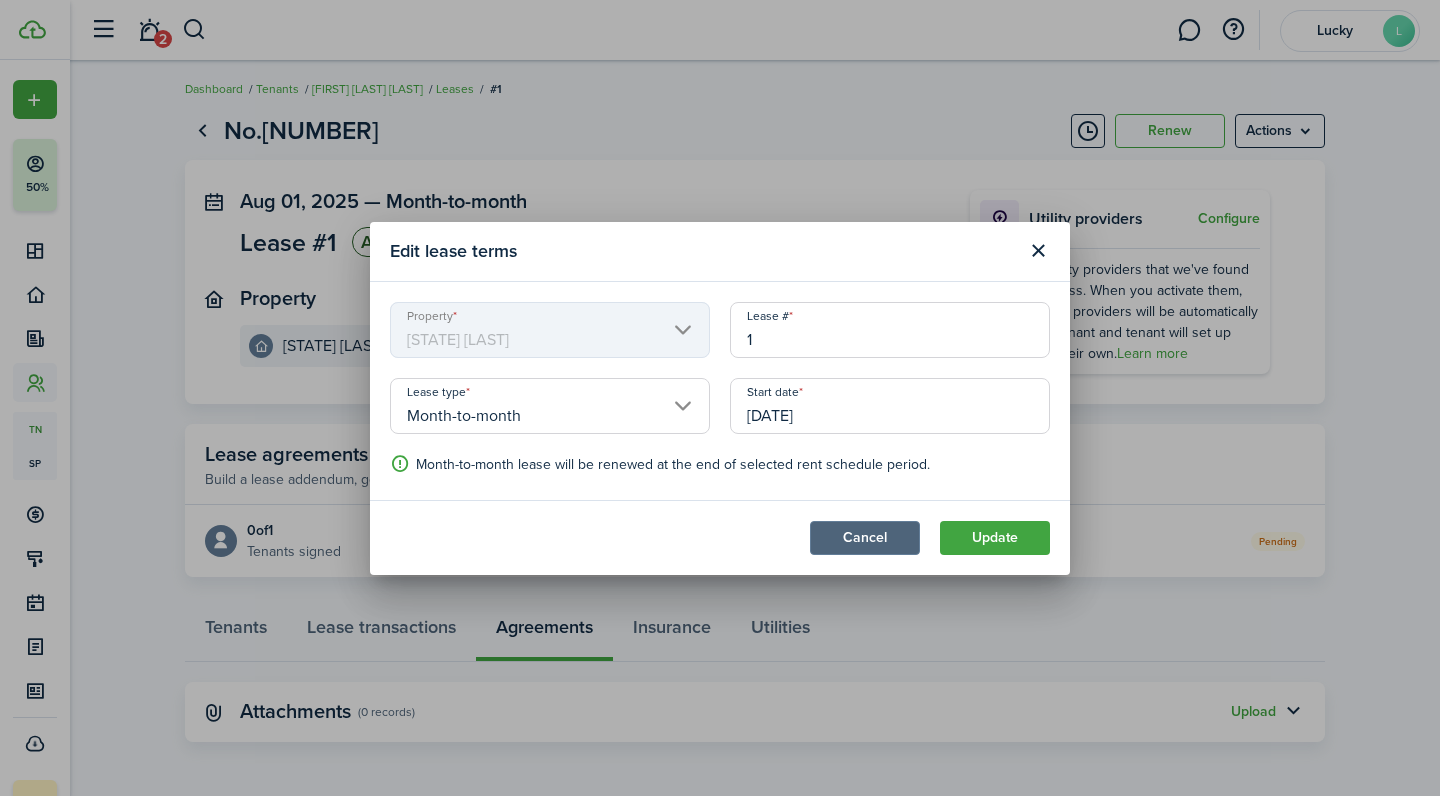click on "Cancel" at bounding box center (865, 538) 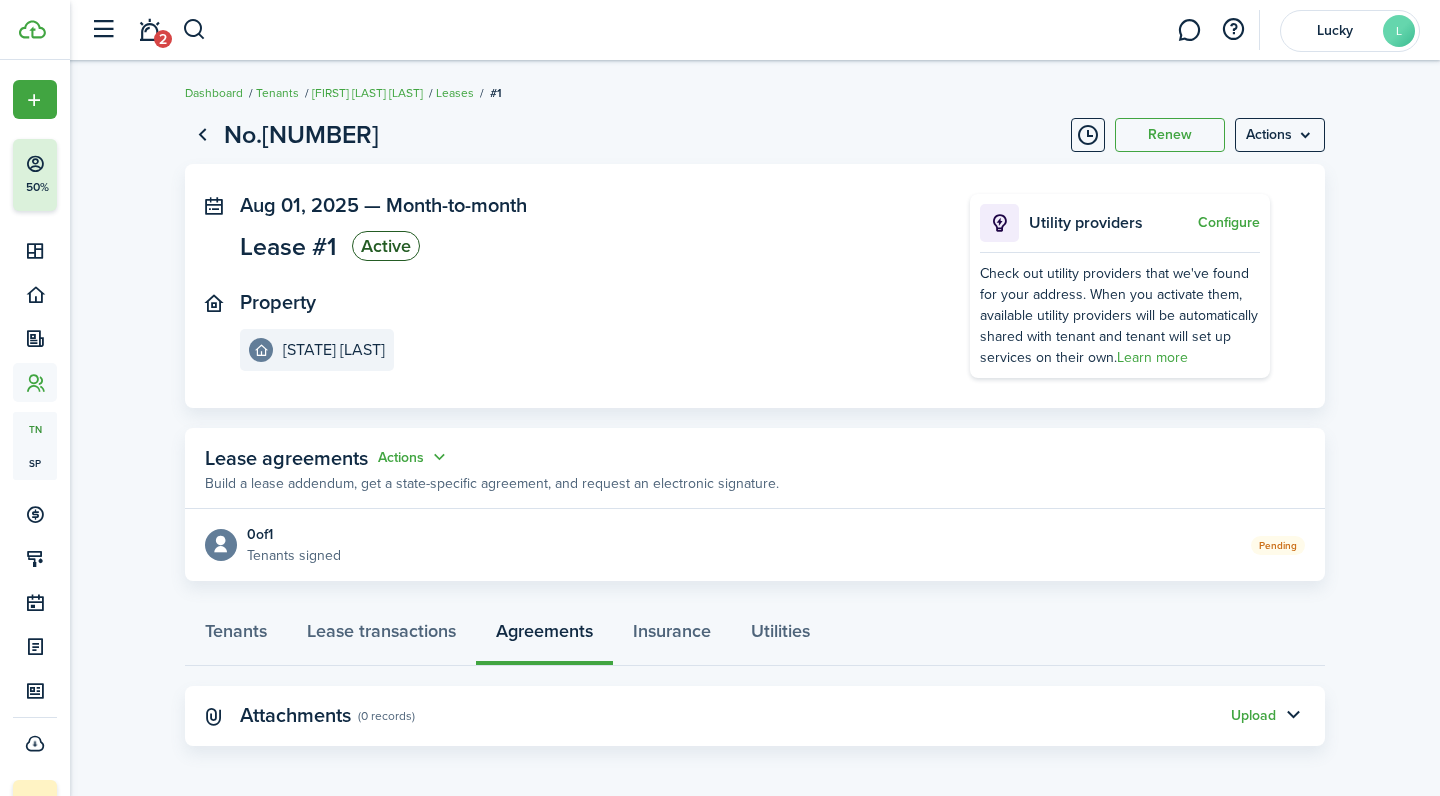 scroll, scrollTop: 0, scrollLeft: 0, axis: both 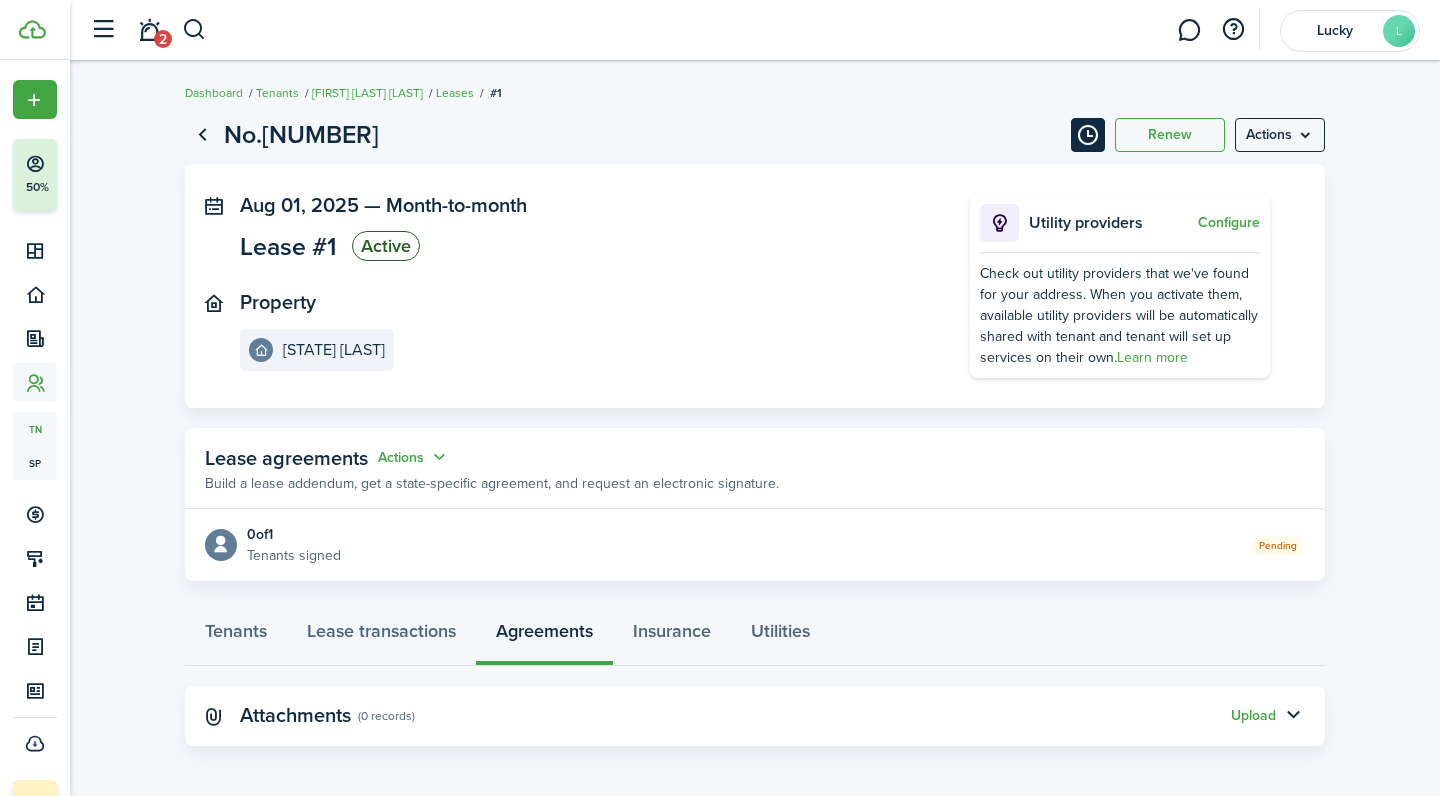 click at bounding box center [1088, 135] 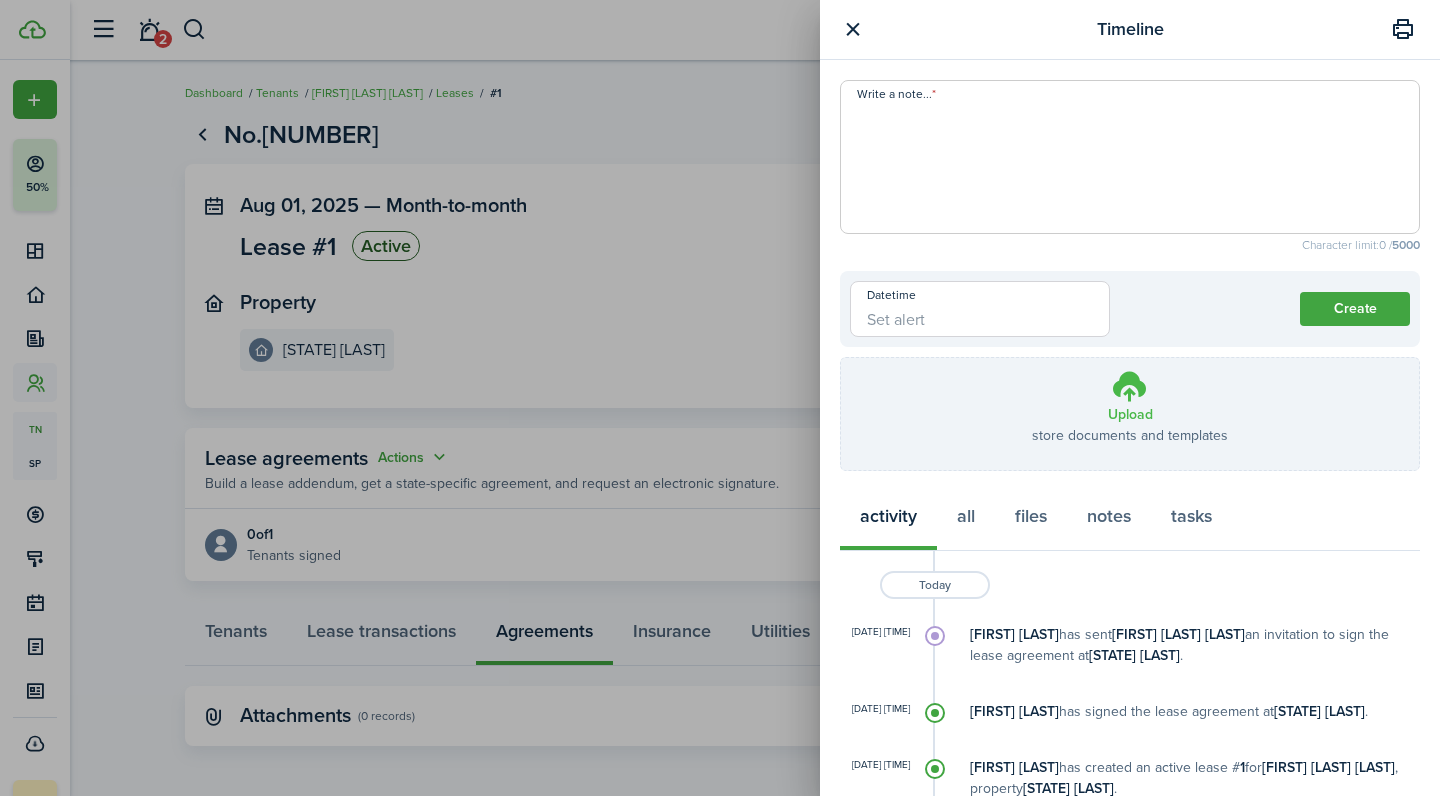 scroll, scrollTop: 0, scrollLeft: 0, axis: both 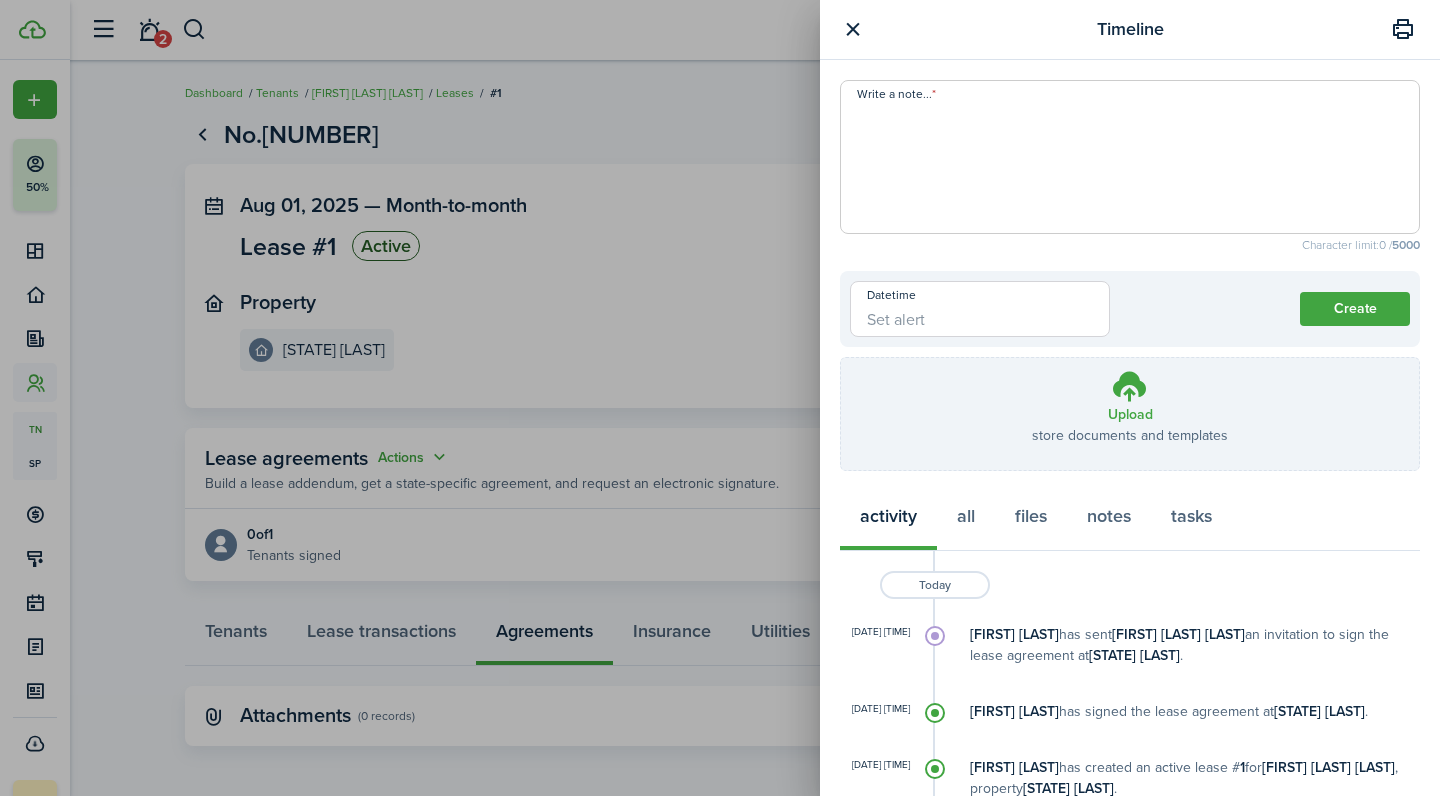 click at bounding box center [852, 29] 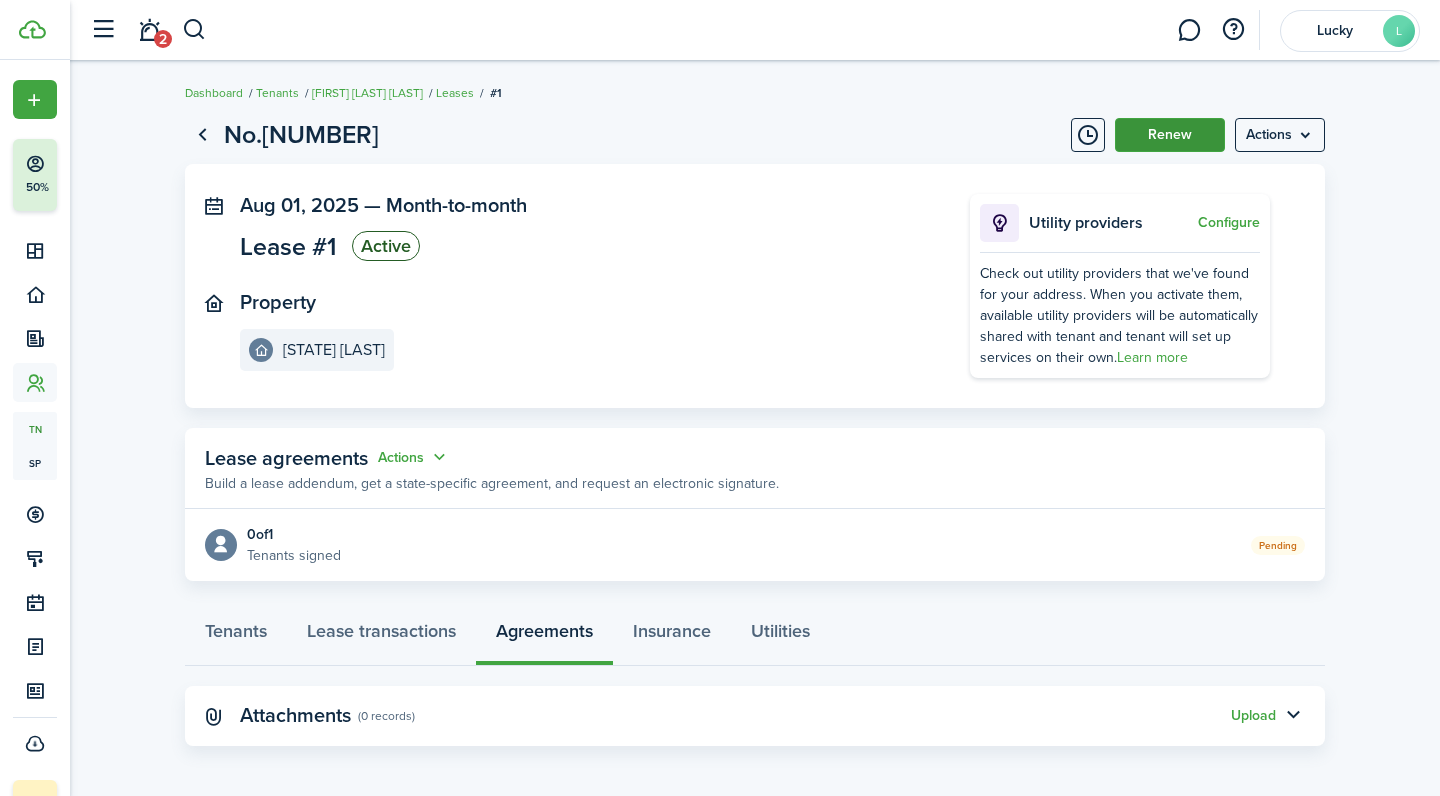 click on "Renew" at bounding box center [1170, 135] 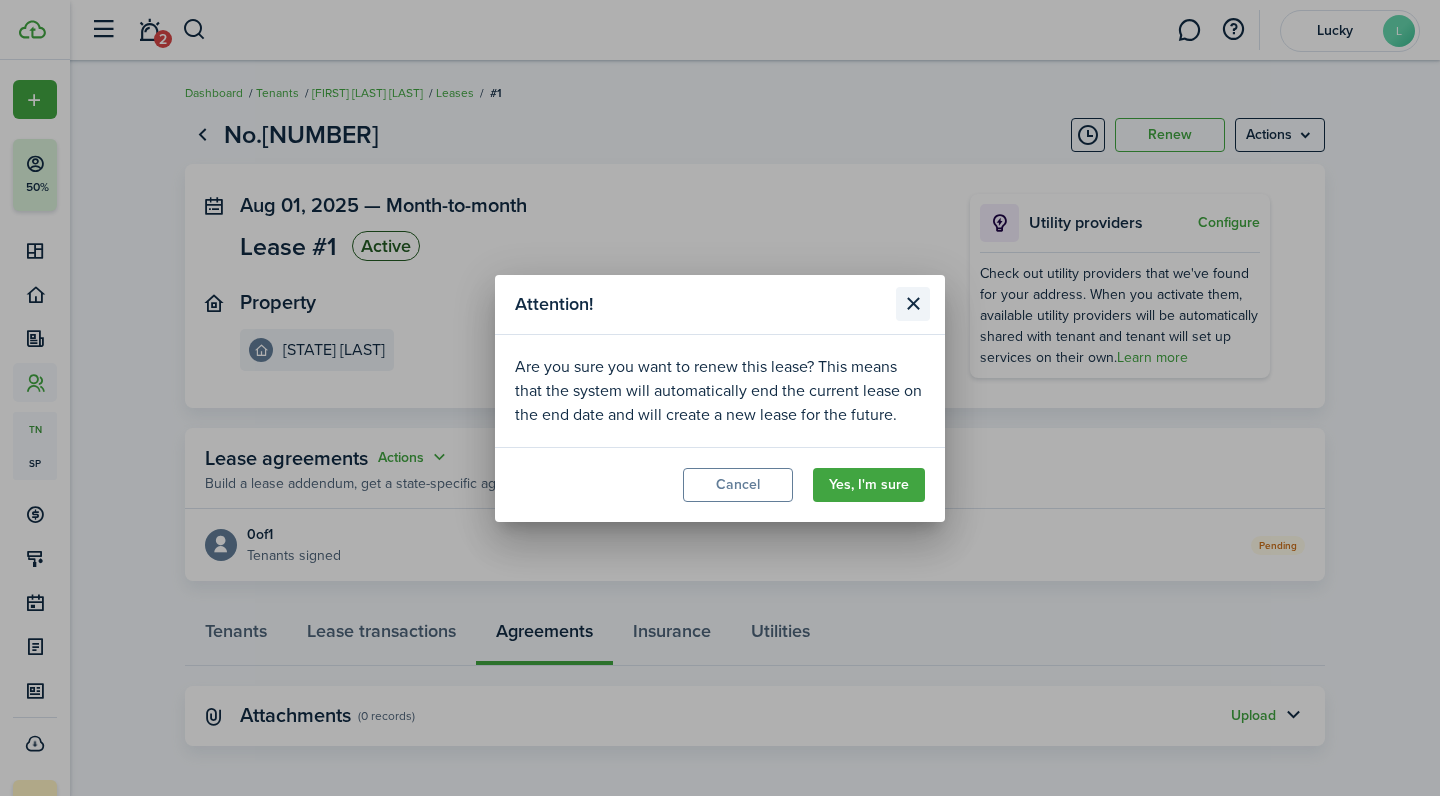 click at bounding box center (913, 304) 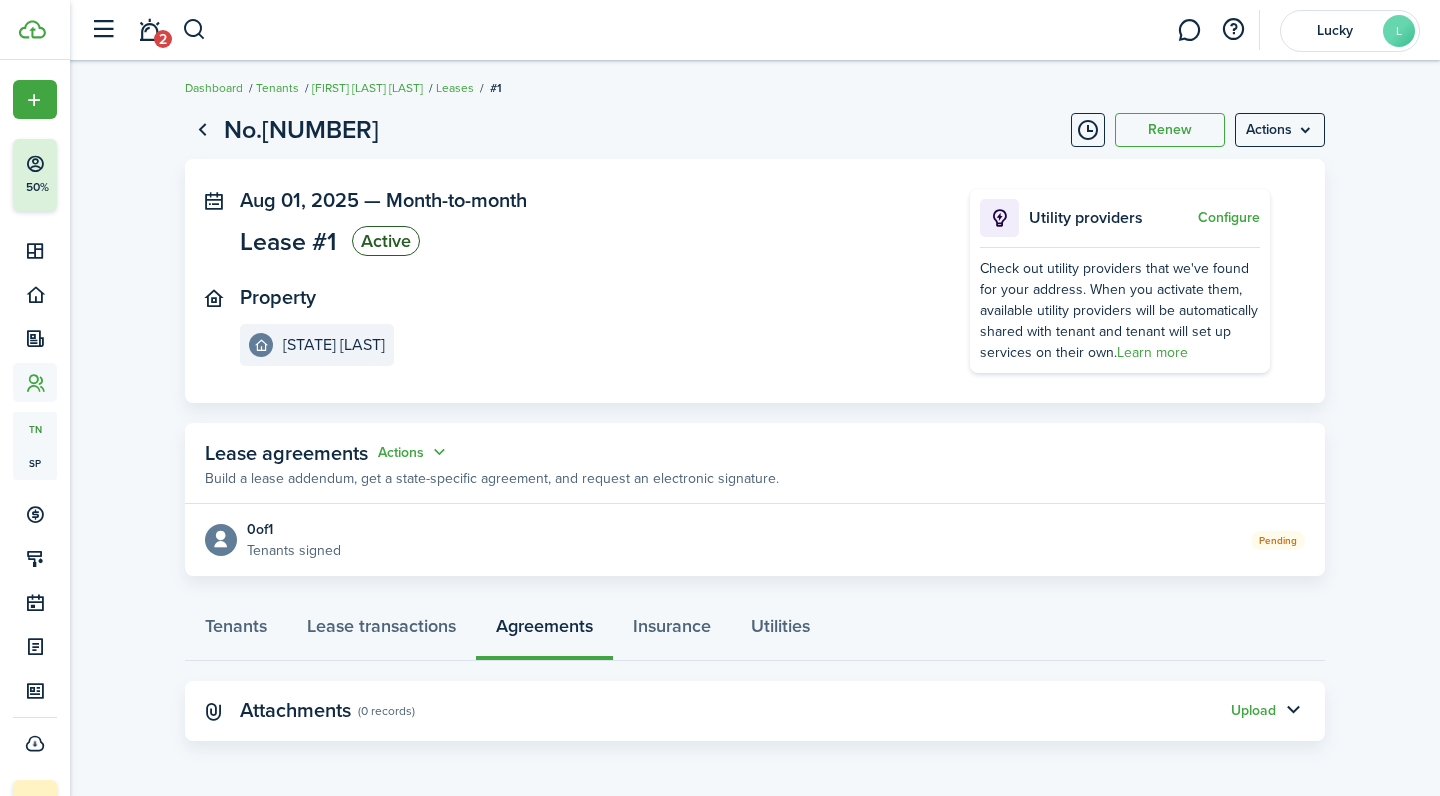scroll, scrollTop: 4, scrollLeft: 0, axis: vertical 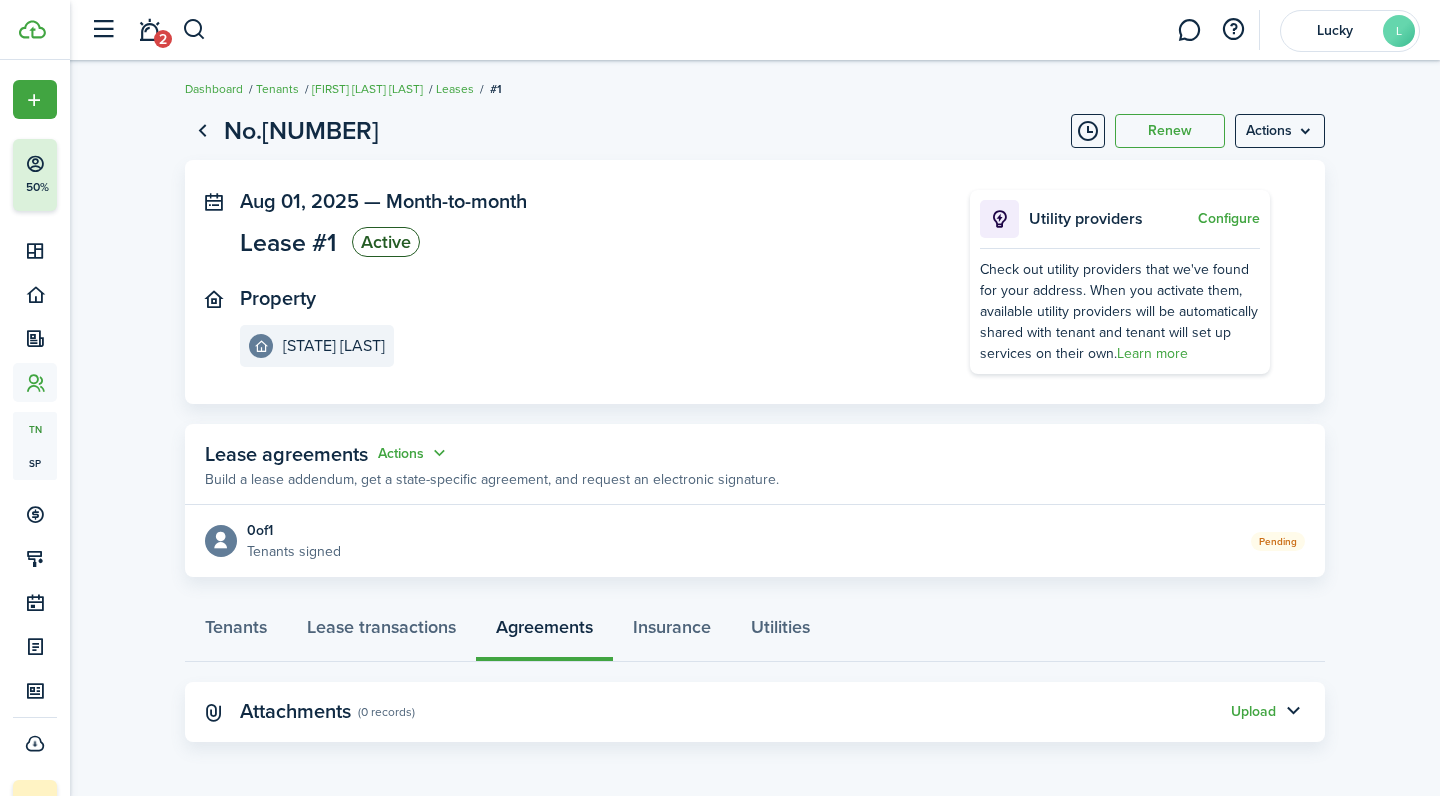 click on "Configure" at bounding box center (1229, 218) 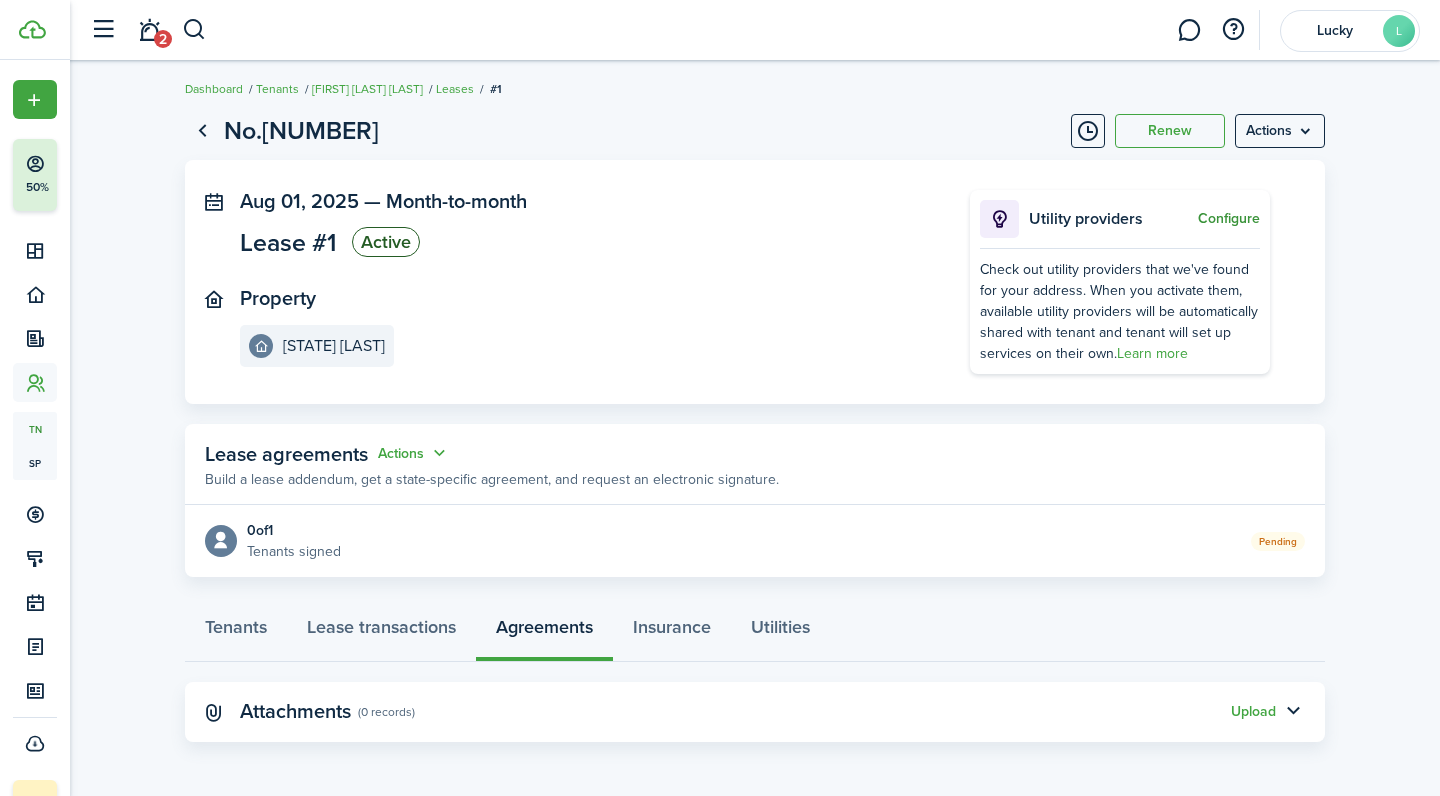 click on "Configure" at bounding box center [1229, 219] 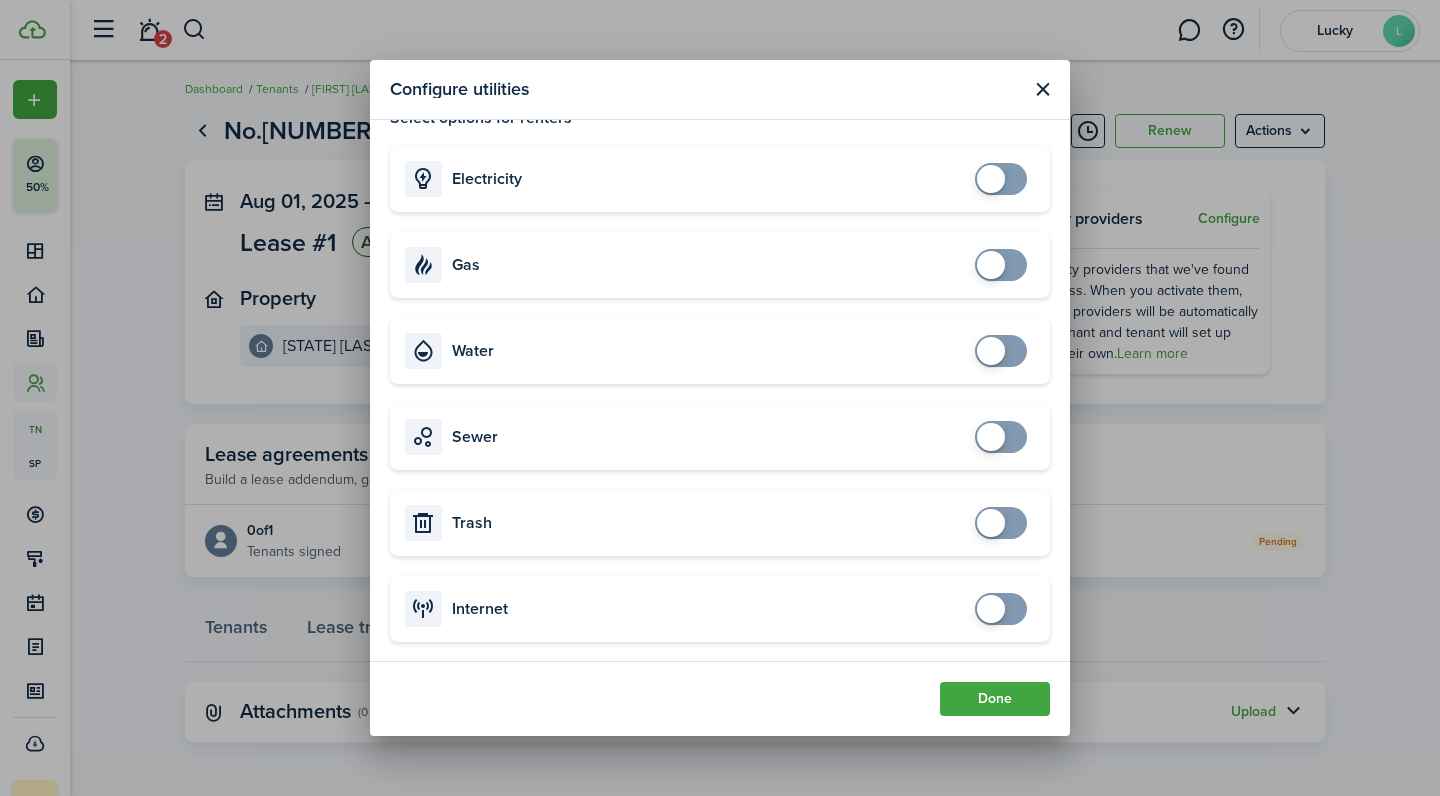 scroll, scrollTop: 34, scrollLeft: 0, axis: vertical 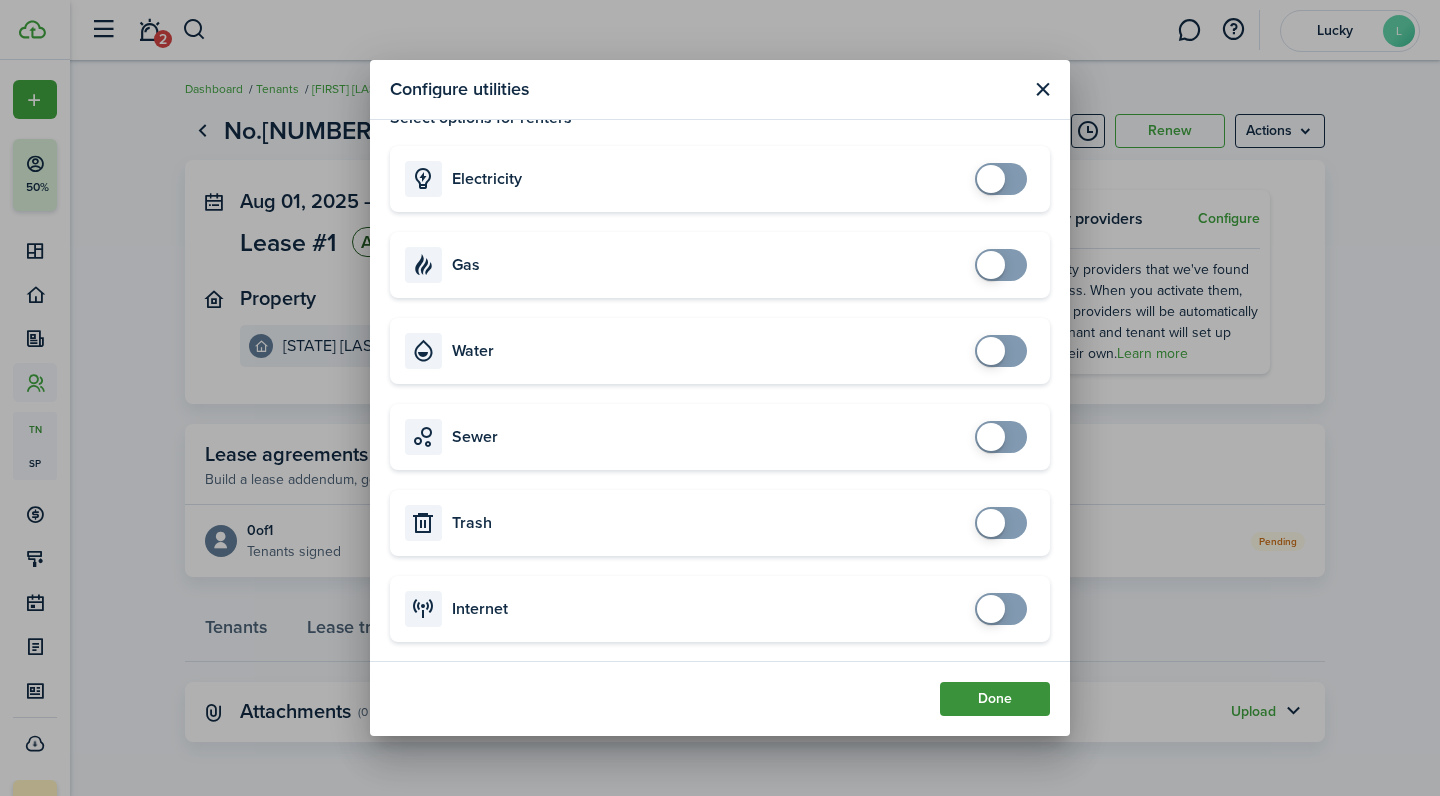 click on "Done" at bounding box center [995, 699] 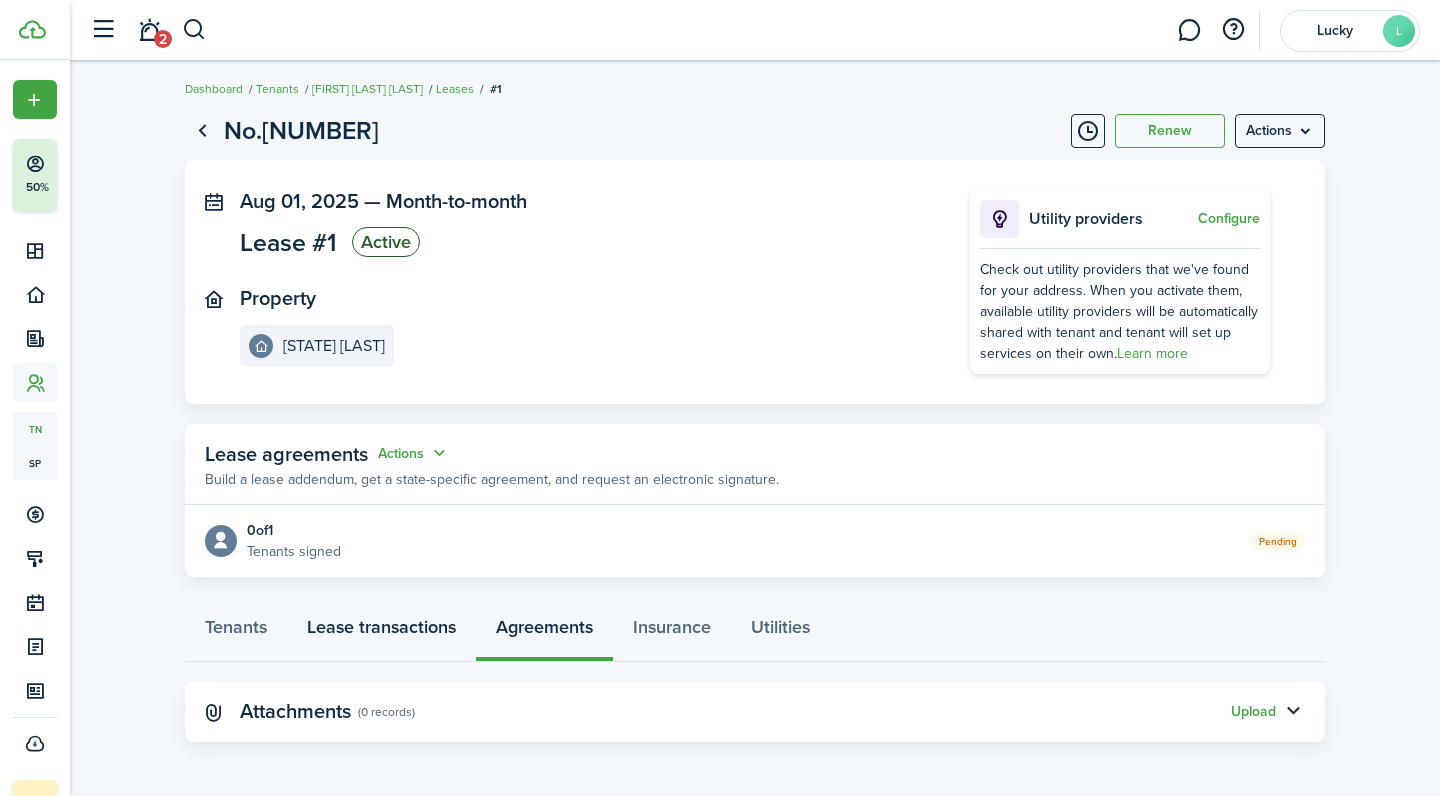 click on "Lease transactions" at bounding box center (381, 632) 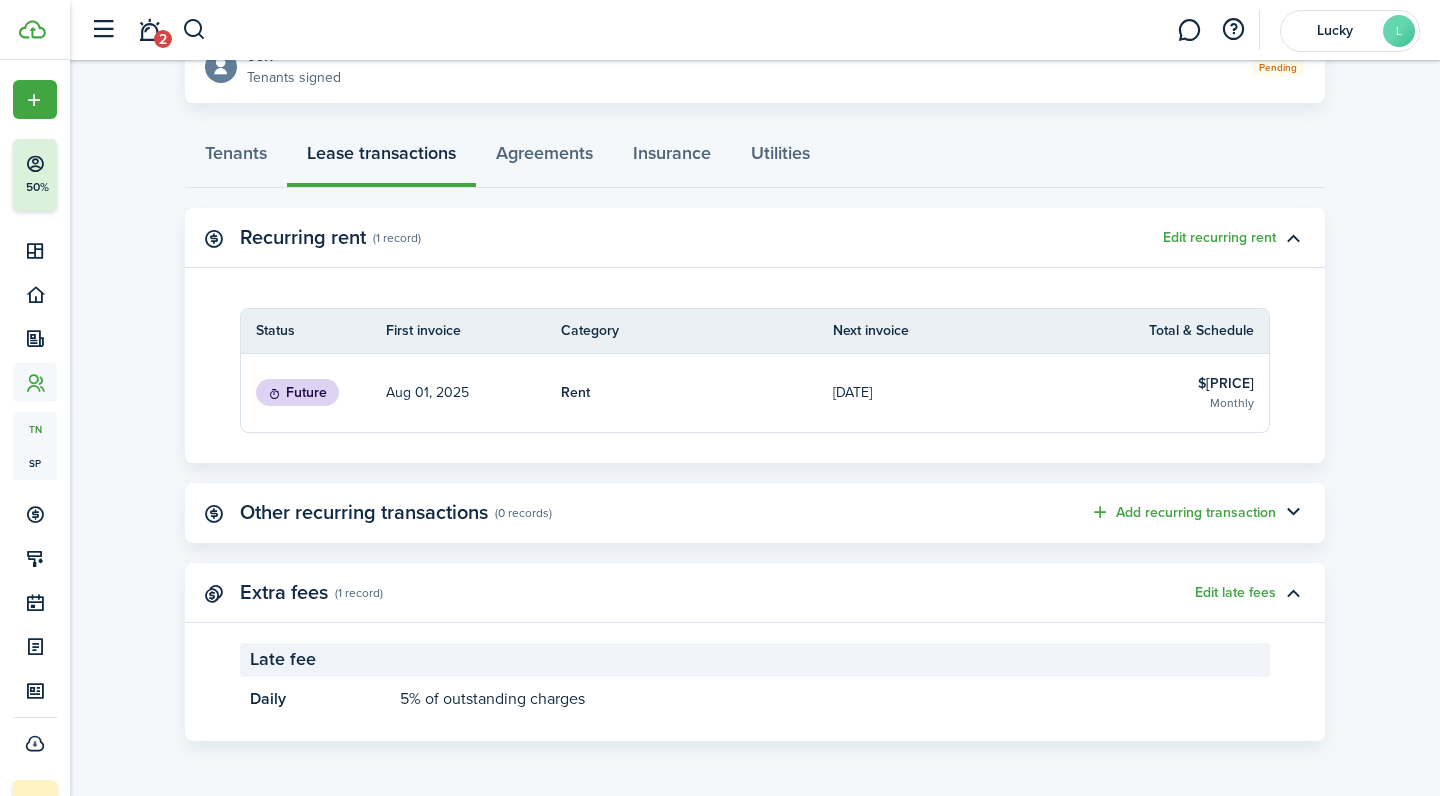 scroll, scrollTop: 477, scrollLeft: 0, axis: vertical 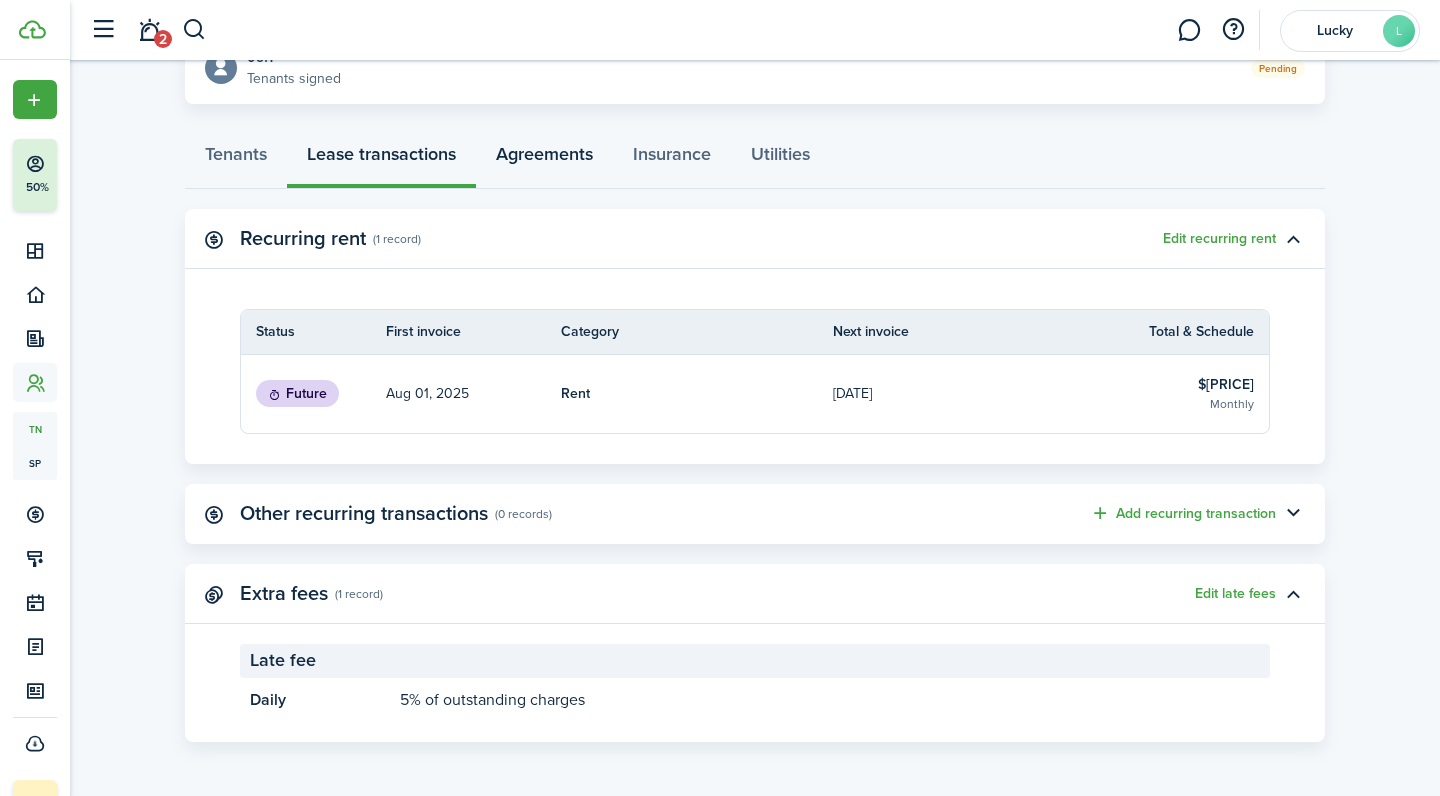 click on "Agreements" at bounding box center (544, 159) 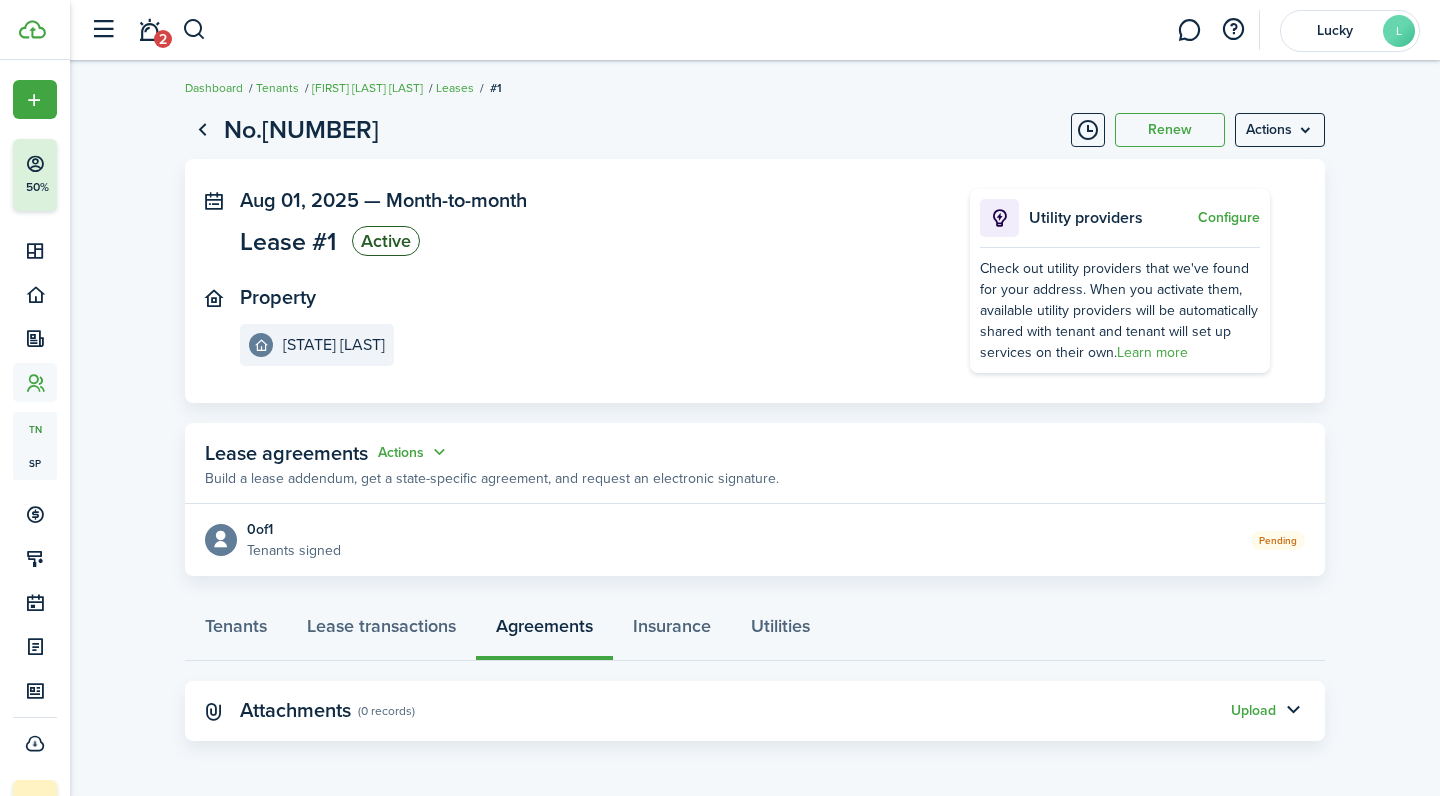 scroll, scrollTop: 4, scrollLeft: 0, axis: vertical 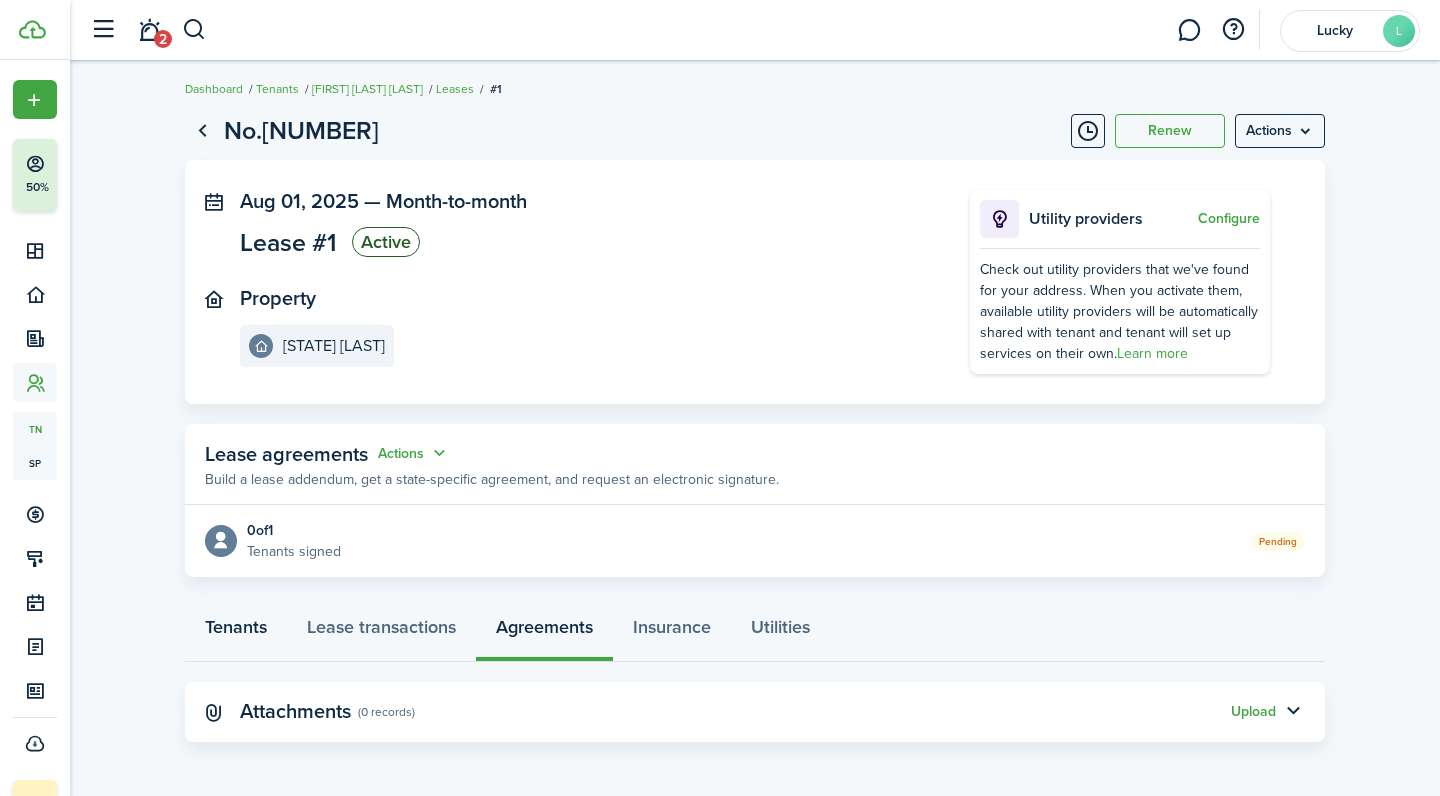 click on "Tenants" at bounding box center (236, 632) 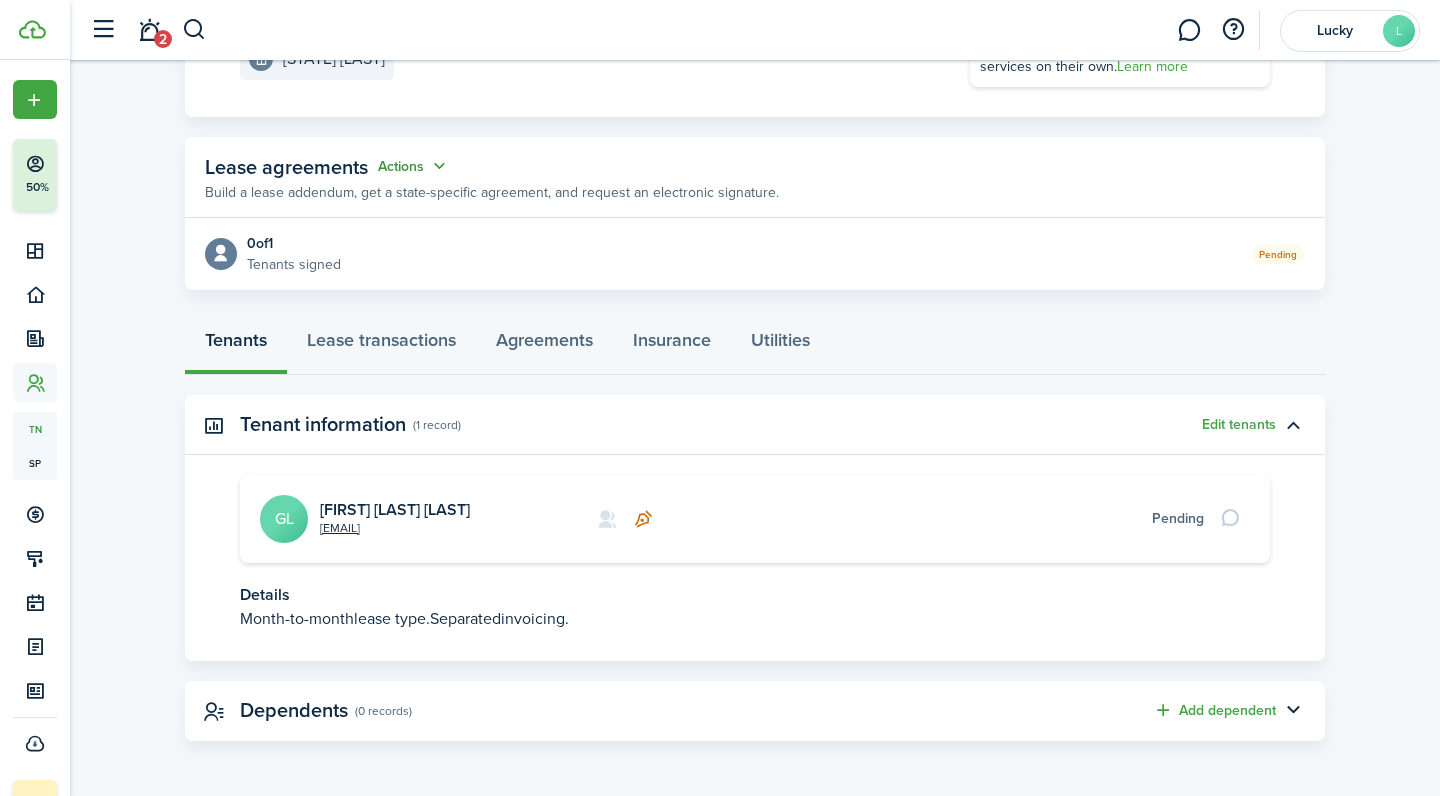 scroll, scrollTop: 290, scrollLeft: 0, axis: vertical 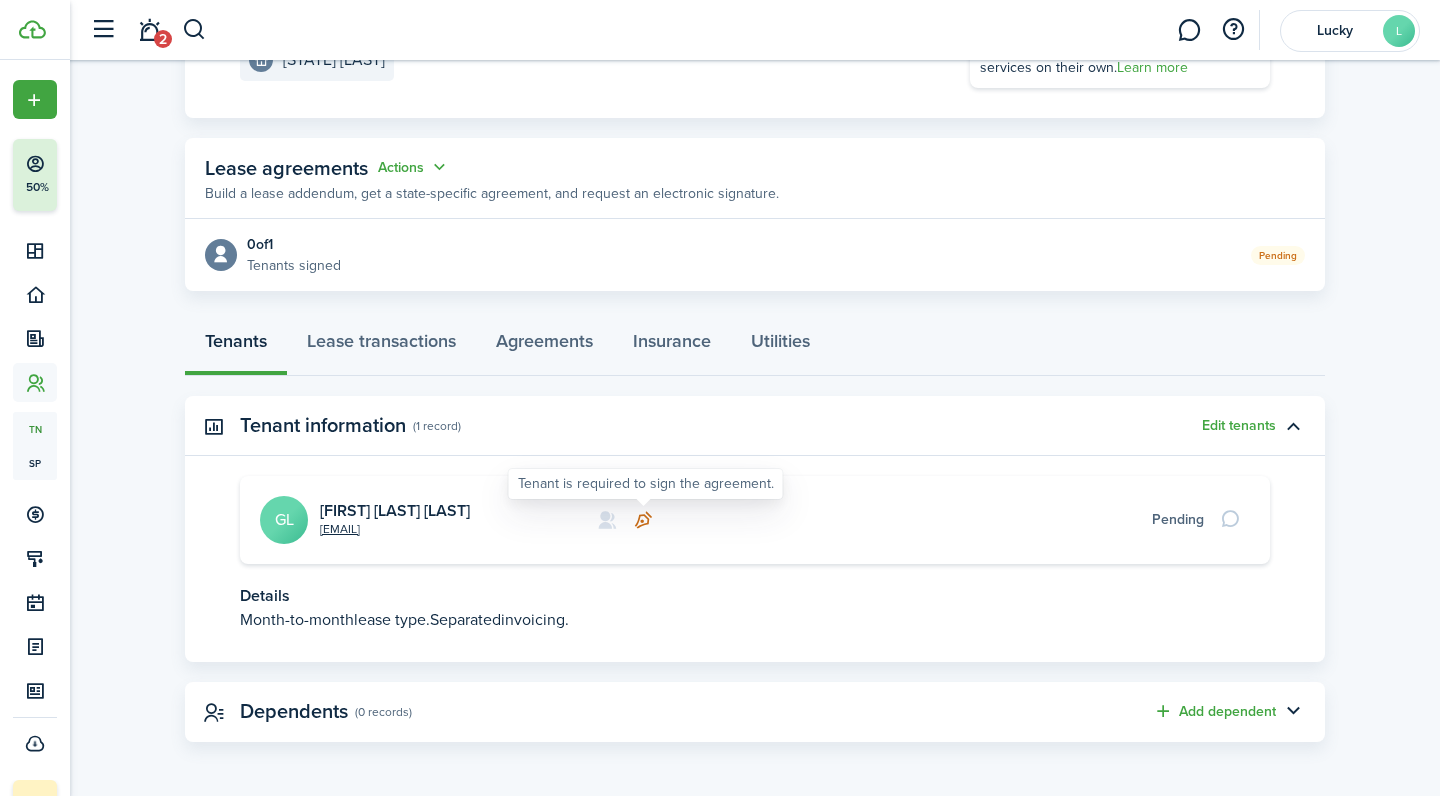 click at bounding box center (643, 520) 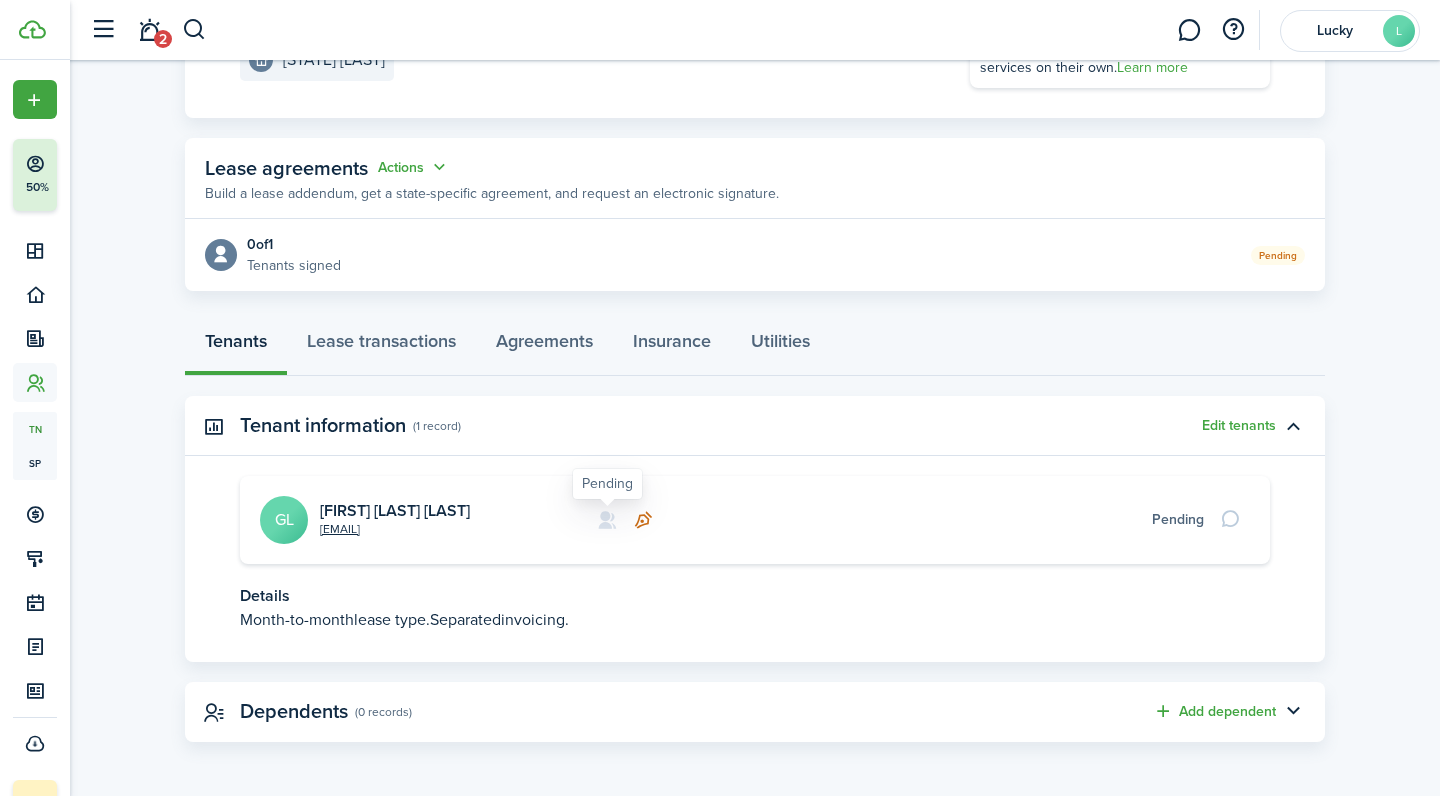 click at bounding box center (607, 520) 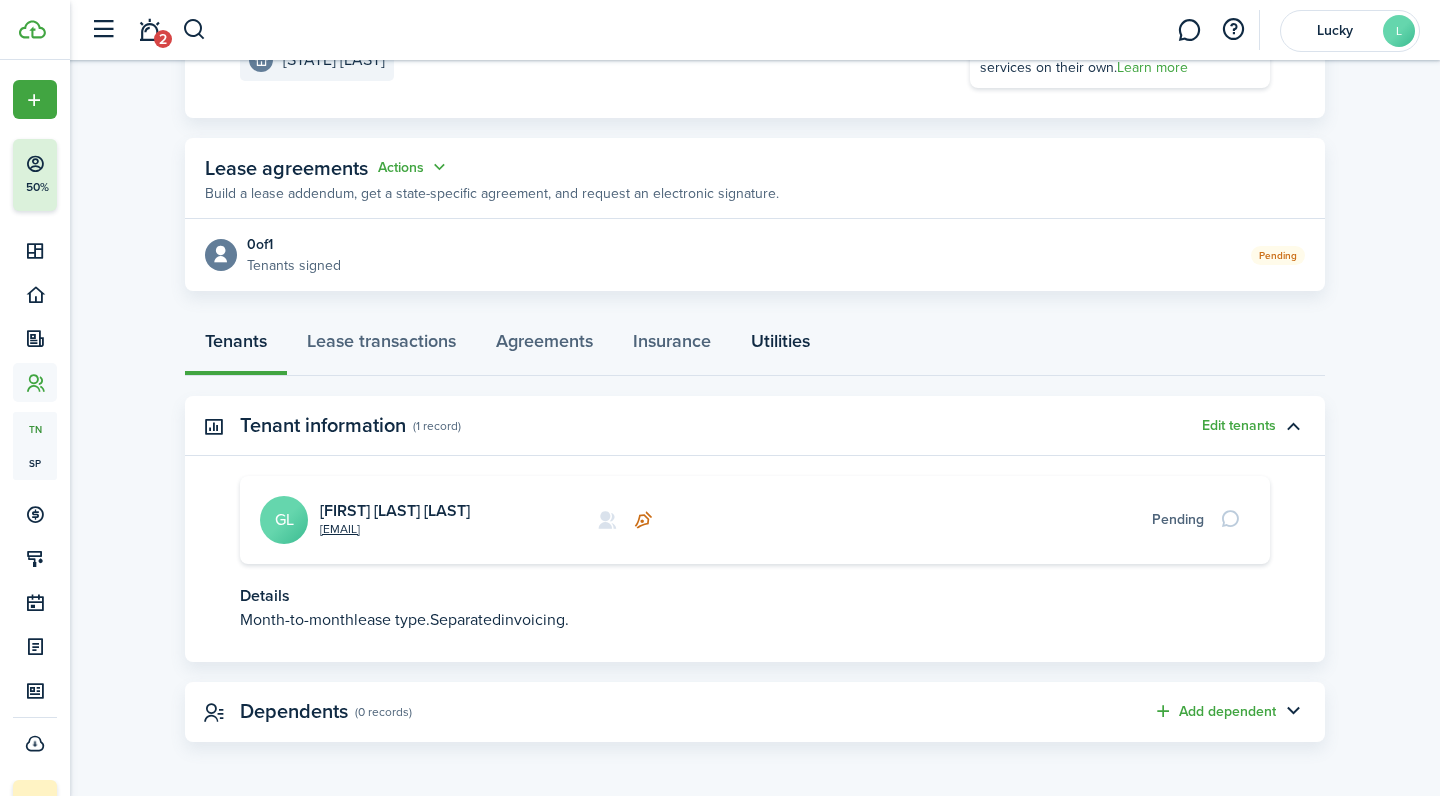 click on "Utilities" at bounding box center (780, 346) 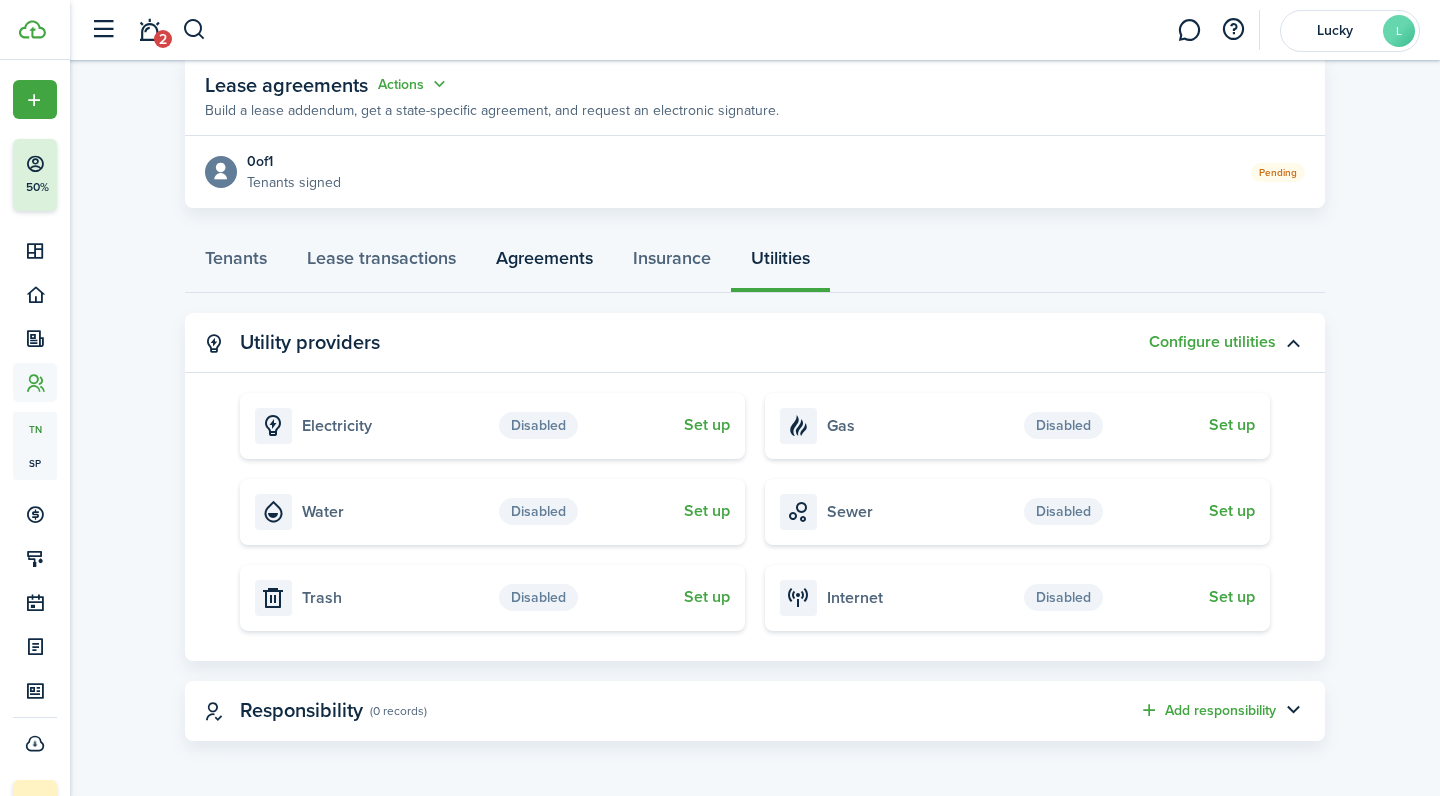 scroll, scrollTop: 372, scrollLeft: 0, axis: vertical 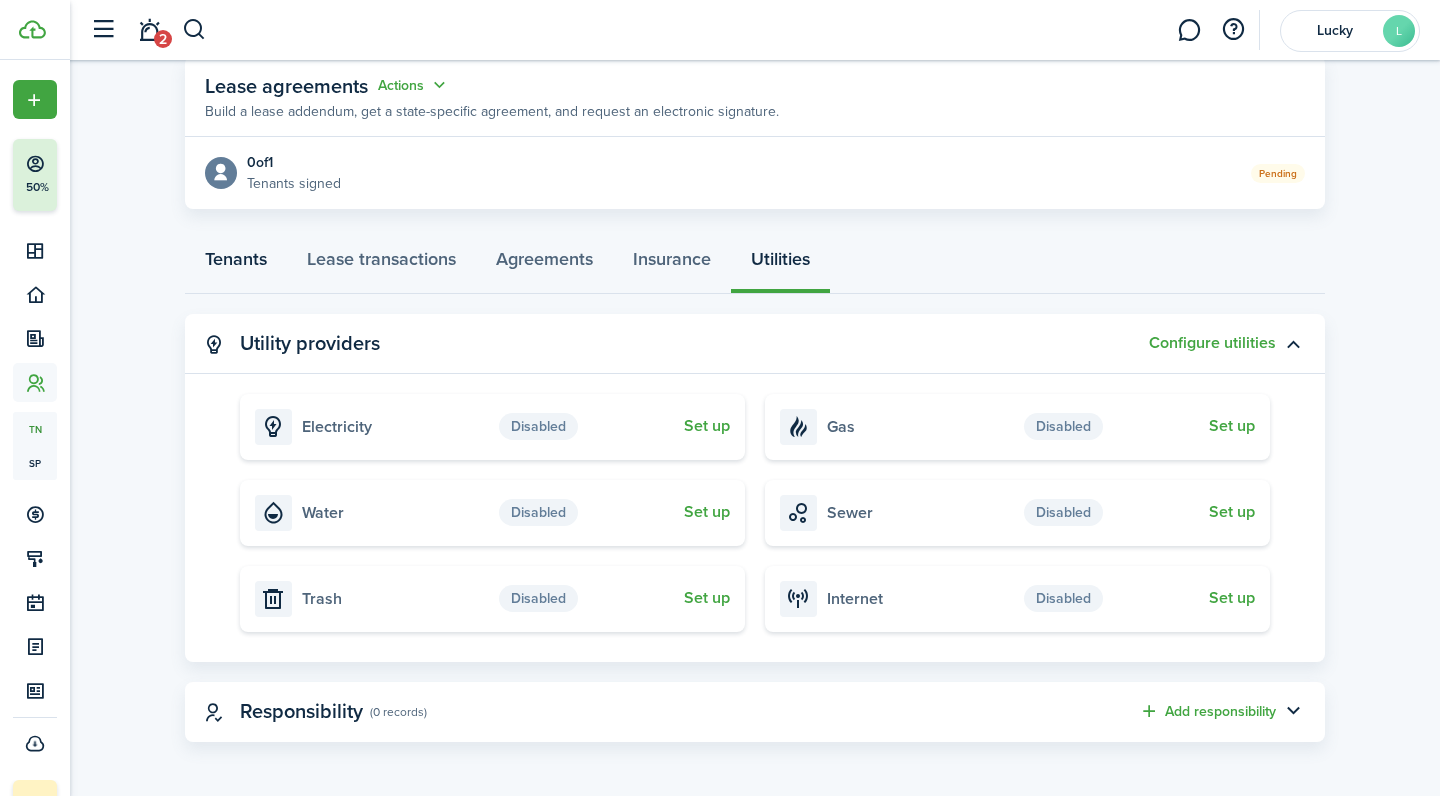 click on "Tenants" at bounding box center (236, 264) 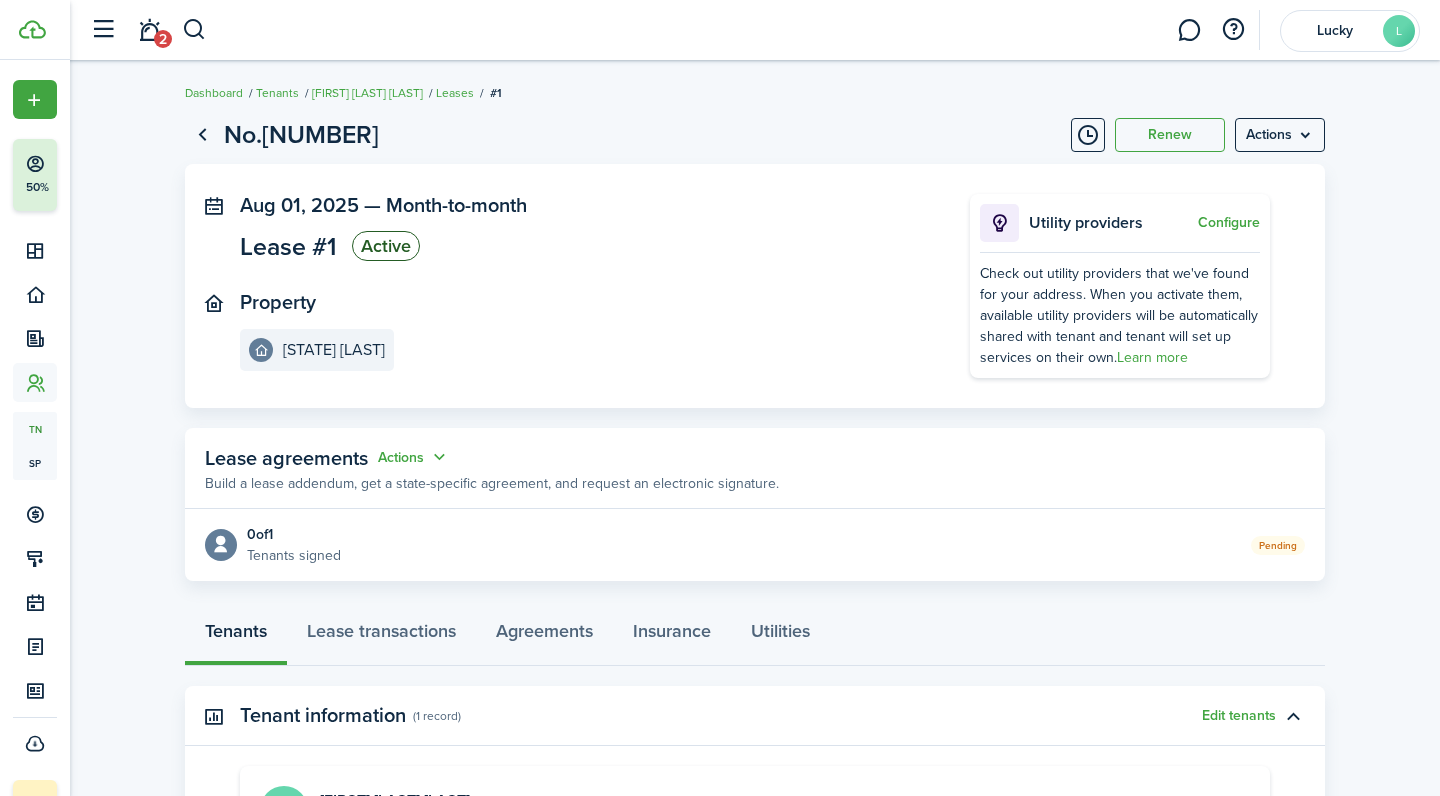 scroll, scrollTop: 0, scrollLeft: 0, axis: both 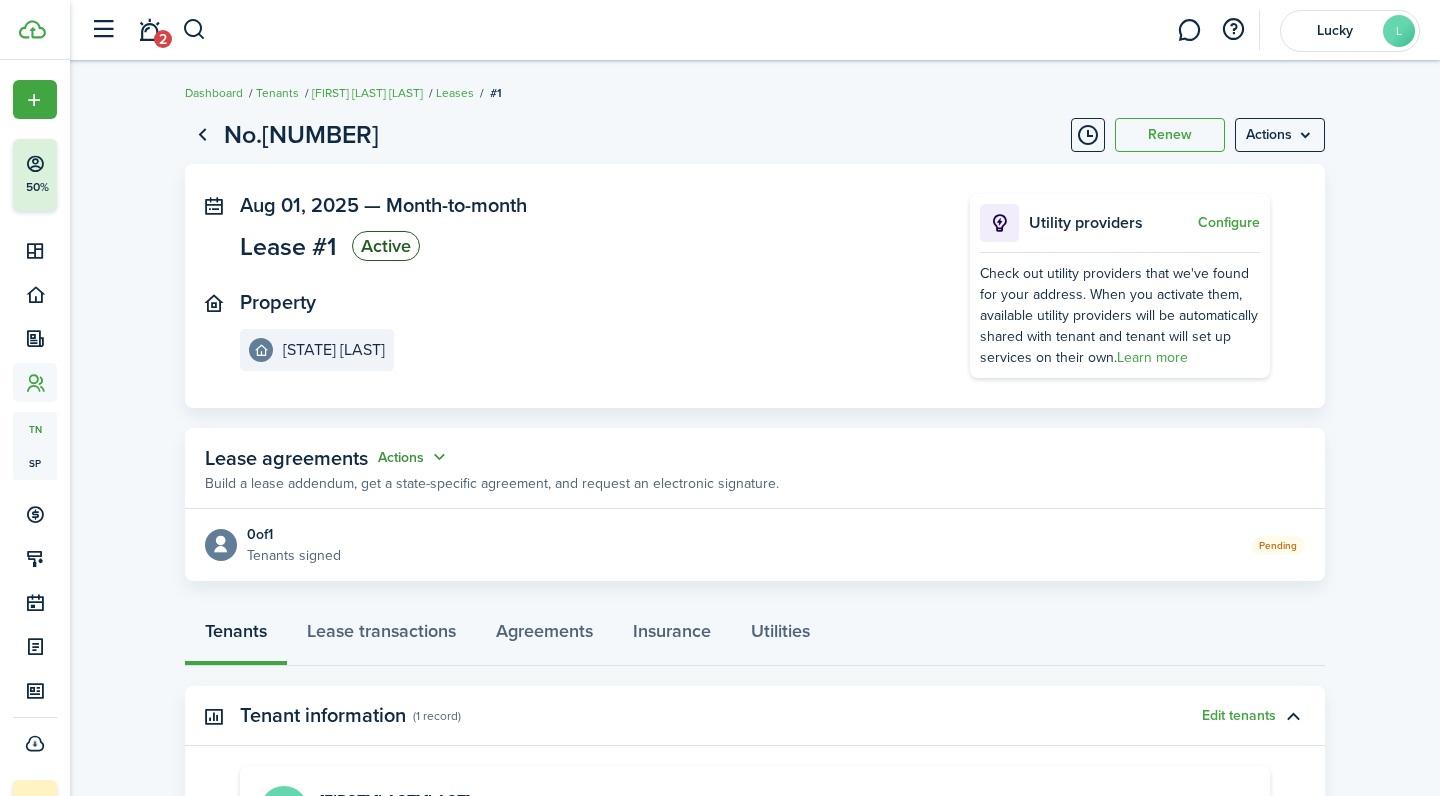 click on "Actions" at bounding box center [414, 457] 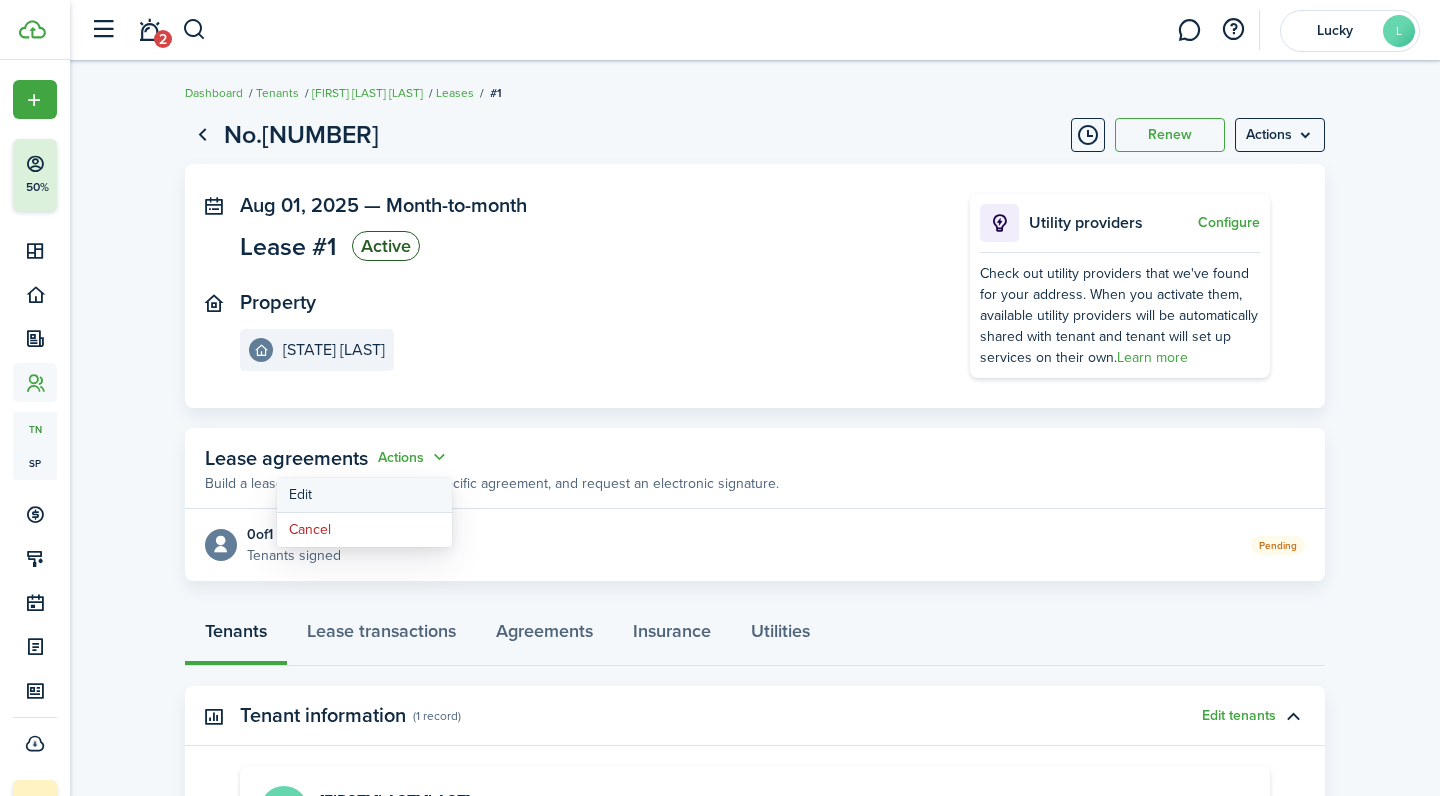 click on "Edit" at bounding box center (364, 495) 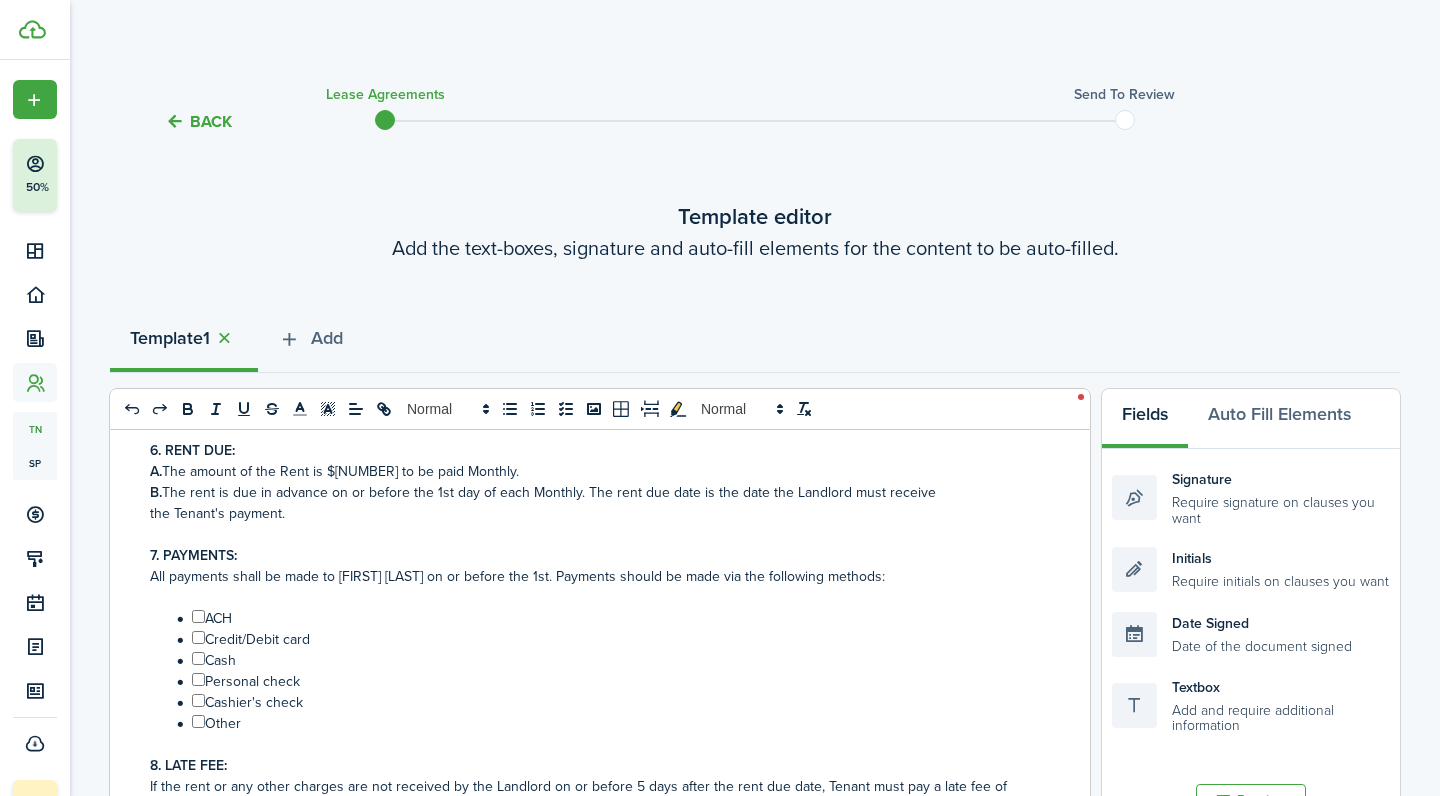 scroll, scrollTop: 586, scrollLeft: 0, axis: vertical 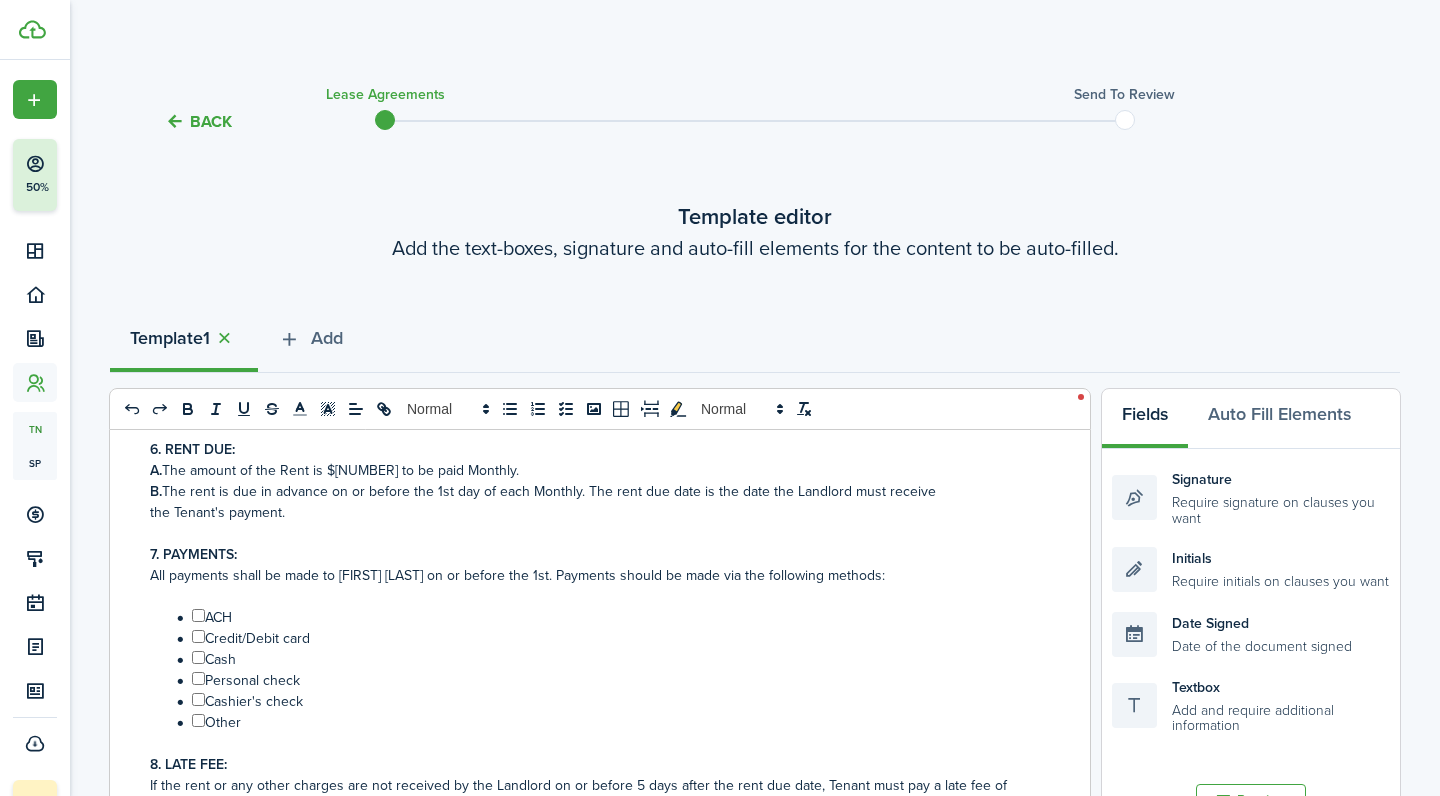 click on "﻿ ﻿  ACH" at bounding box center (603, 617) 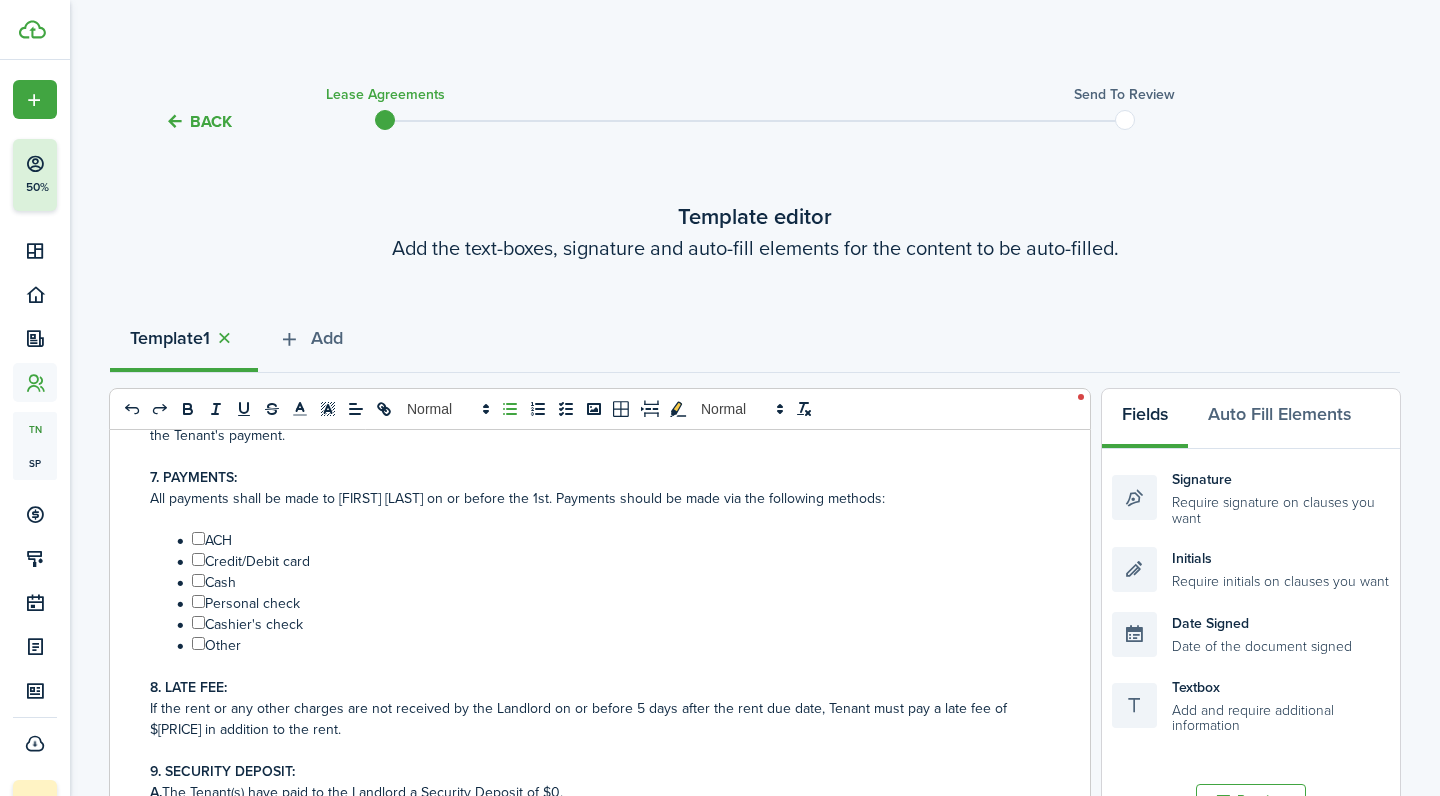scroll, scrollTop: 664, scrollLeft: 0, axis: vertical 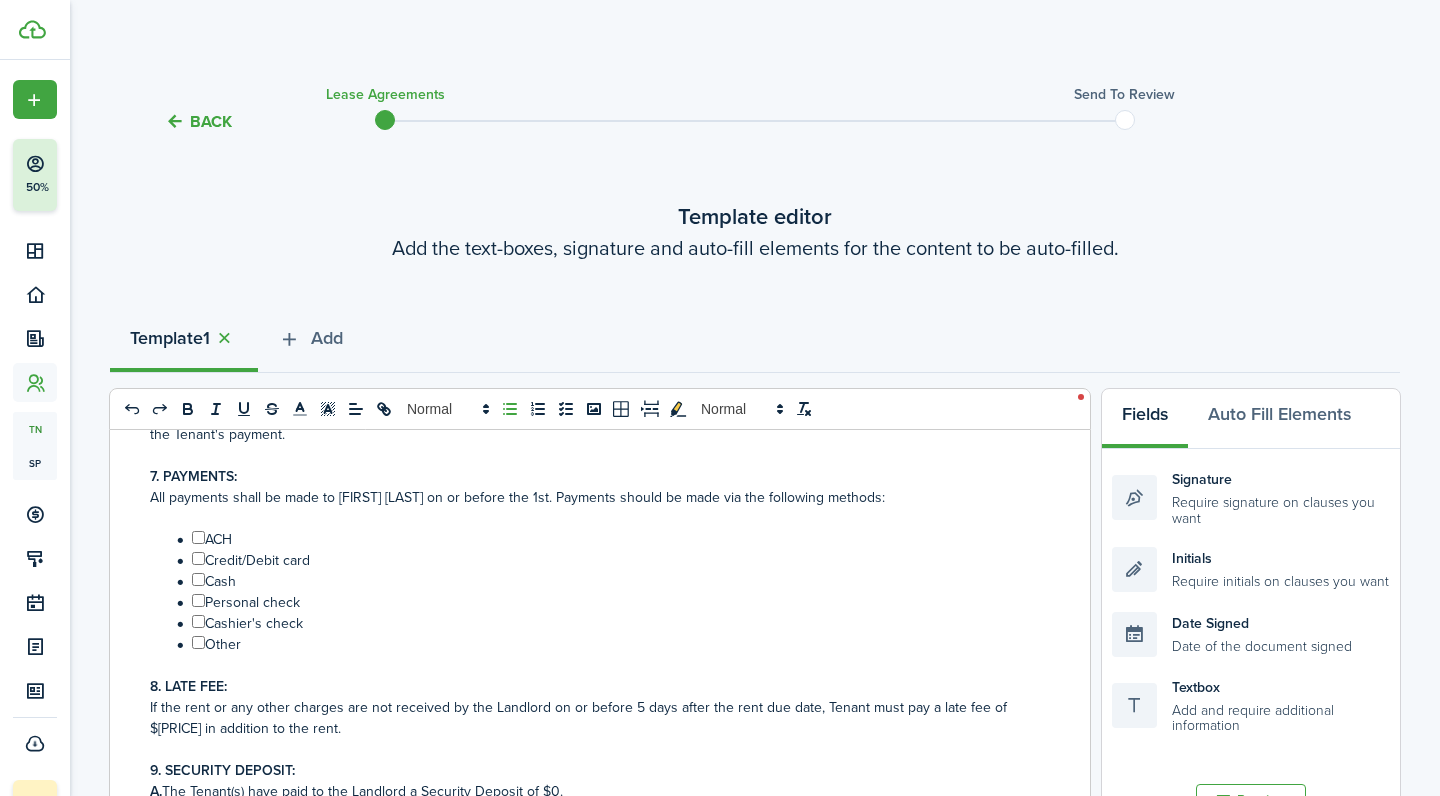 click on "﻿ ﻿" at bounding box center [198, 537] 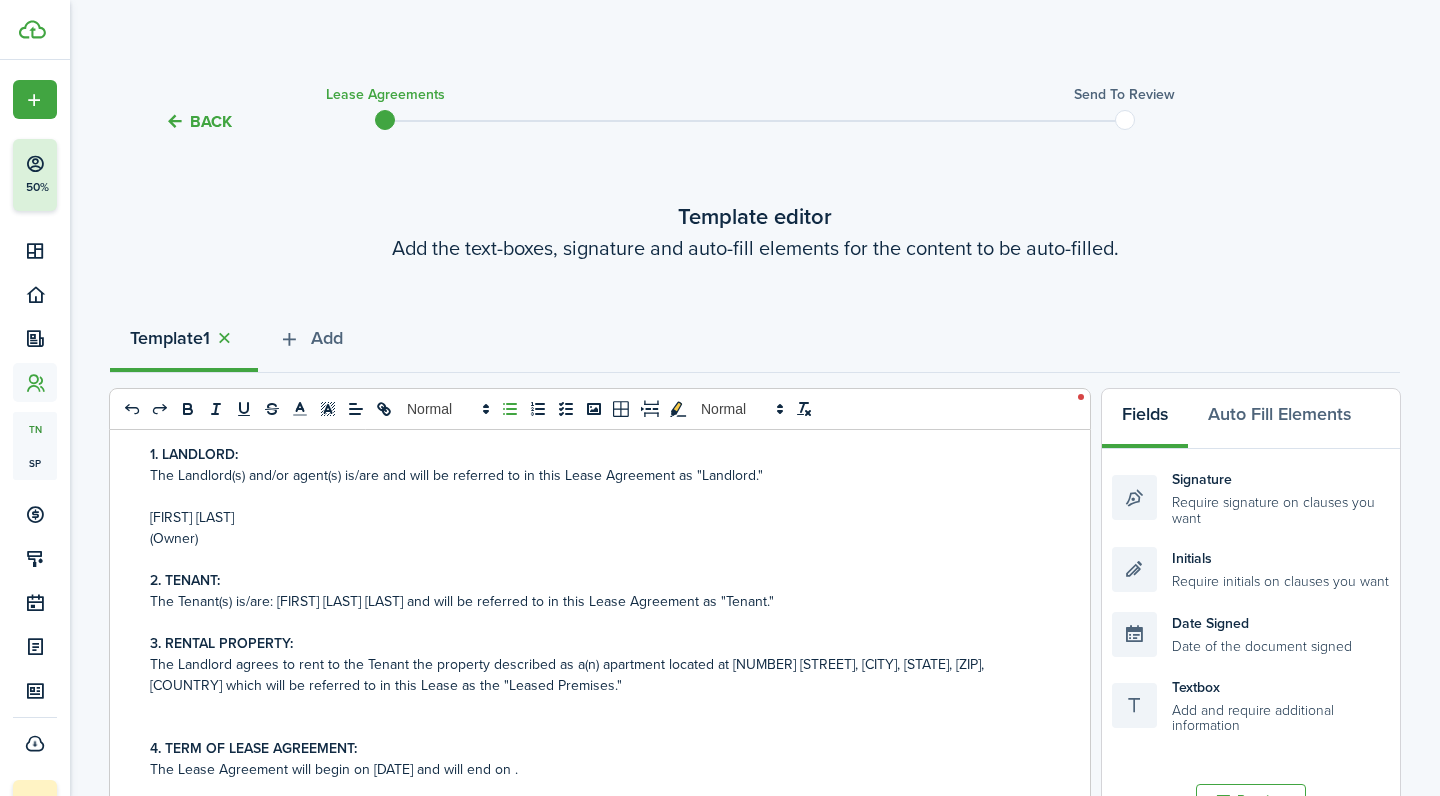 scroll, scrollTop: 141, scrollLeft: 0, axis: vertical 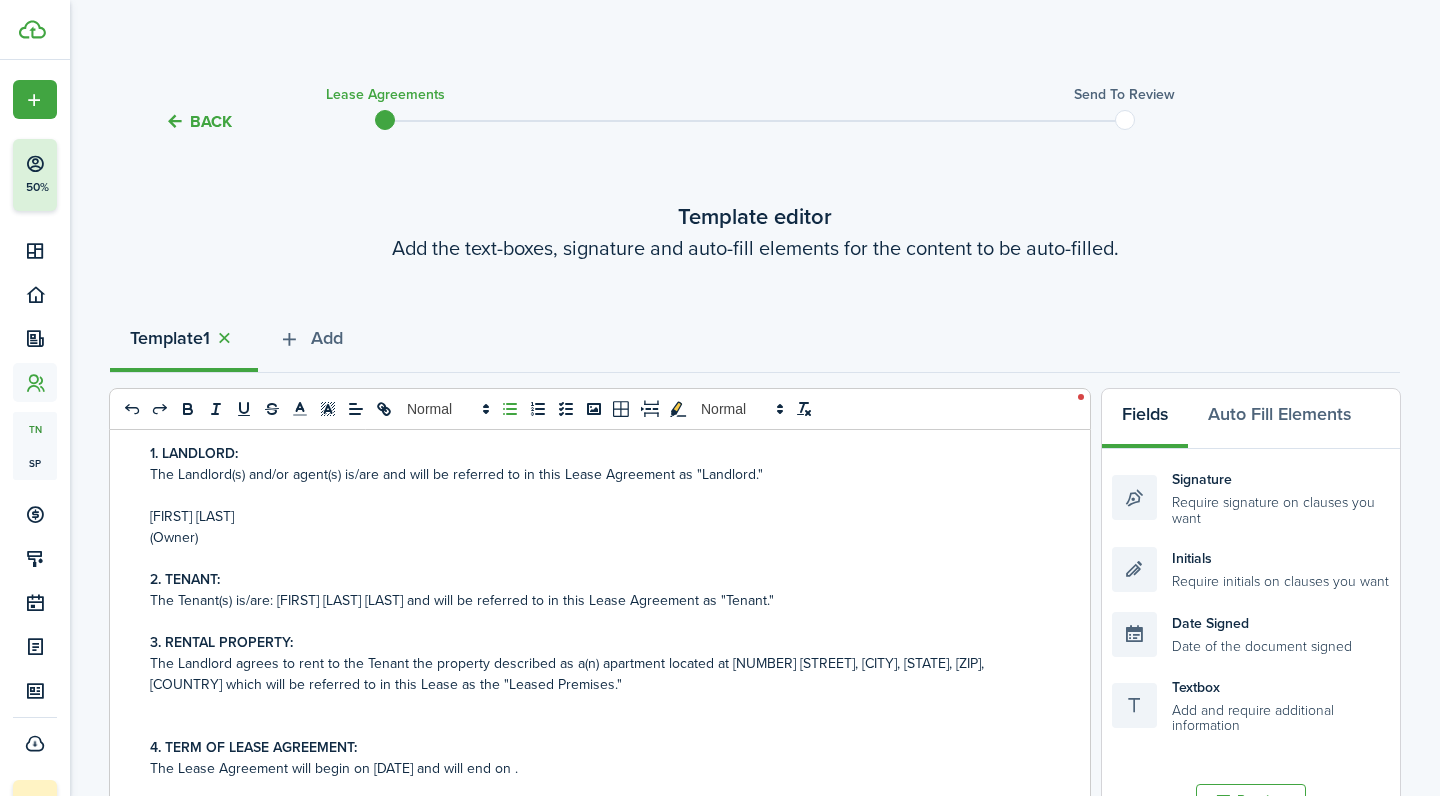 click on "The Landlord agrees to rent to the Tenant the property described as a(n) apartment located at [NUMBER] [STREET], [CITY], [STATE], [ZIP], [COUNTRY] which will be referred to in this Lease as the "Leased Premises."" at bounding box center (592, 674) 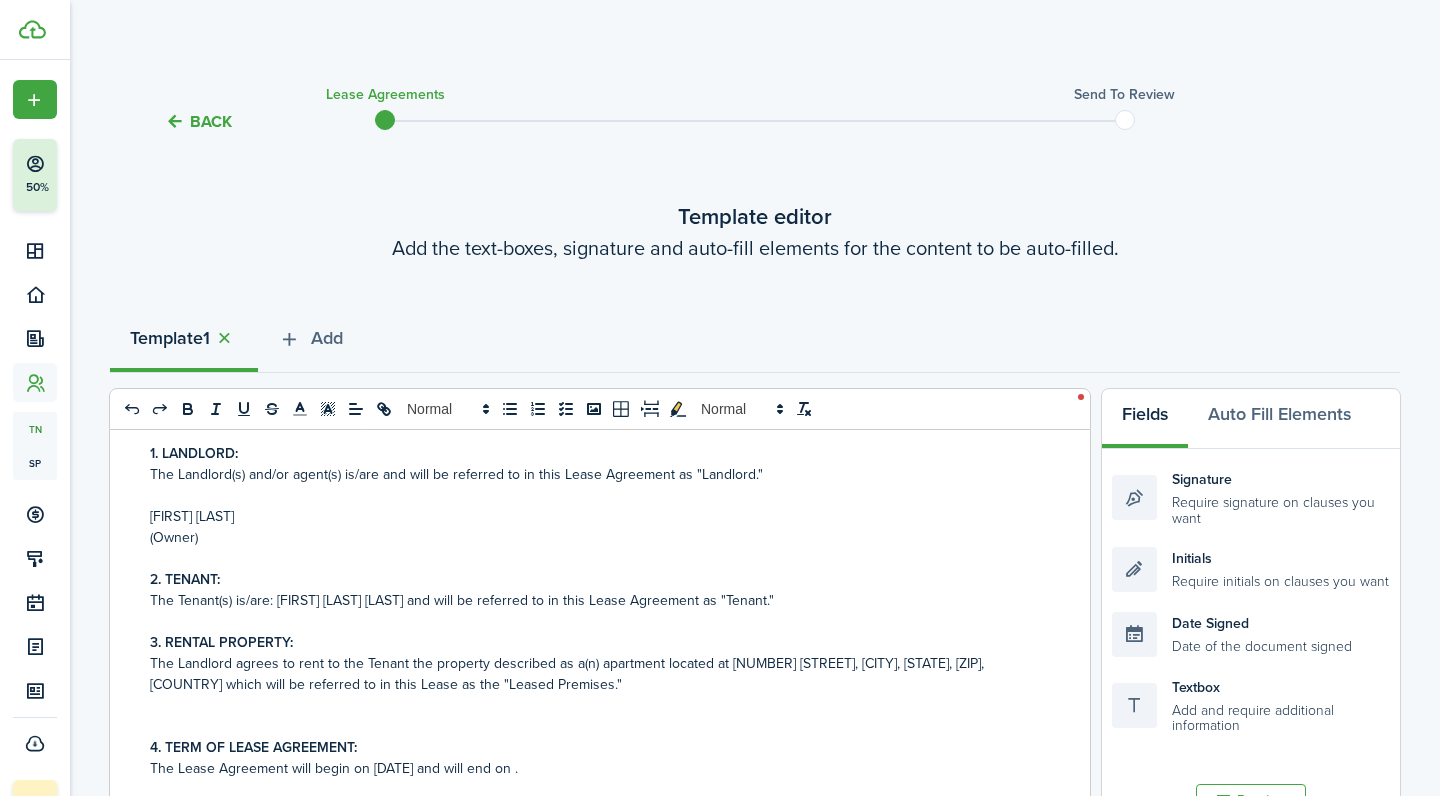 click on "The Landlord agrees to rent to the Tenant the property described as a(n) apartment located at [NUMBER] [STREET], [CITY], [STATE], [ZIP], [COUNTRY] which will be referred to in this Lease as the "Leased Premises."" at bounding box center [592, 674] 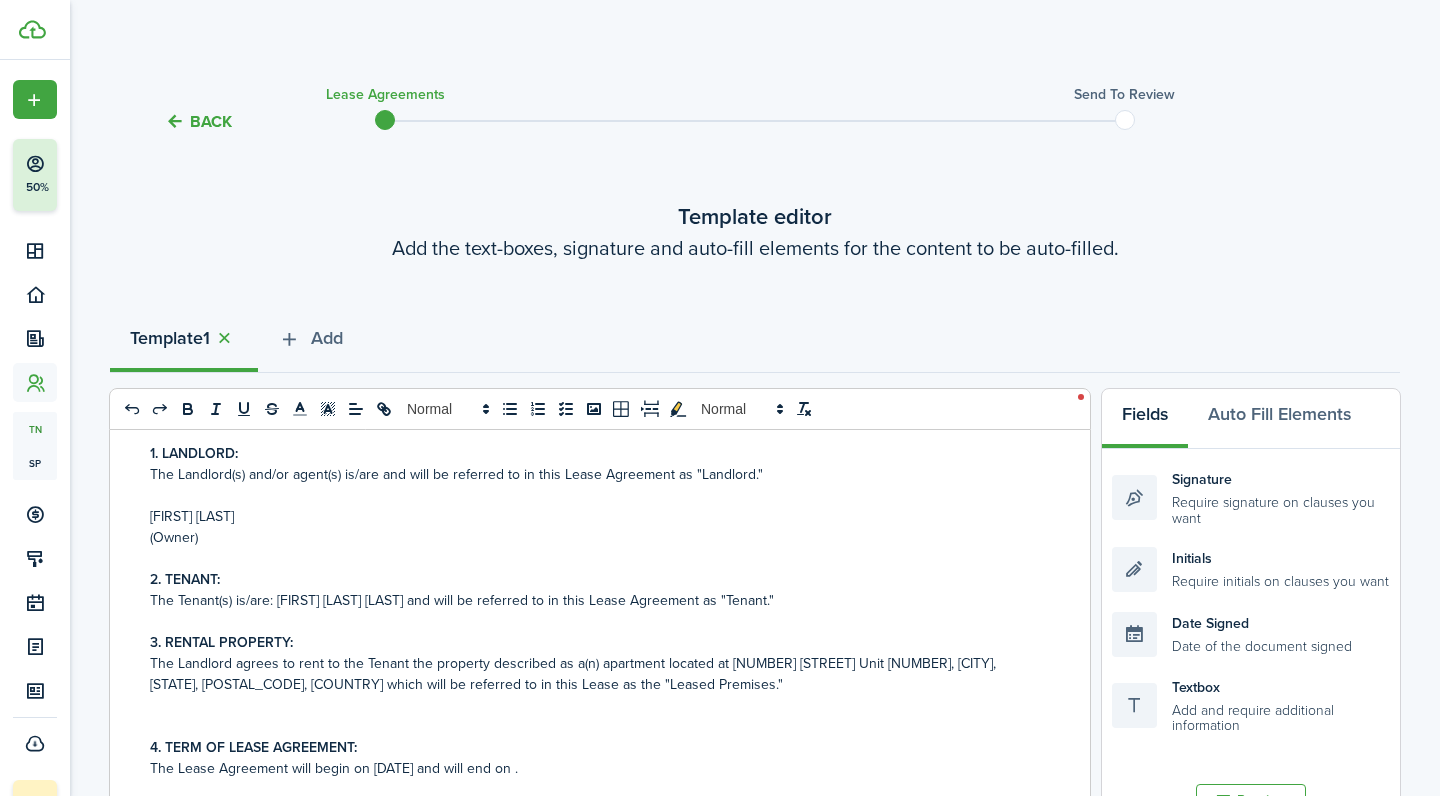 click on "The Lease Agreement will begin on [DATE] and will end on ." at bounding box center [592, 768] 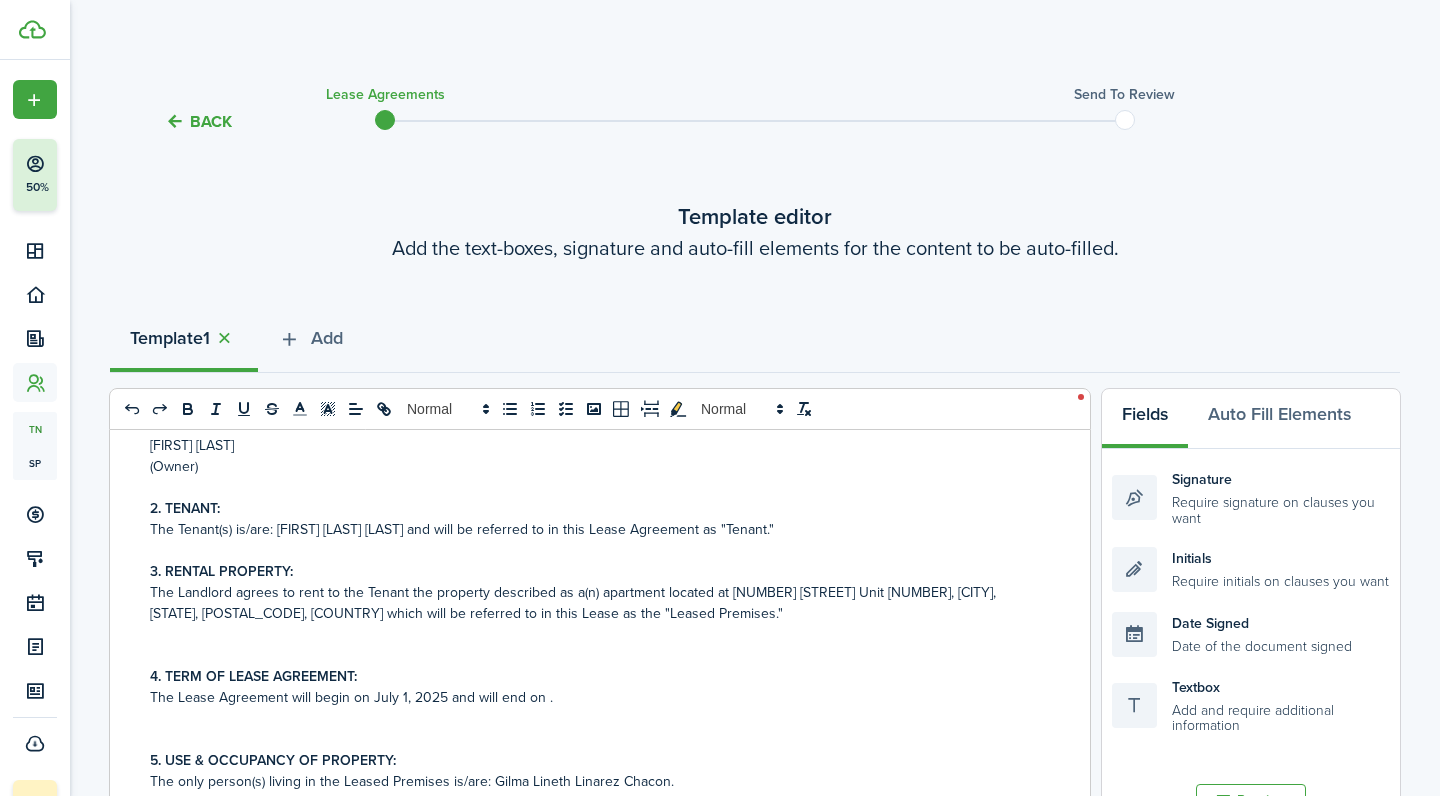 scroll, scrollTop: 231, scrollLeft: 0, axis: vertical 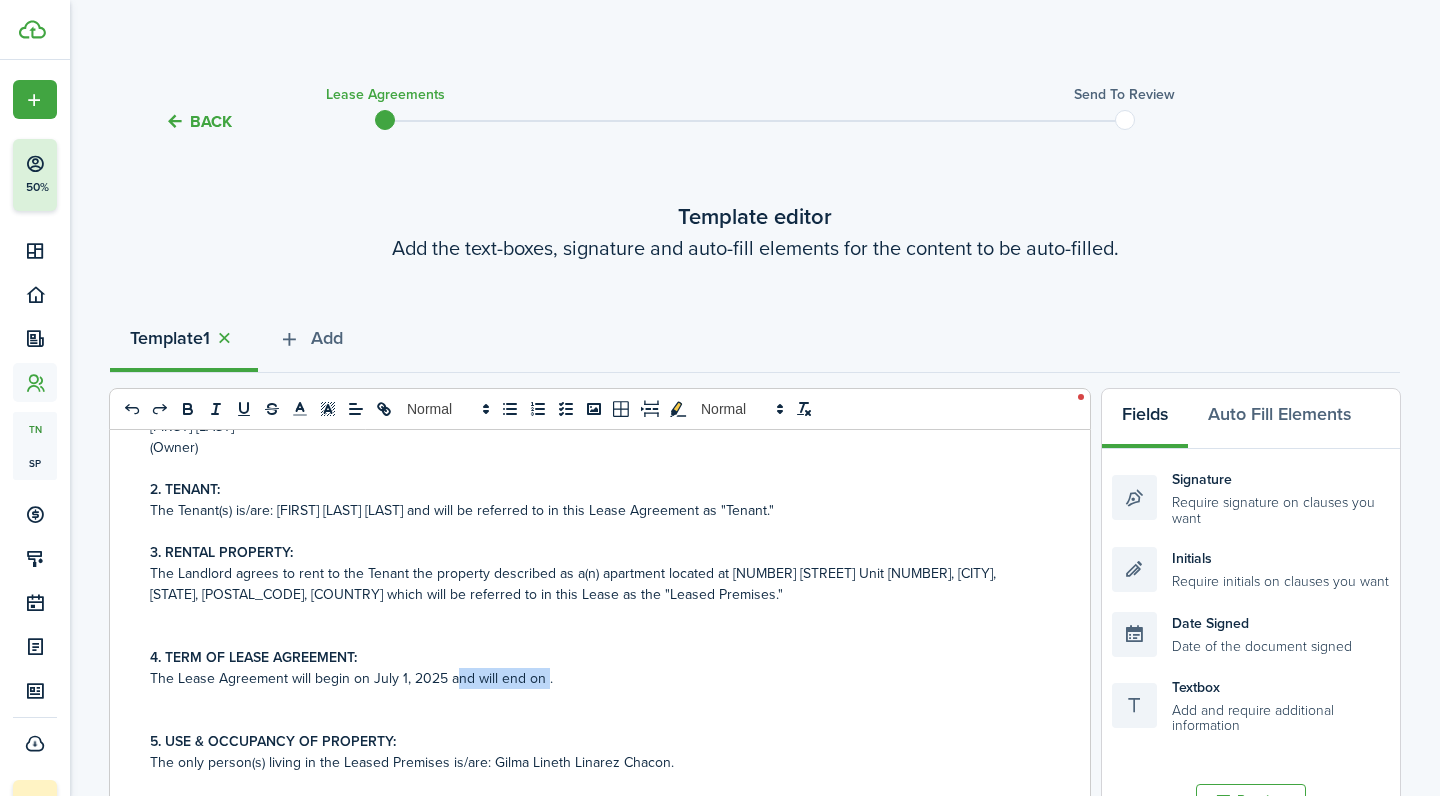 drag, startPoint x: 543, startPoint y: 680, endPoint x: 453, endPoint y: 680, distance: 90 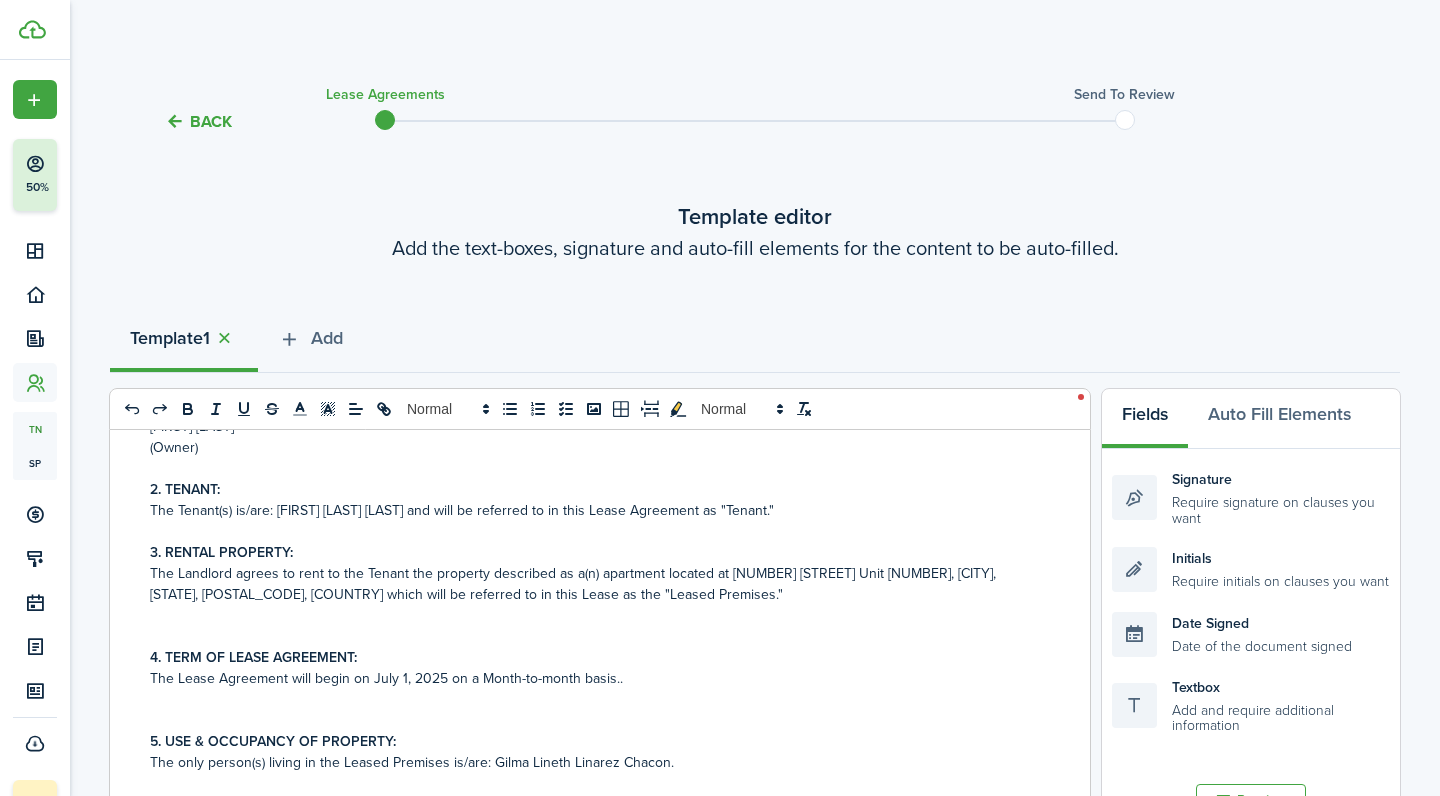 click on "The Lease Agreement will begin on July 1, 2025 on a Month-to-month basis.." at bounding box center (592, 678) 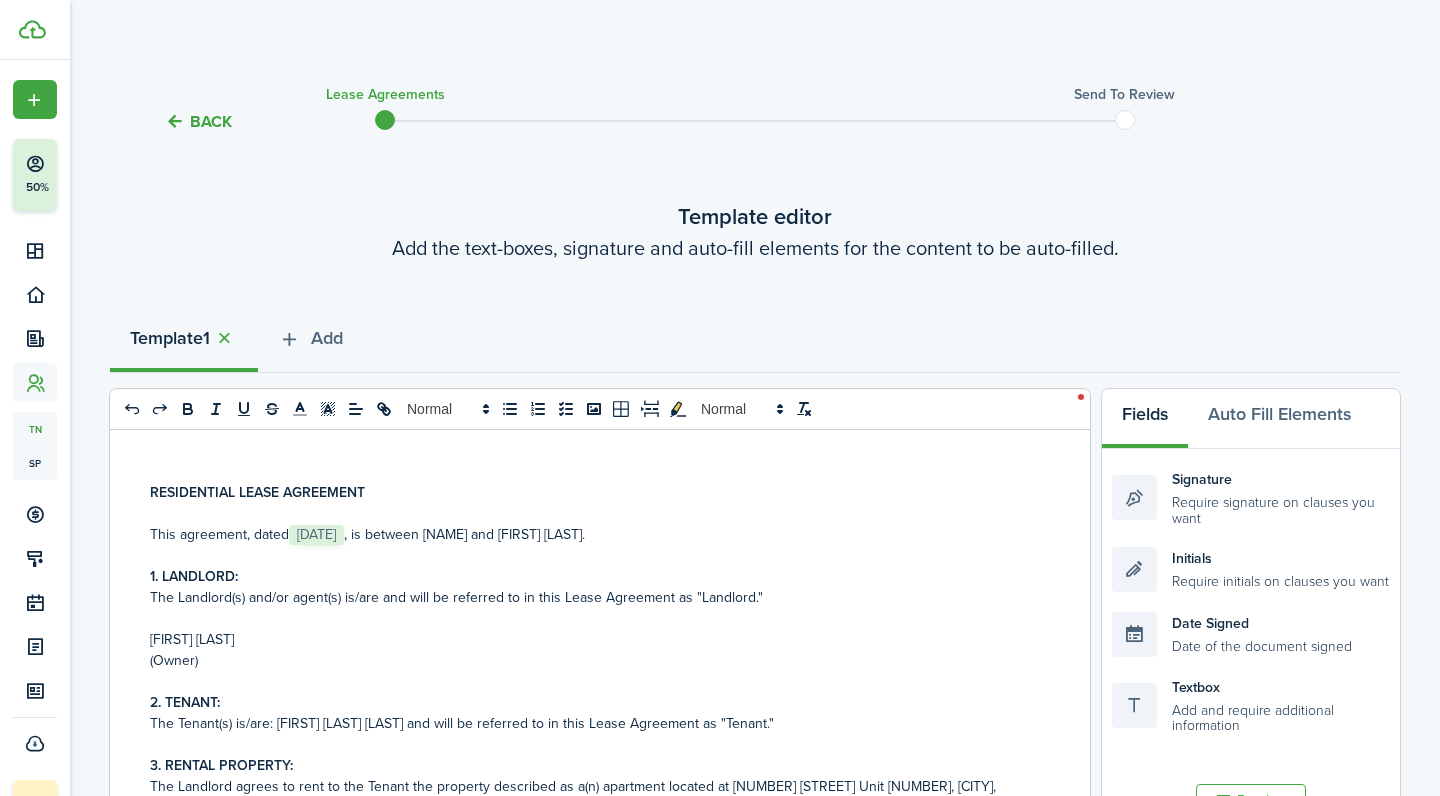 scroll, scrollTop: 16, scrollLeft: 0, axis: vertical 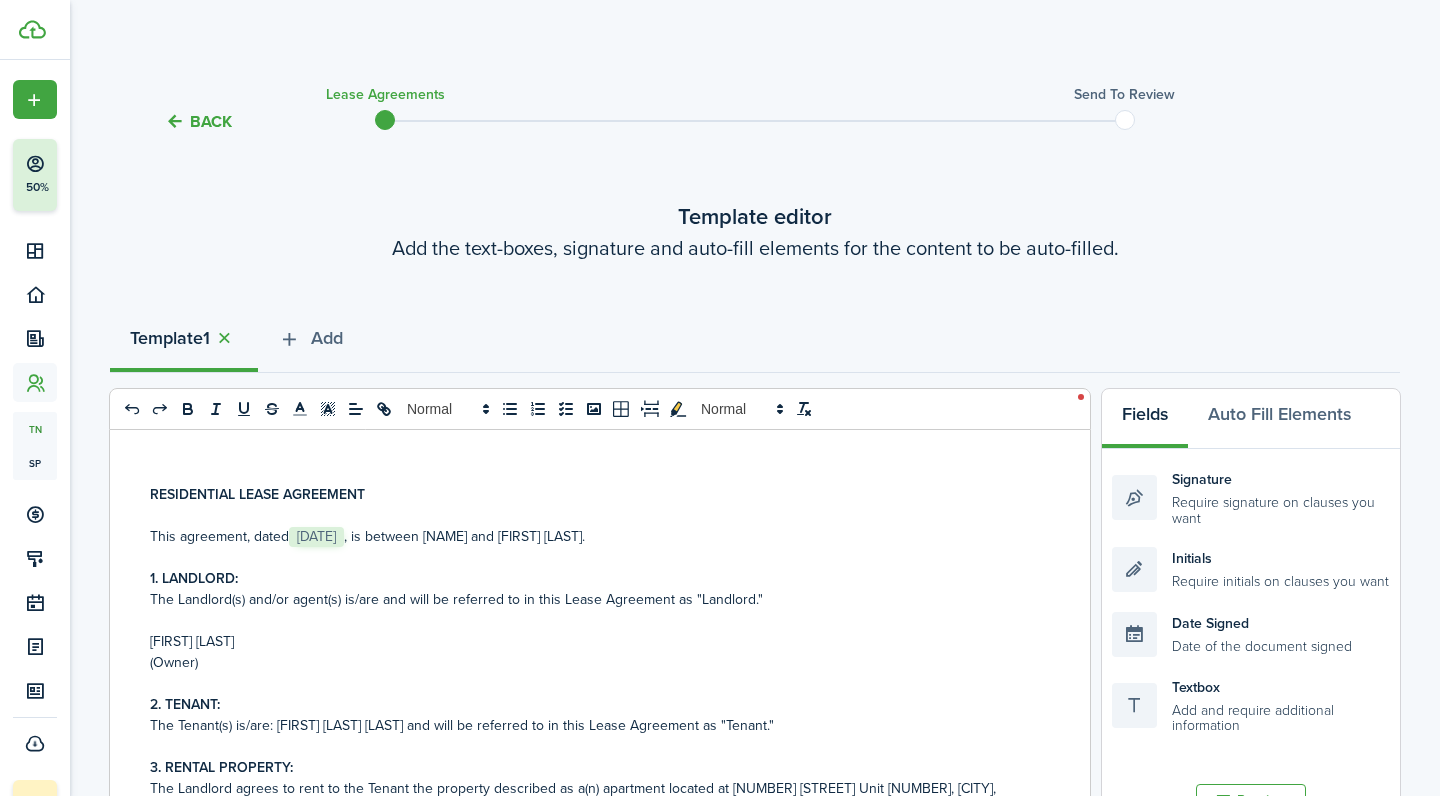 click on "This agreement, dated ﻿ [DATE] ﻿, is between [FIRST] [LAST] and [FIRST] [LAST] [MIDDLE]." at bounding box center [592, 536] 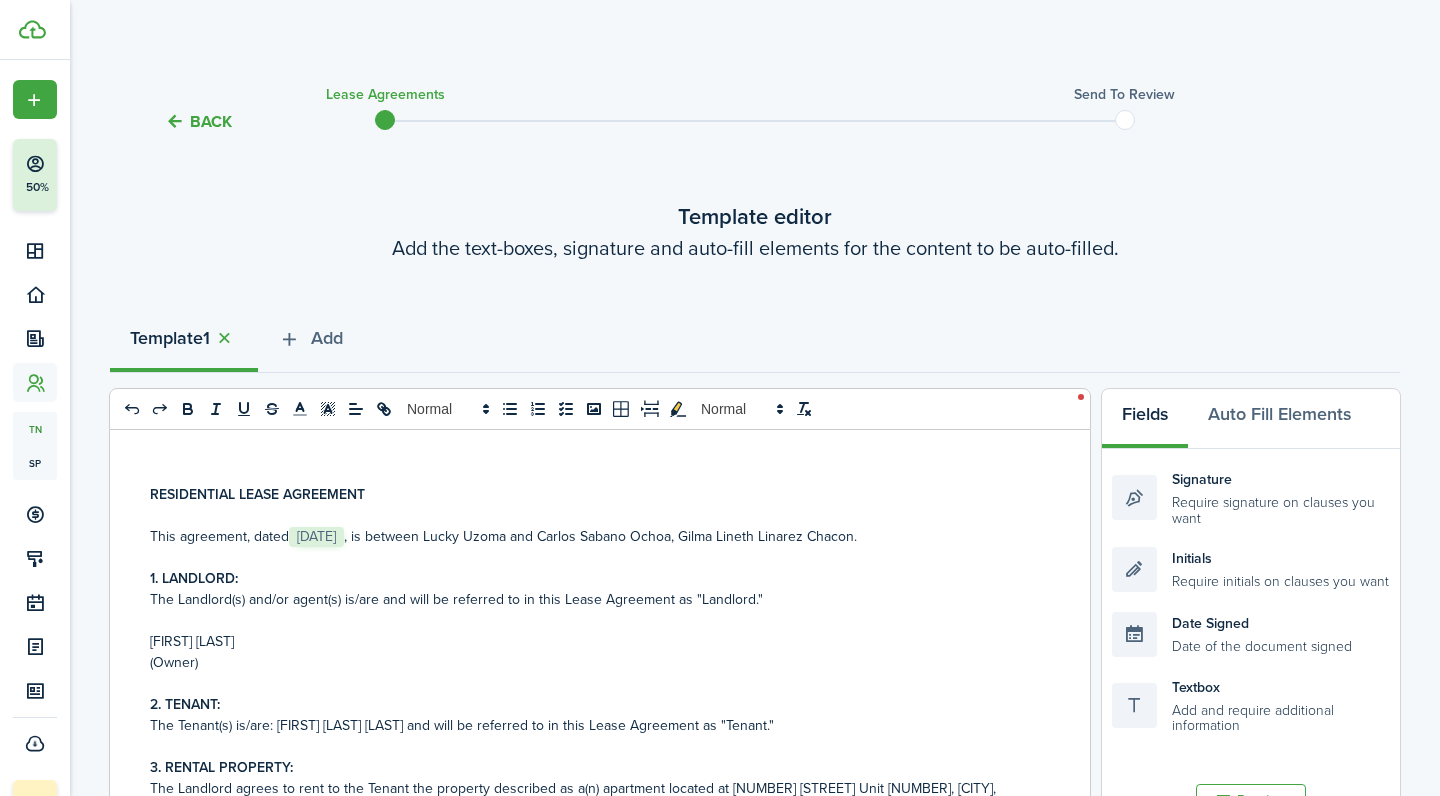 click on "This agreement, dated ﻿ [DATE] ﻿, is between [FIRST] [LAST] and [FIRST] [LAST] [MIDDLE], [FIRST] [LAST] [MIDDLE] and [FIRST] [LAST][MIDDLE]." at bounding box center (592, 536) 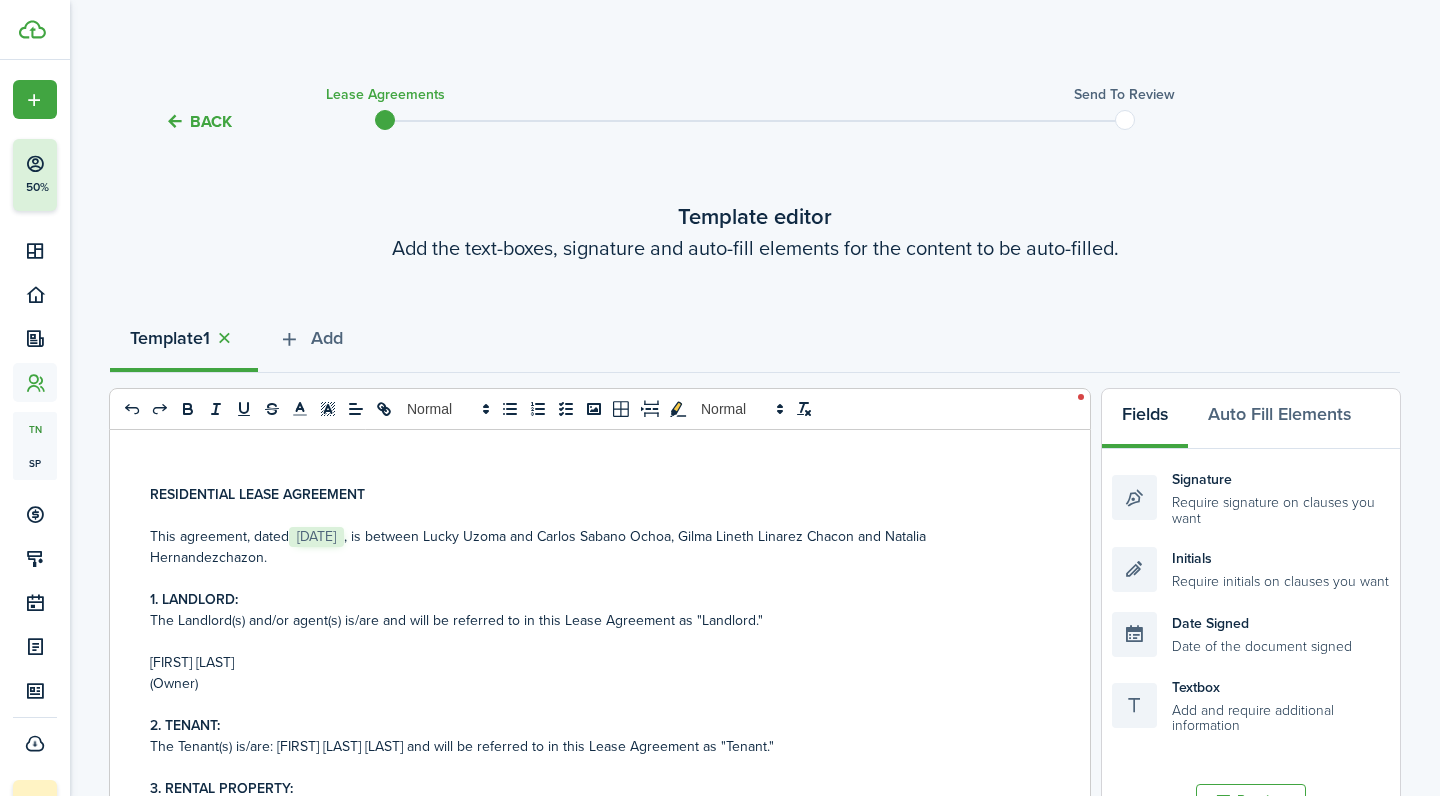 click on "Signature Require signature on clauses you want Initials Require initials on clauses you want Date Signed Date of the document signed Textbox Add and require additional information Daily rent late fee Daily rent late fee maximum monthly balance Deposit amount Electricity provider Emergency contact email Emergency contact name Emergency contact phone Fixed amount of late fee Gas provider Grace period number of days Holding deposit Internet provider Landlord address Landlord email Landlord full name/company name Landlord phone number Landlord utilities Lease end date Lease number Lease start date Lease type List of equipment Move-in inspection date Move-out inspection date Next rent publish date Number of baths Number of beds Number of beds/baths One time rent late fee Outstanding balance Outstanding rent Parking space Percentage of late fee charge Pet charge Pet deposit Pet rent Property address Property county Property name Property state Prorated rent Rent amount Rent due date Rent frequency Security deposit" at bounding box center [1251, 601] 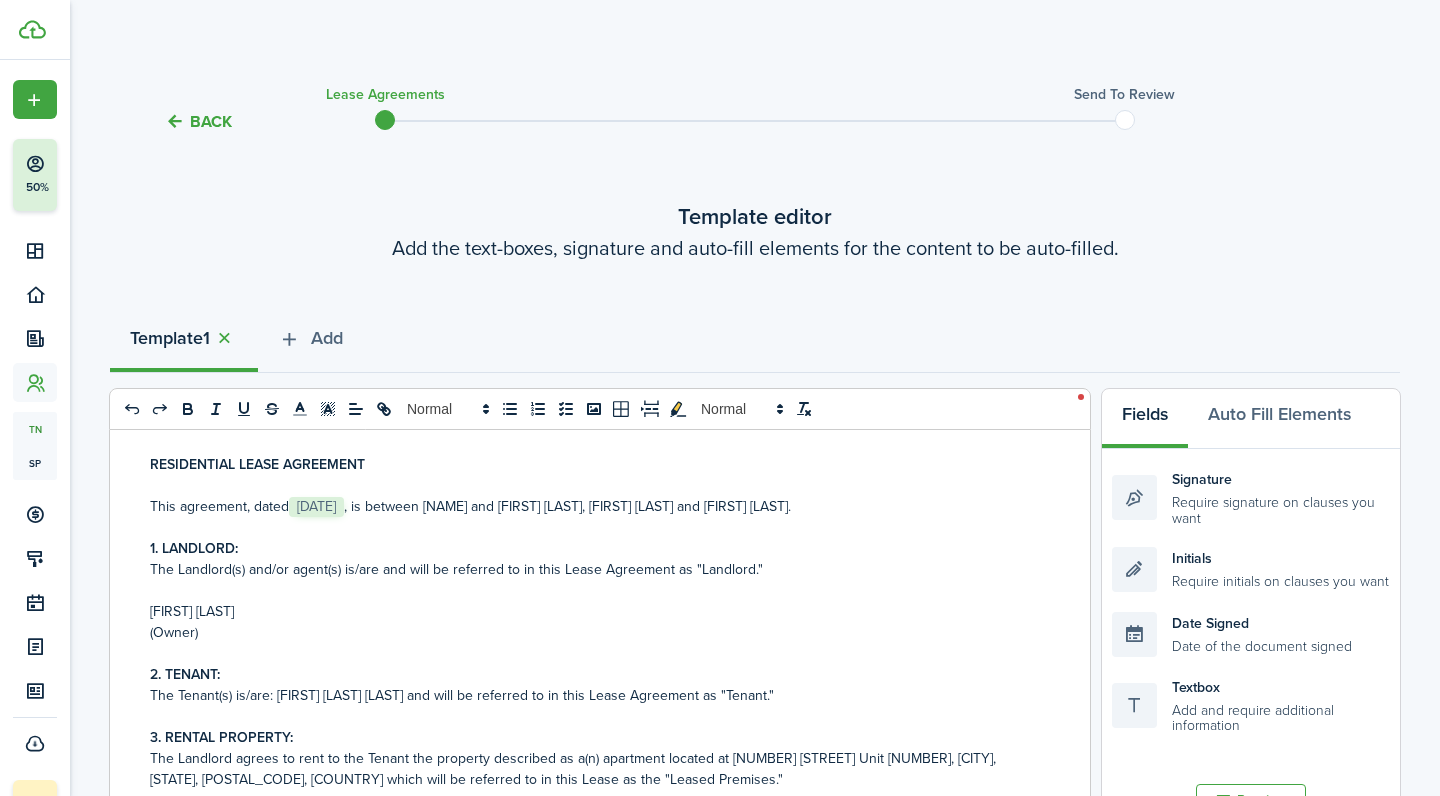 scroll, scrollTop: 44, scrollLeft: 0, axis: vertical 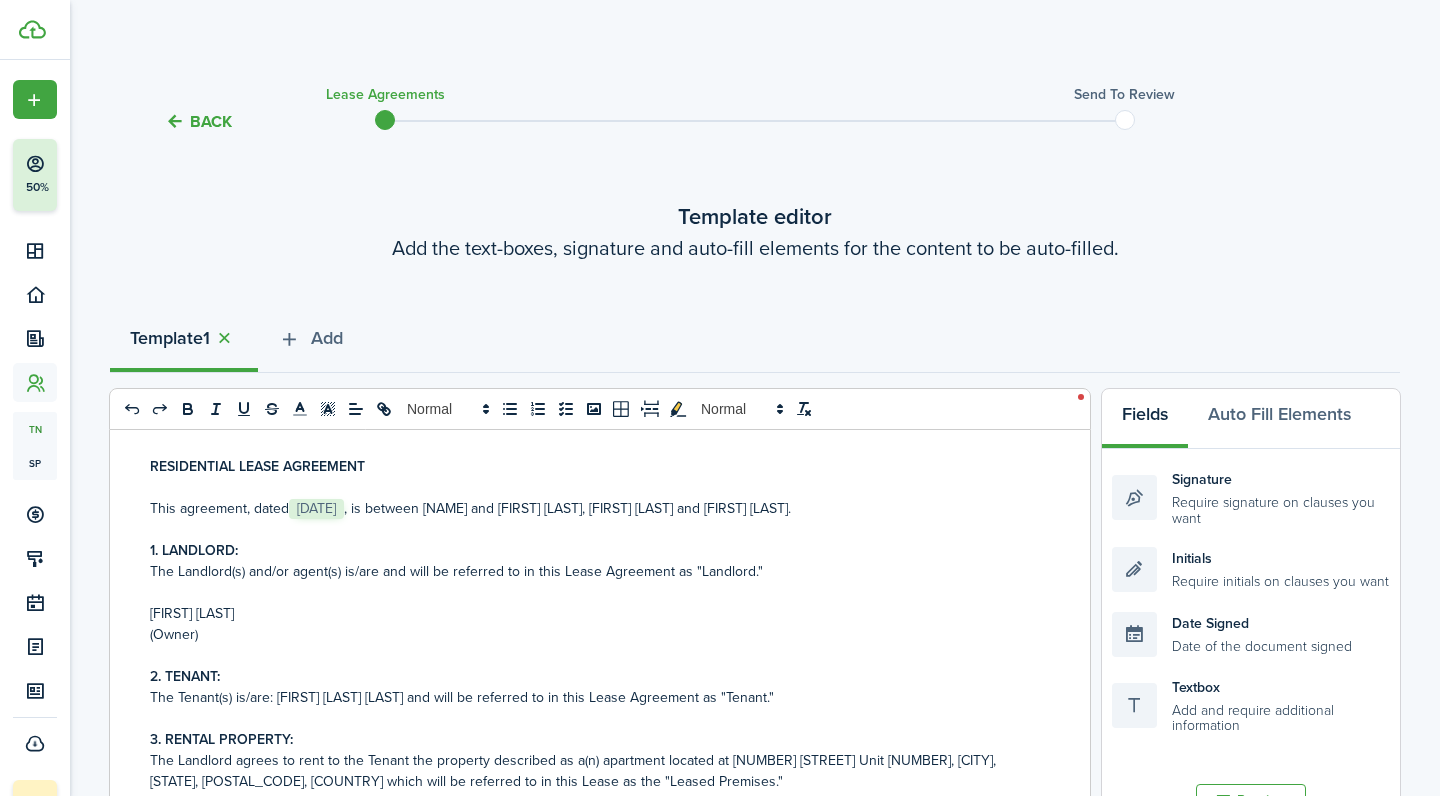 click on "1. LANDLORD:" at bounding box center (592, 550) 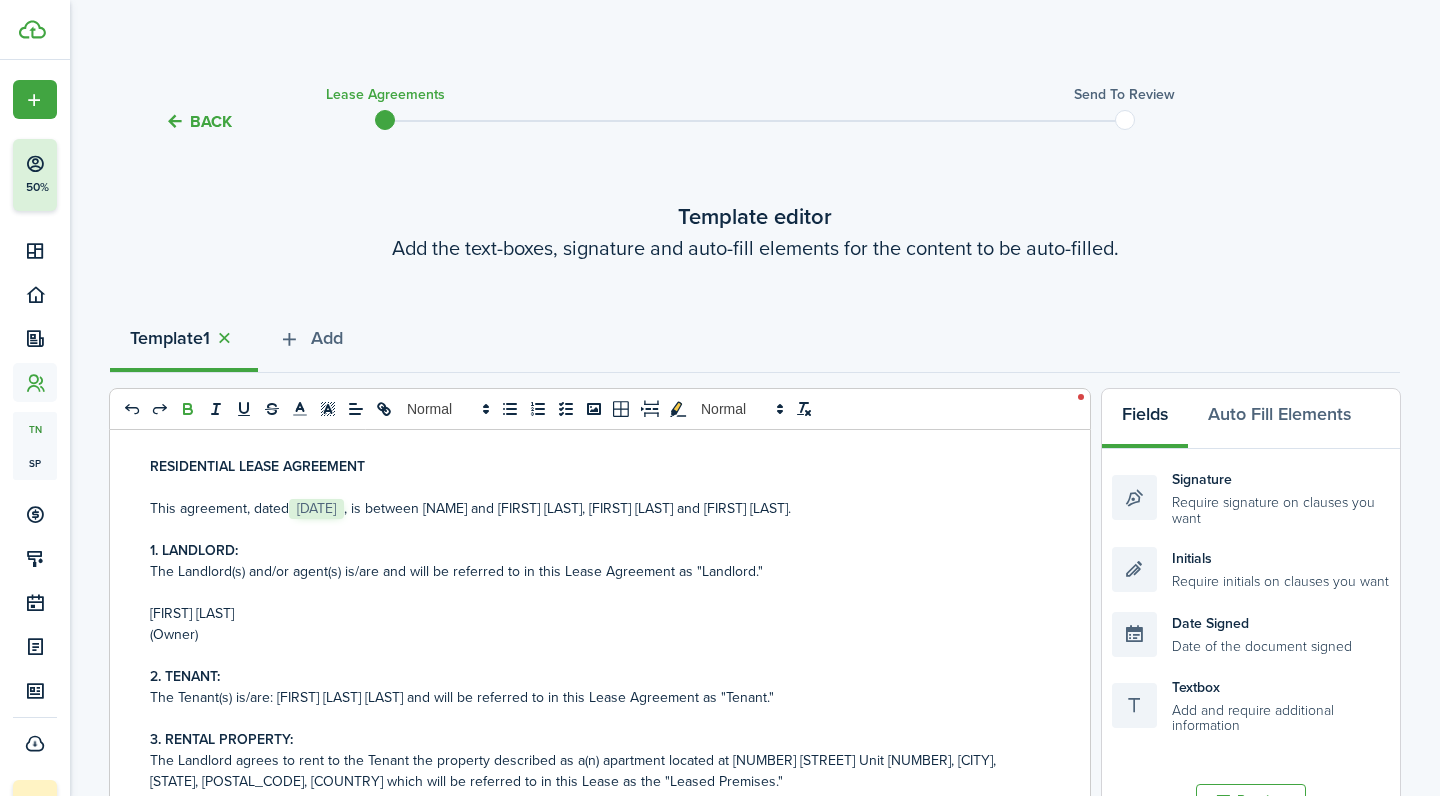 drag, startPoint x: 1027, startPoint y: 512, endPoint x: 584, endPoint y: 510, distance: 443.00452 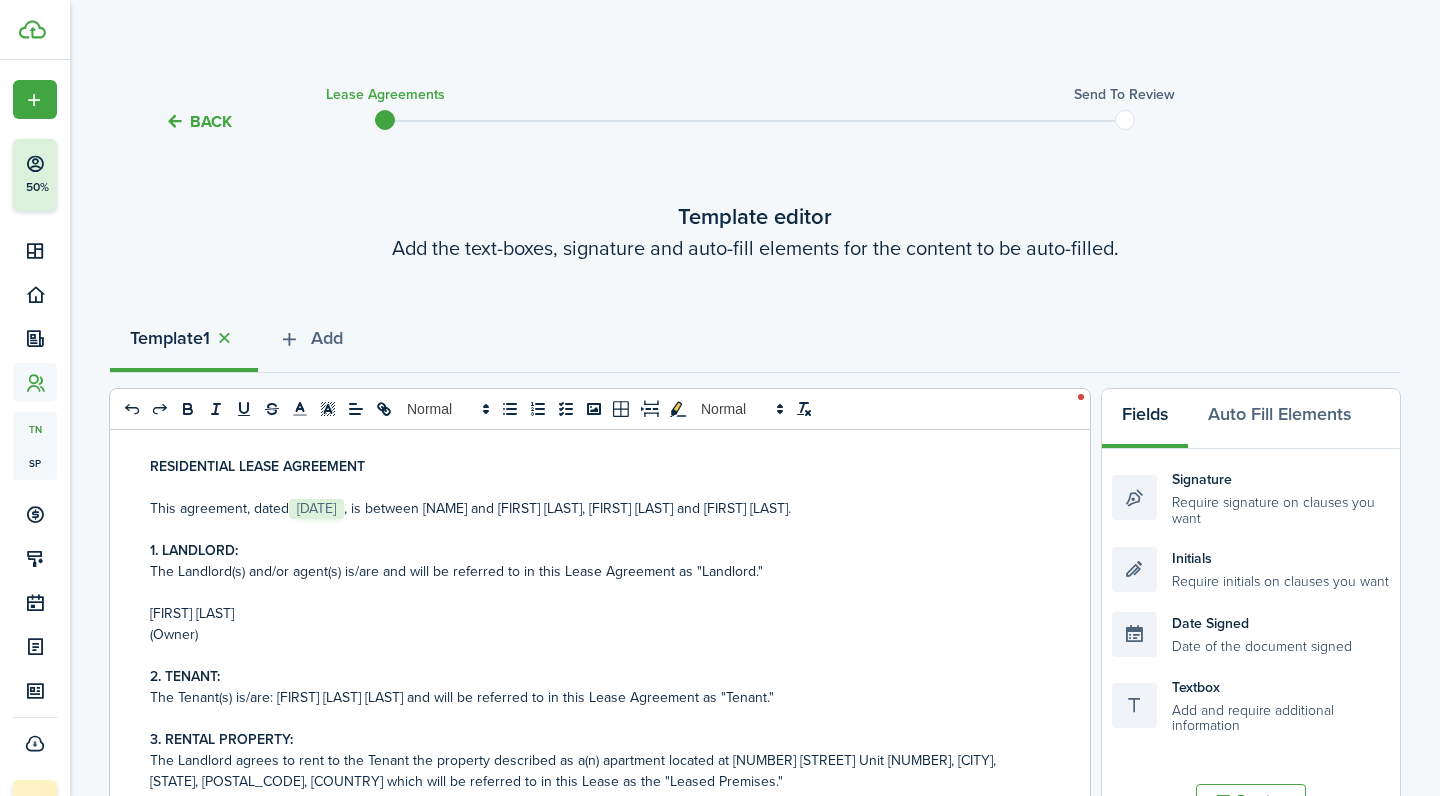 drag, startPoint x: 574, startPoint y: 506, endPoint x: 1025, endPoint y: 512, distance: 451.03992 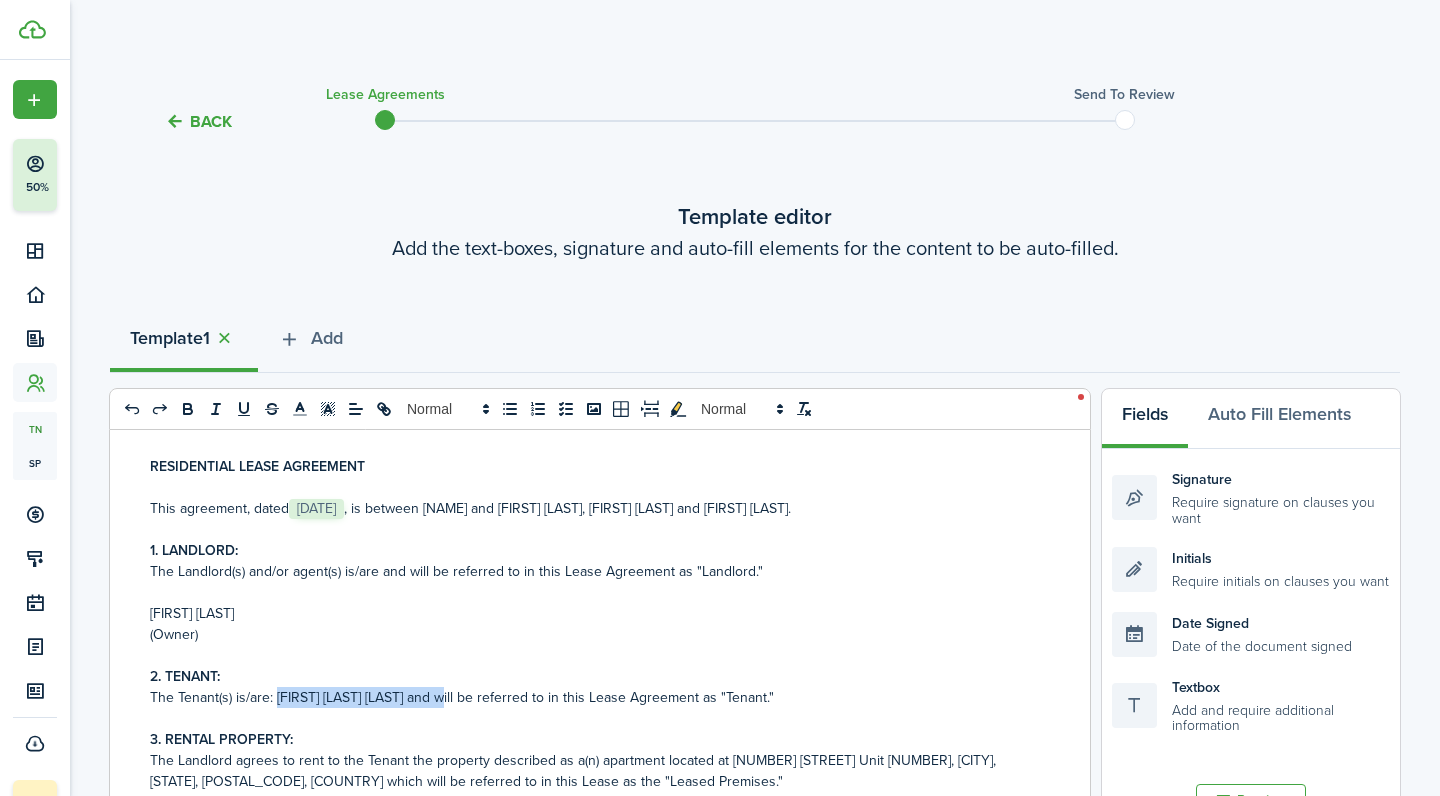 drag, startPoint x: 452, startPoint y: 697, endPoint x: 278, endPoint y: 697, distance: 174 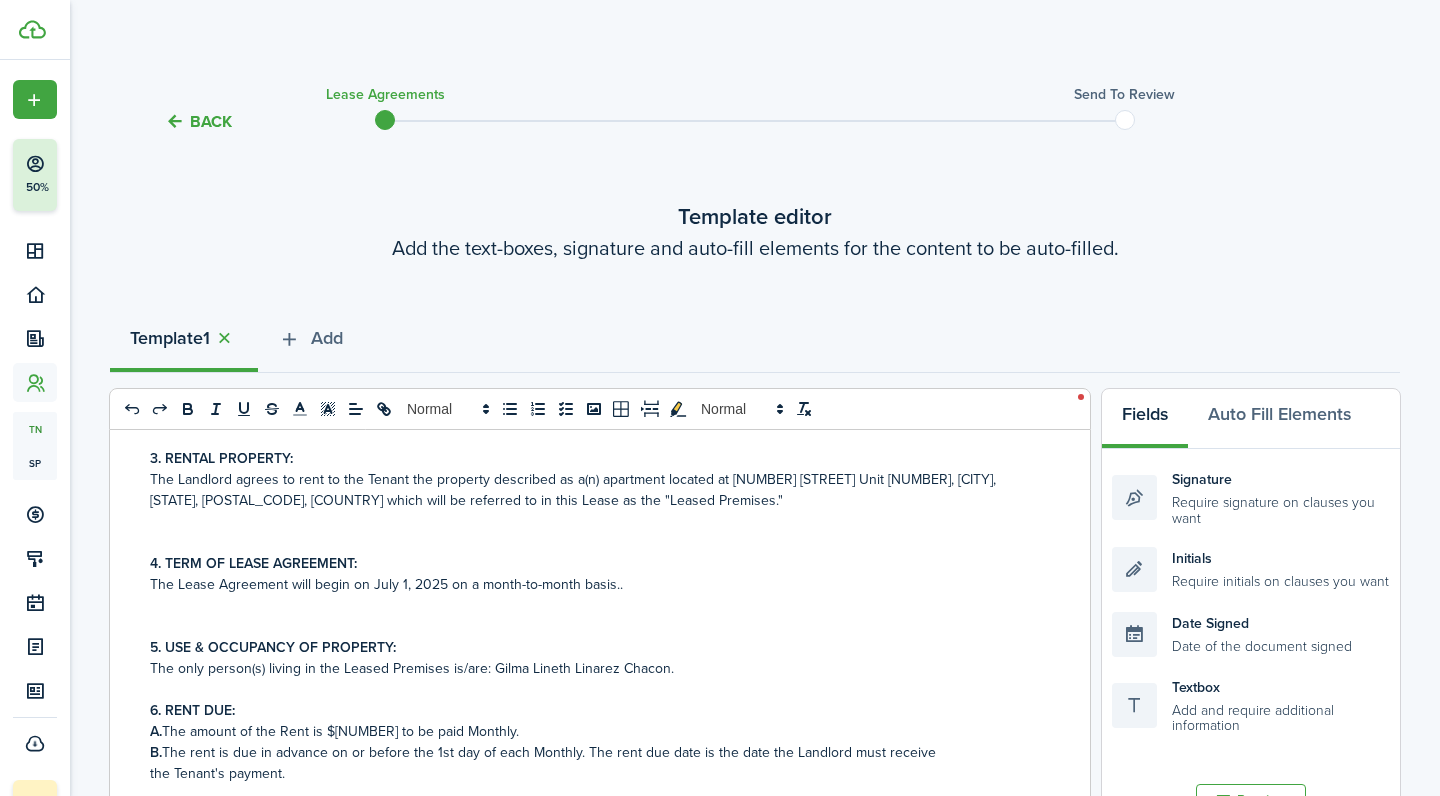 scroll, scrollTop: 326, scrollLeft: 0, axis: vertical 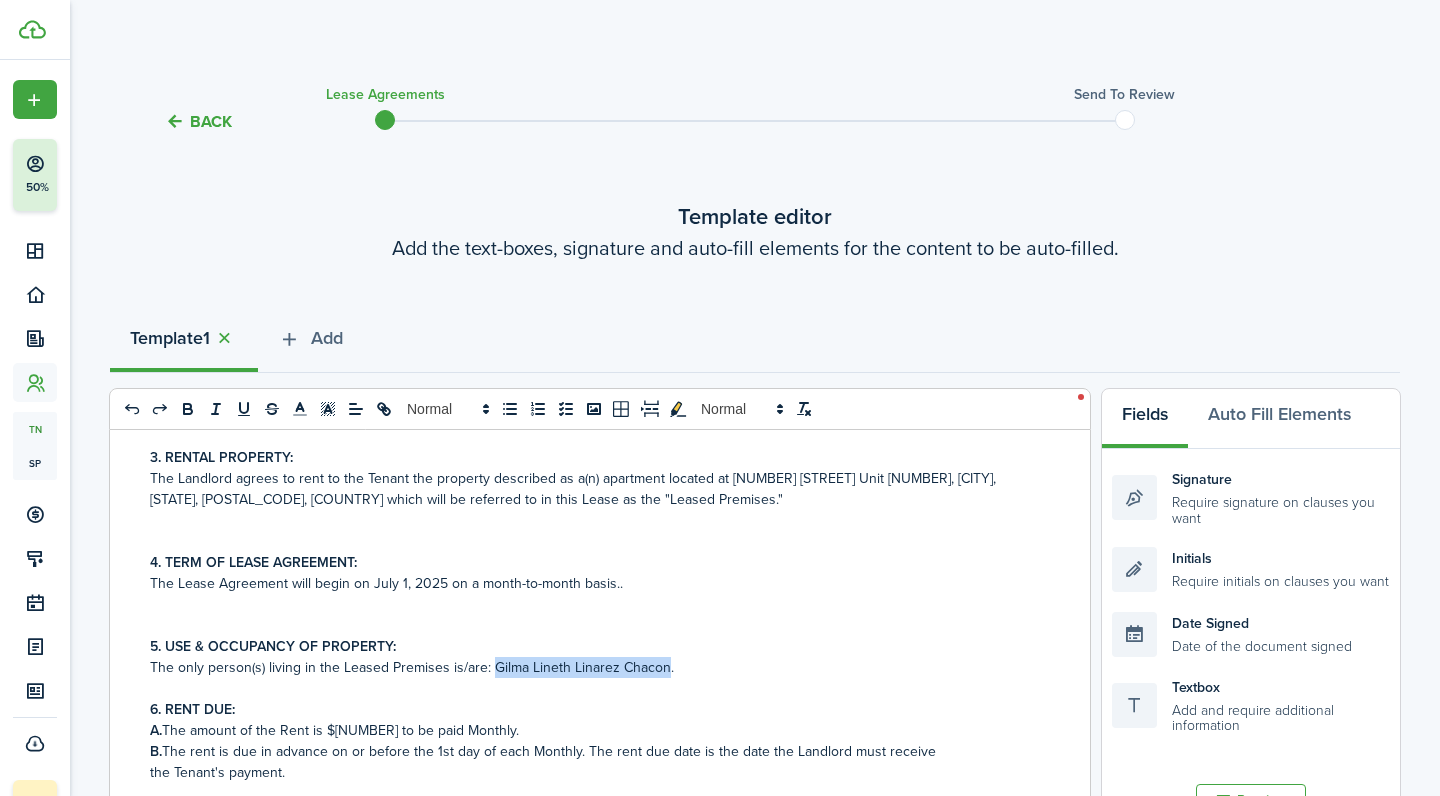 drag, startPoint x: 663, startPoint y: 689, endPoint x: 489, endPoint y: 685, distance: 174.04597 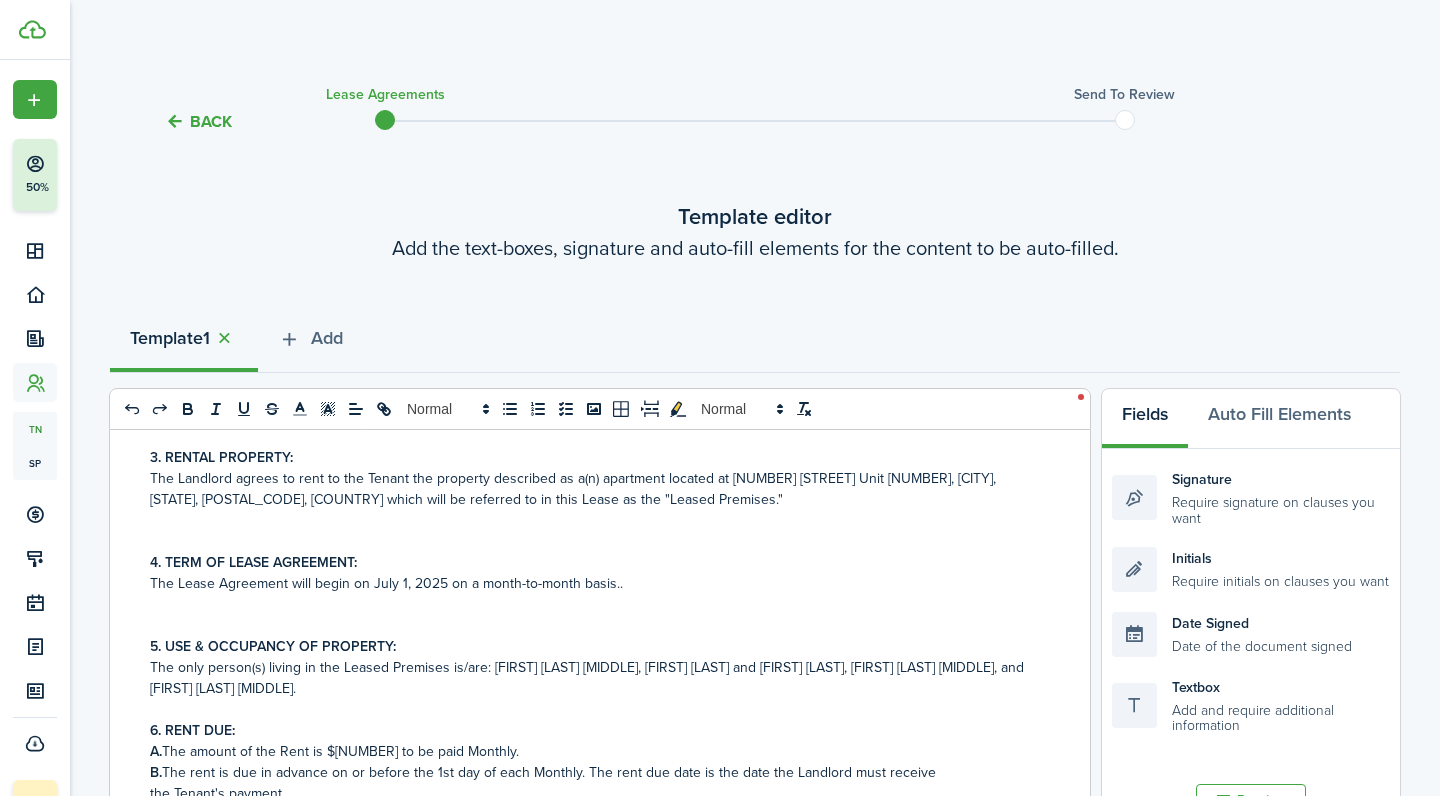 click on "The only person(s) living in the Leased Premises is/are: [FIRST] [LAST] [MIDDLE], [FIRST] [LAST] and [FIRST] [LAST], [FIRST] [LAST] [MIDDLE], and [FIRST] [LAST] [MIDDLE]." at bounding box center [592, 678] 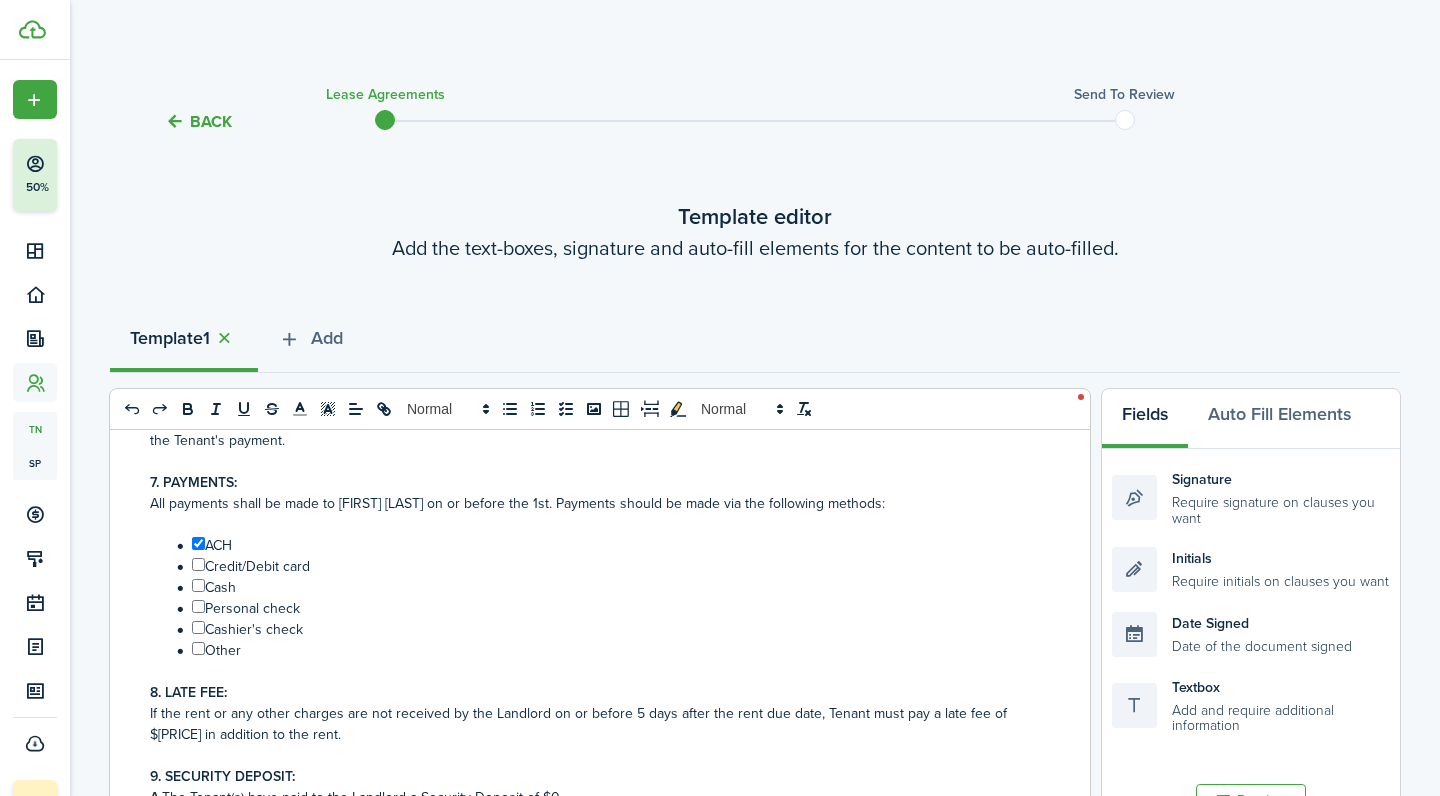scroll, scrollTop: 697, scrollLeft: 0, axis: vertical 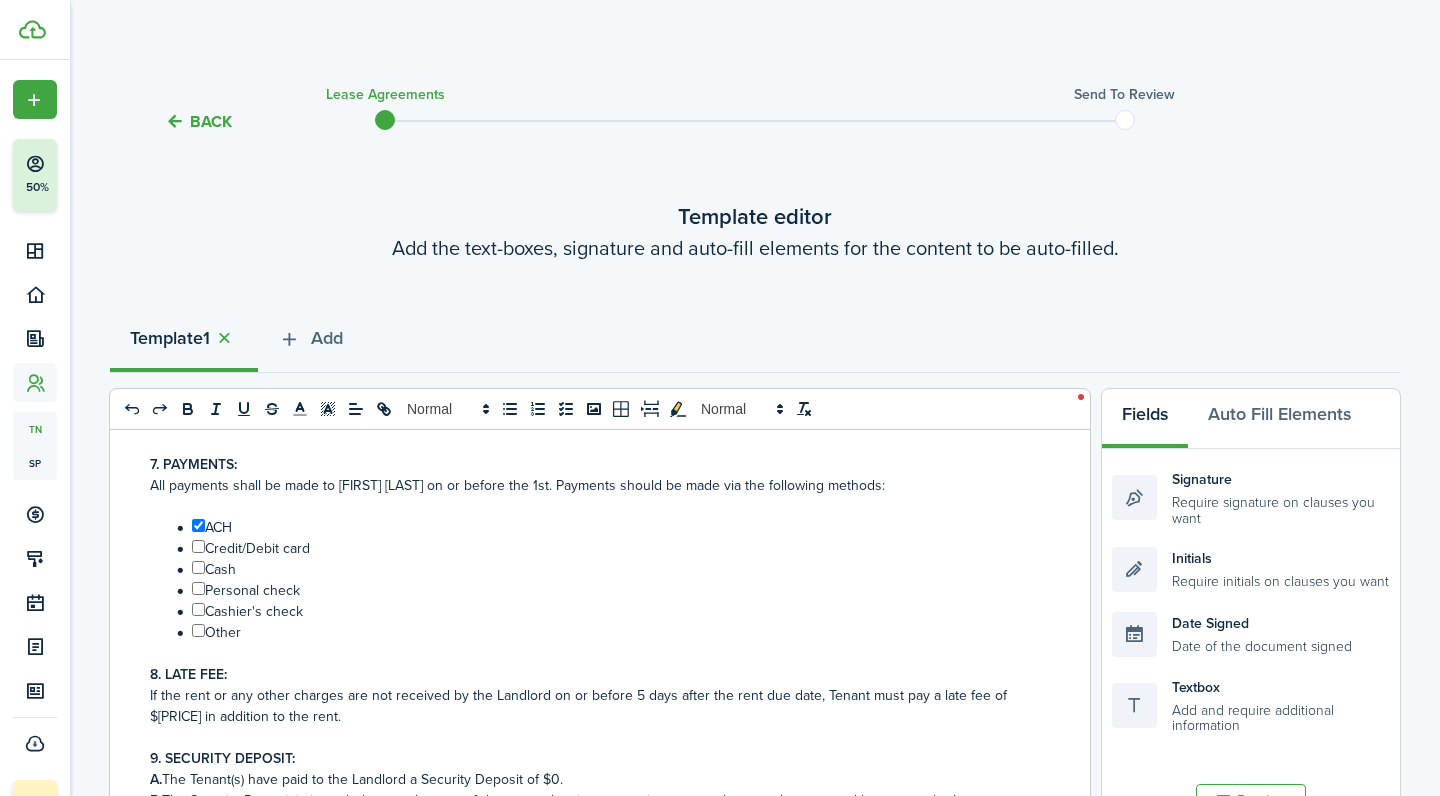 click on "If the rent or any other charges are not received by the Landlord on or before 5 days after the rent due date, Tenant must pay a late fee of $[PRICE] in addition to the rent." at bounding box center [592, 706] 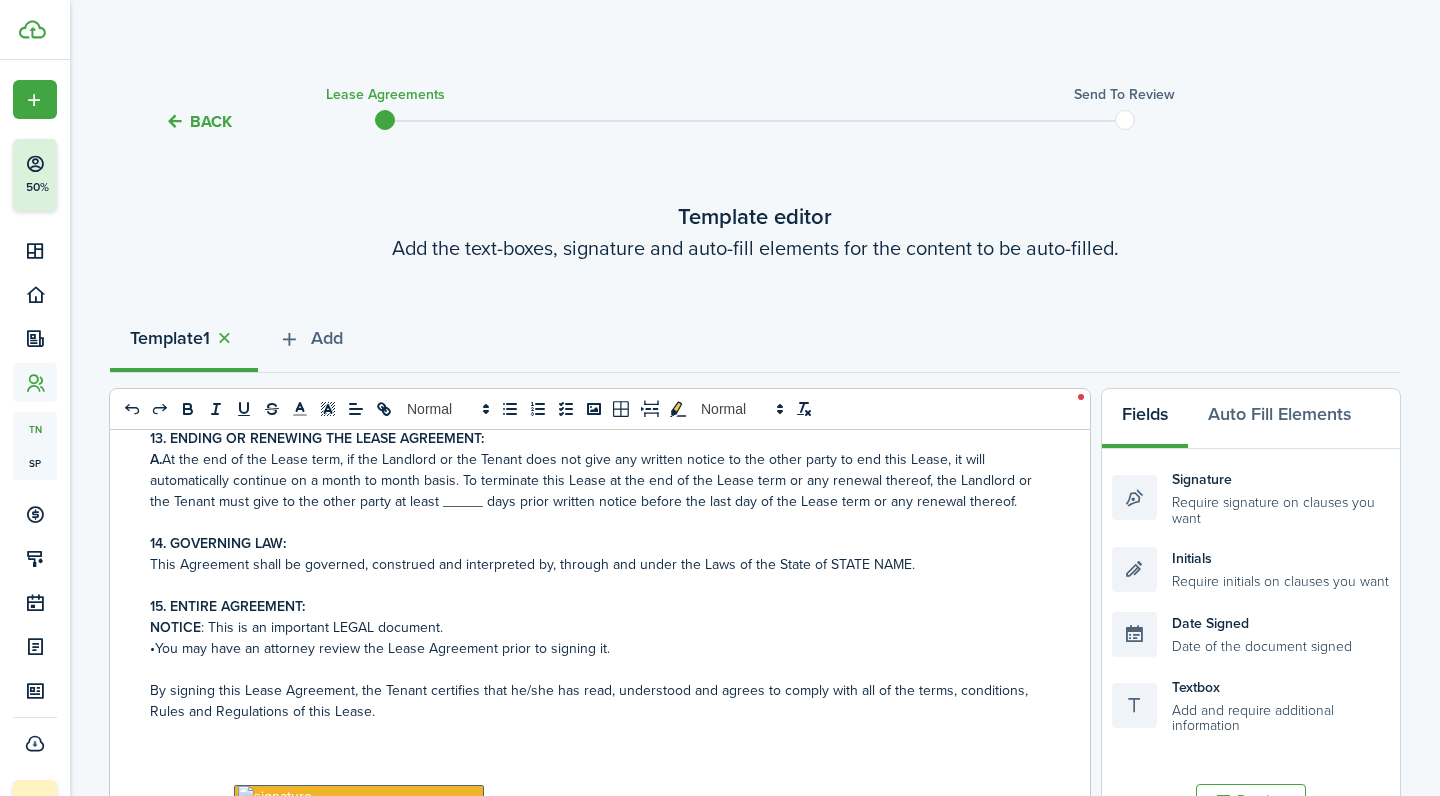 scroll, scrollTop: 1479, scrollLeft: 0, axis: vertical 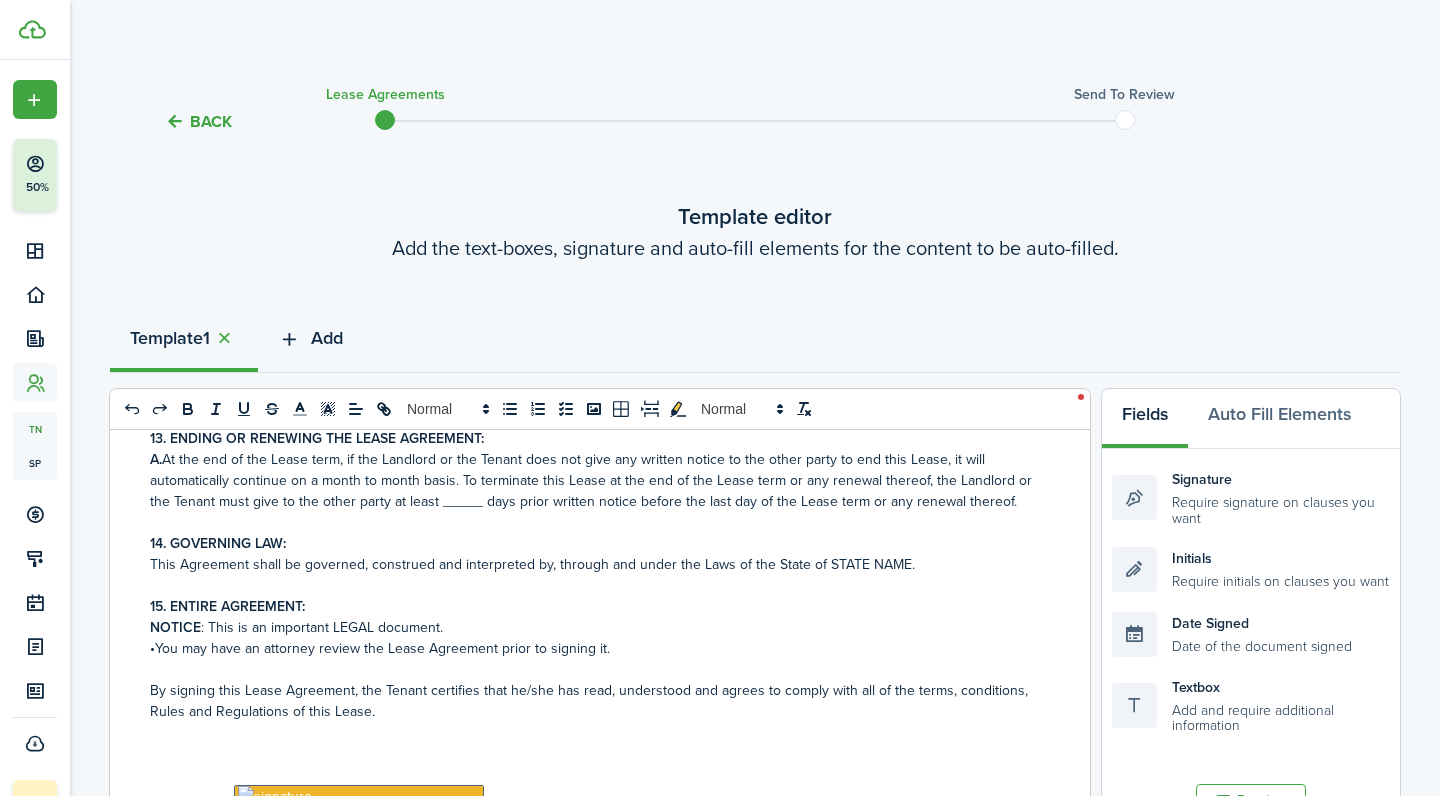 click on "Add" at bounding box center (327, 338) 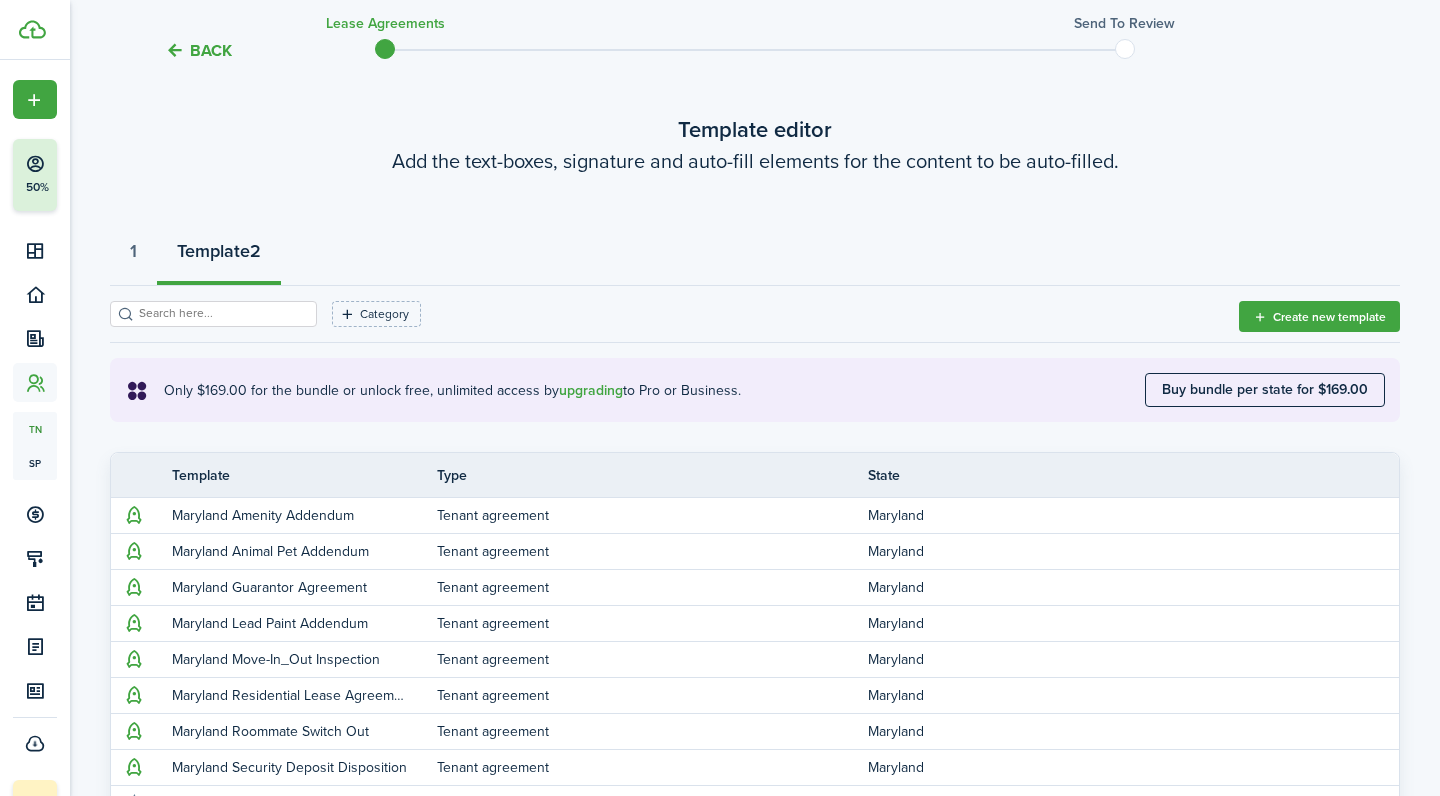 scroll, scrollTop: 137, scrollLeft: 0, axis: vertical 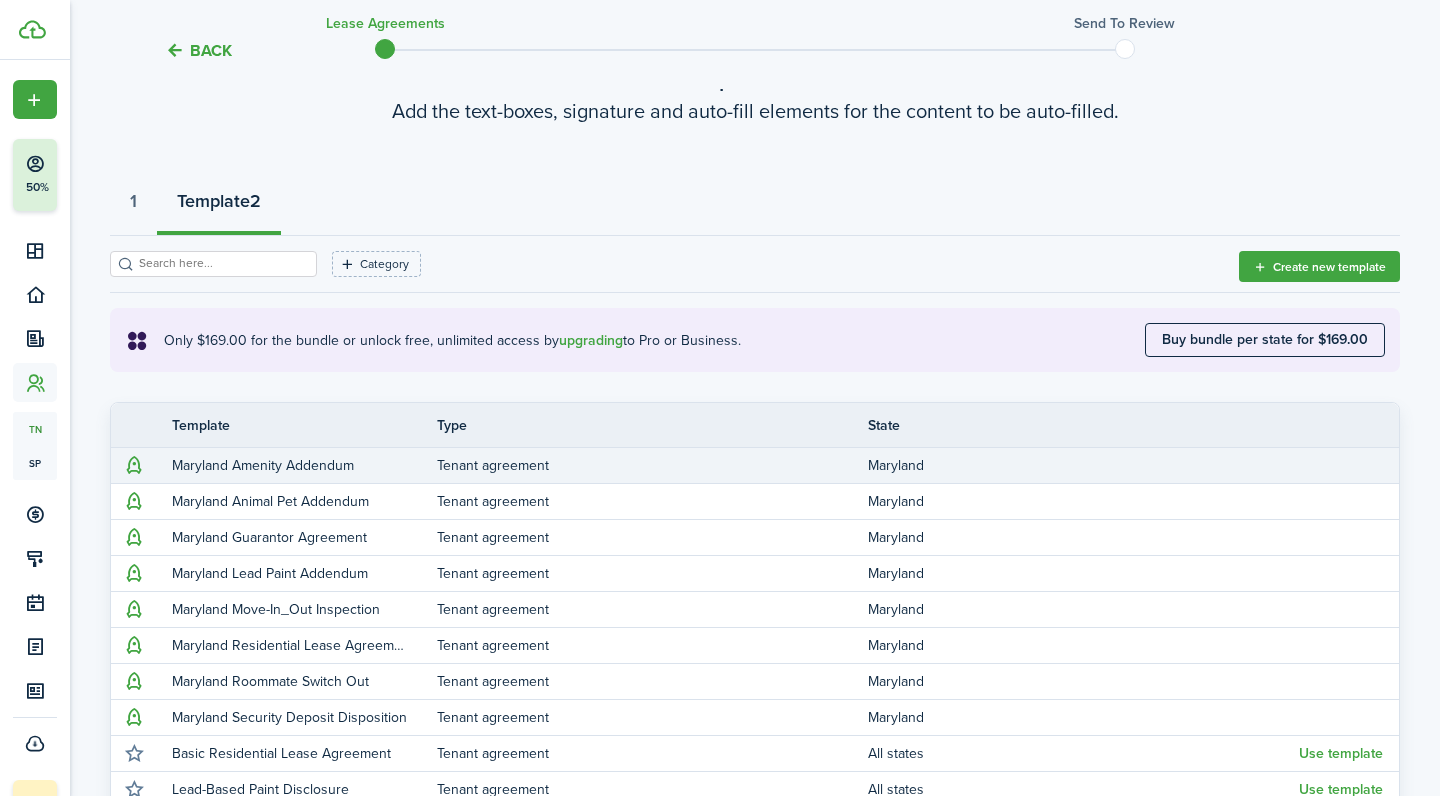 click on "Tenant agreement" at bounding box center (652, 465) 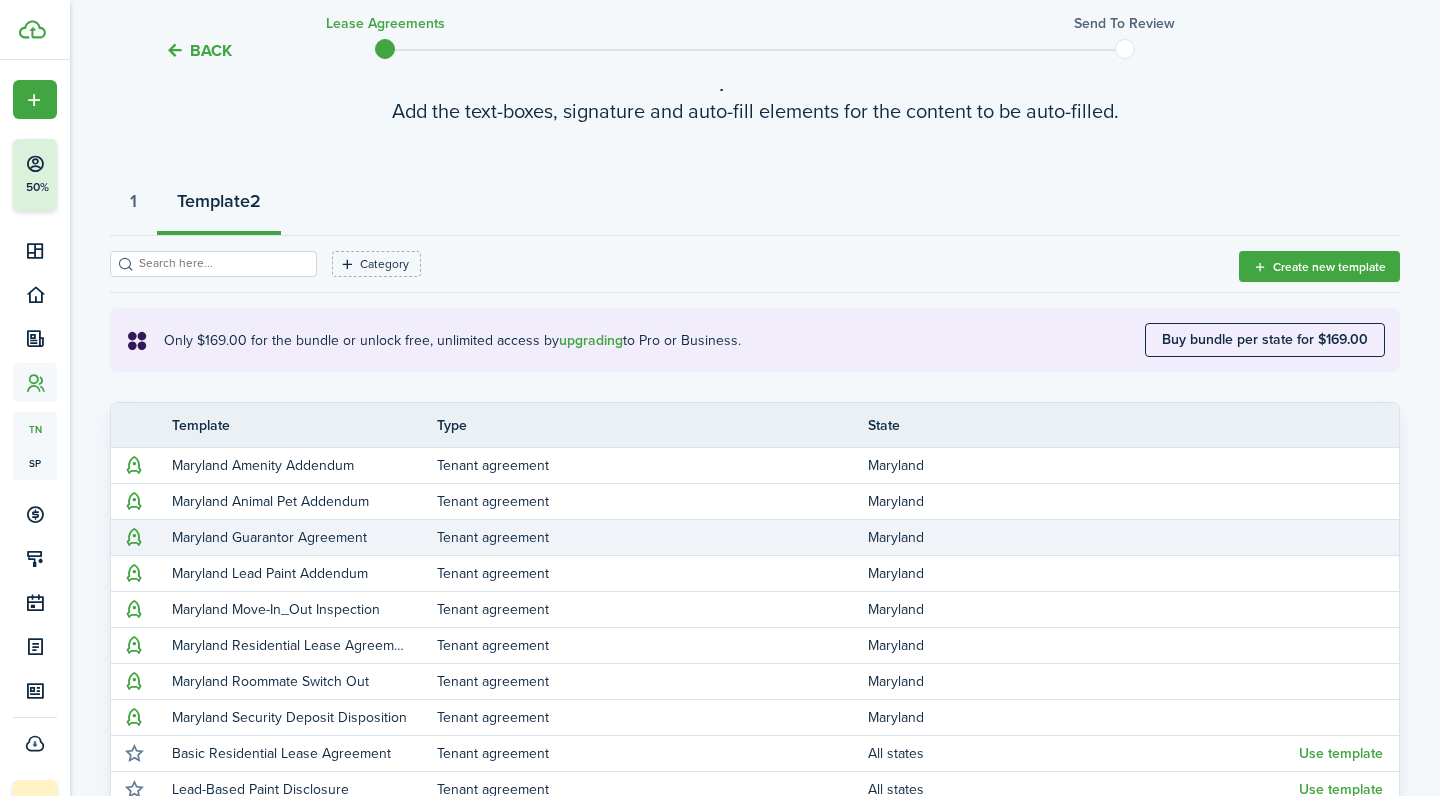 scroll, scrollTop: 147, scrollLeft: 0, axis: vertical 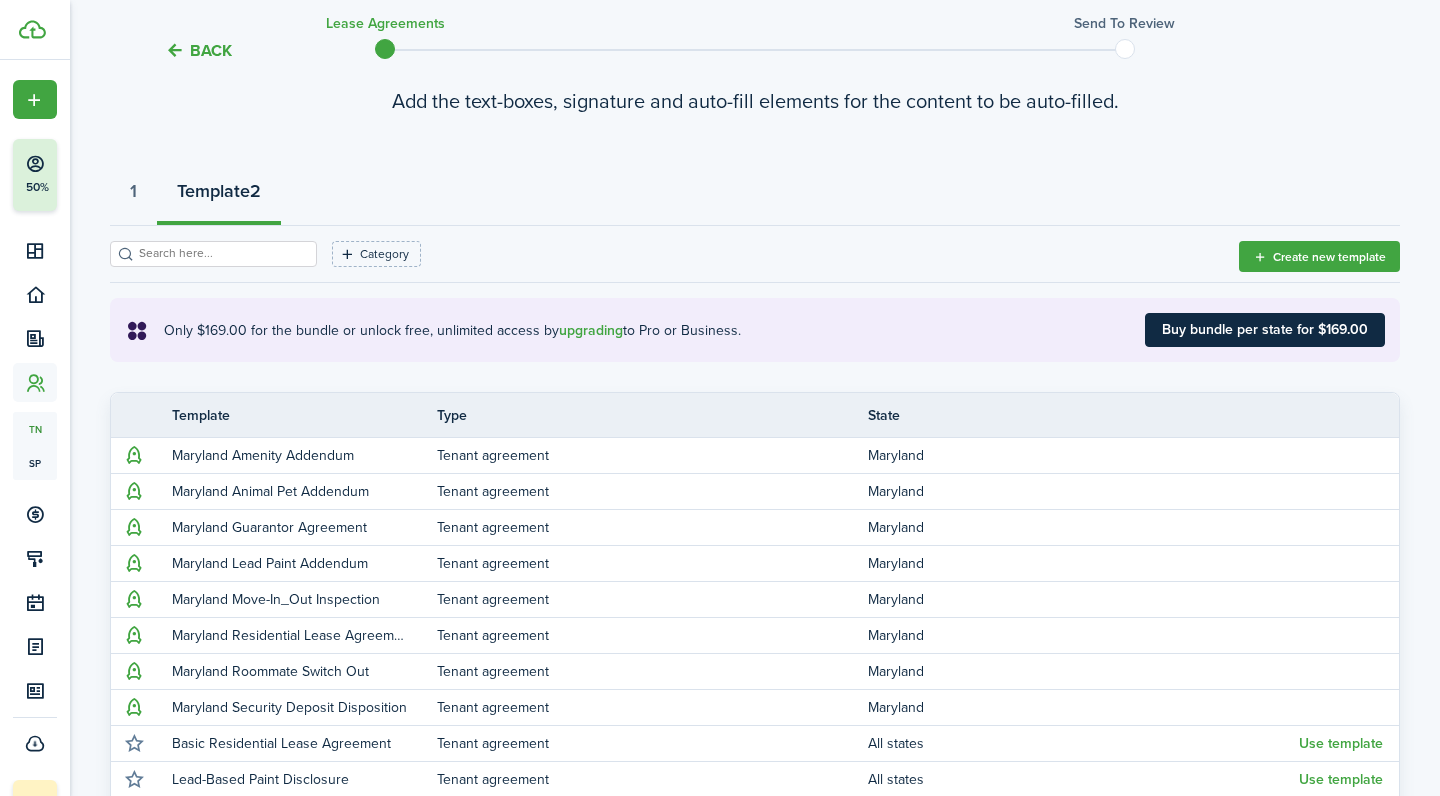 click on "Buy bundle per state for $169.00" at bounding box center (1265, 330) 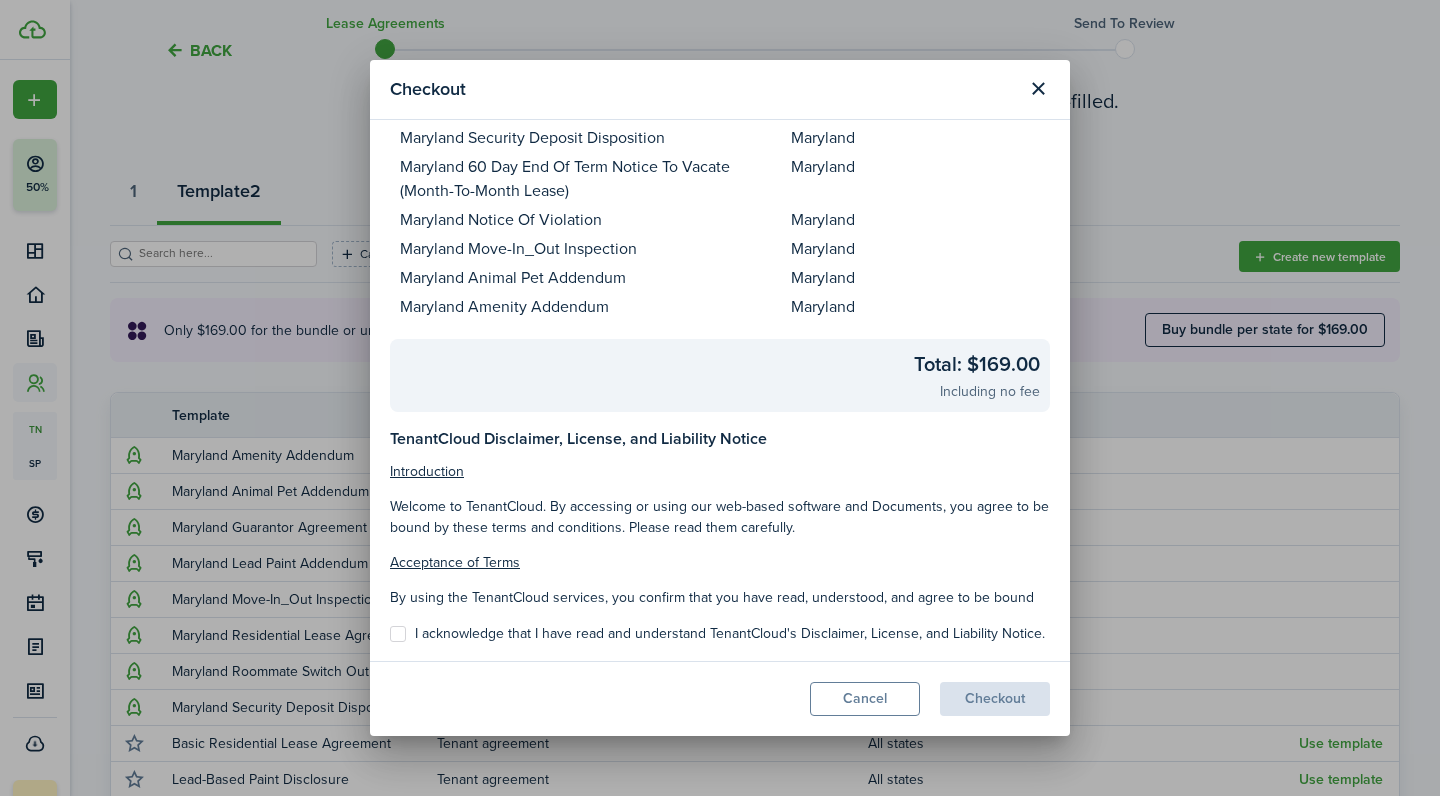 scroll, scrollTop: 377, scrollLeft: 0, axis: vertical 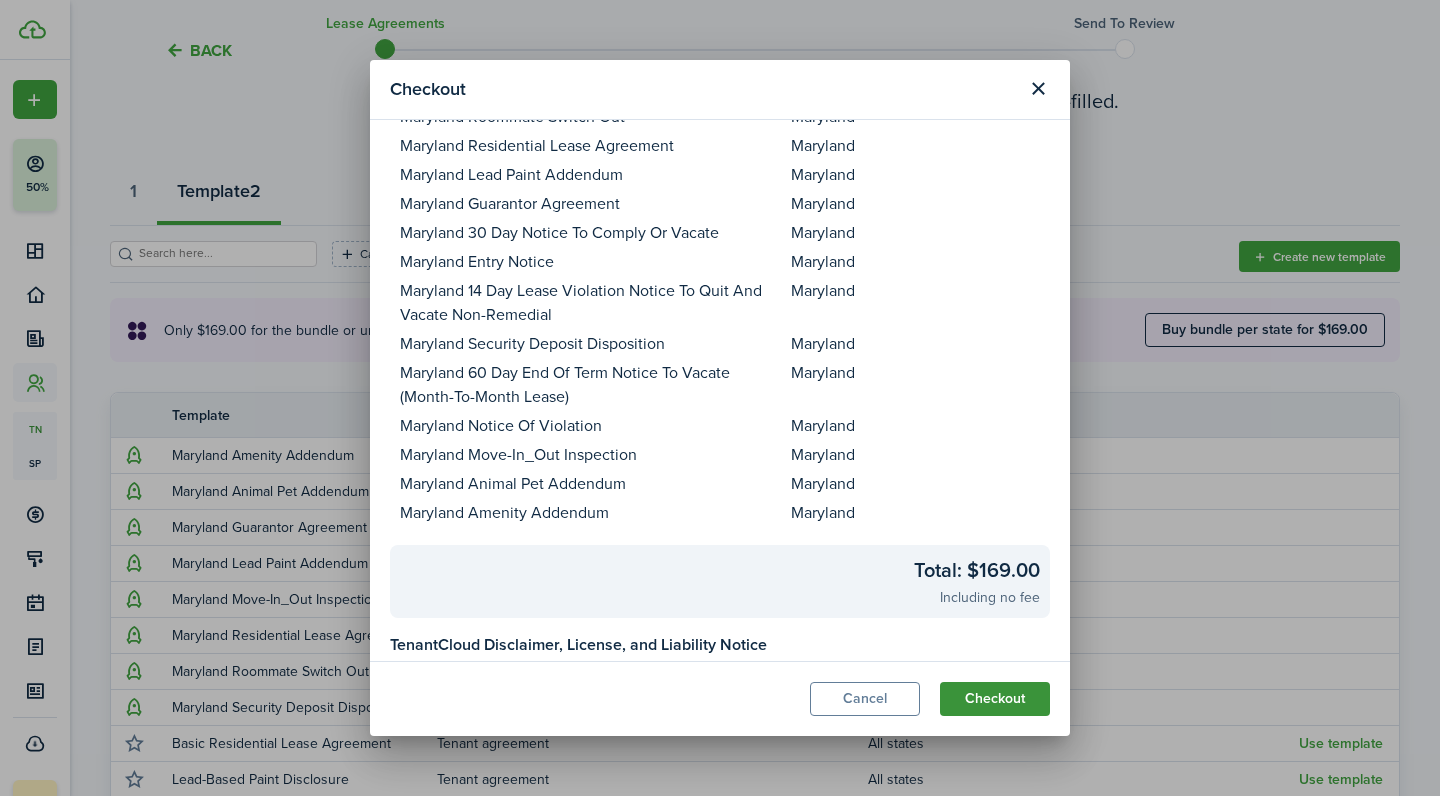 click on "Checkout" at bounding box center (995, 699) 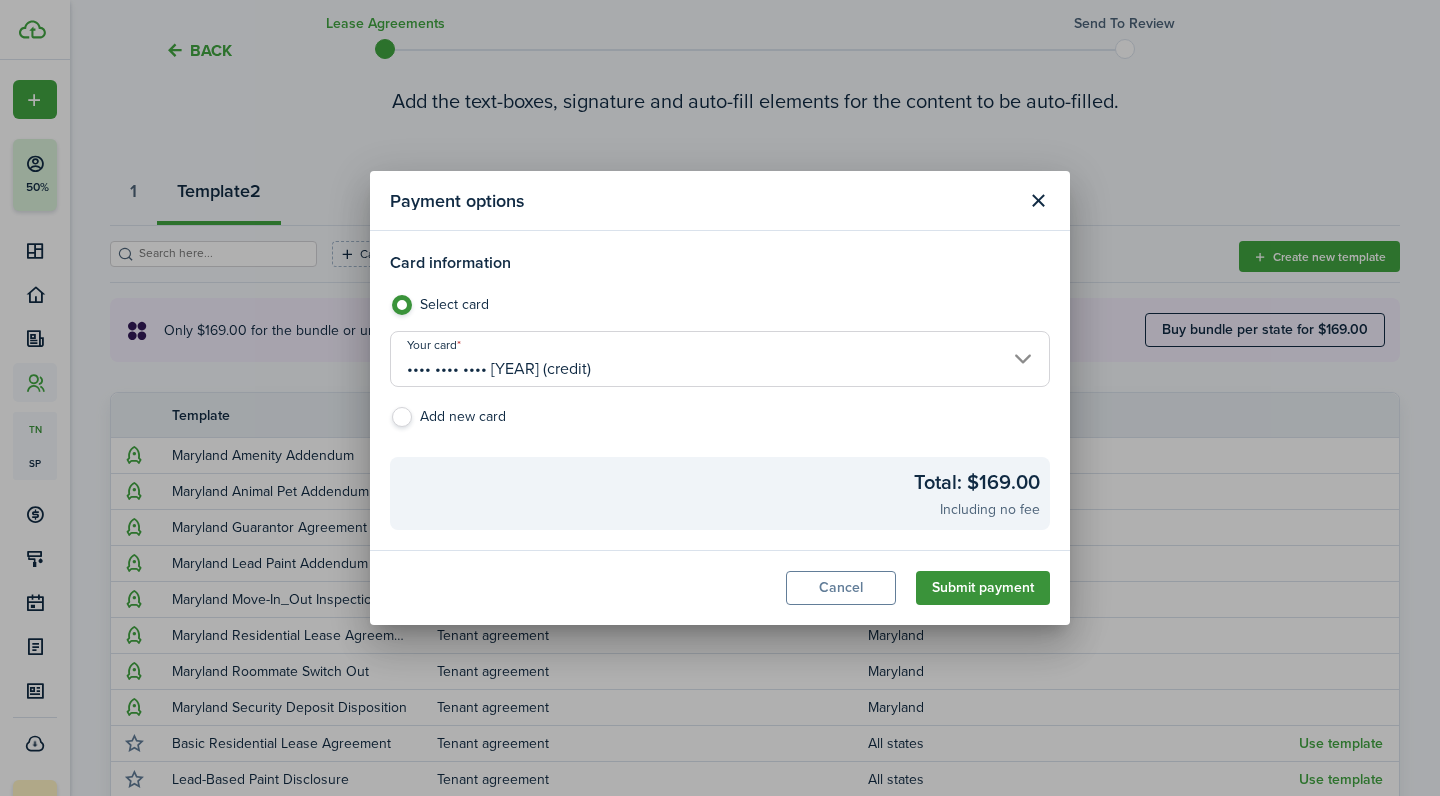 click on "Submit payment" at bounding box center [983, 588] 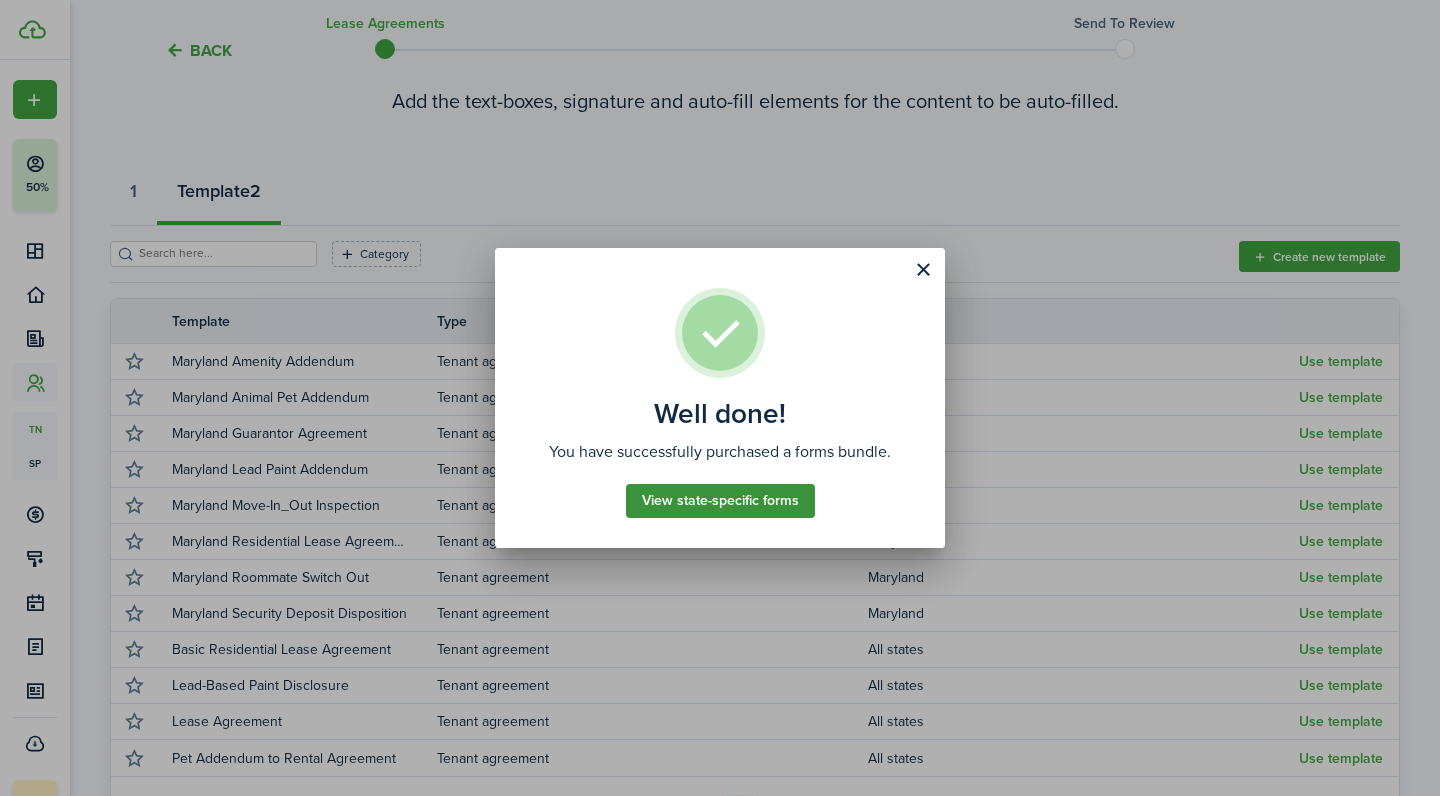 click on "View state-specific forms" at bounding box center [720, 501] 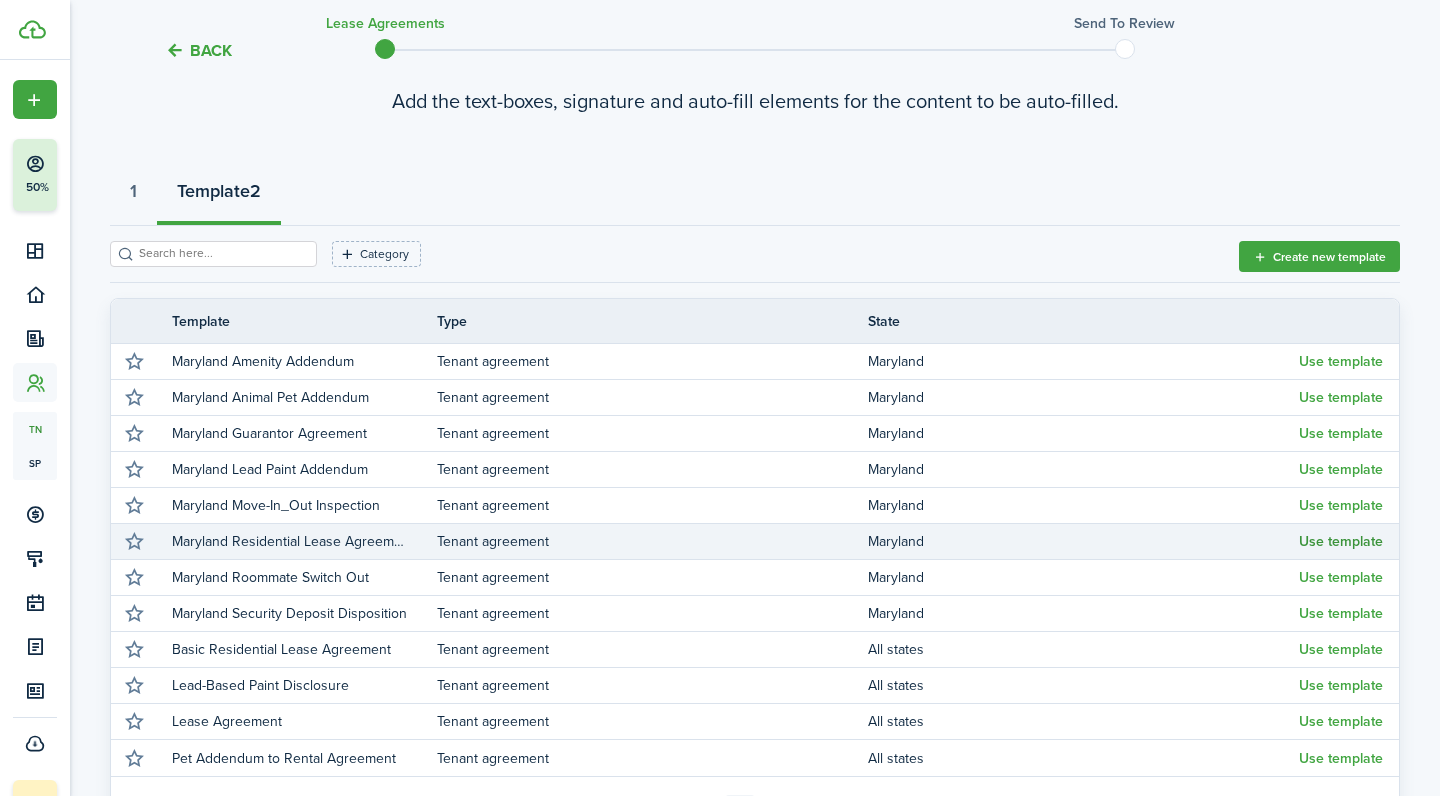 click on "Use template" at bounding box center [1341, 542] 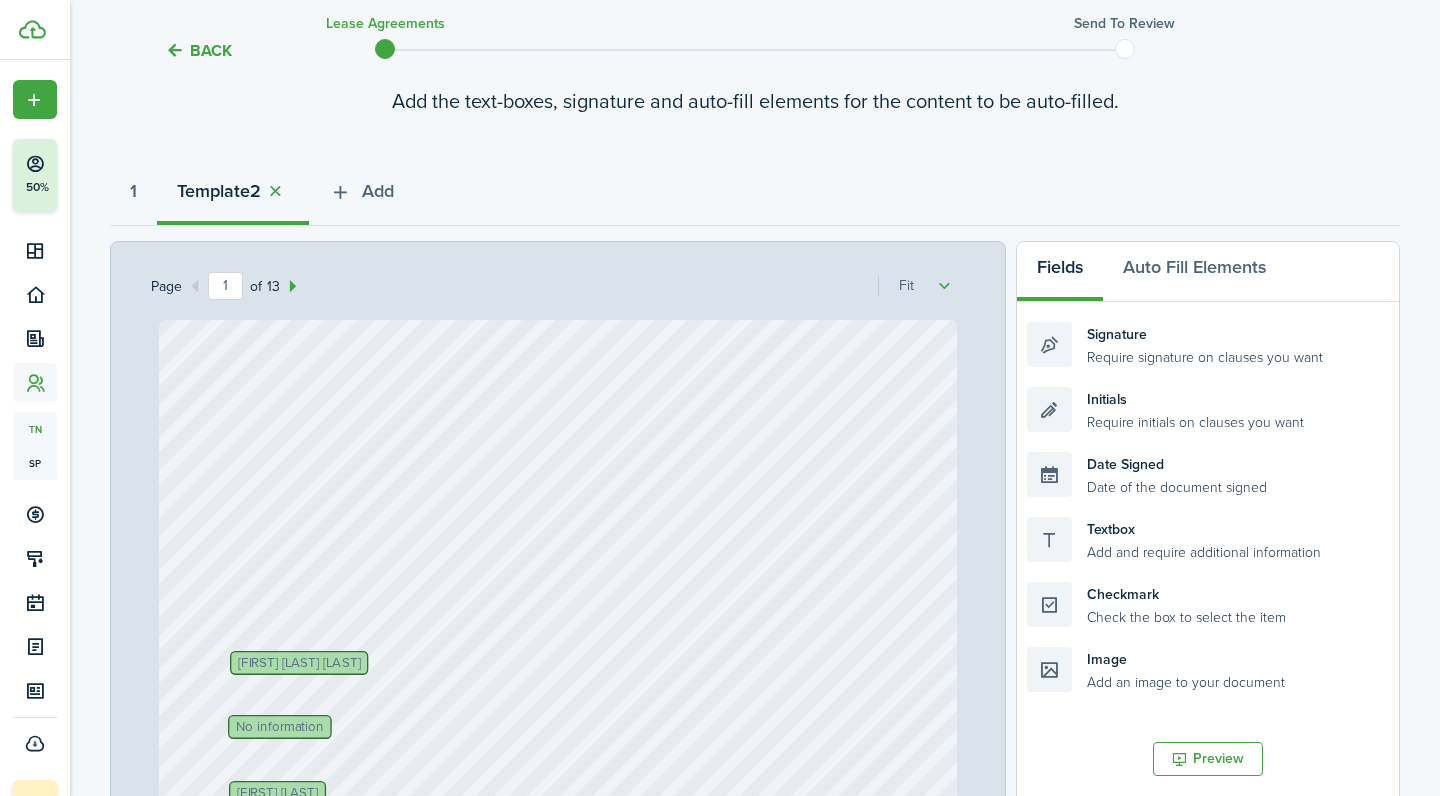 click on "No information
[NUMBER] [STREET], [CITY], [STATE], [POSTAL_CODE], [COUNTRY]
[FIRST] [LAST]
Text
$[NUMBER]
[COUNTY]
No information
[FIRST] [MIDDLE] [LAST]
Text
No information
Text
Text
Text
No information
Text" at bounding box center [558, 846] 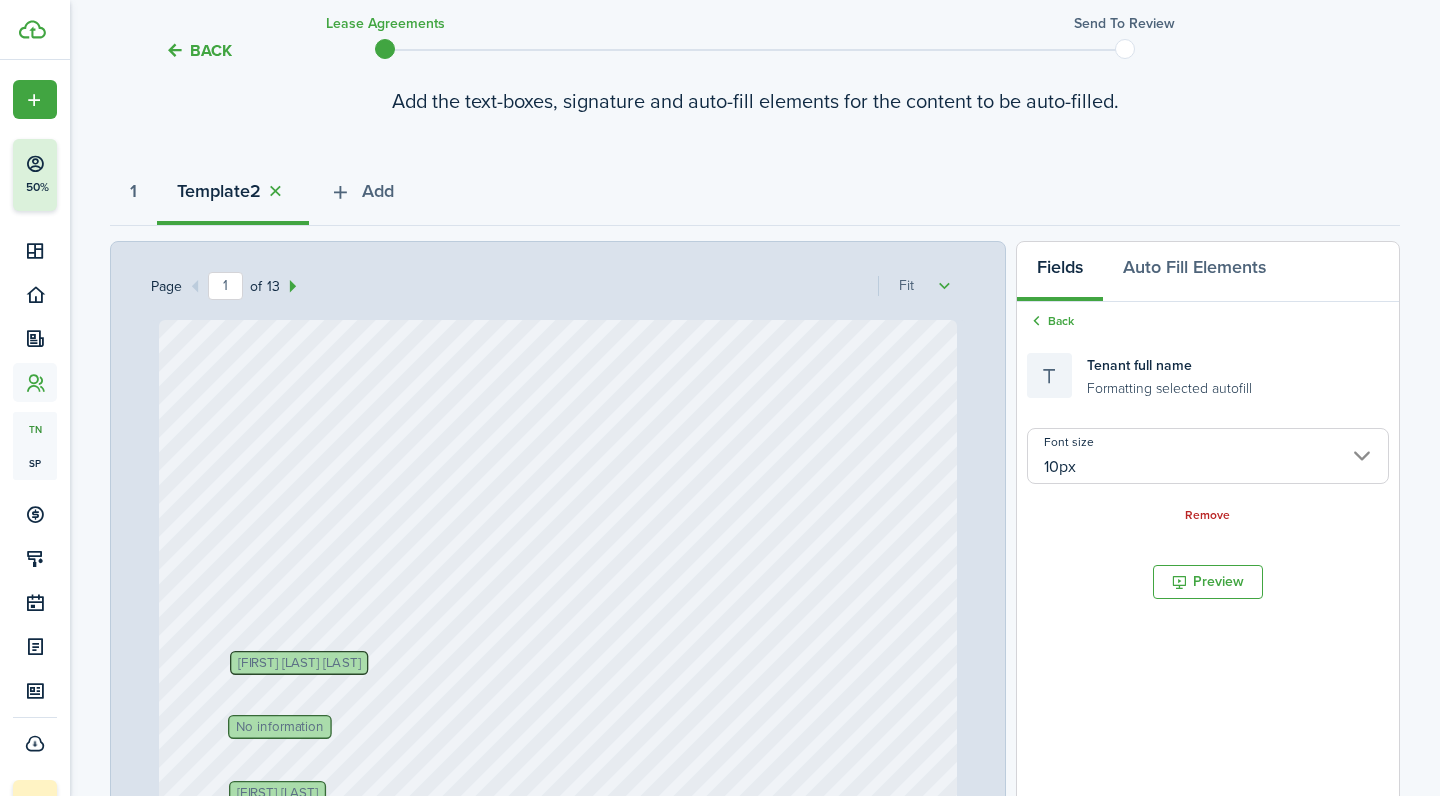 click on "Formatting selected autofill" at bounding box center [1169, 386] 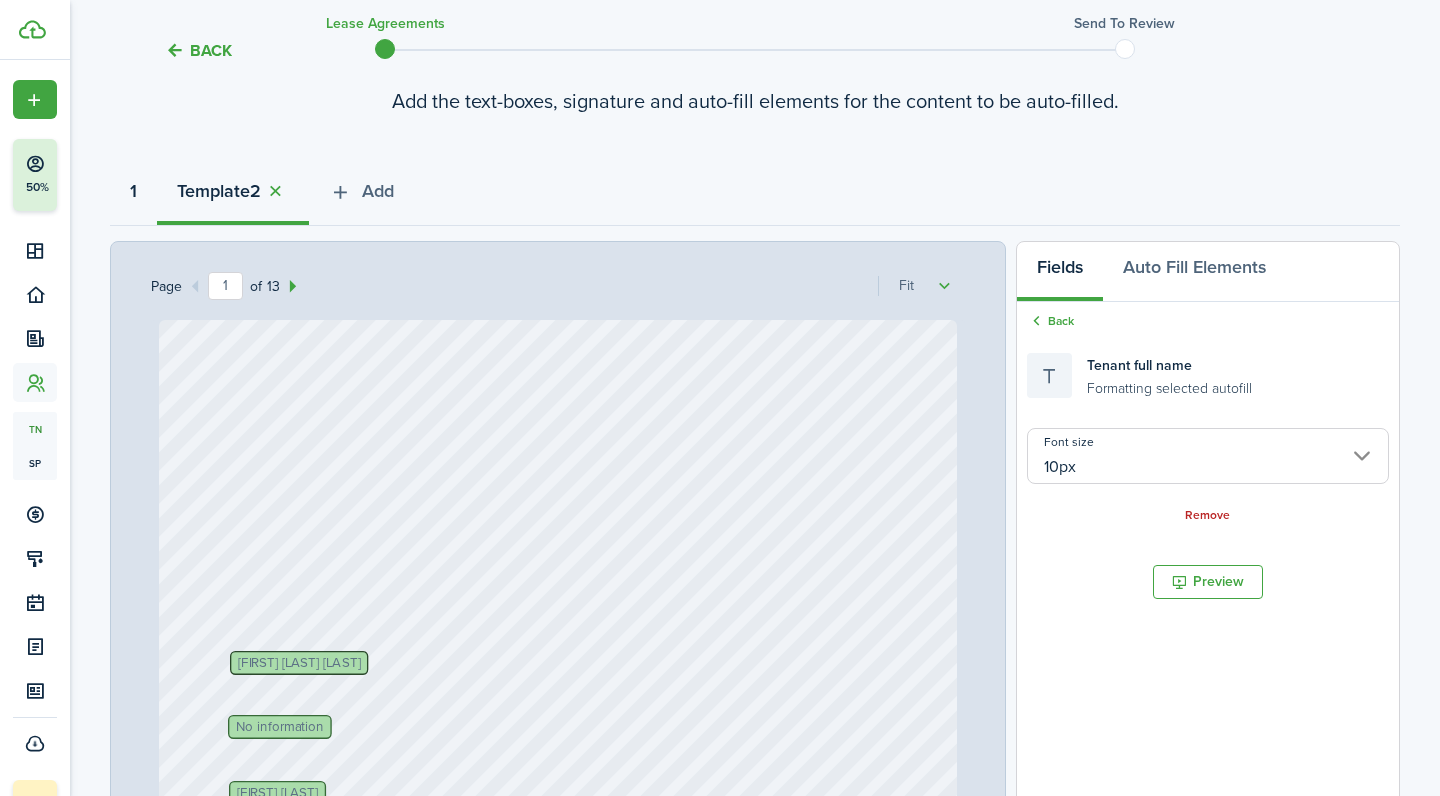 click on "1" at bounding box center [133, 191] 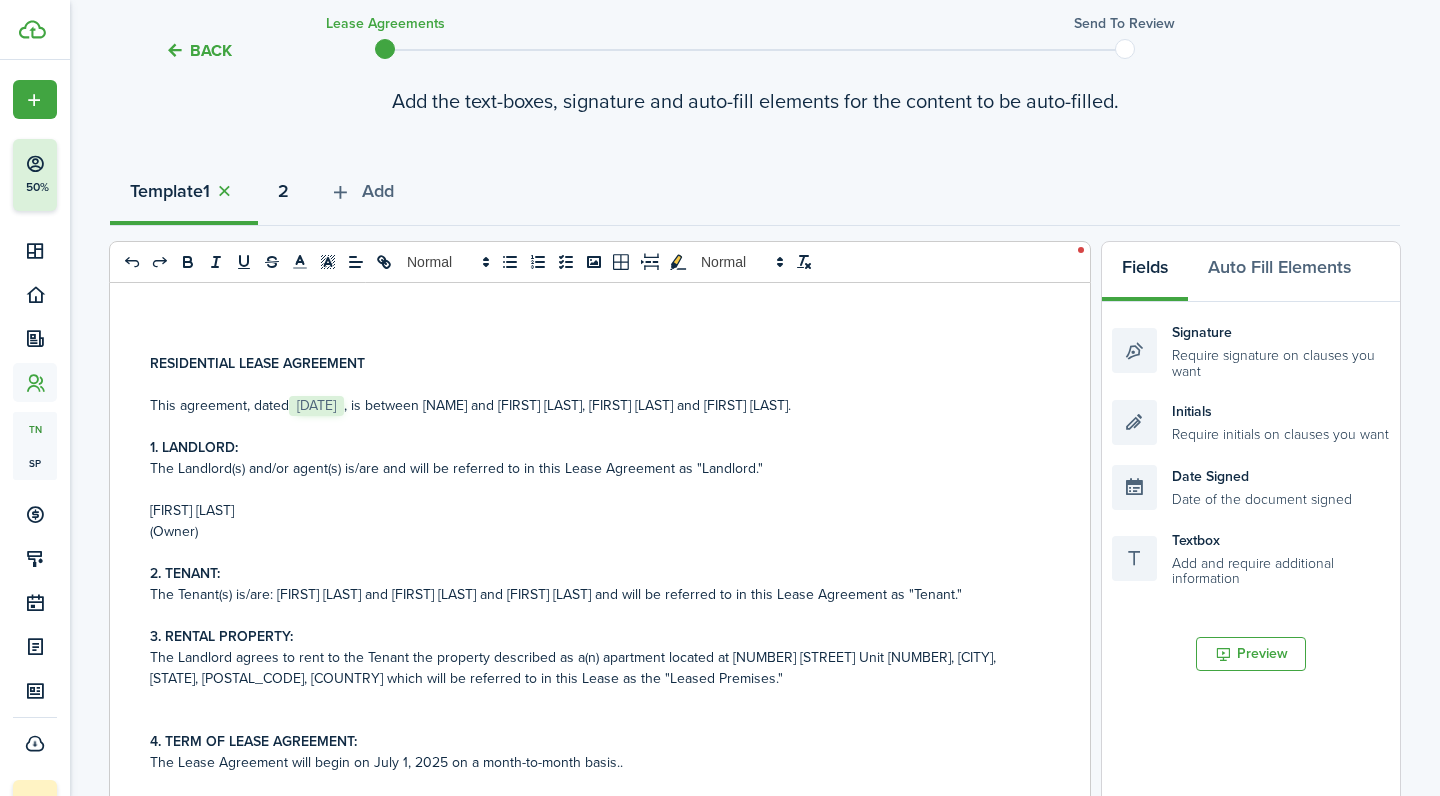 click on "2" at bounding box center [283, 191] 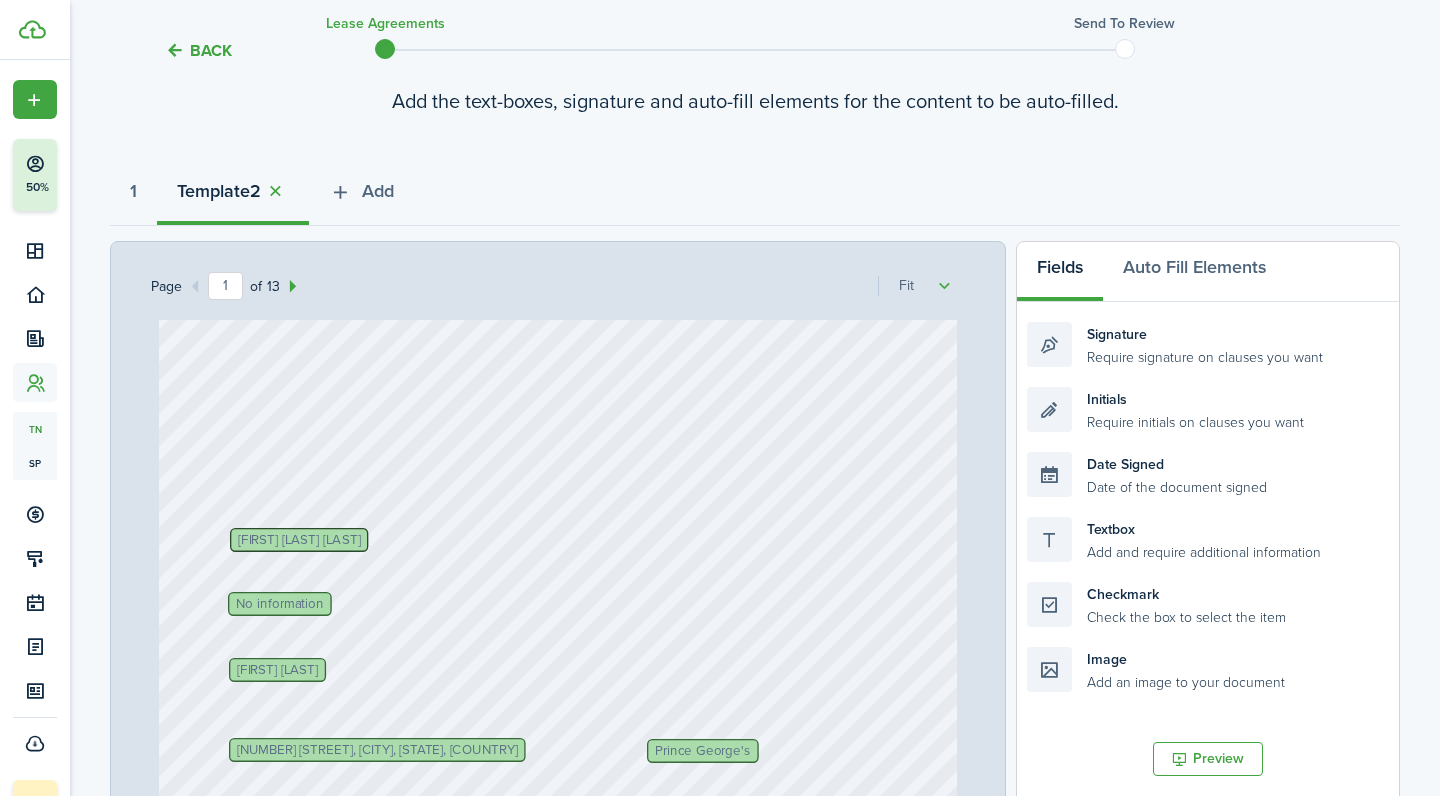 scroll, scrollTop: 144, scrollLeft: 0, axis: vertical 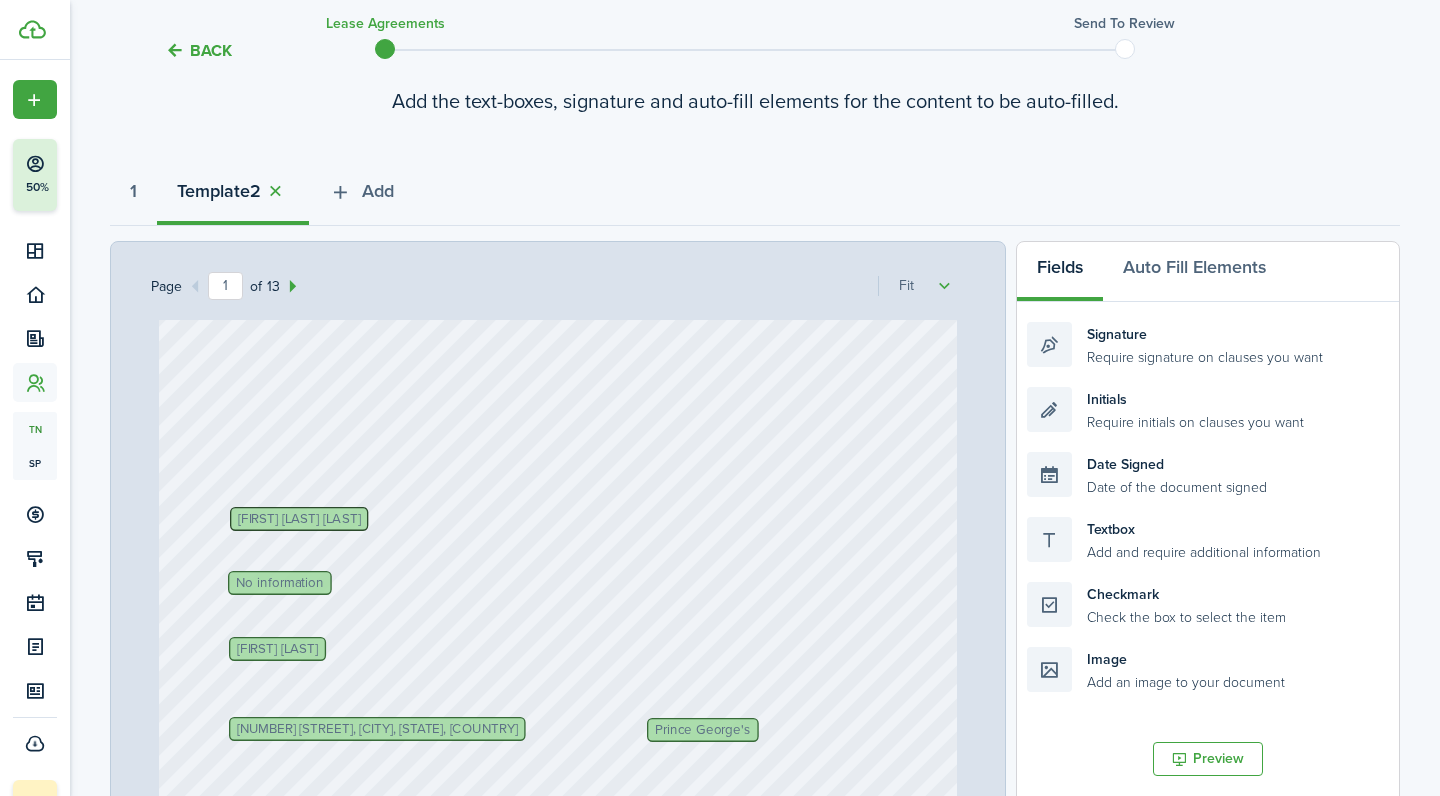 click on "No information" at bounding box center [280, 582] 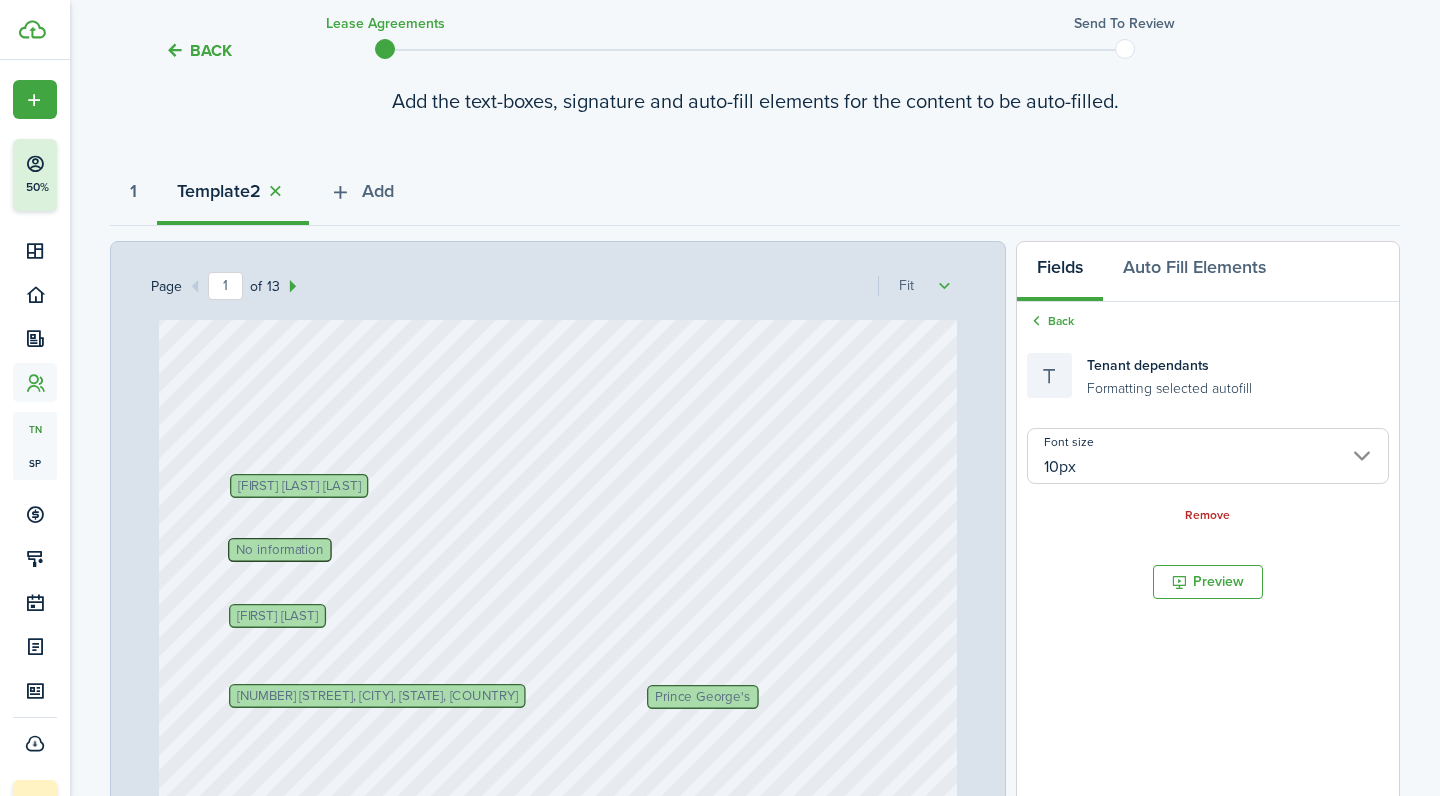 scroll, scrollTop: 182, scrollLeft: 0, axis: vertical 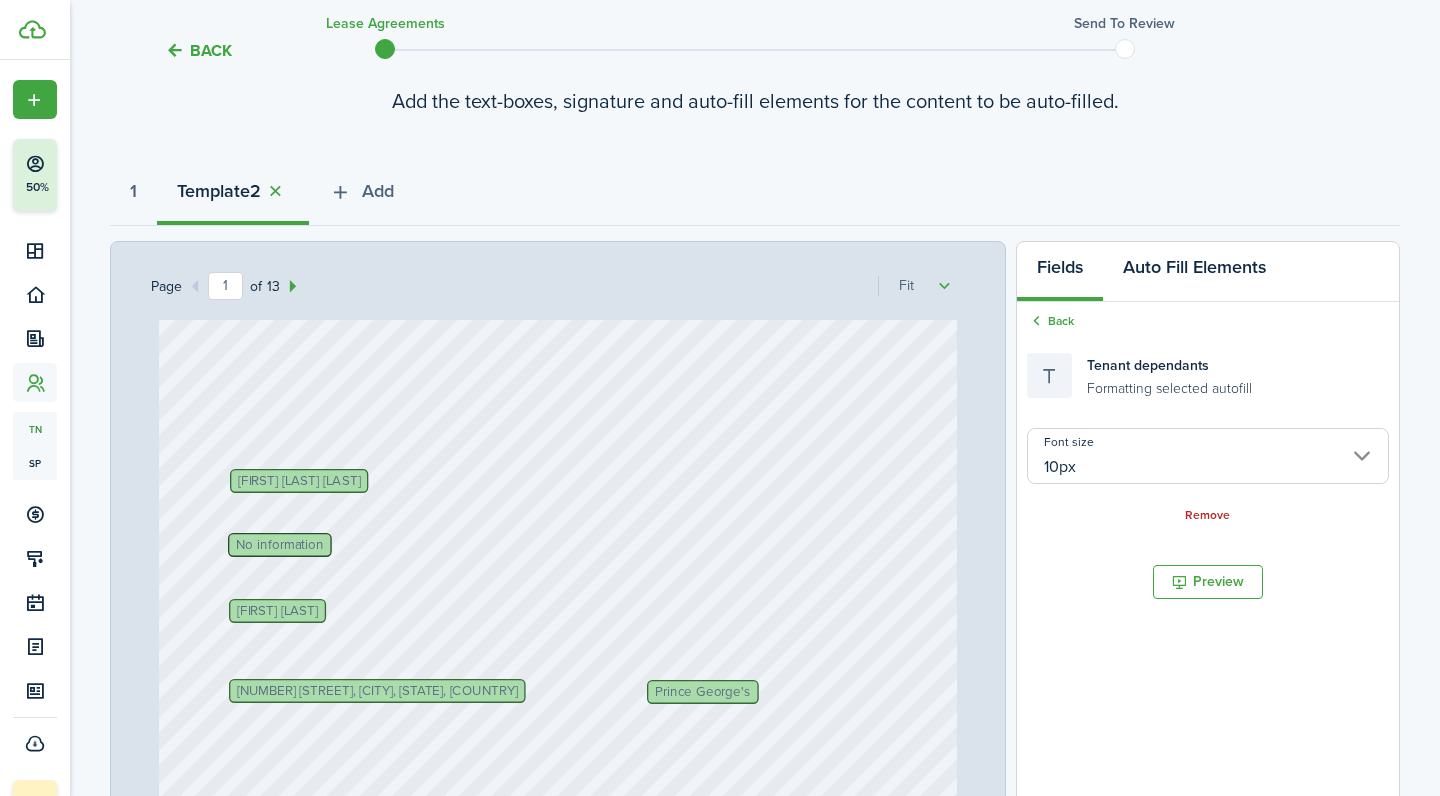 click on "Auto Fill Elements" at bounding box center [1194, 272] 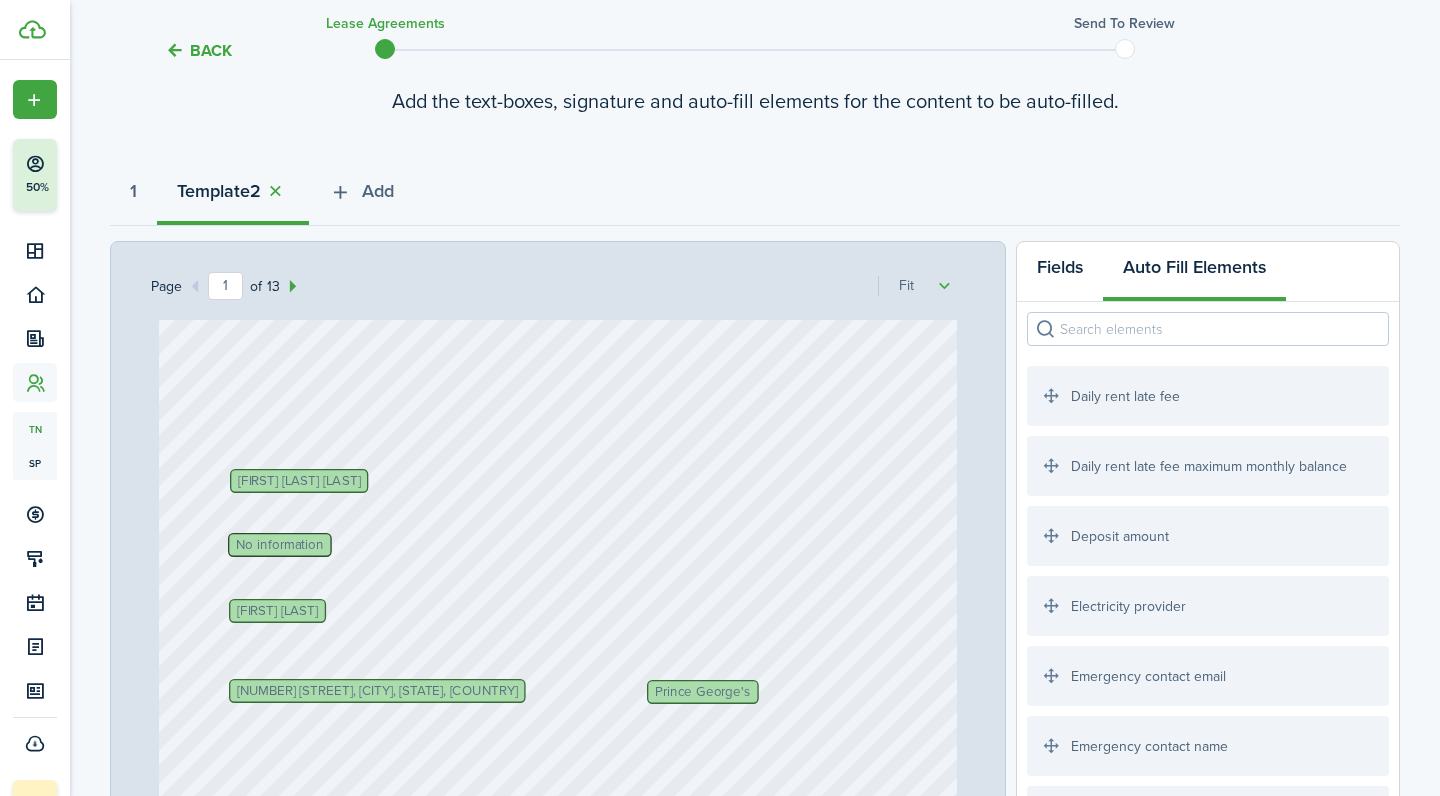 click on "Fields" at bounding box center [1060, 272] 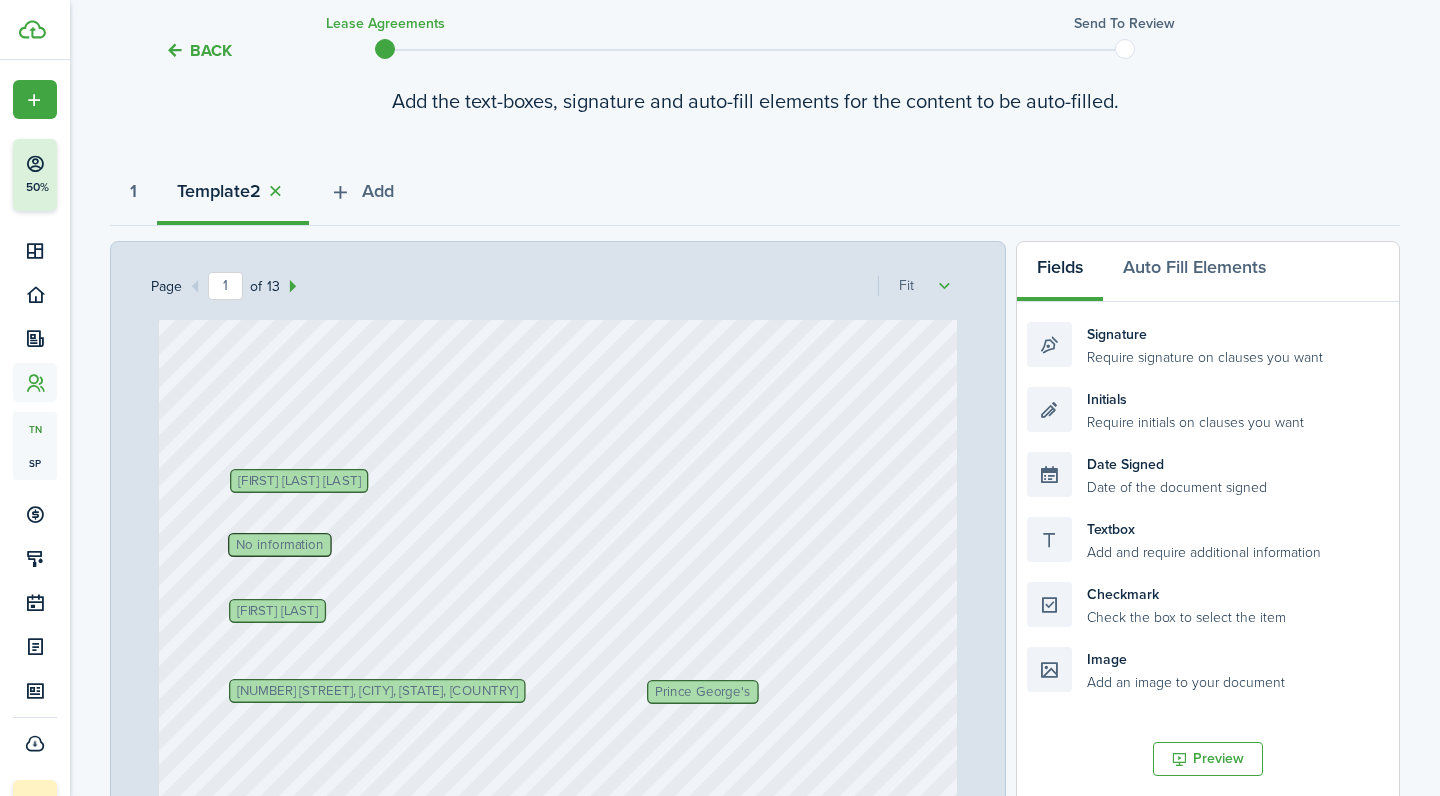 click on "No information" at bounding box center [280, 544] 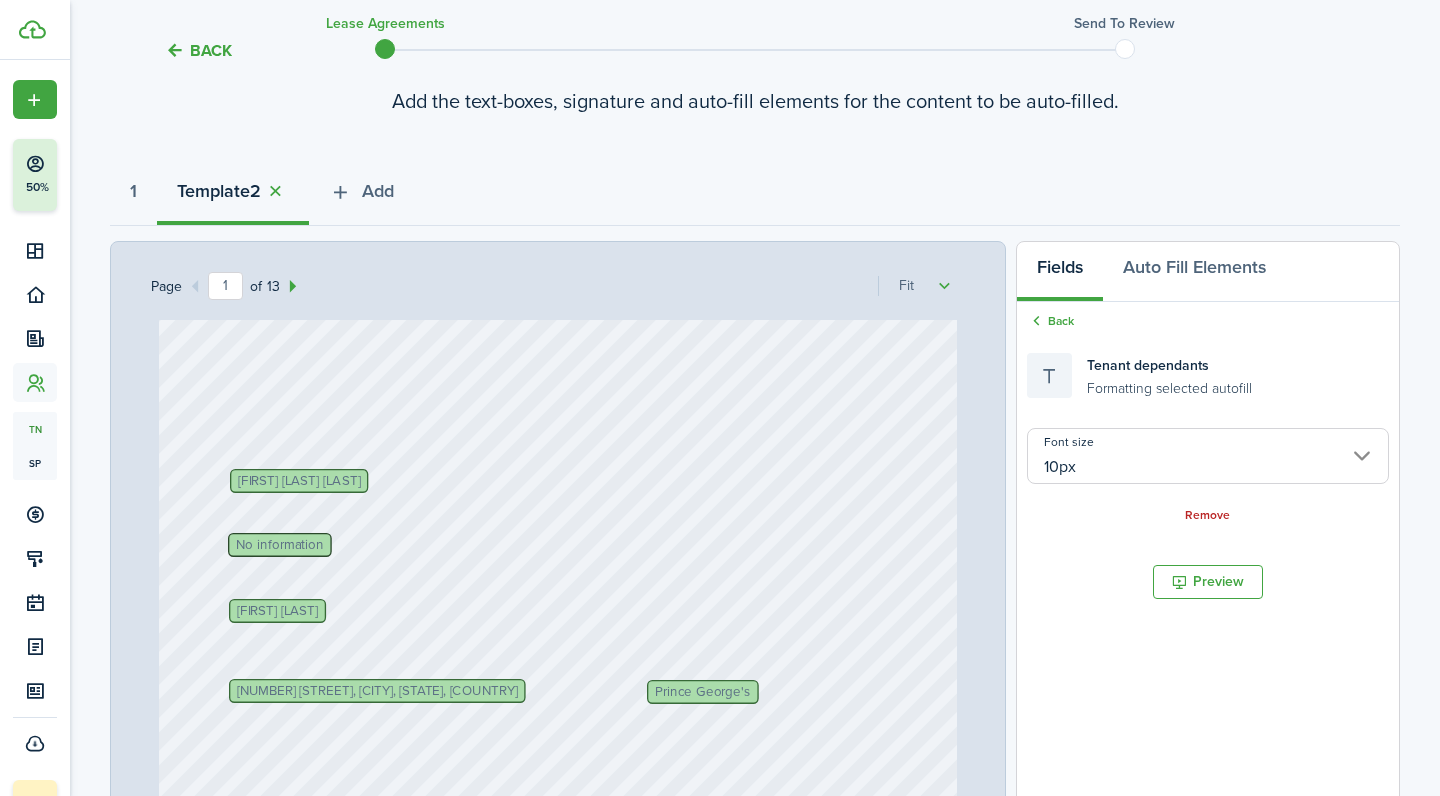 click on "No information" at bounding box center (280, 544) 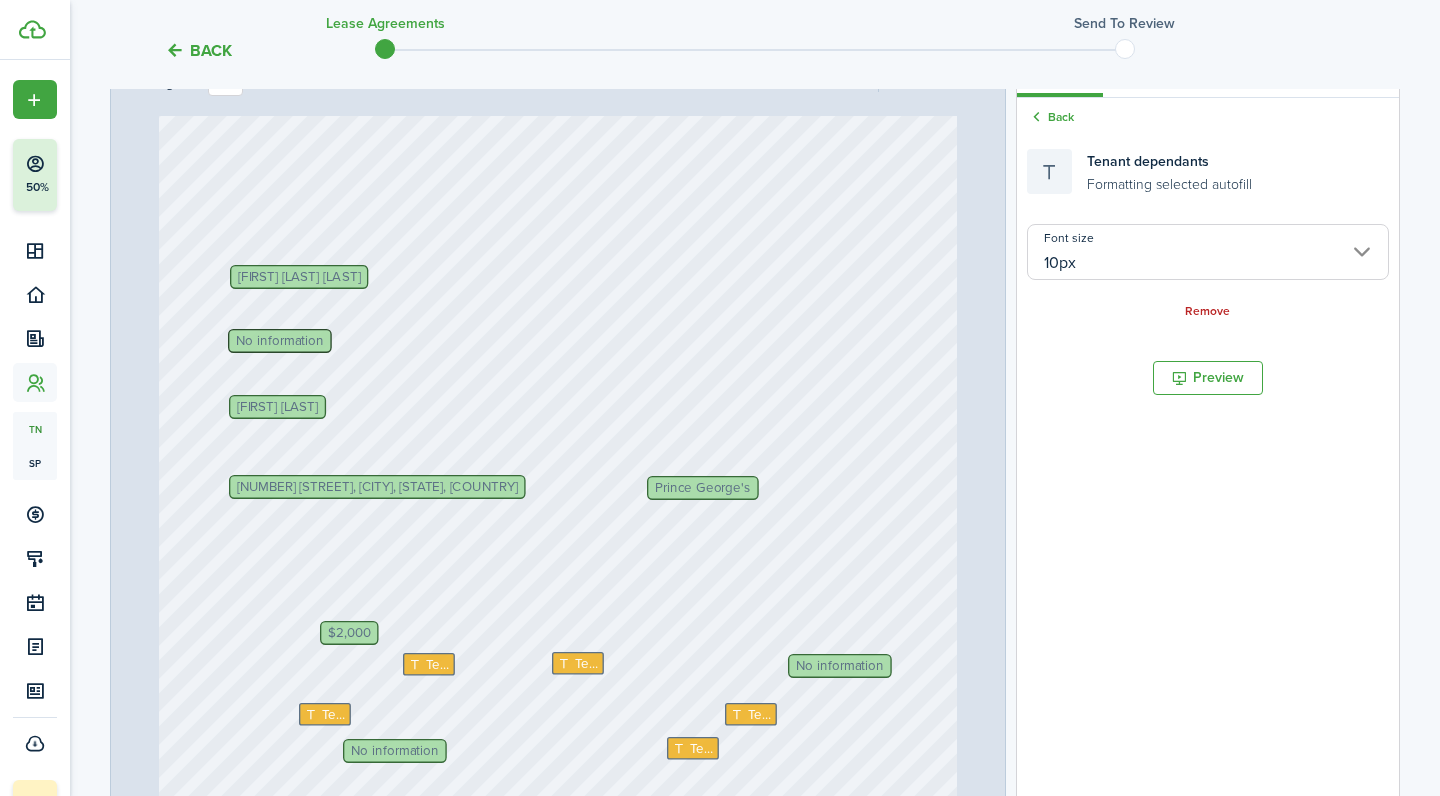 scroll, scrollTop: 369, scrollLeft: 0, axis: vertical 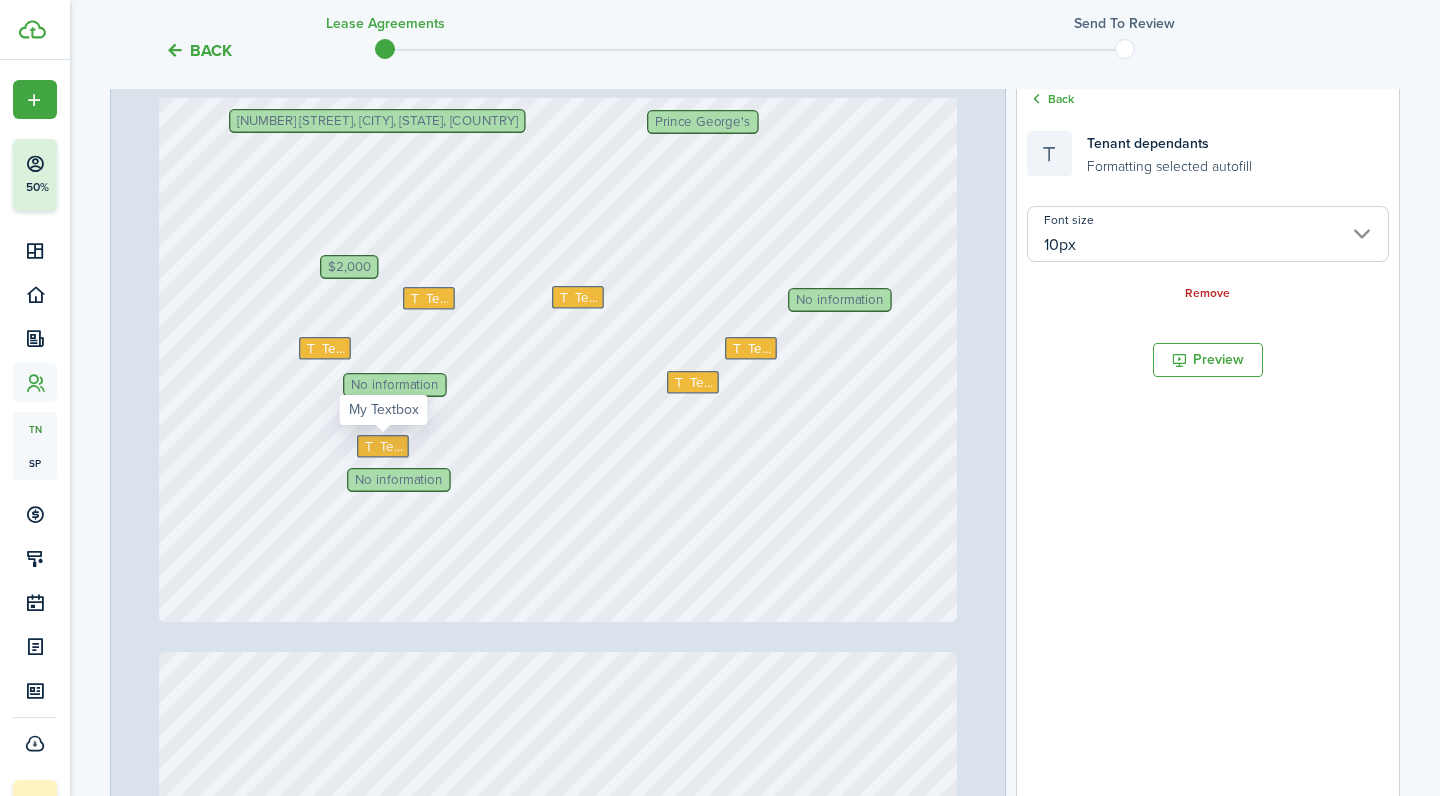 click on "Text" at bounding box center (383, 446) 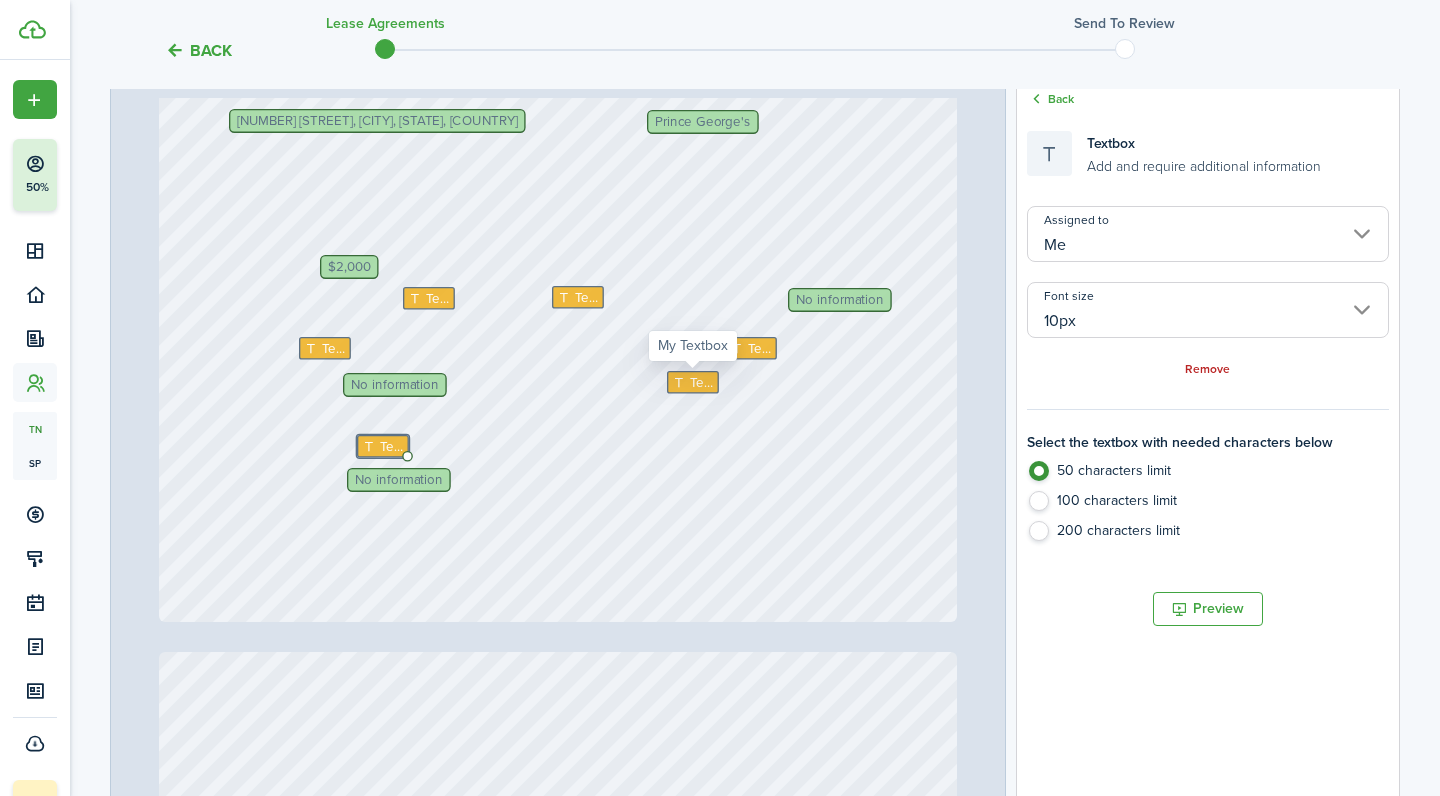 click on "Text" at bounding box center (701, 382) 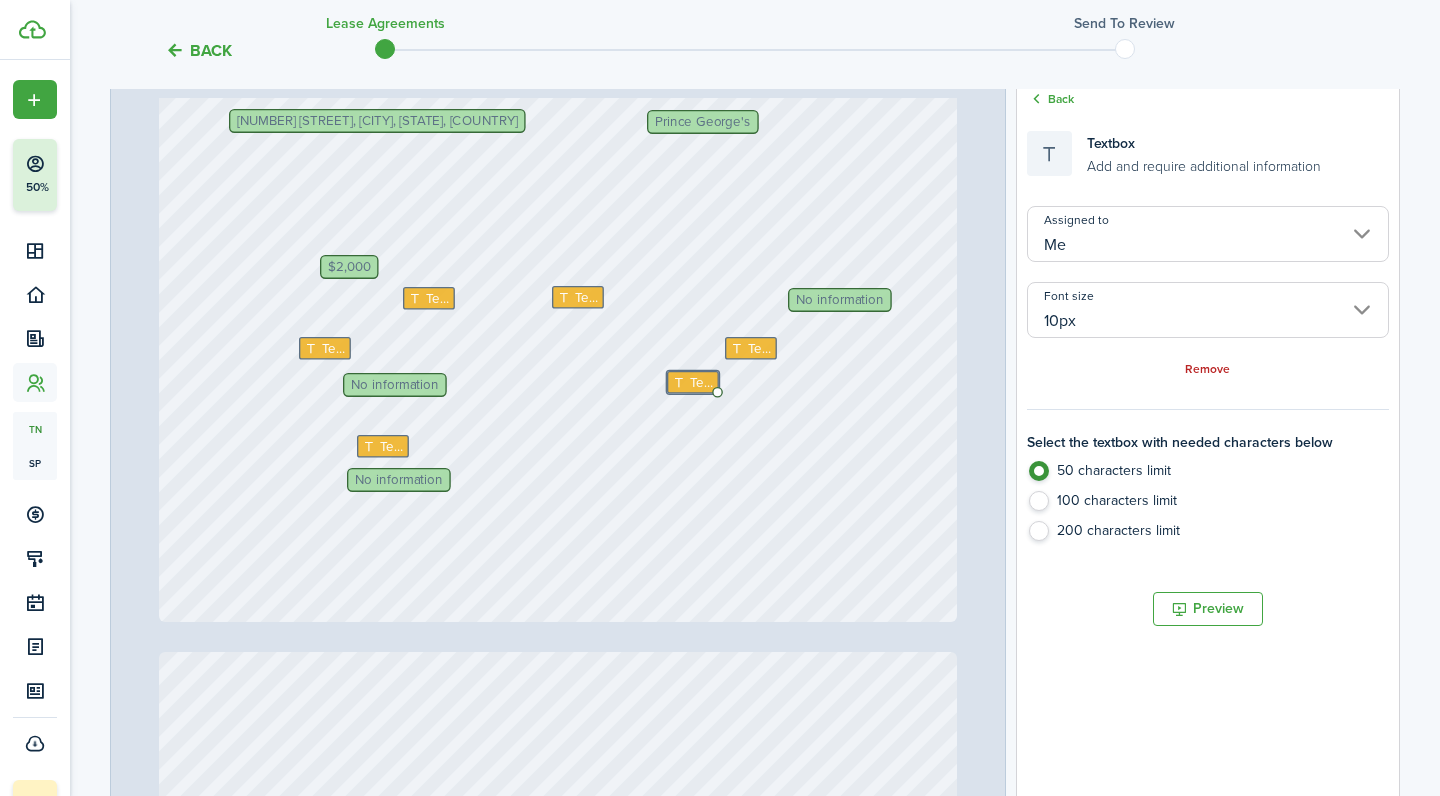 click on "Me" at bounding box center (1208, 234) 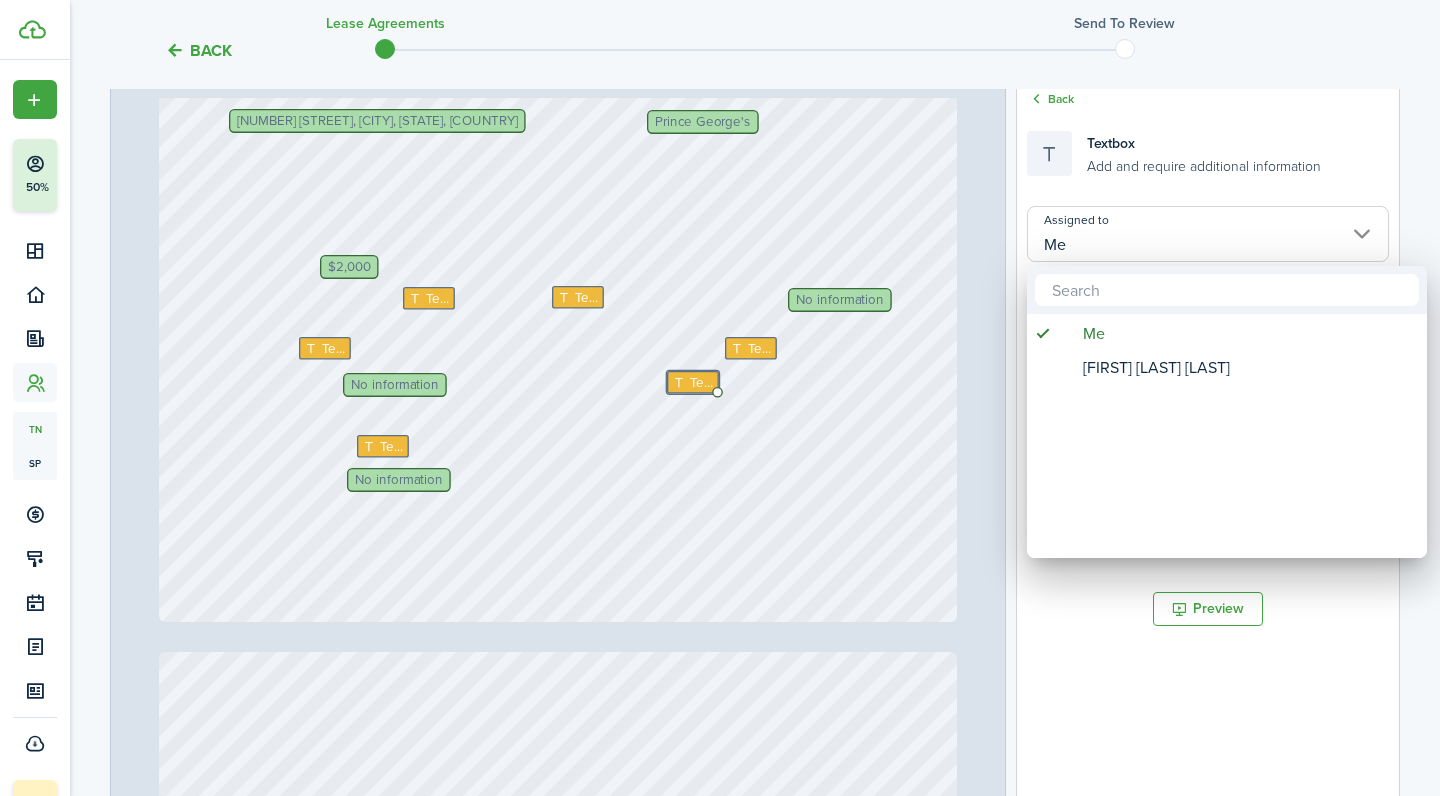 click at bounding box center [720, 398] 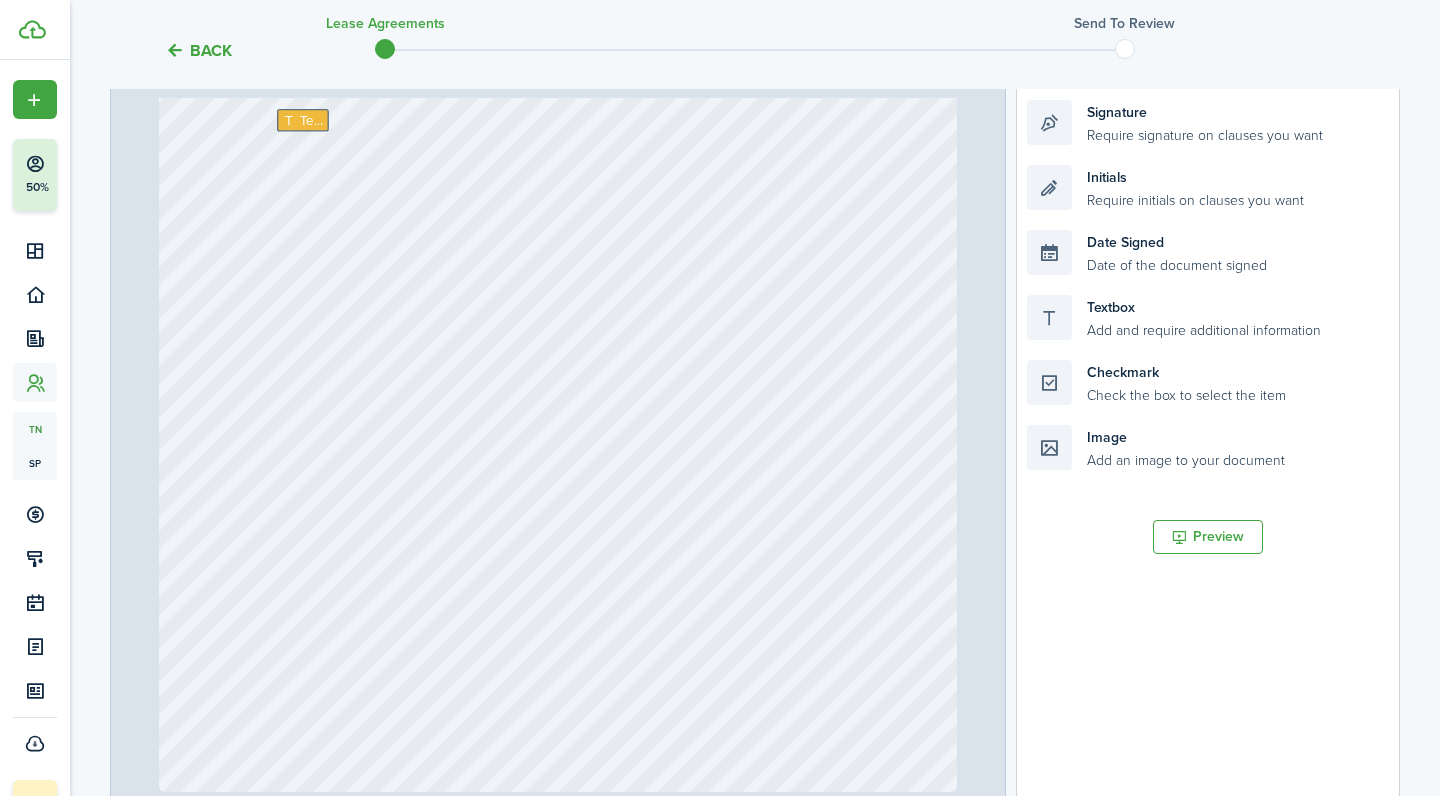 scroll, scrollTop: 13360, scrollLeft: 0, axis: vertical 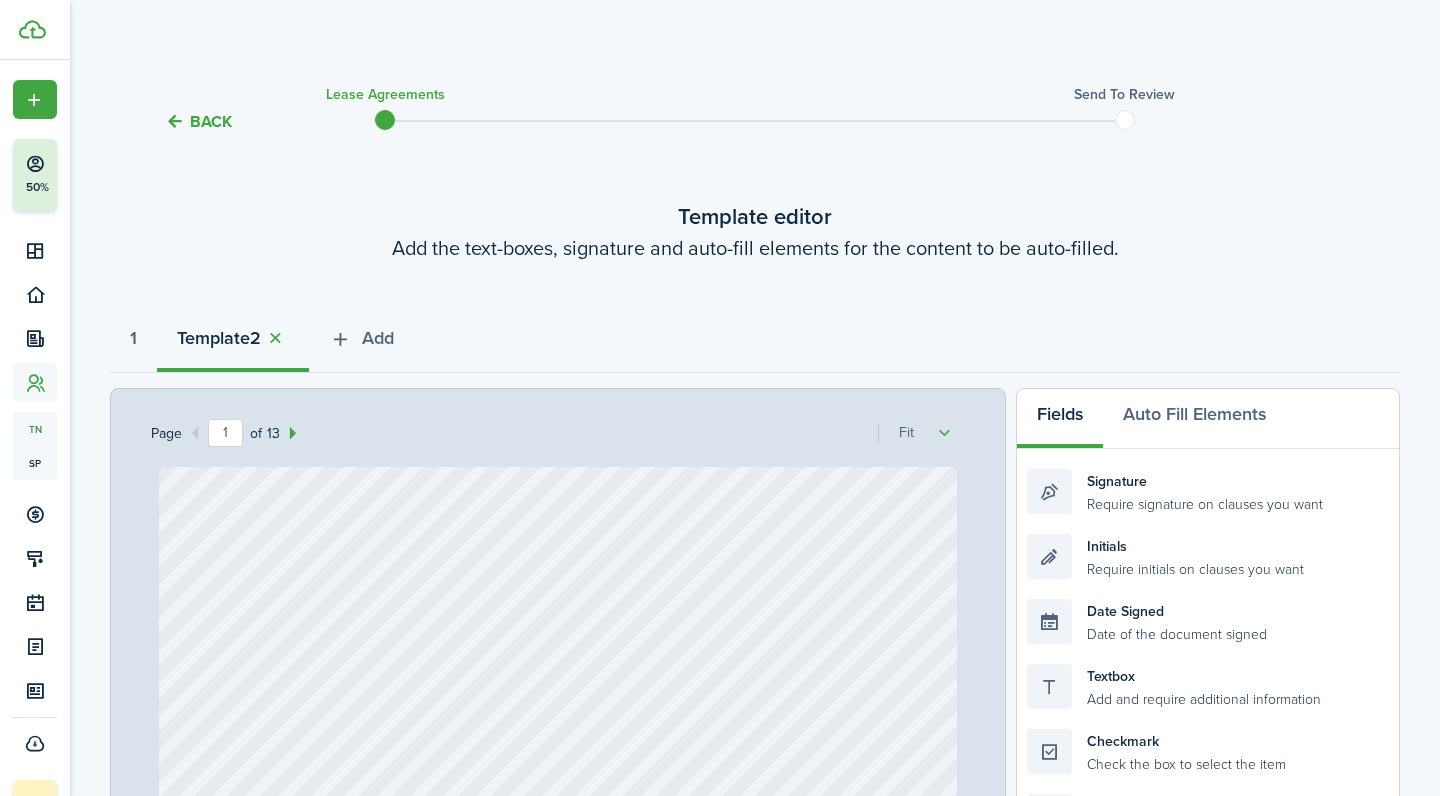click on "50%   75%   100%   150%   200%   Fit" at bounding box center [921, 433] 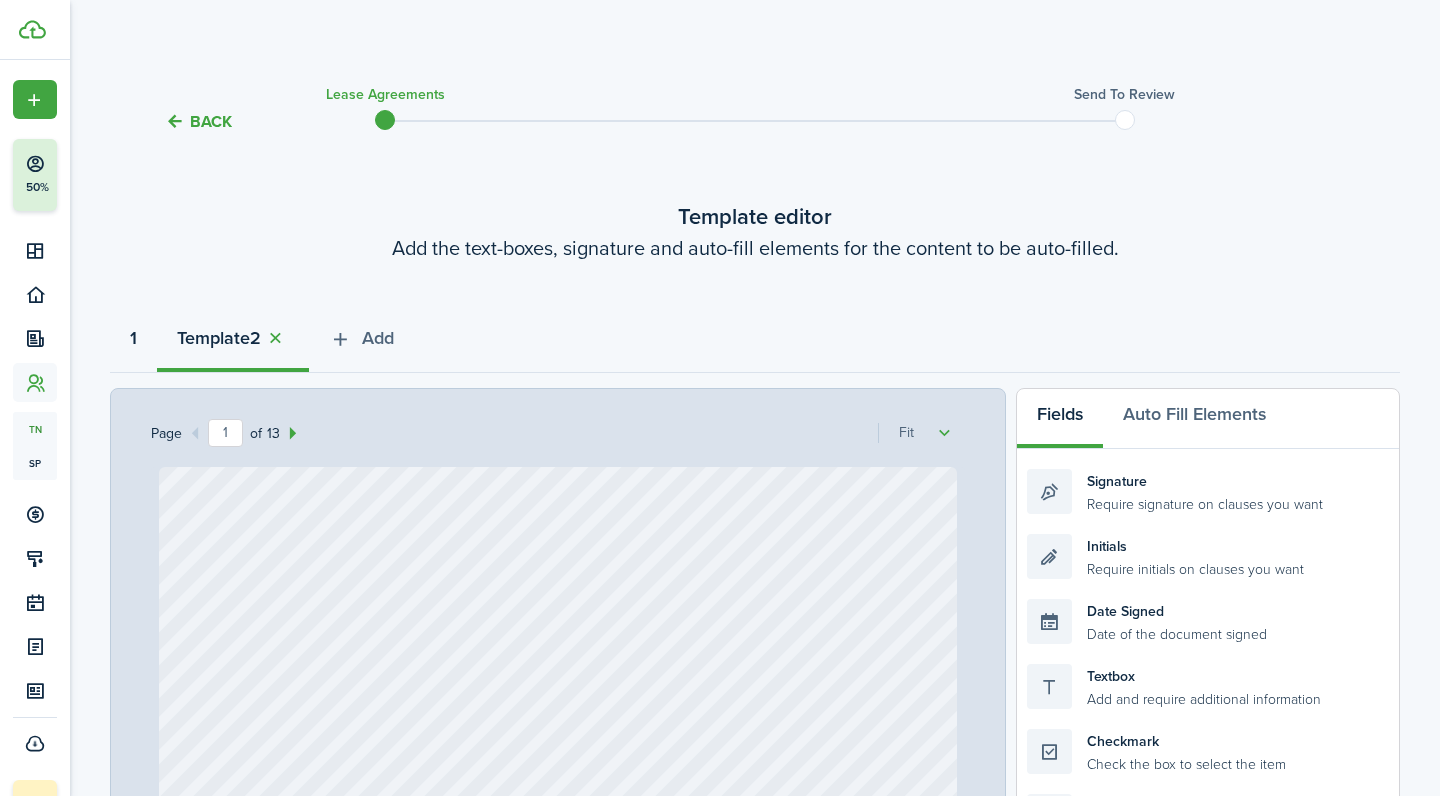 click on "1" at bounding box center [133, 338] 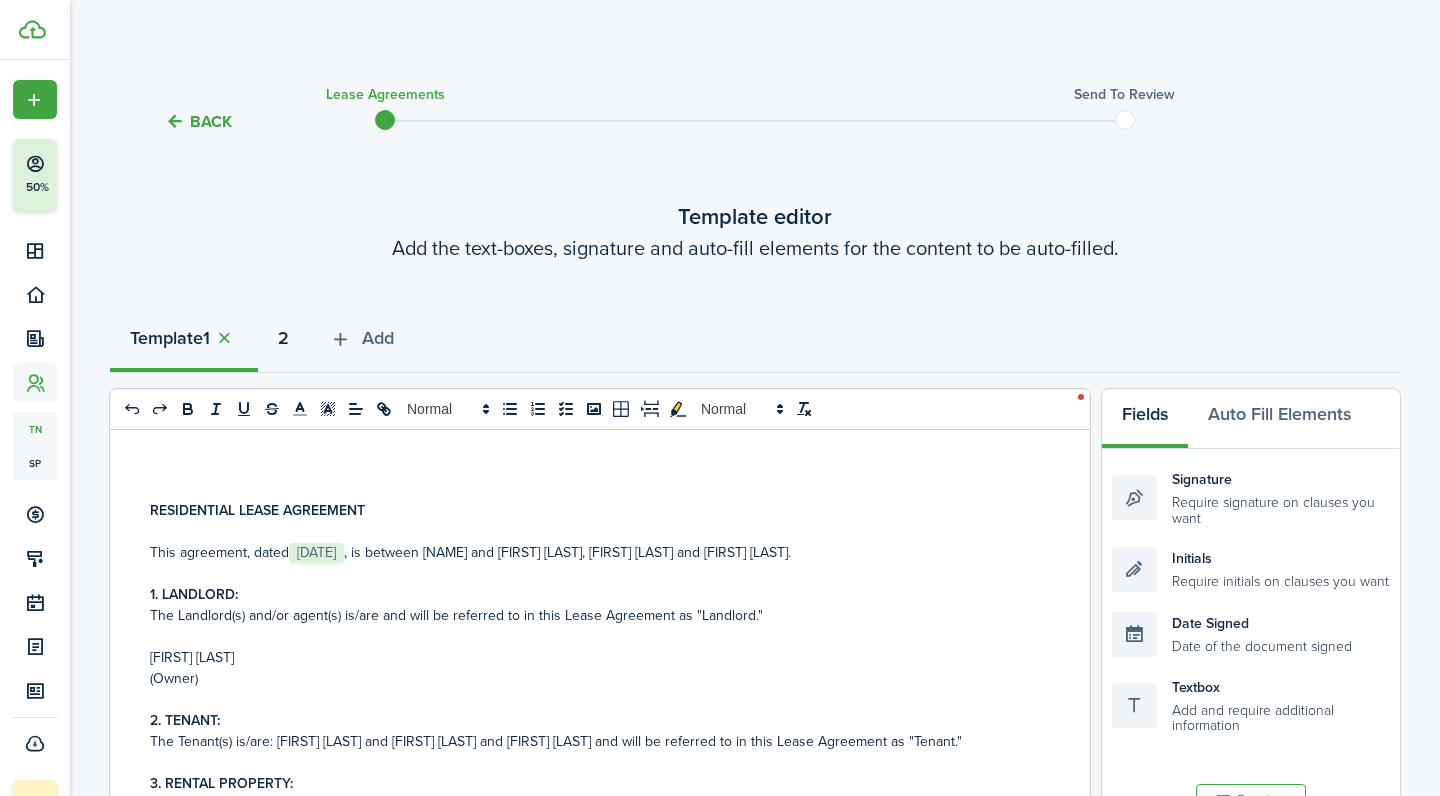 click on "2" at bounding box center (283, 338) 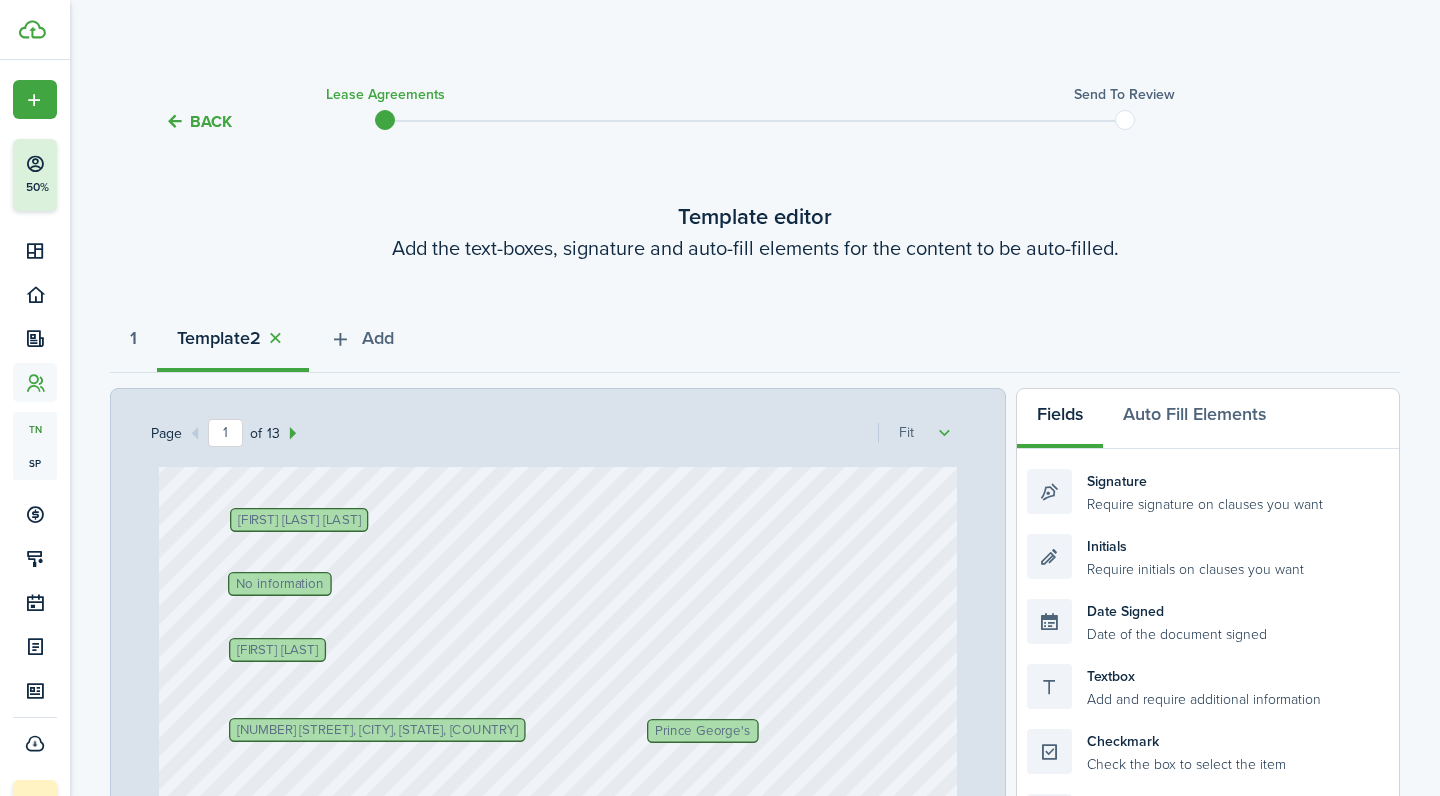 scroll, scrollTop: 282, scrollLeft: 0, axis: vertical 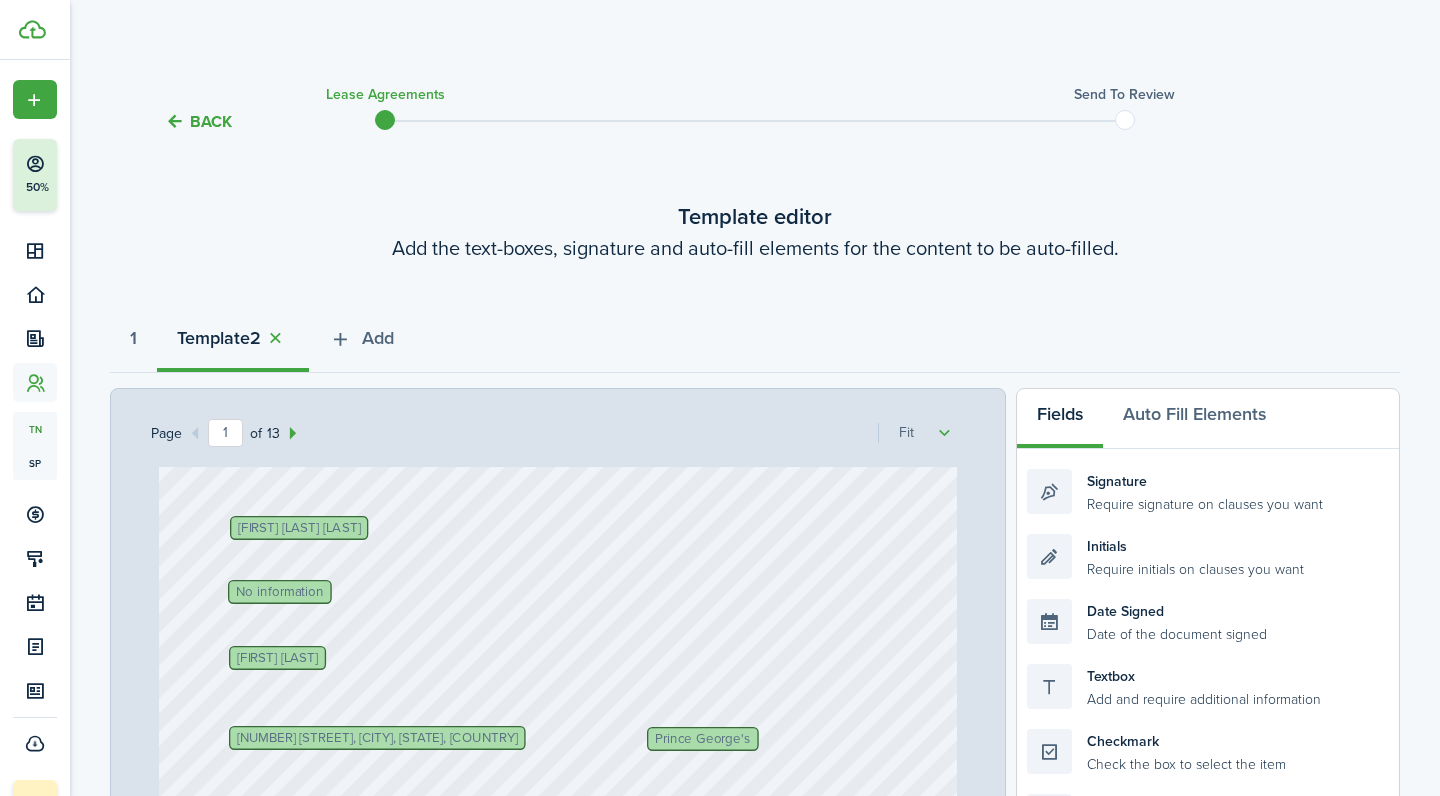 click on "[FIRST] [LAST] [LAST]" at bounding box center [280, 591] 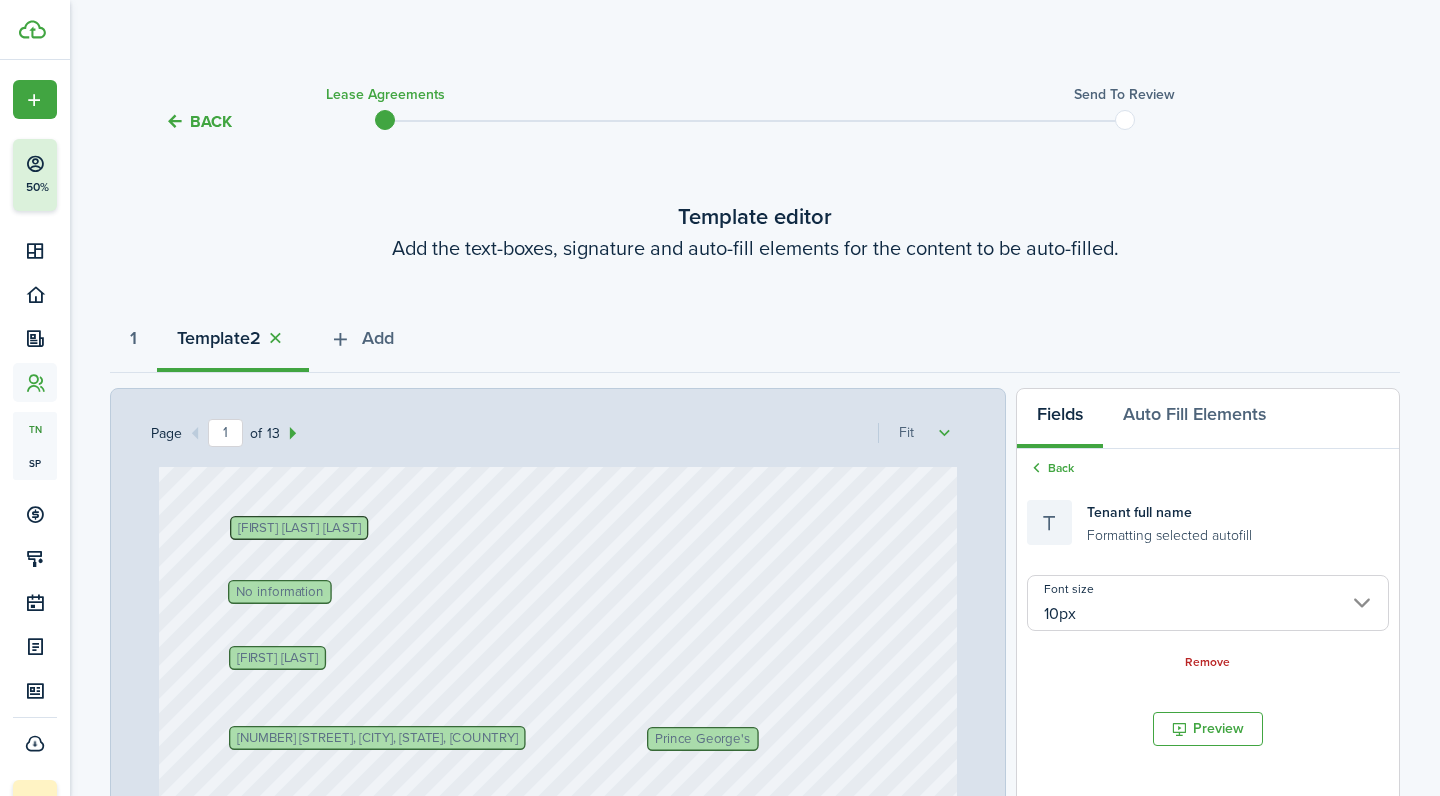click on "[FIRST] [LAST] [LAST]" at bounding box center [299, 527] 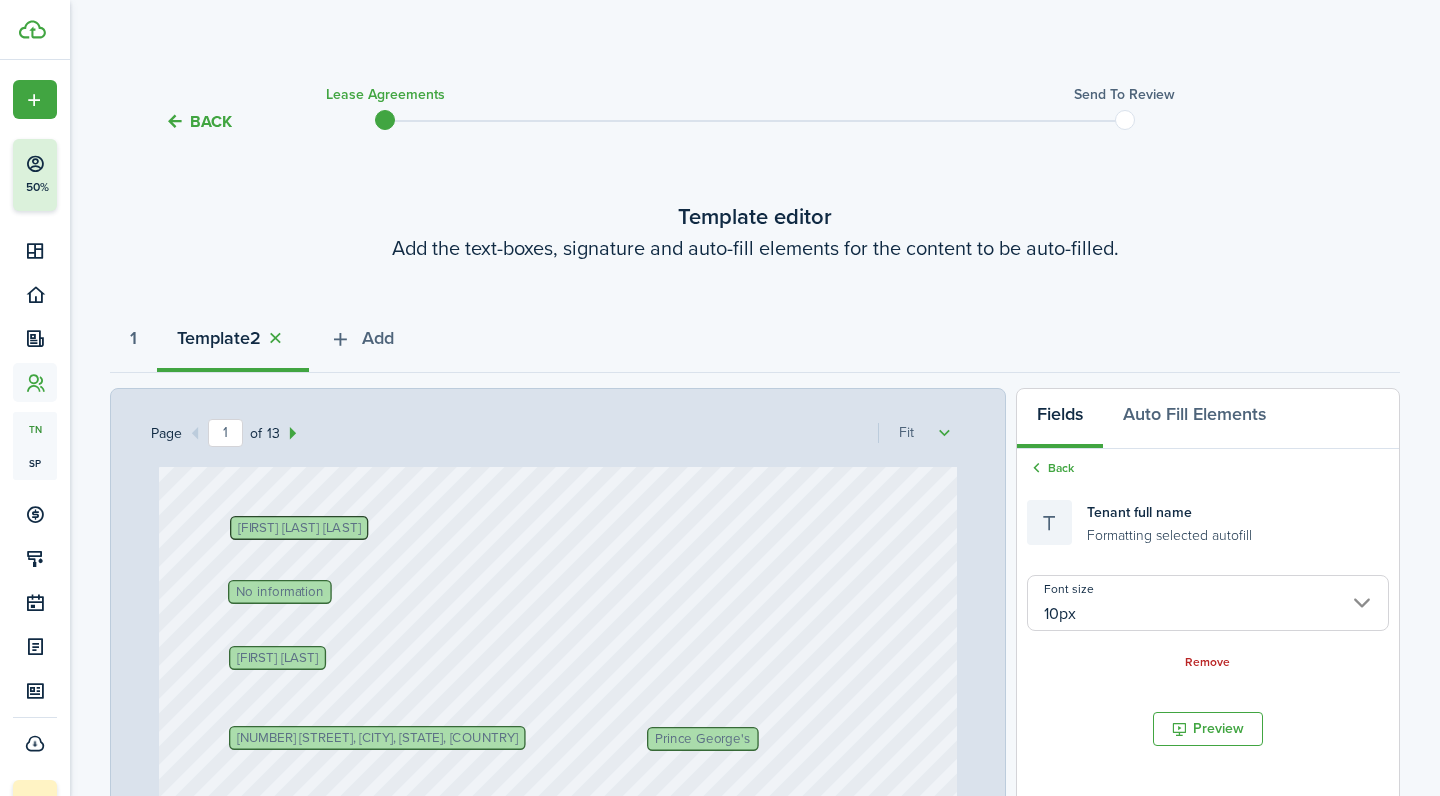 click on "Formatting selected autofill" at bounding box center [1169, 533] 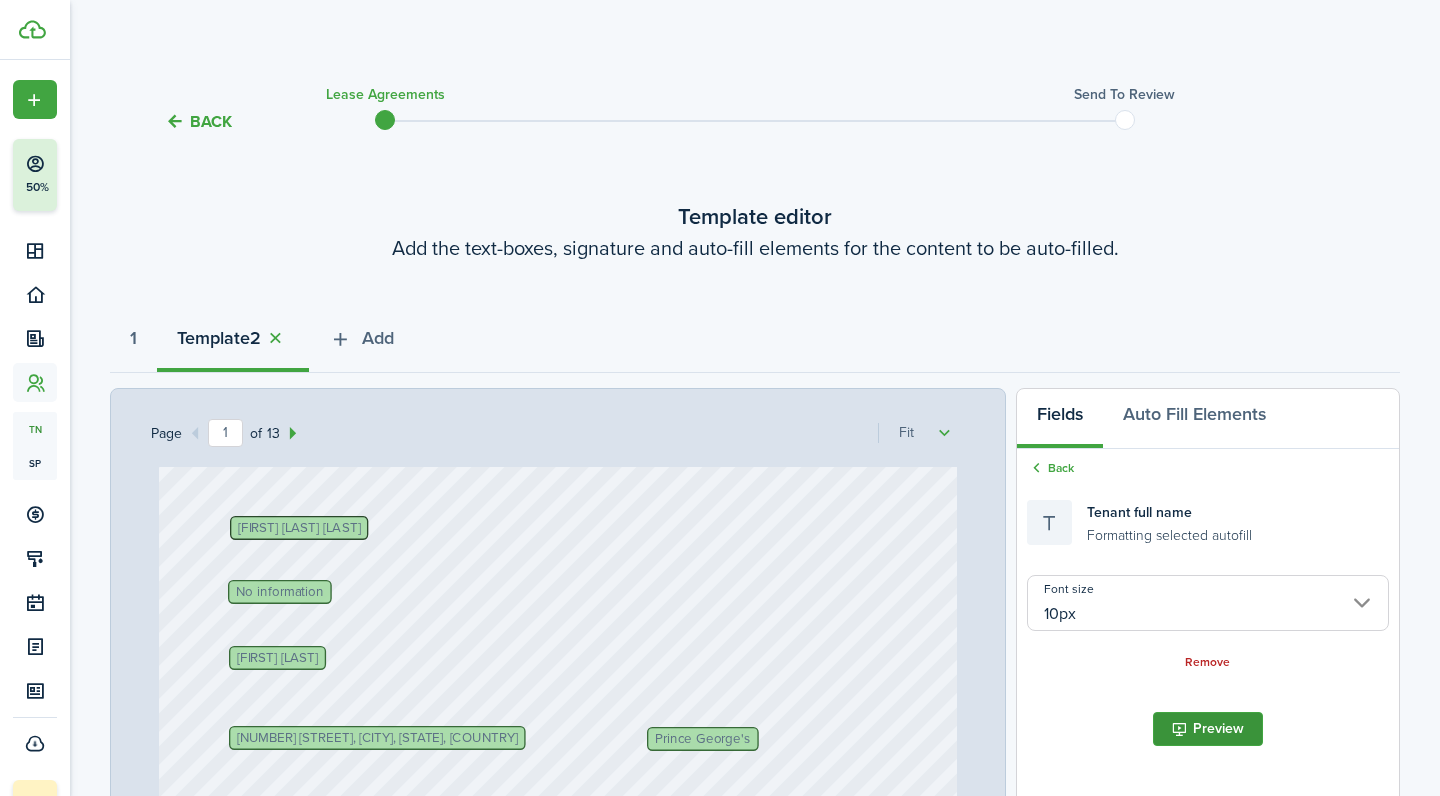 click on "Preview" at bounding box center [1208, 729] 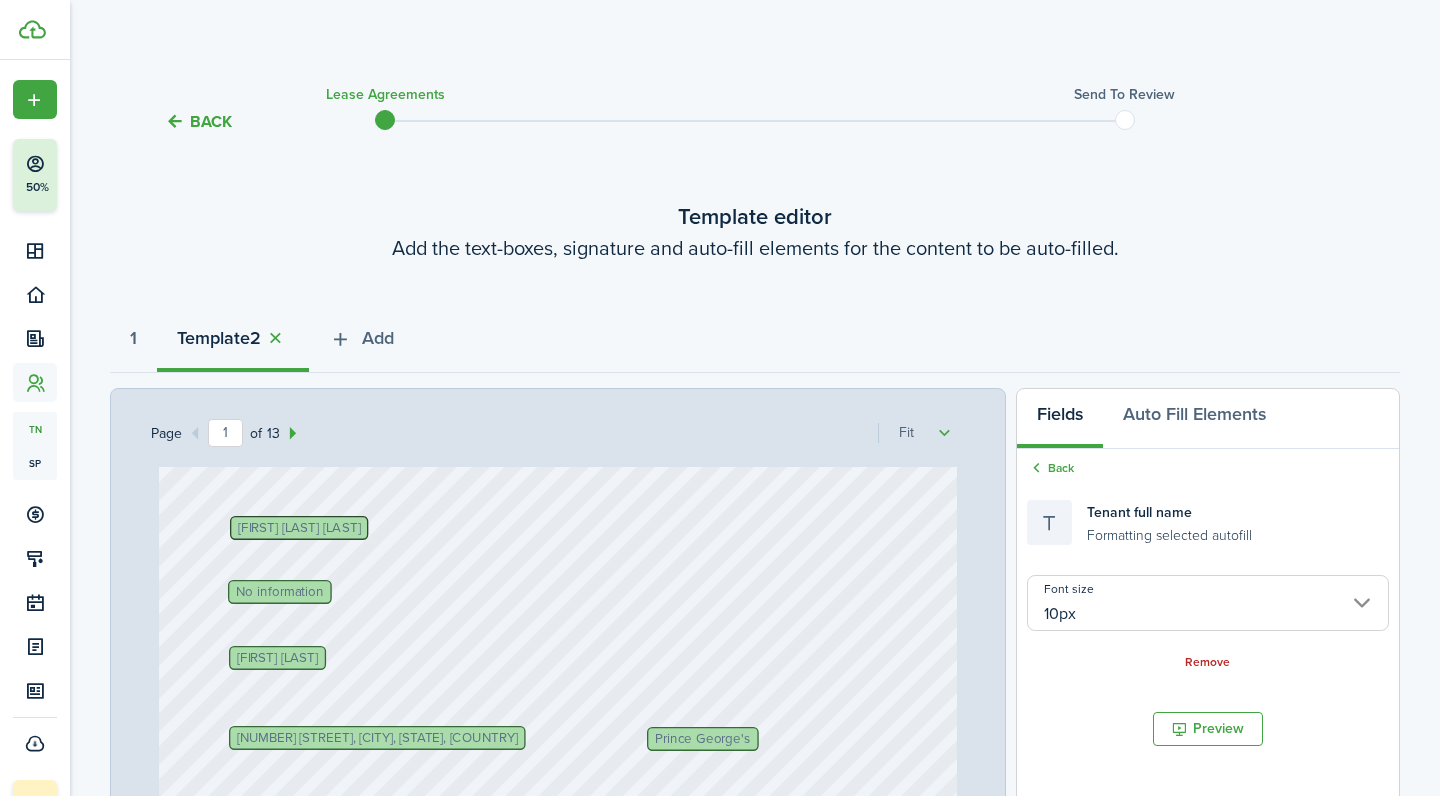 click on "[FIRST] [LAST] [LAST]" at bounding box center (299, 527) 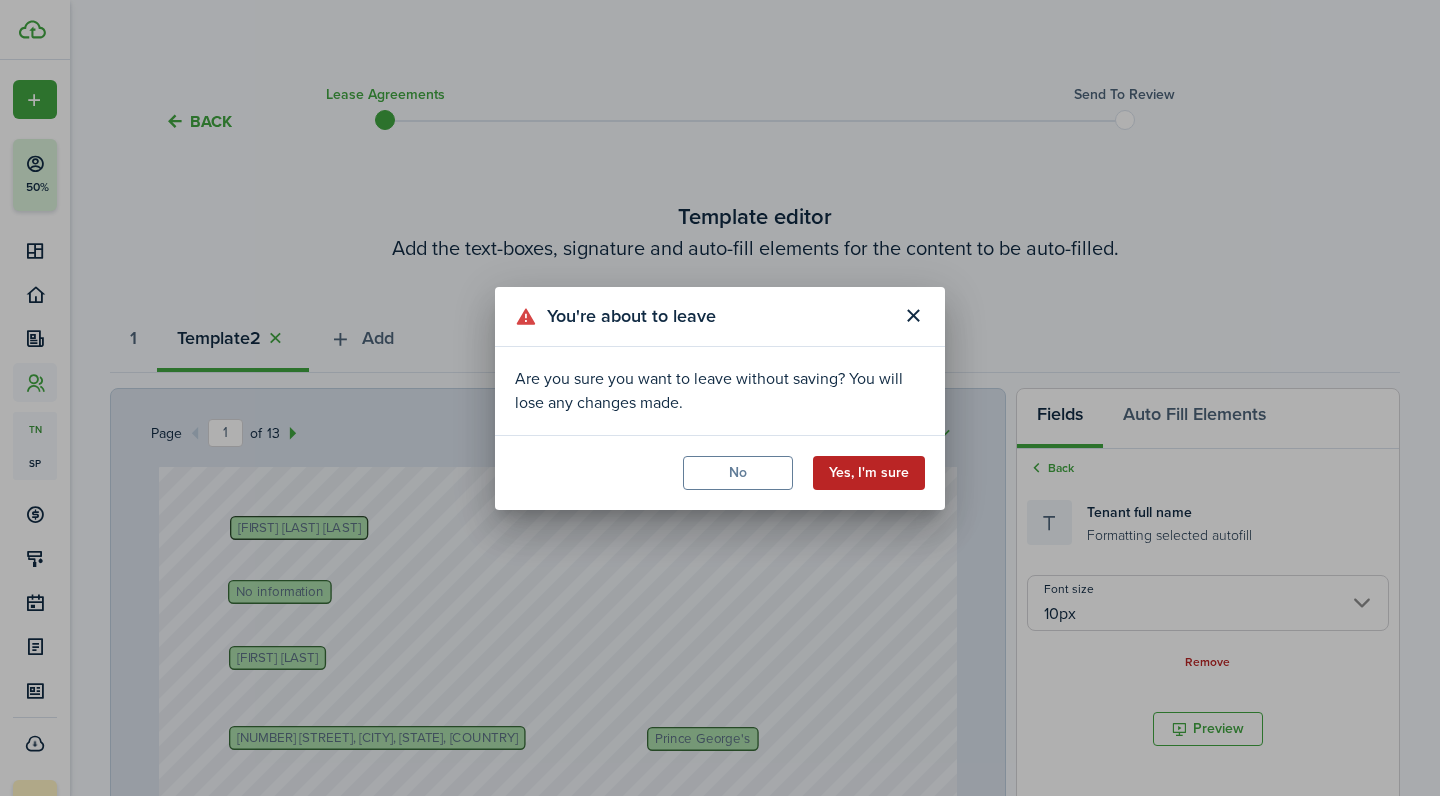 click on "Yes, I'm sure" at bounding box center [869, 473] 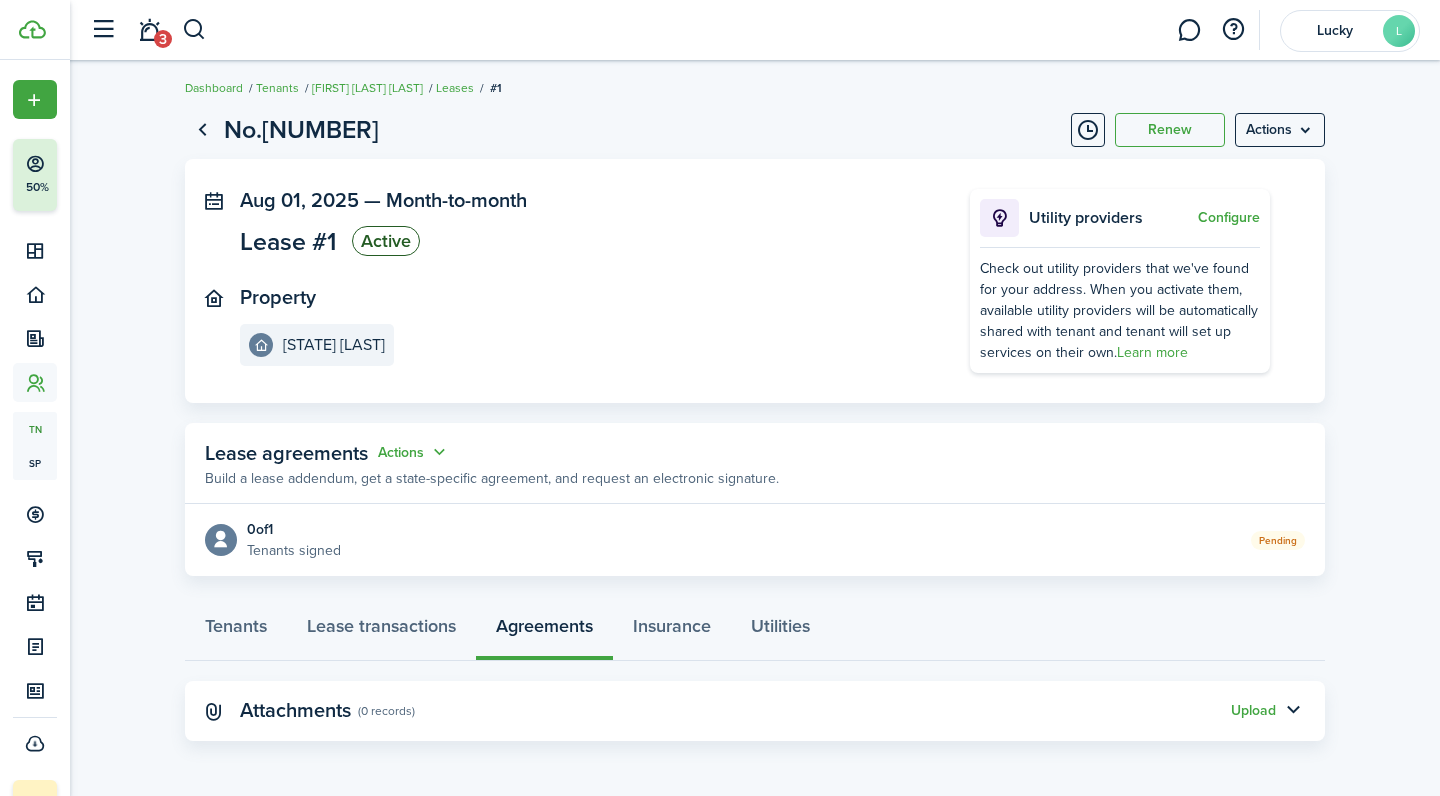 scroll, scrollTop: 4, scrollLeft: 0, axis: vertical 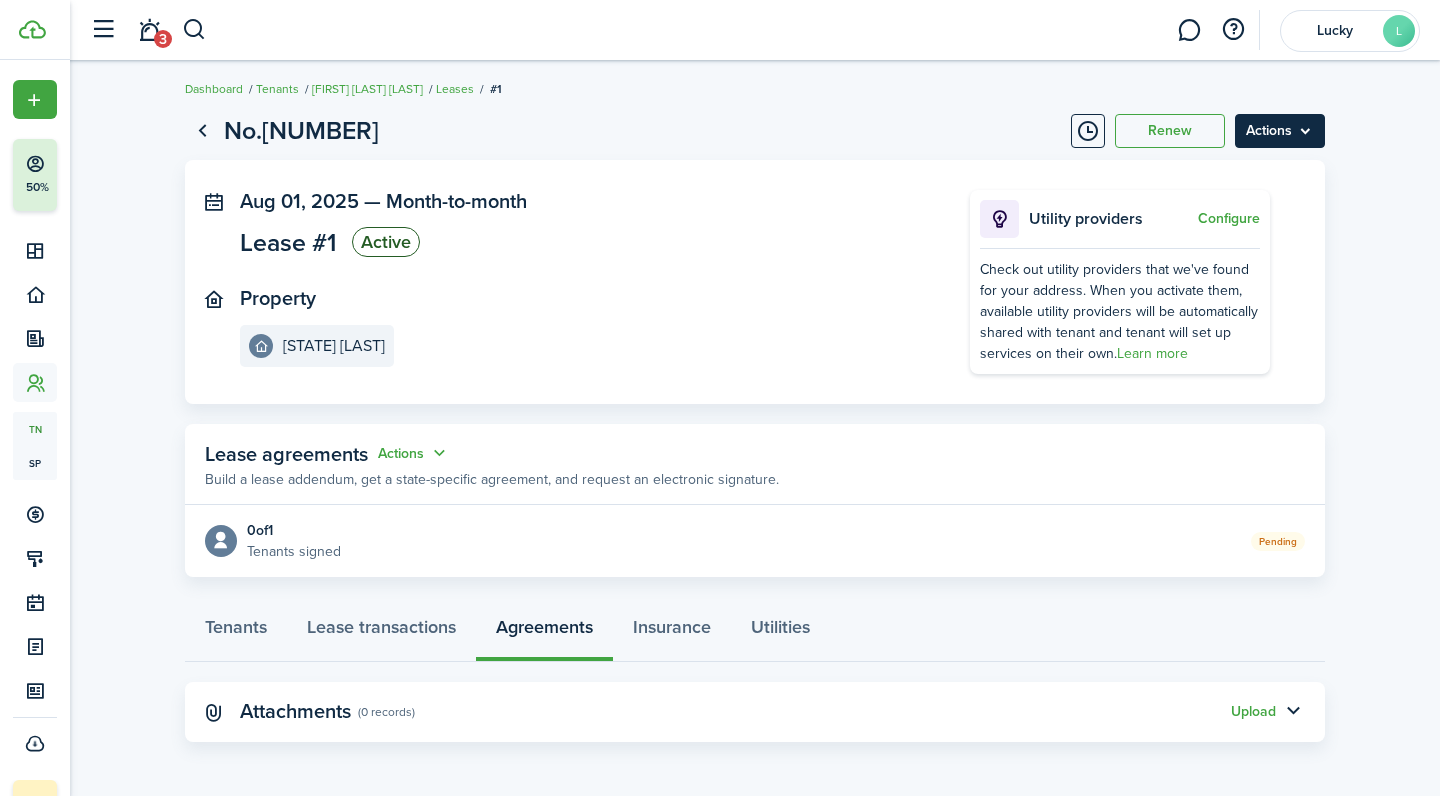 click on "Actions" at bounding box center (1280, 131) 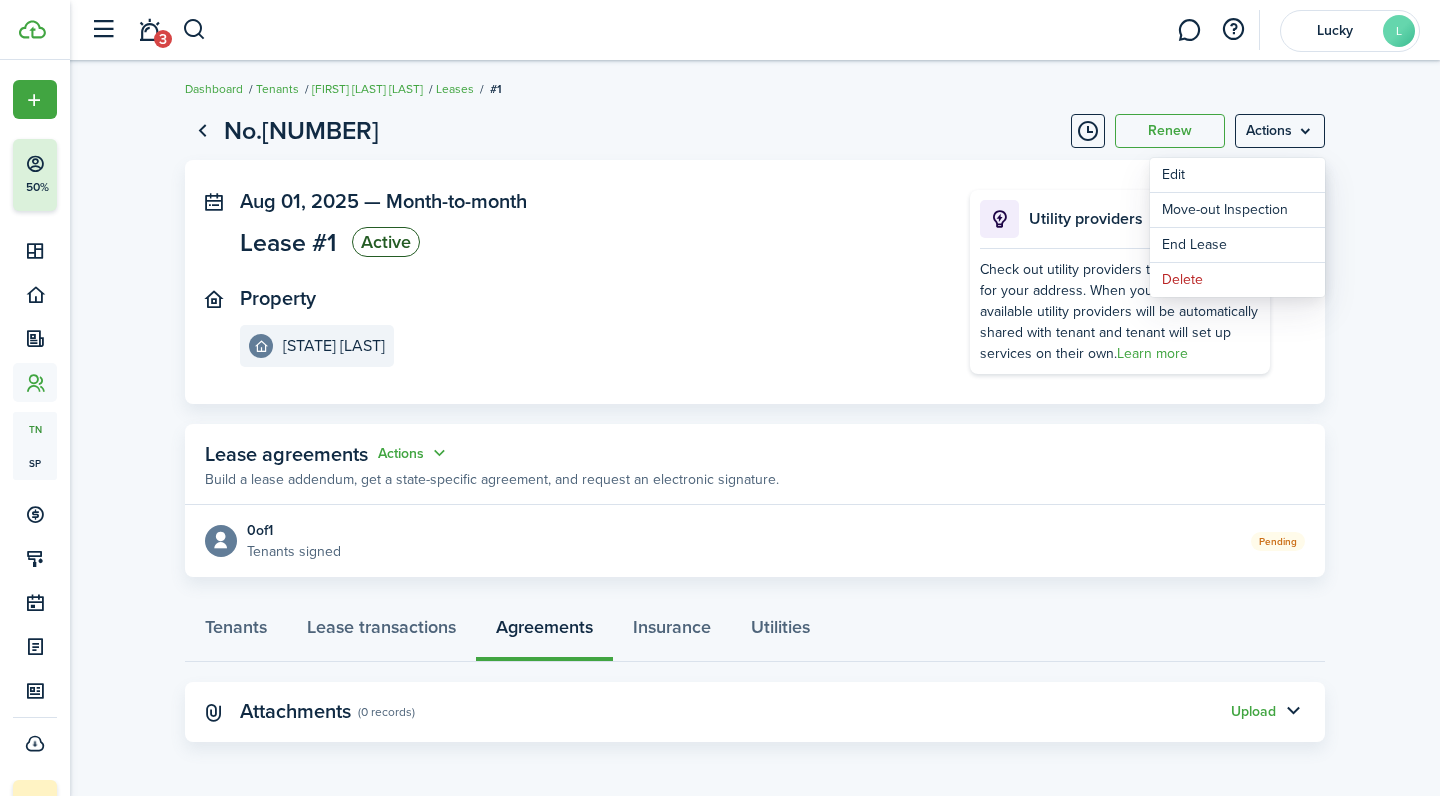 click on "Property  [LOCATION]" at bounding box center [575, 327] 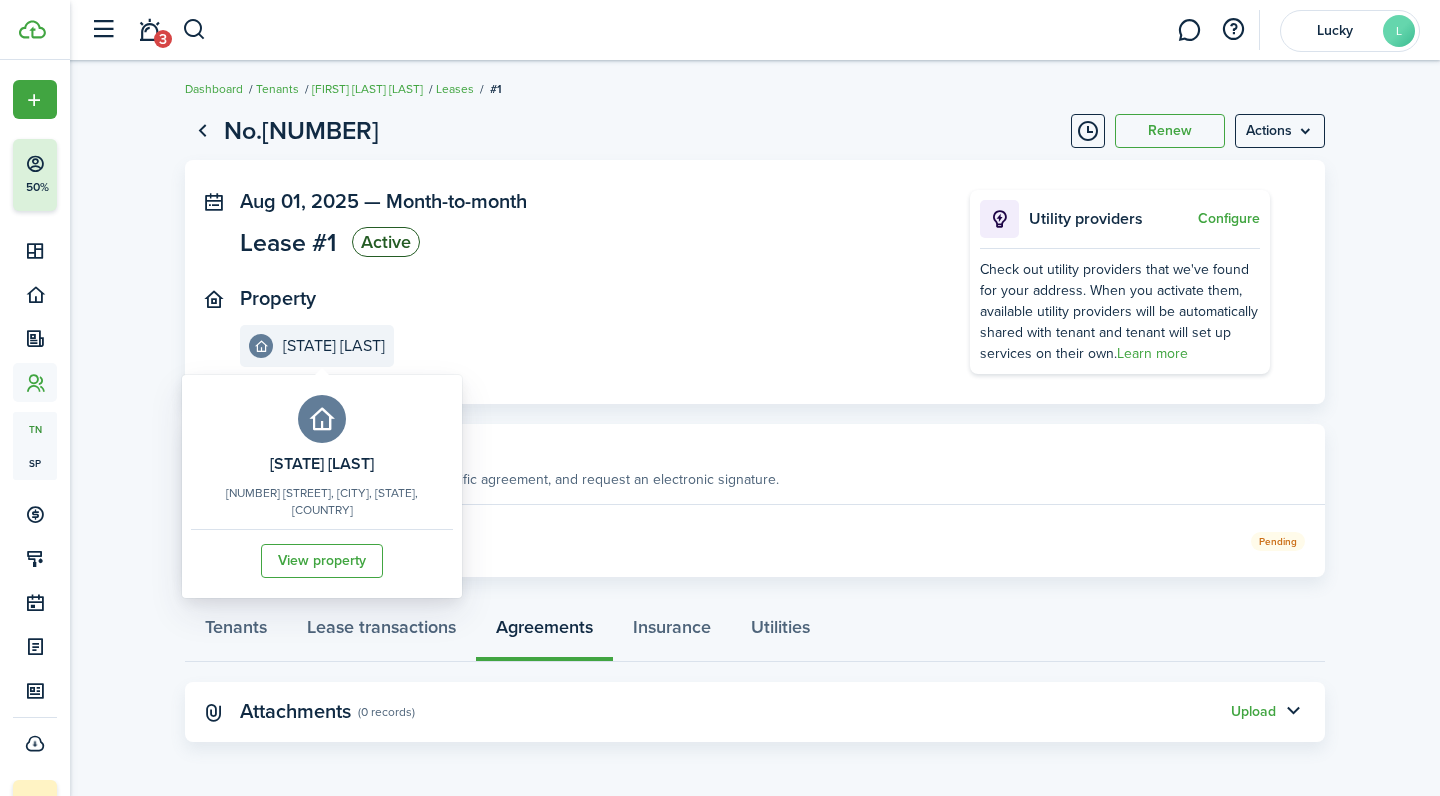 click on "[STATE] [LAST]" at bounding box center (334, 346) 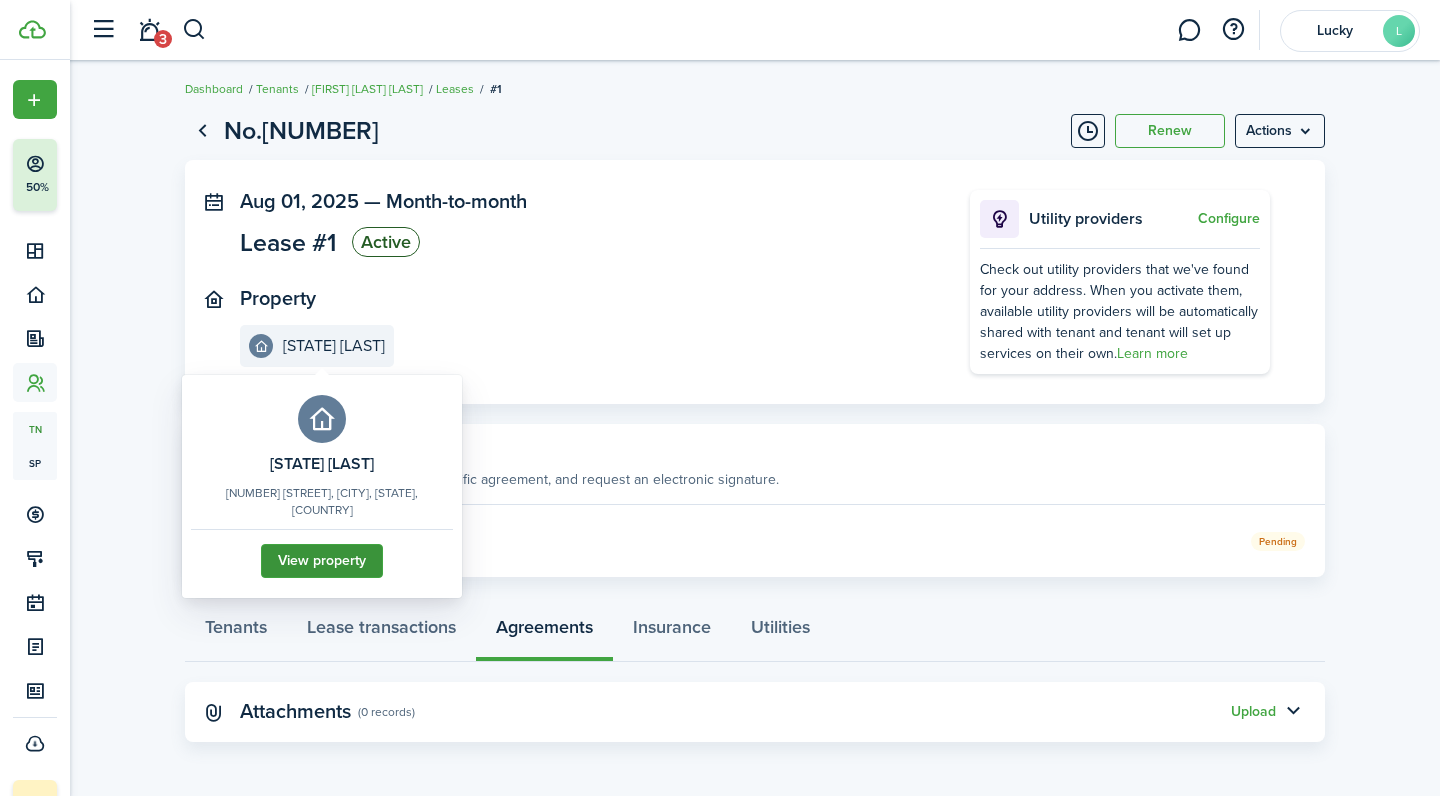 click on "View property" at bounding box center (322, 561) 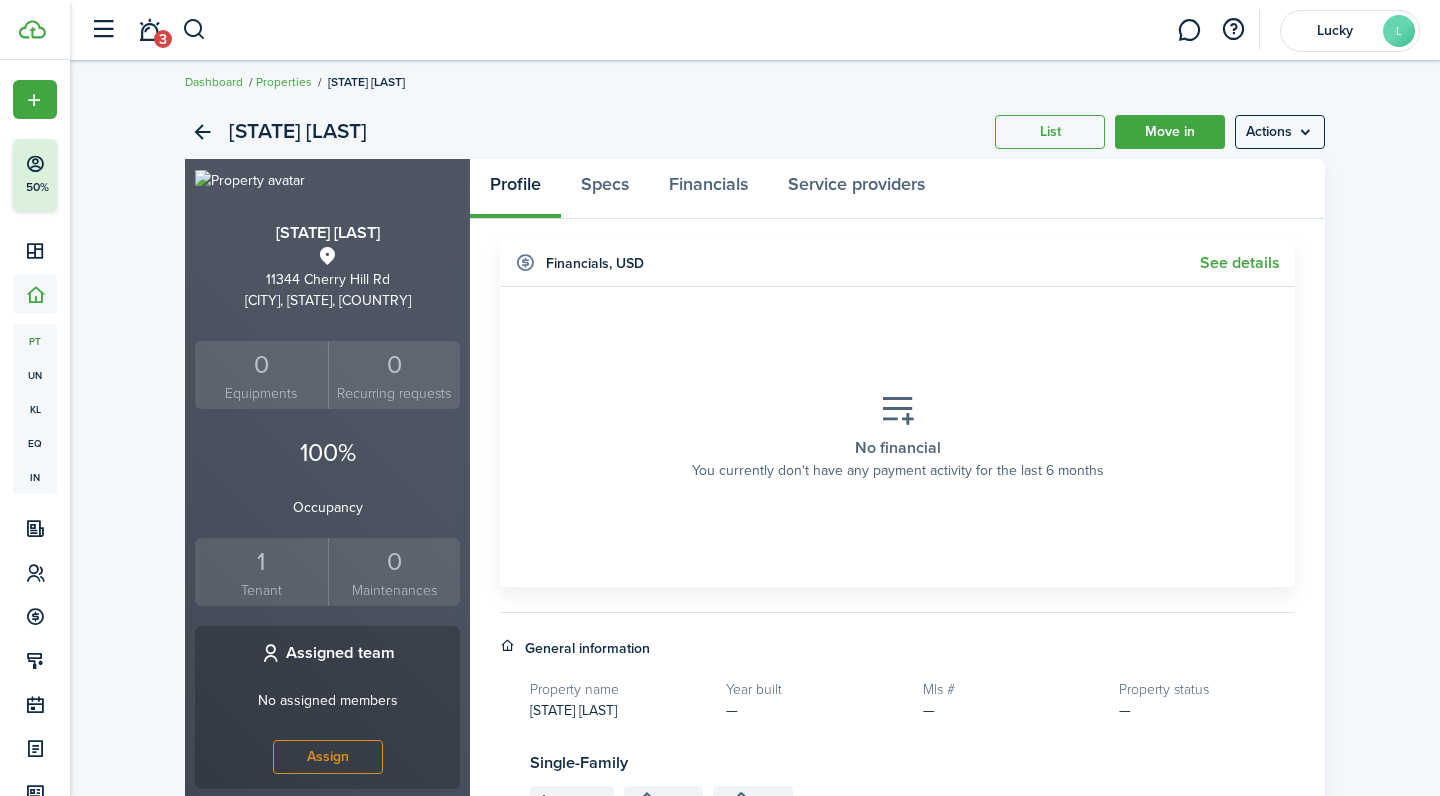 scroll, scrollTop: 11, scrollLeft: 0, axis: vertical 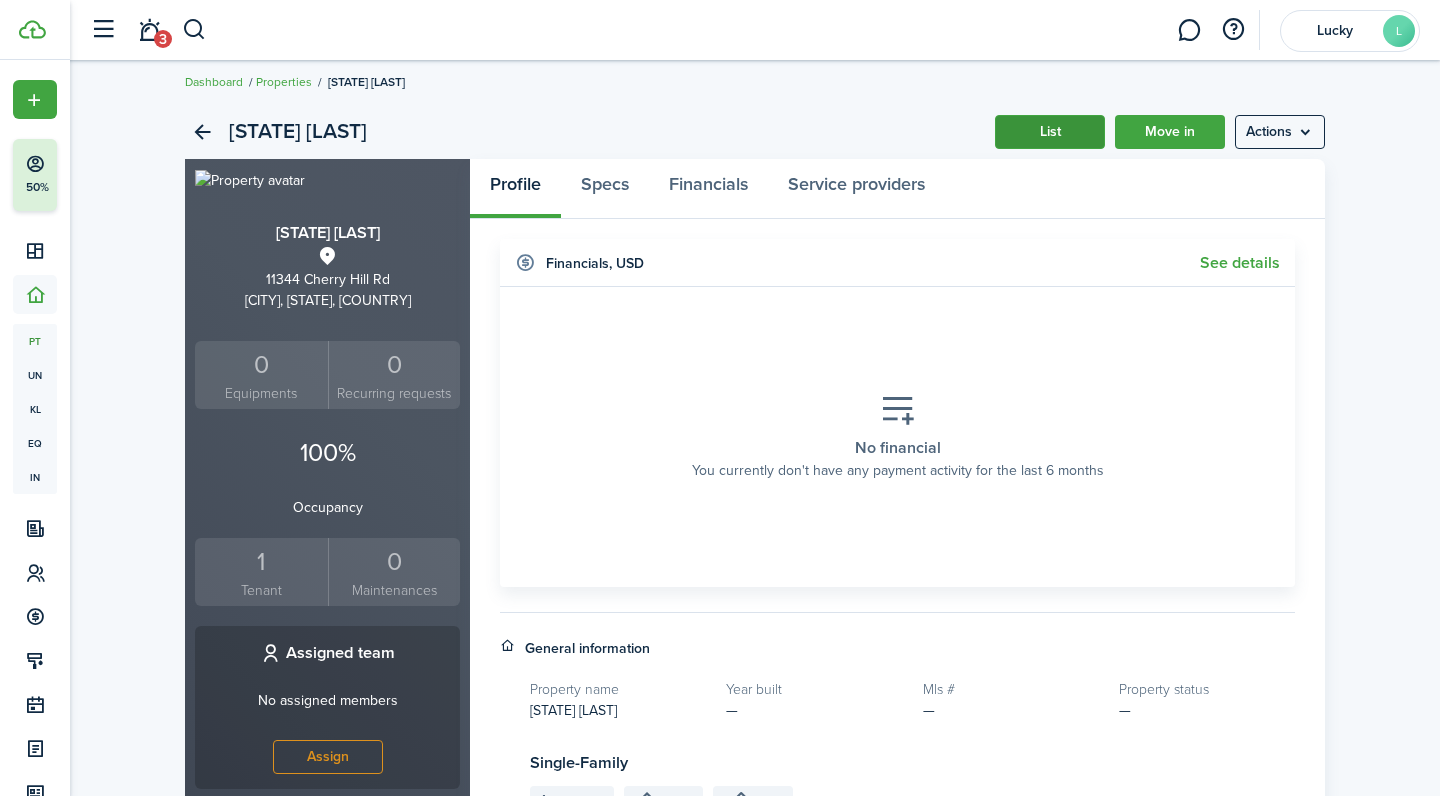 click on "List" at bounding box center [1050, 132] 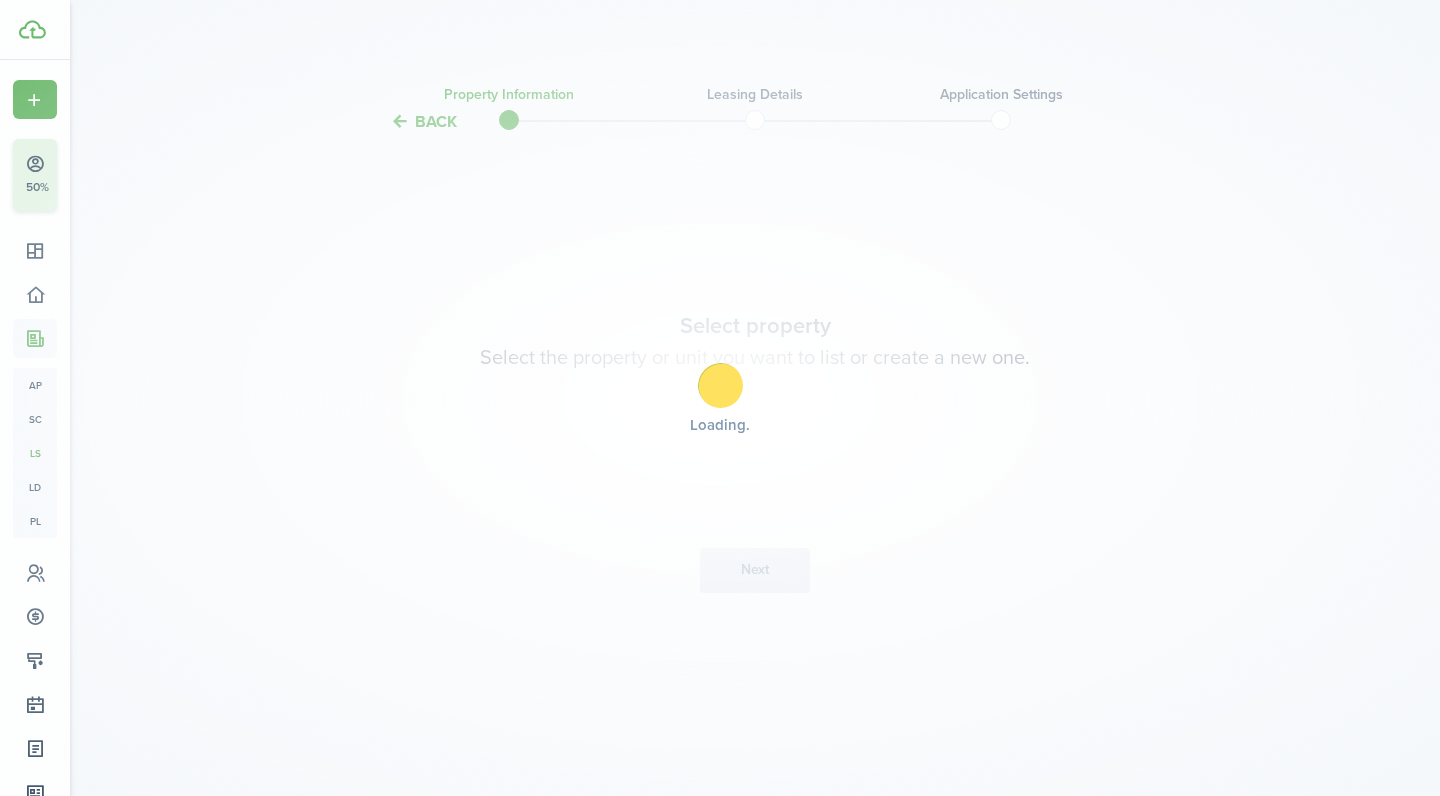 scroll, scrollTop: 0, scrollLeft: 0, axis: both 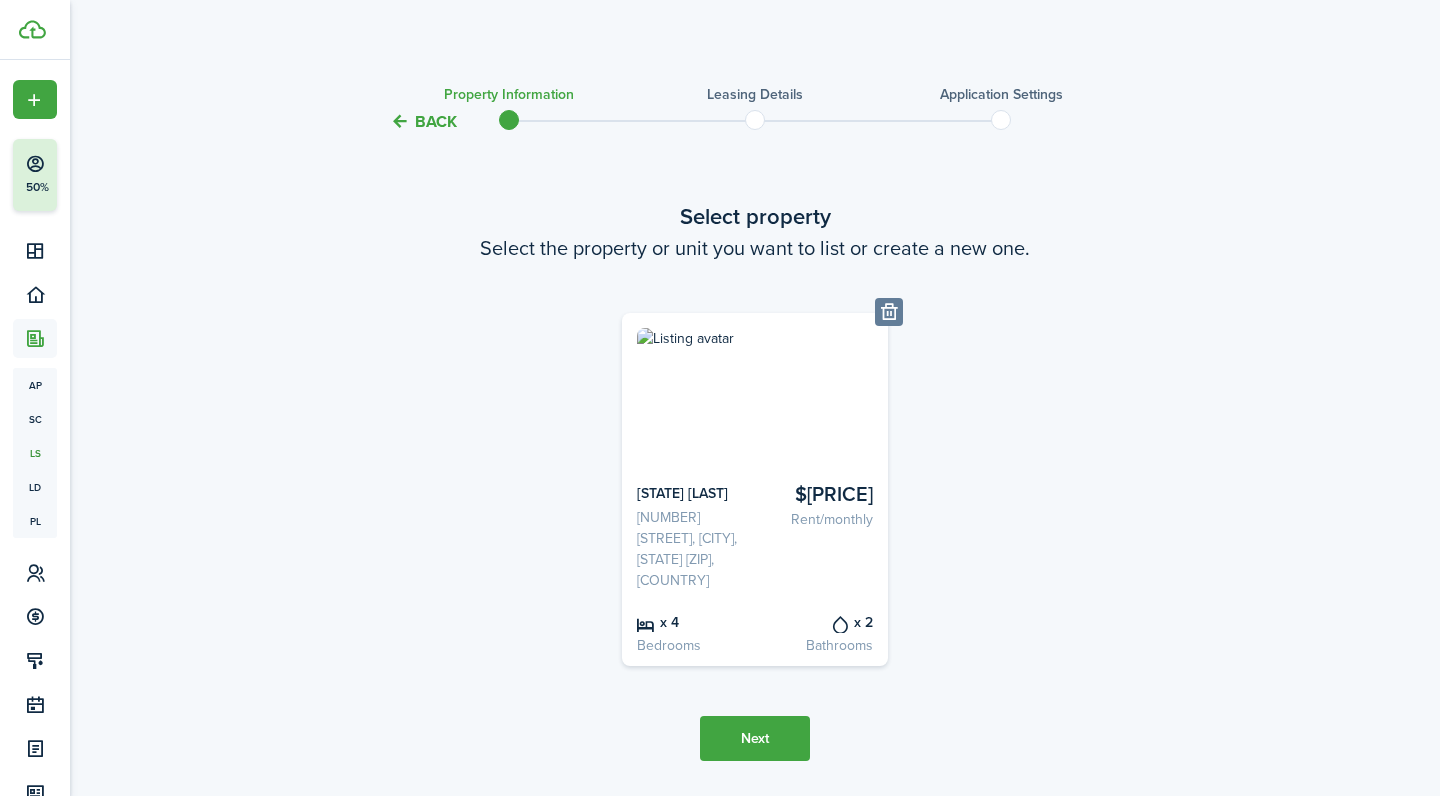 click on "[NUMBER] [STREET], [CITY], [STATE] [ZIP], [COUNTRY]" at bounding box center [692, 549] 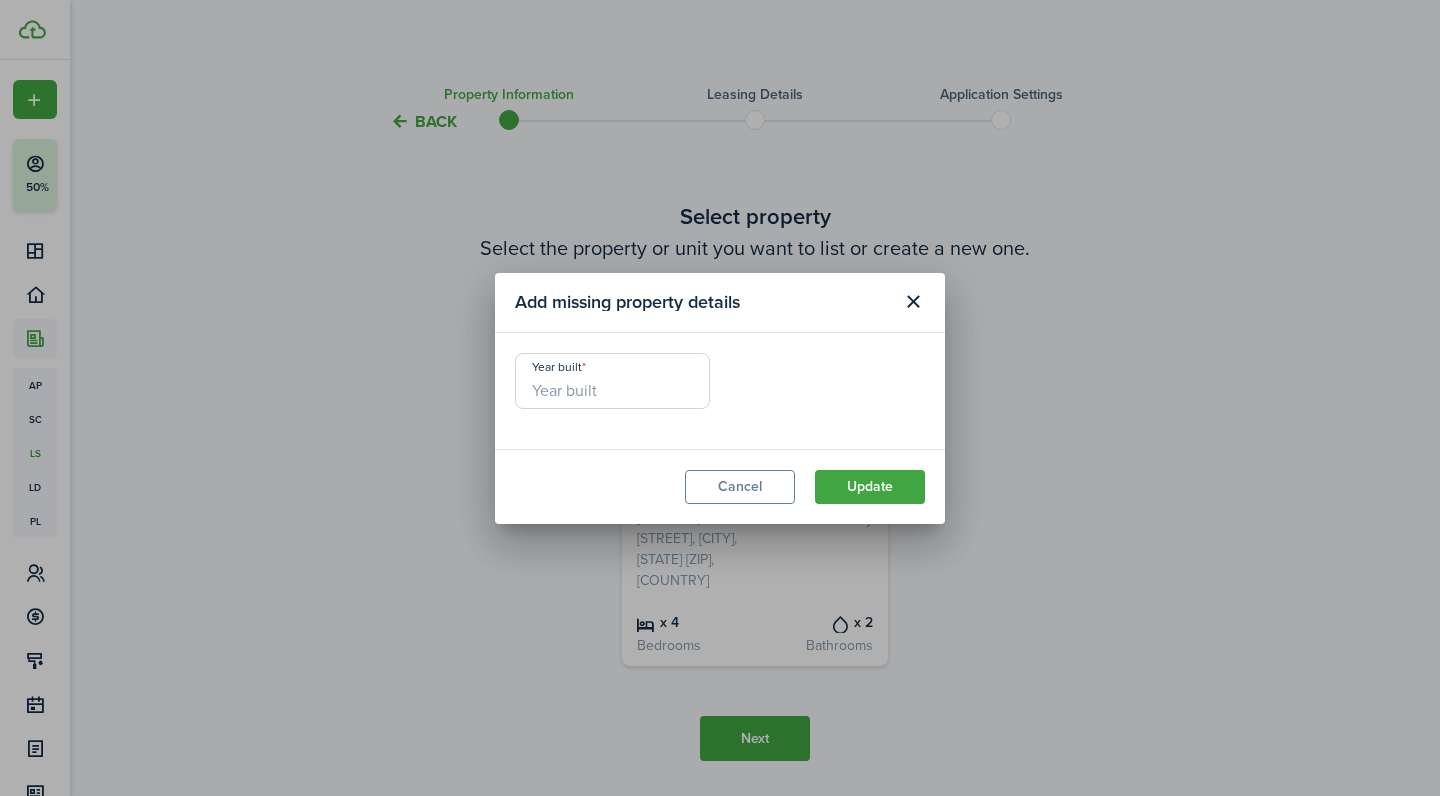 click on "Year built" at bounding box center [612, 381] 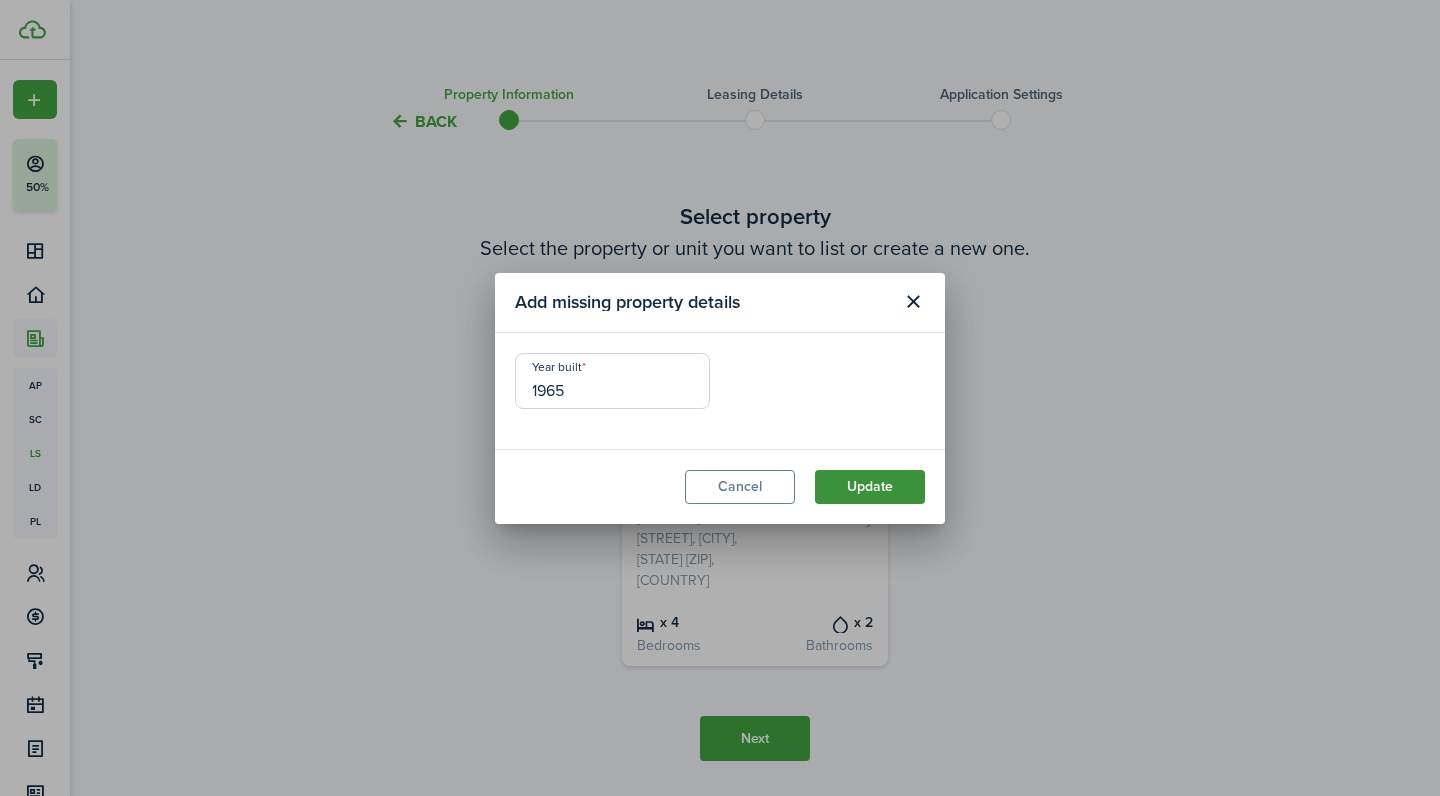 type on "1965" 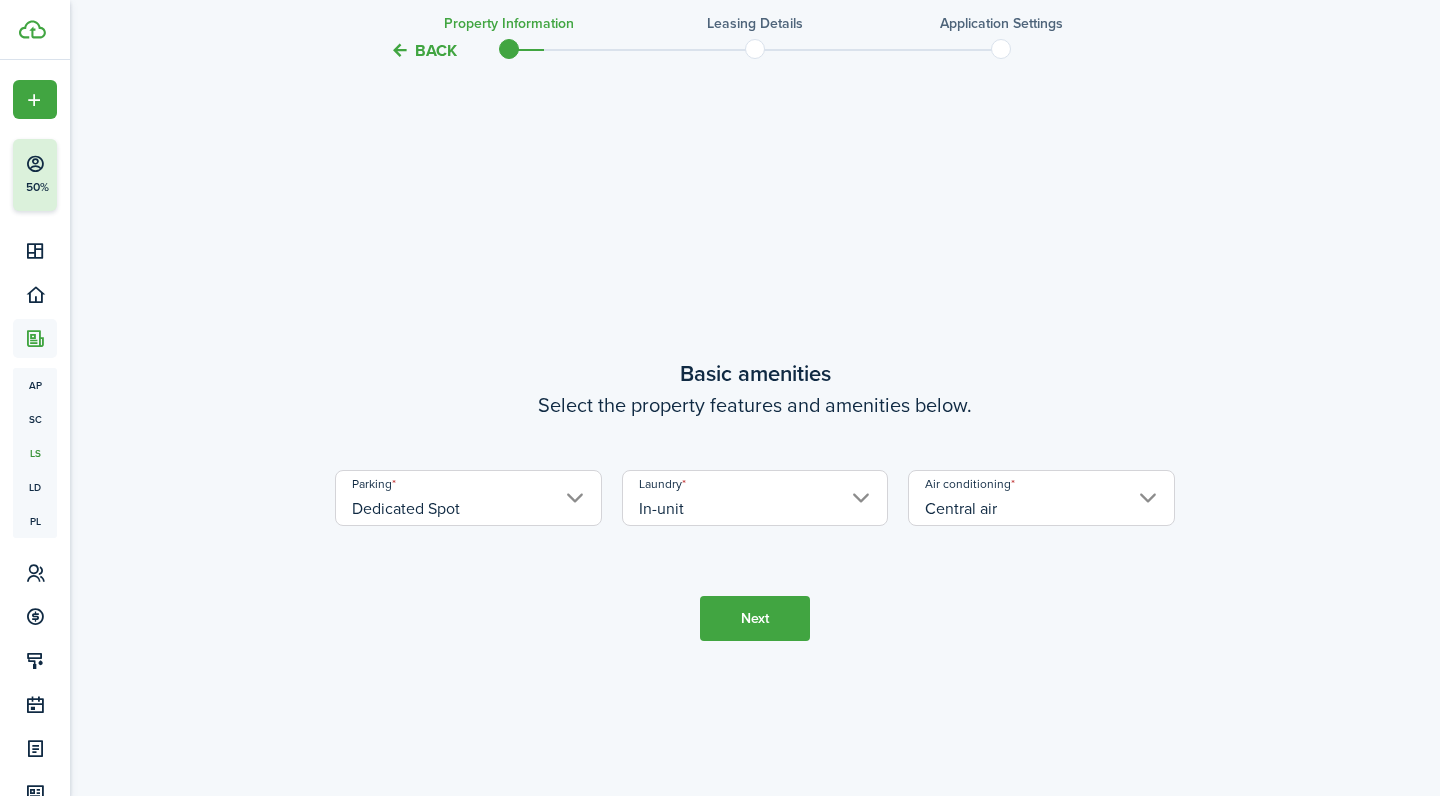 scroll, scrollTop: 701, scrollLeft: 0, axis: vertical 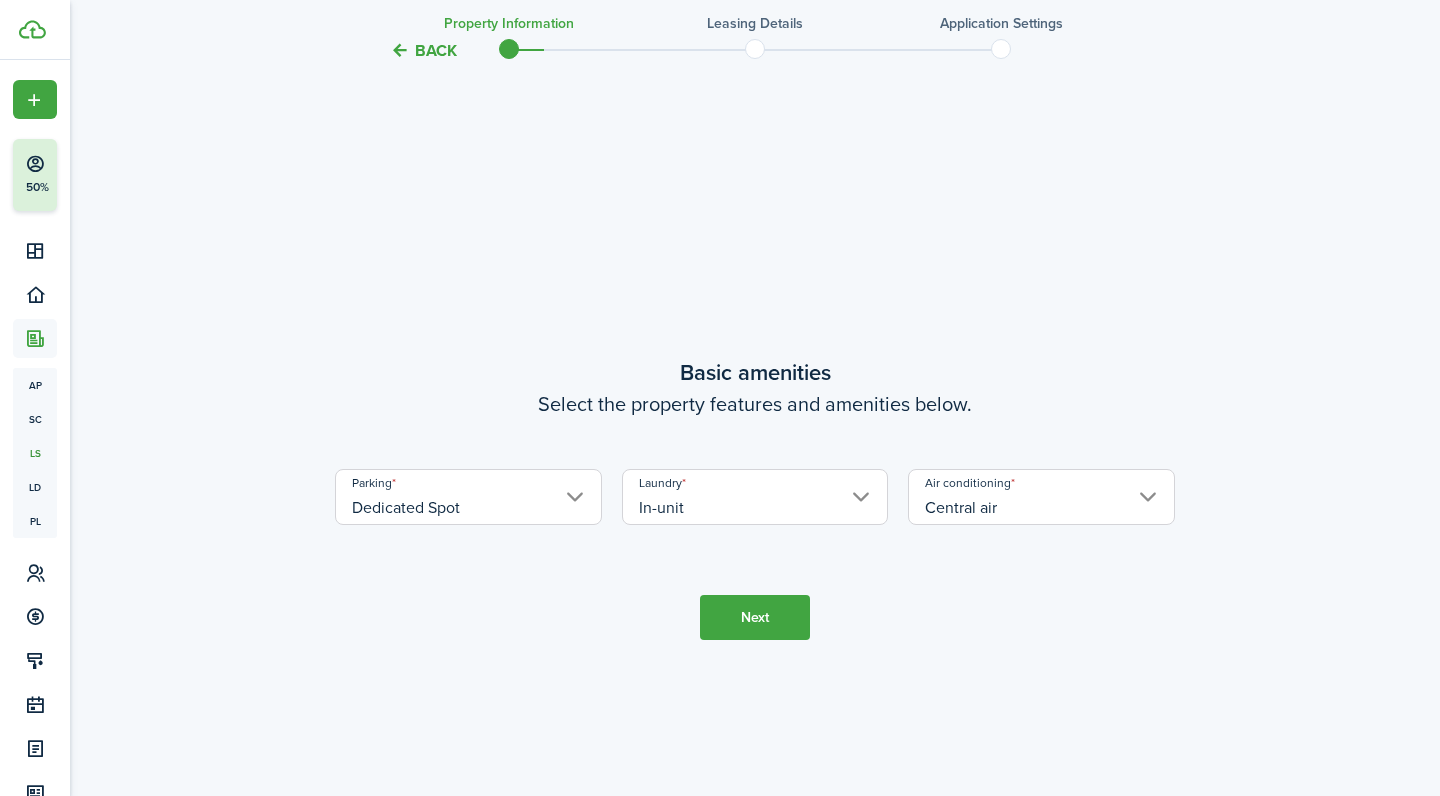click on "Next" at bounding box center (755, 617) 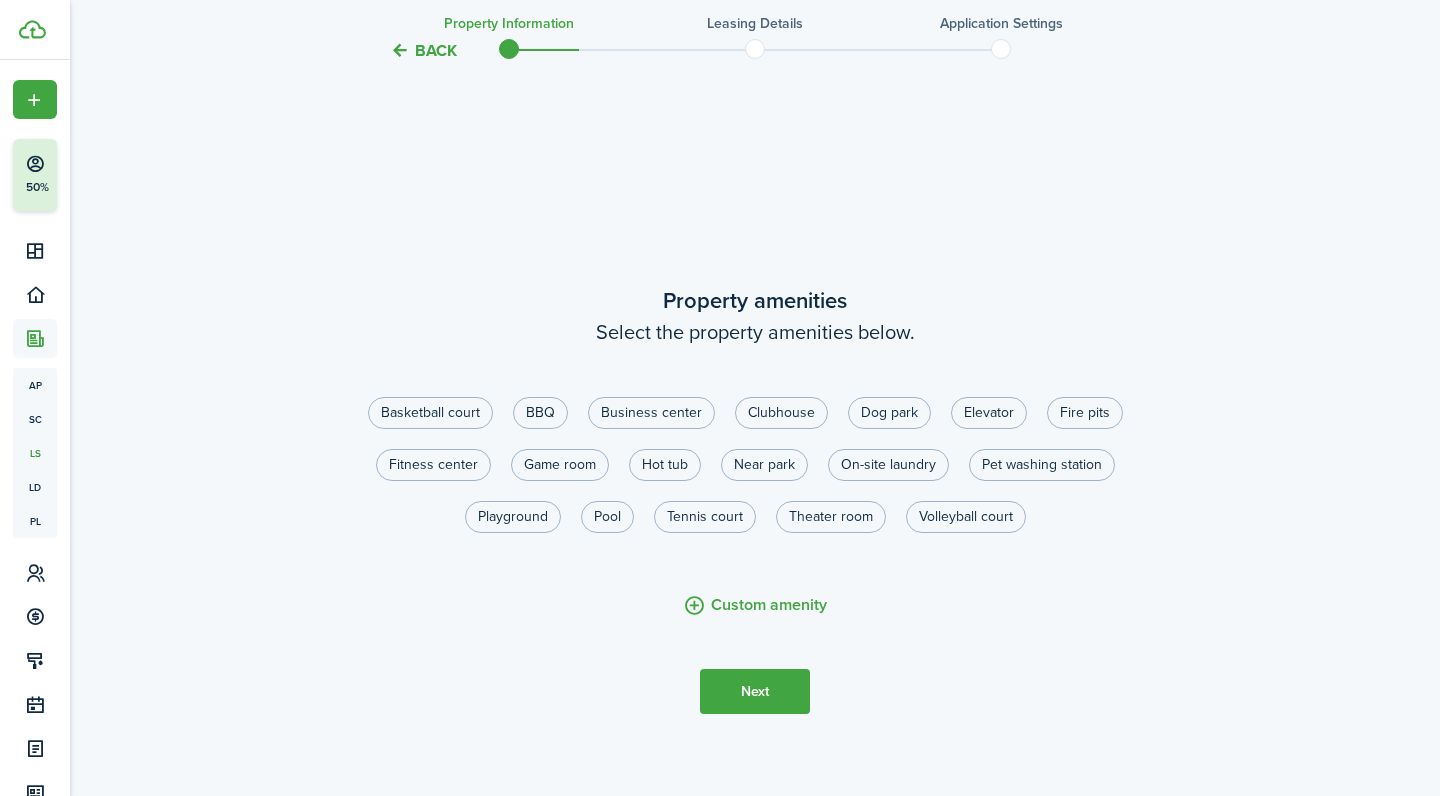 scroll, scrollTop: 1497, scrollLeft: 0, axis: vertical 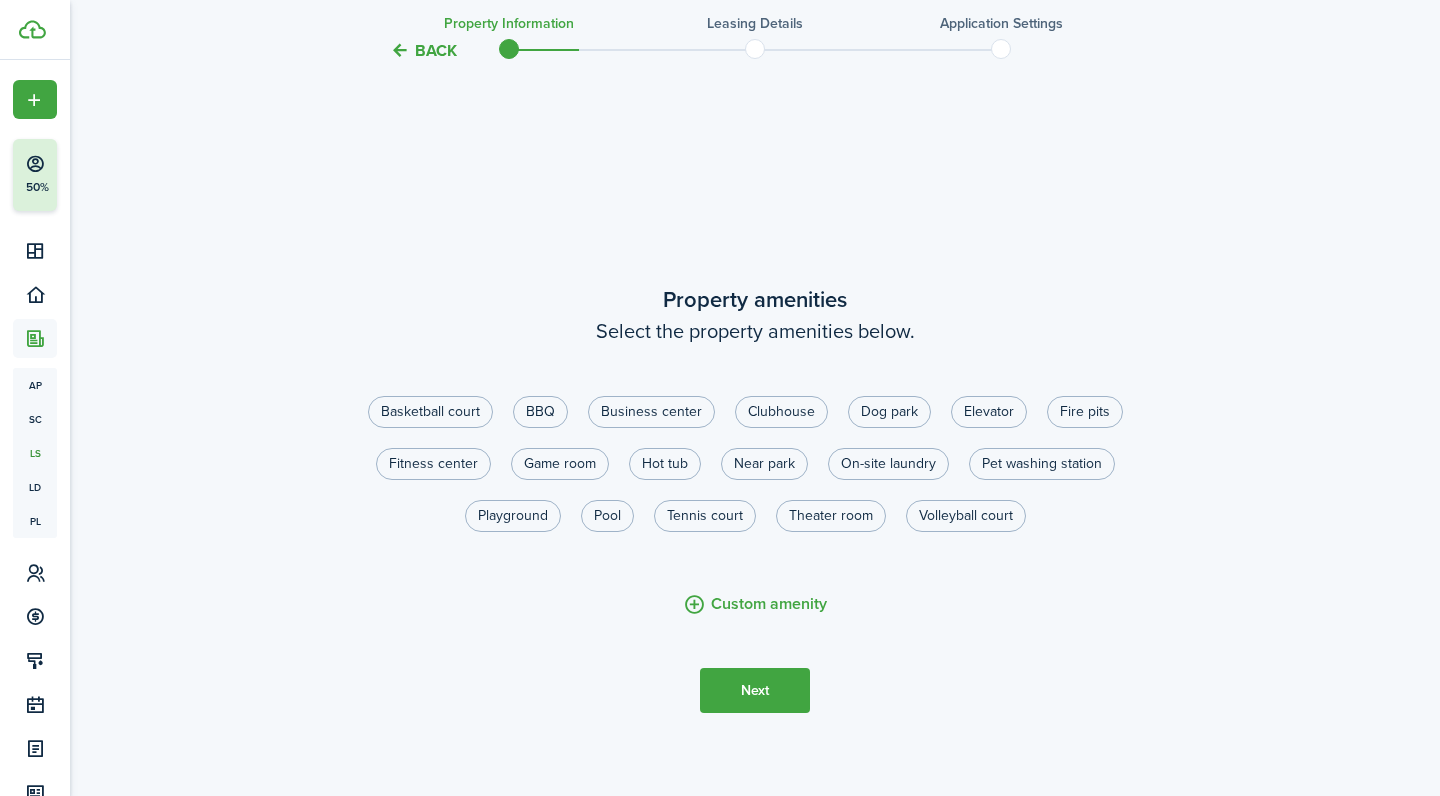 click on "Next" at bounding box center (755, 690) 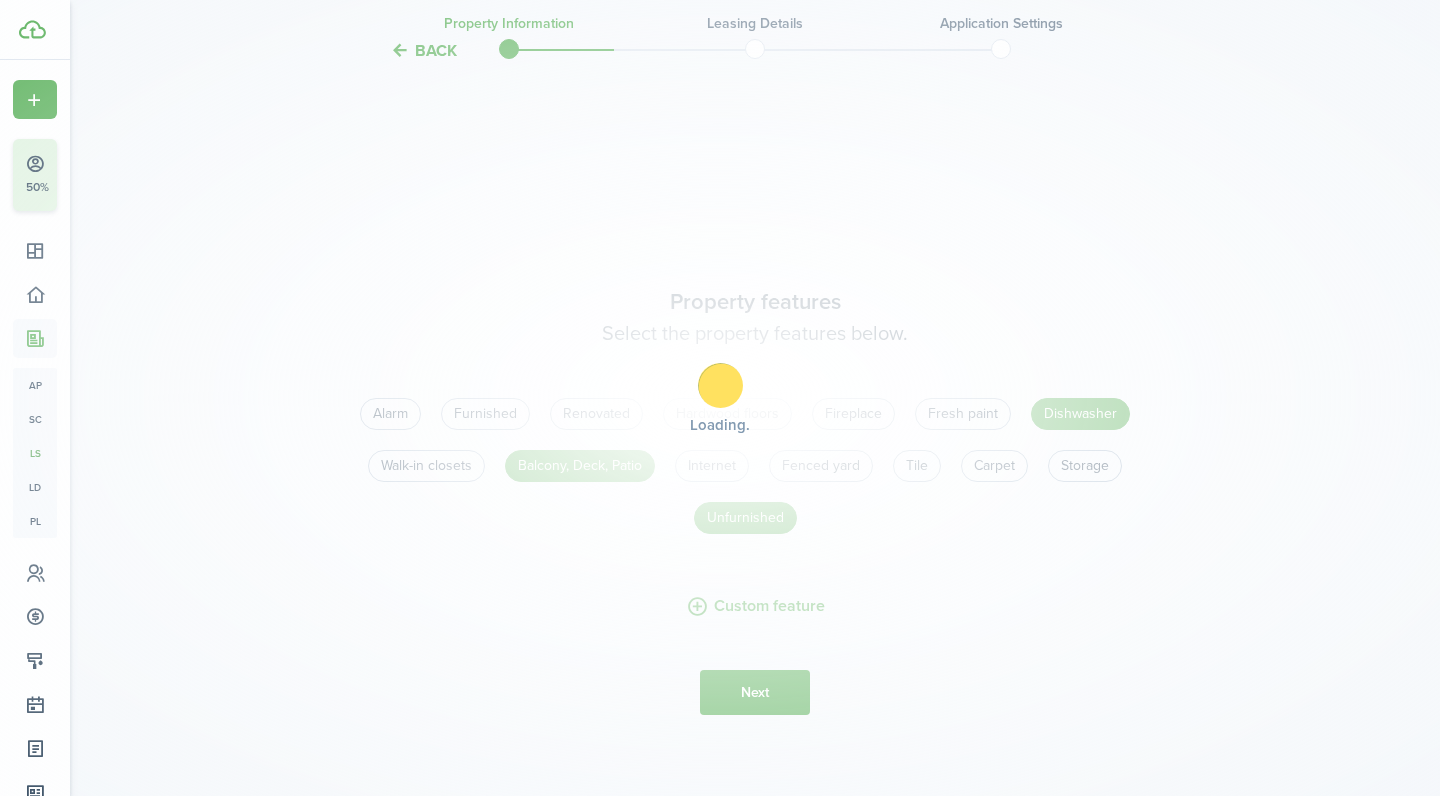 scroll, scrollTop: 2293, scrollLeft: 0, axis: vertical 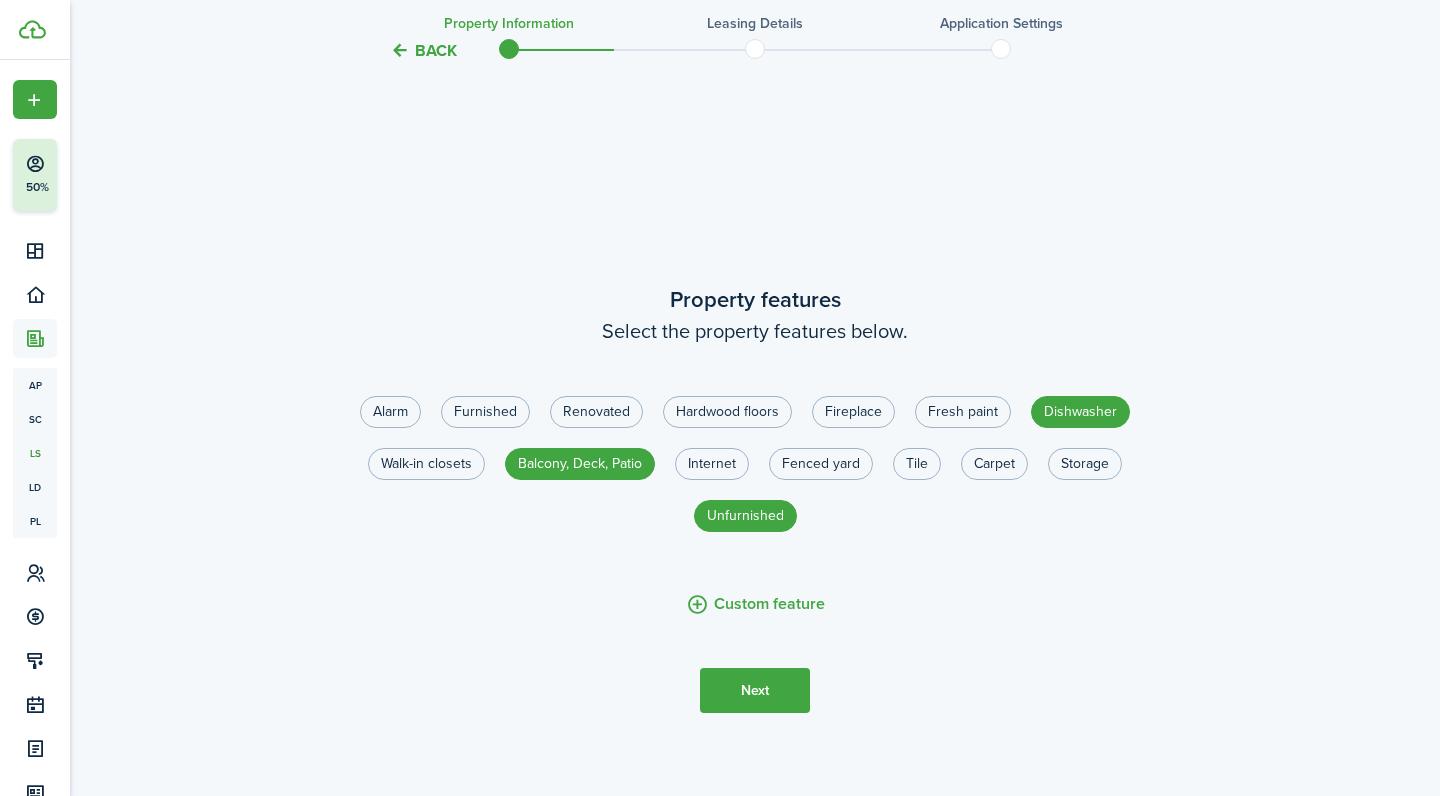 click on "Next" at bounding box center (755, 690) 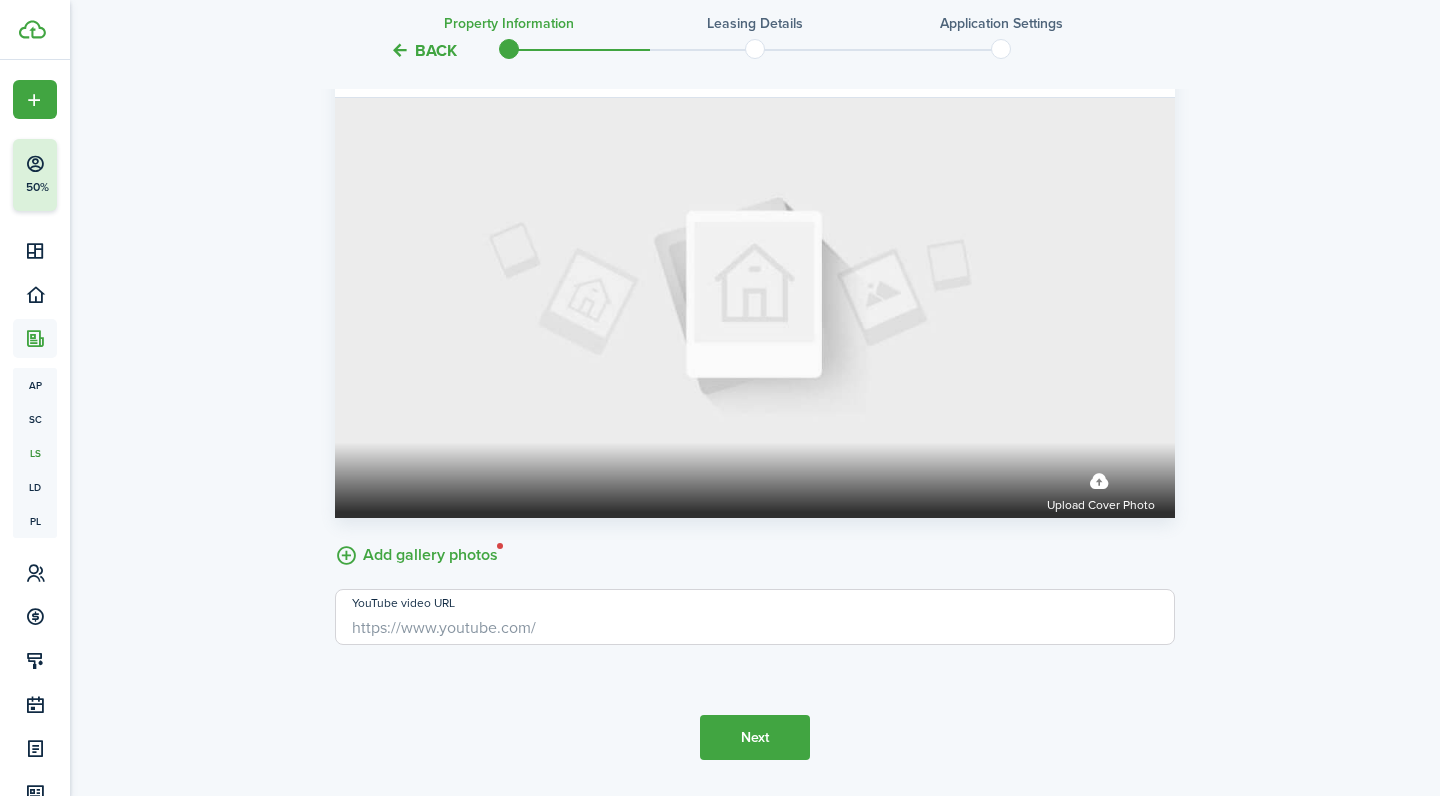 scroll, scrollTop: 3318, scrollLeft: 0, axis: vertical 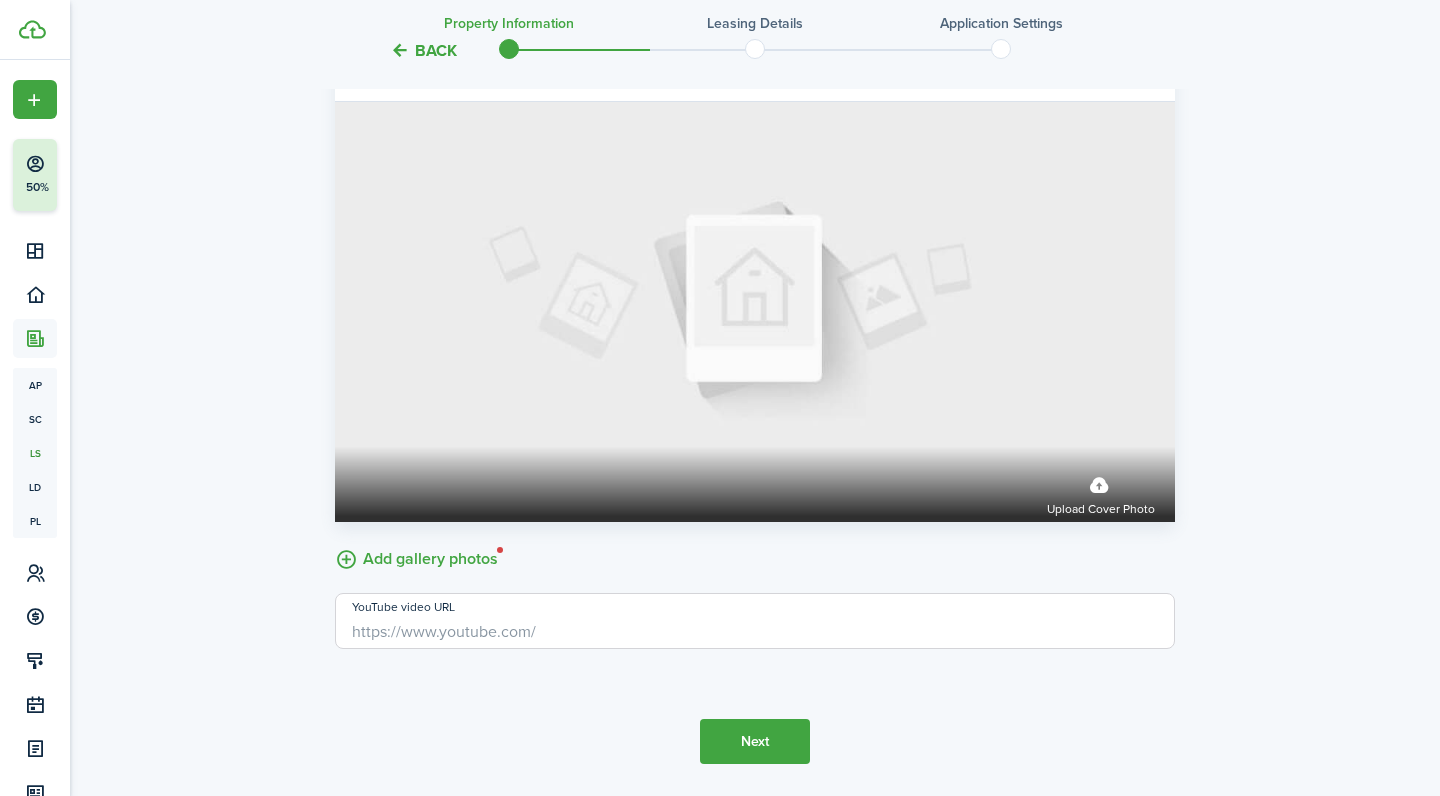 click on "Next" at bounding box center (755, 741) 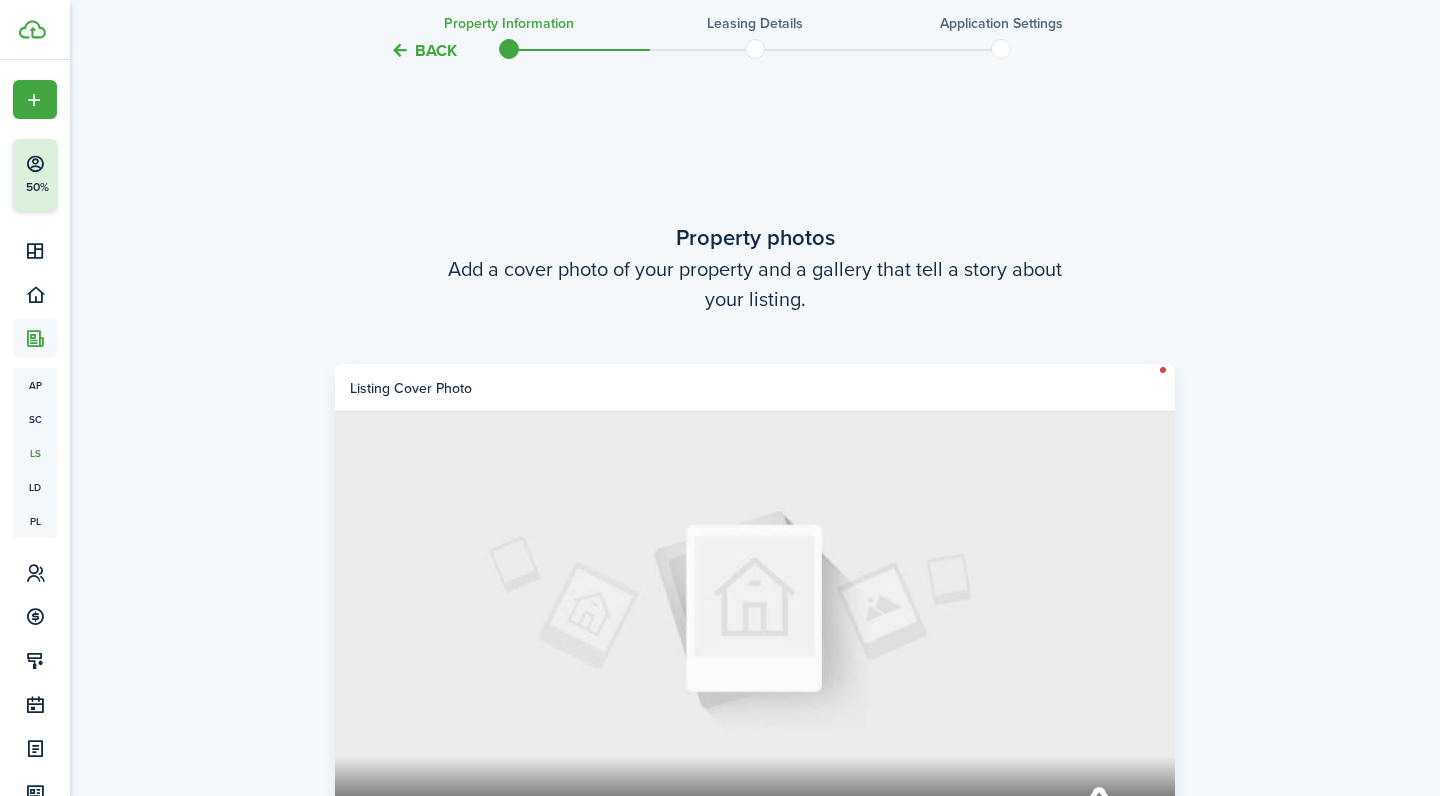 scroll, scrollTop: 2953, scrollLeft: 0, axis: vertical 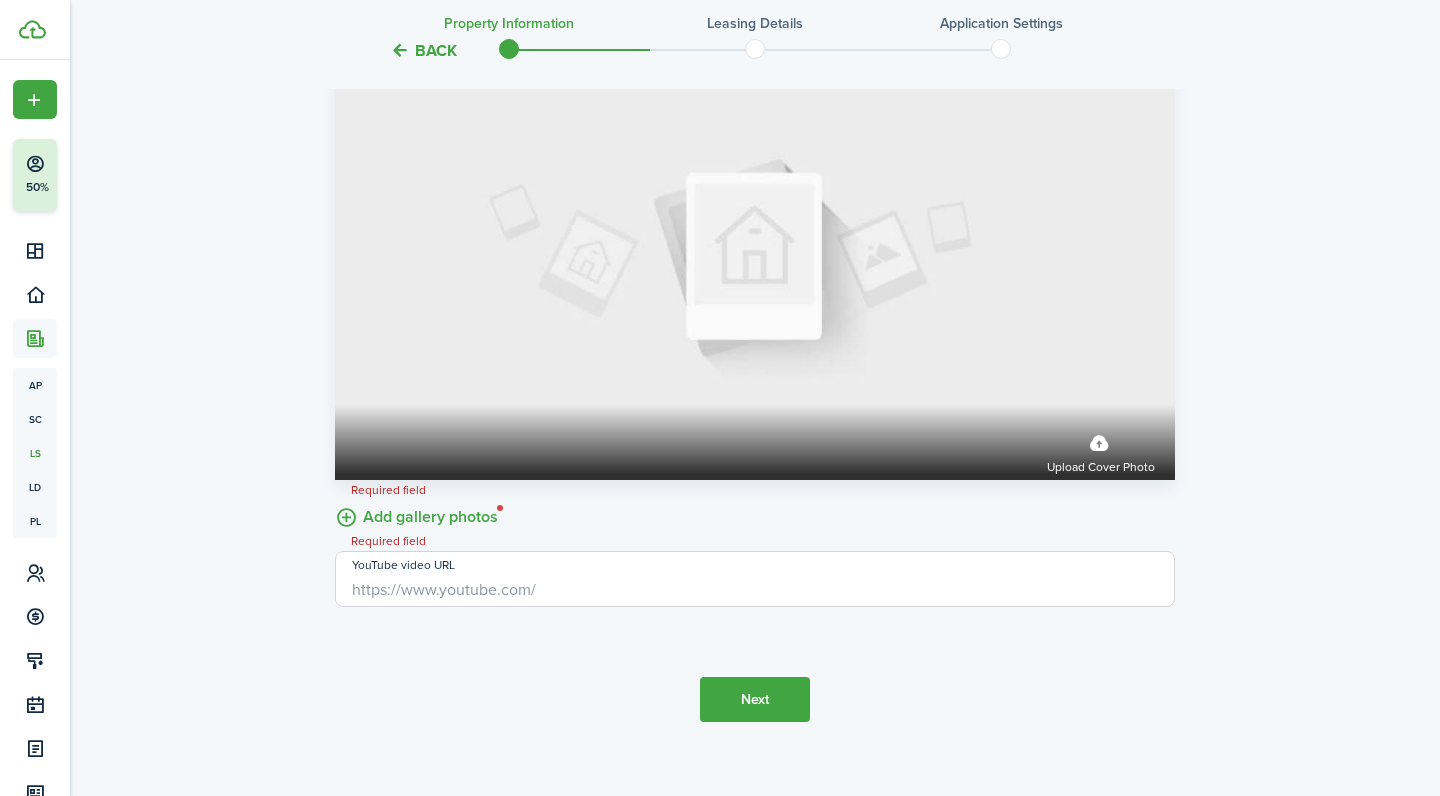 click on "Next" at bounding box center (755, 699) 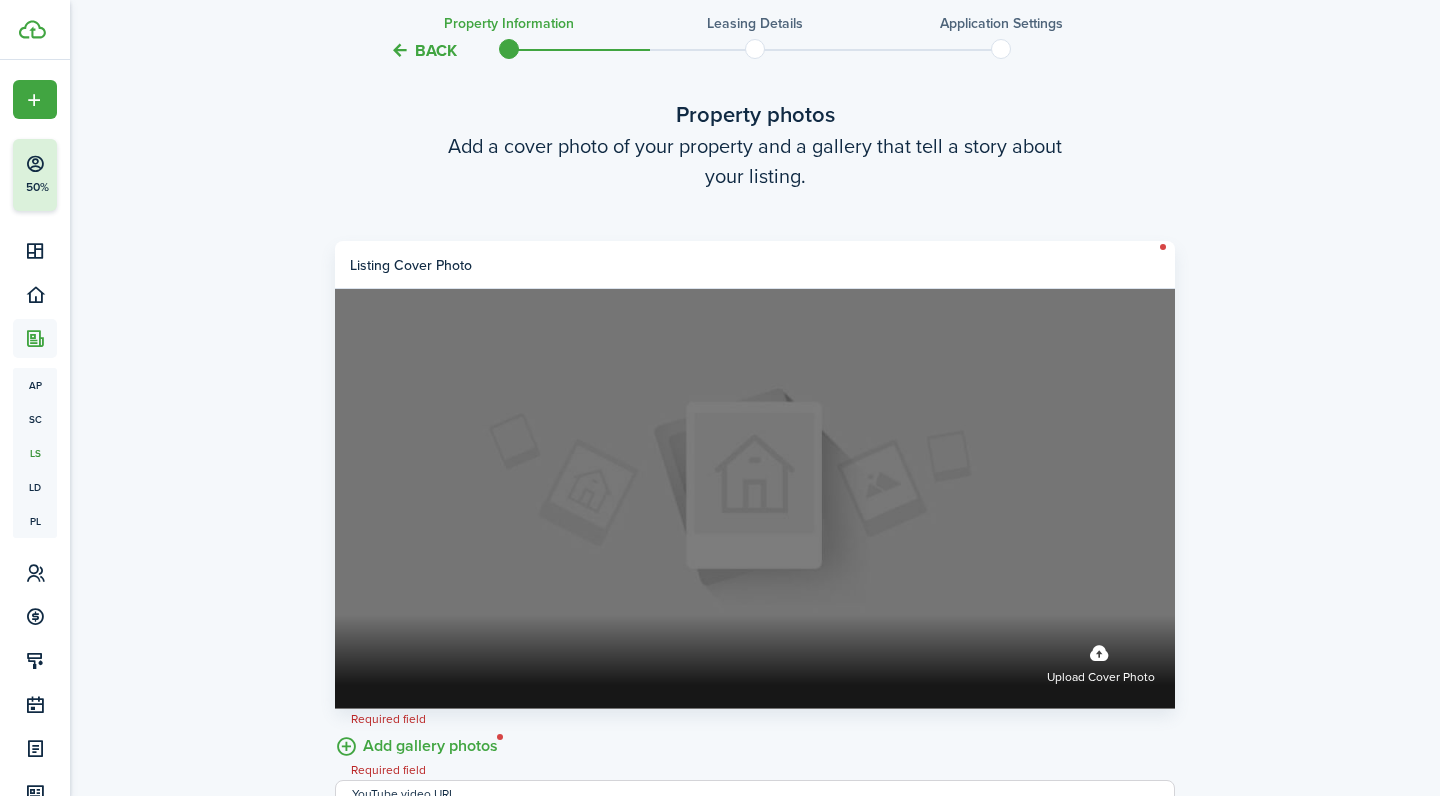 scroll, scrollTop: 3209, scrollLeft: 0, axis: vertical 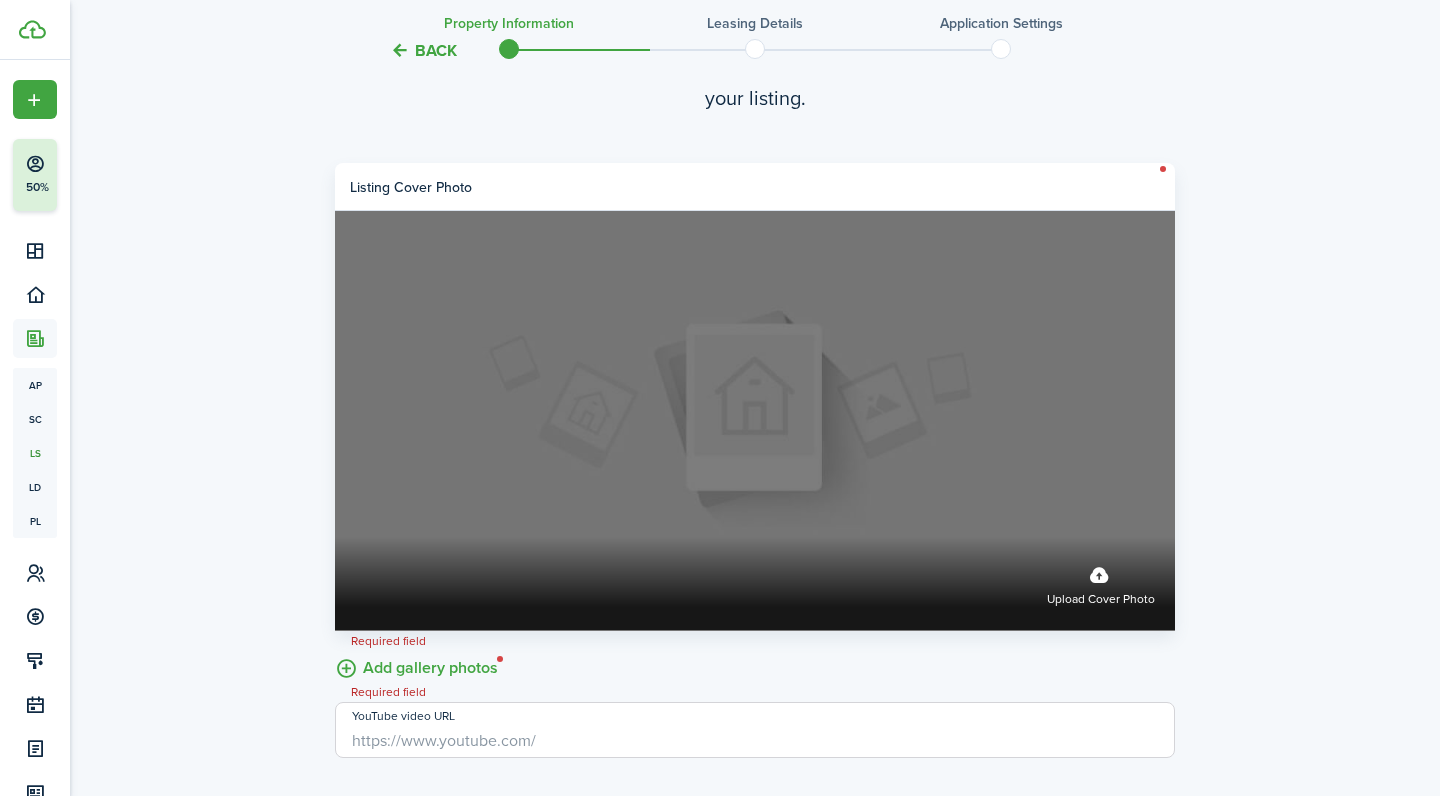 click on "Upload cover photo" at bounding box center (755, 583) 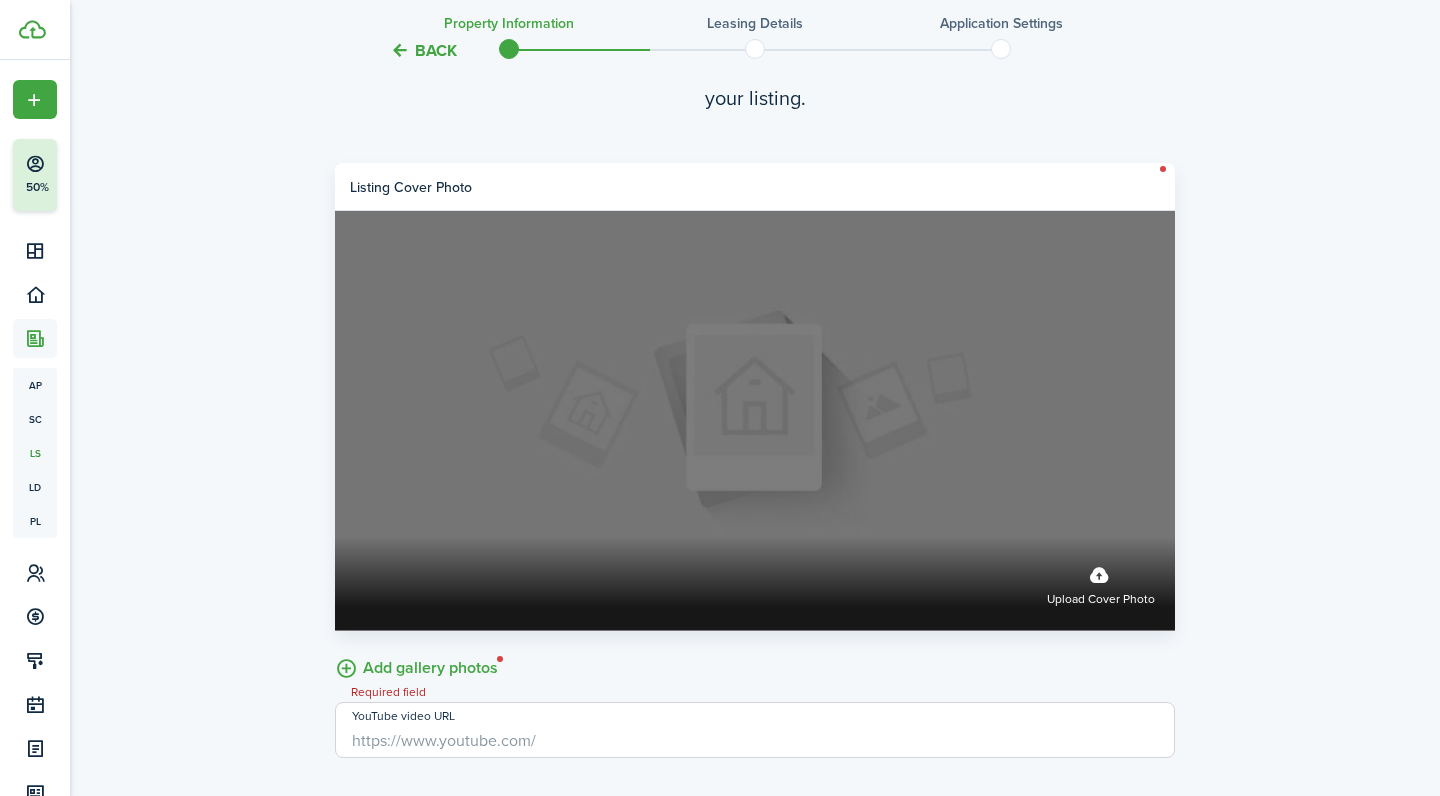click on "Upload cover photo" at bounding box center [1101, 583] 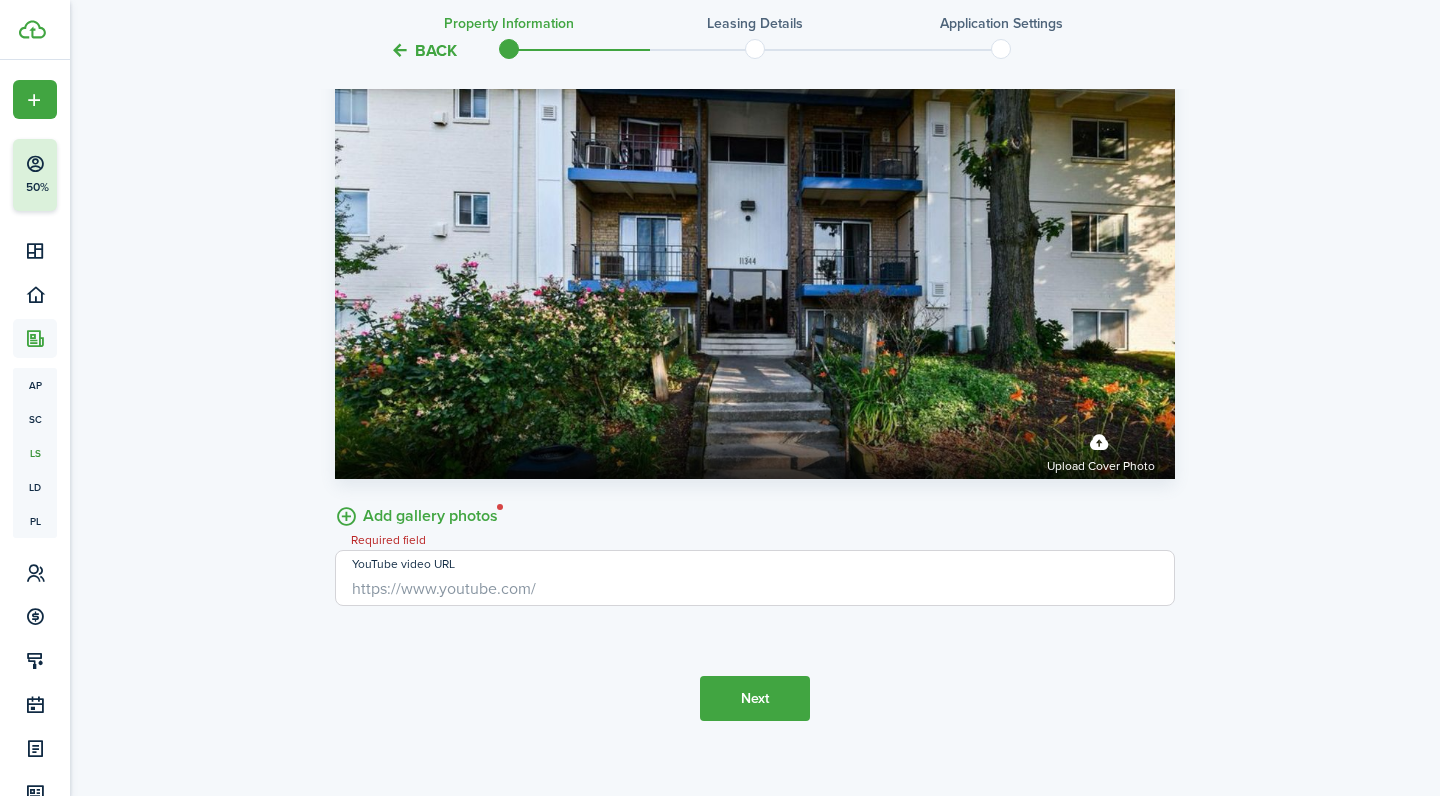 scroll, scrollTop: 3360, scrollLeft: 0, axis: vertical 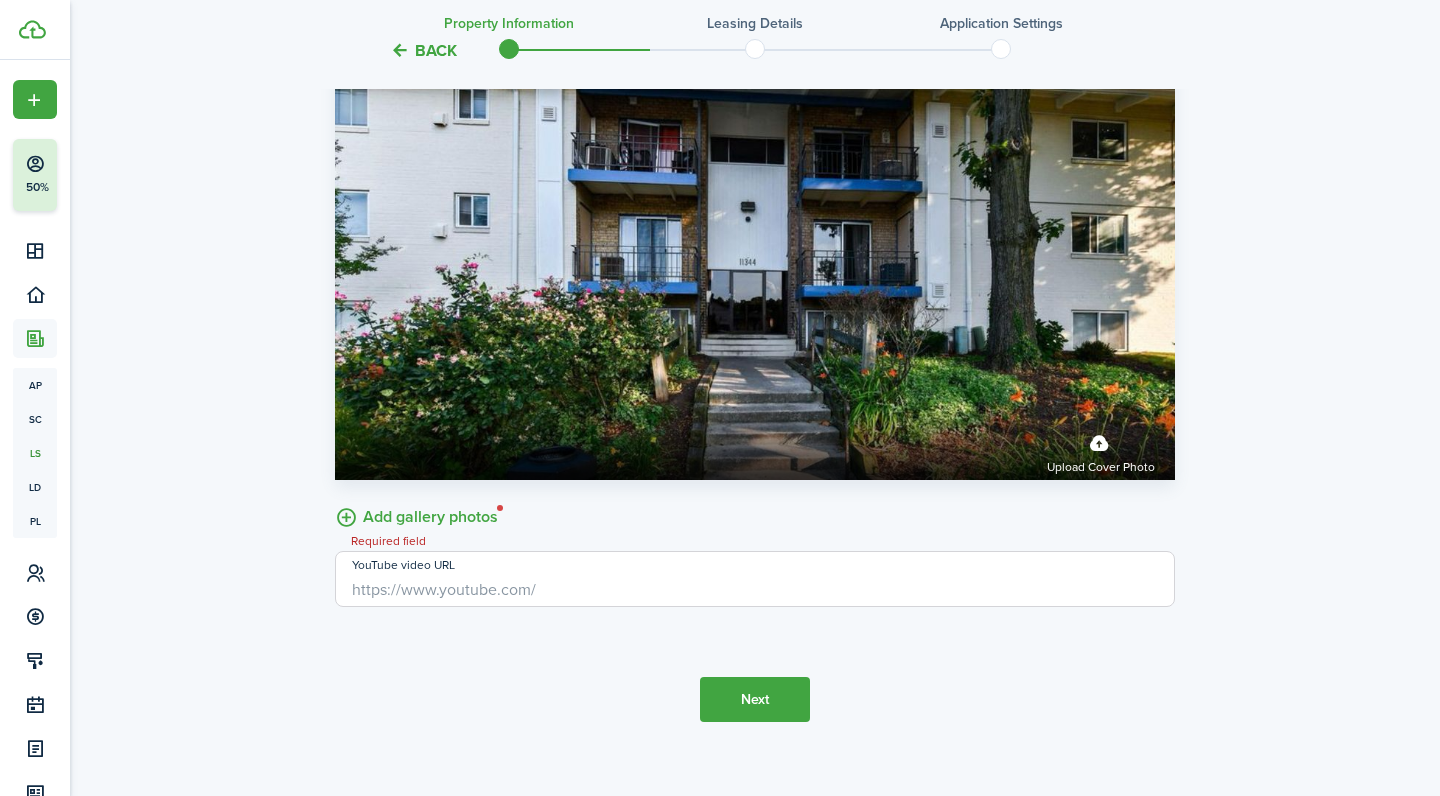 click on "Next" at bounding box center (755, 699) 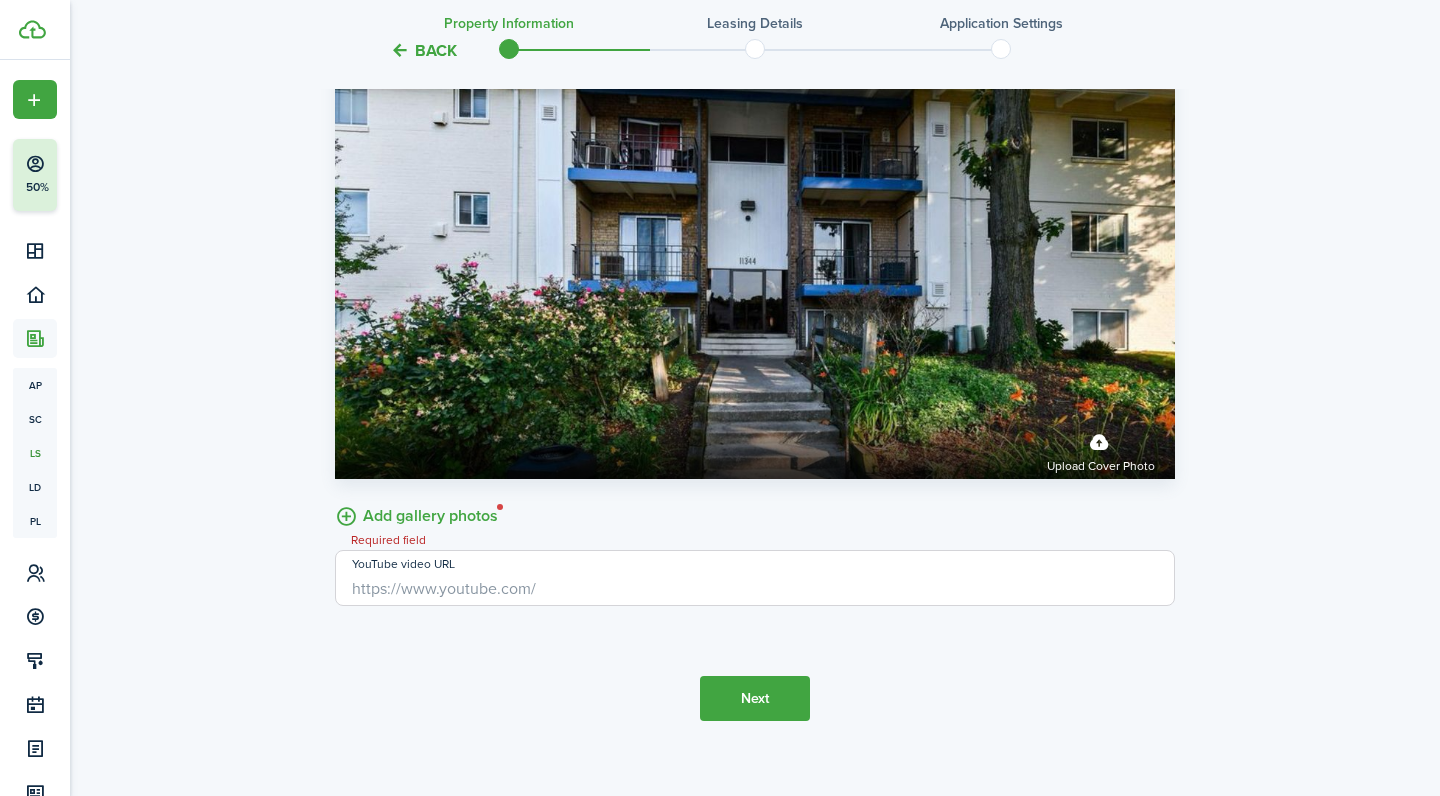 scroll, scrollTop: 3360, scrollLeft: 0, axis: vertical 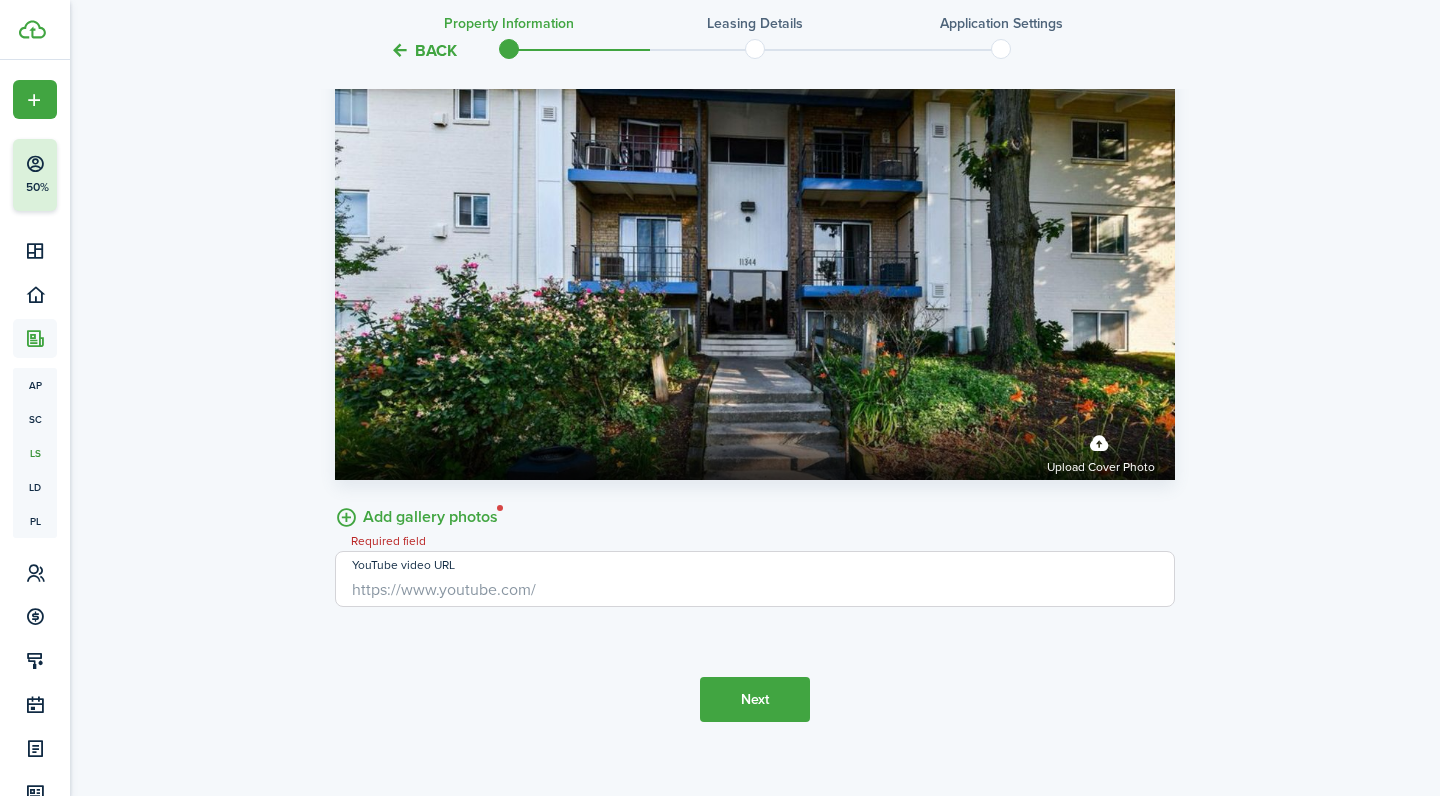 click on "YouTube video URL" at bounding box center (755, 579) 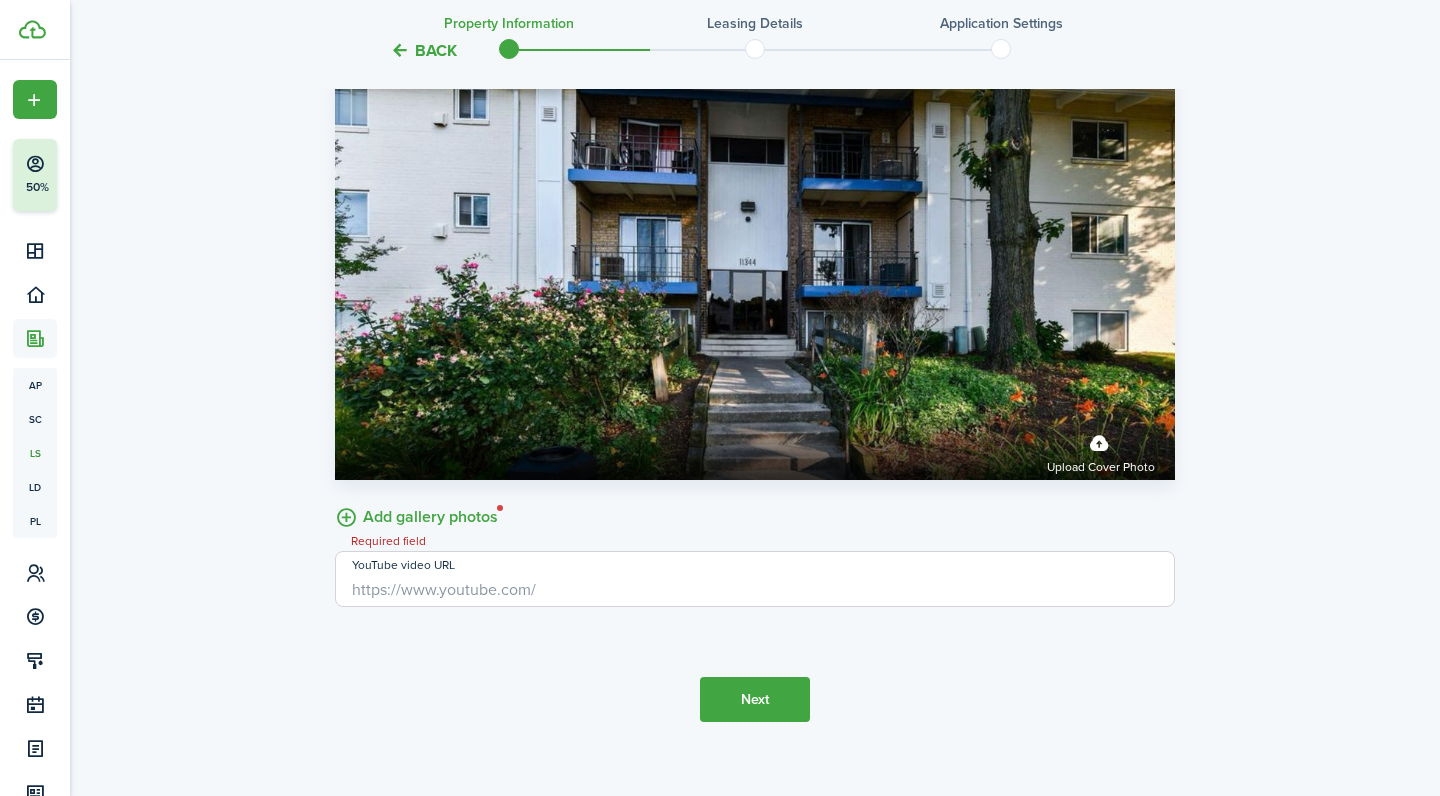 paste on "https://www.youtube.com/" 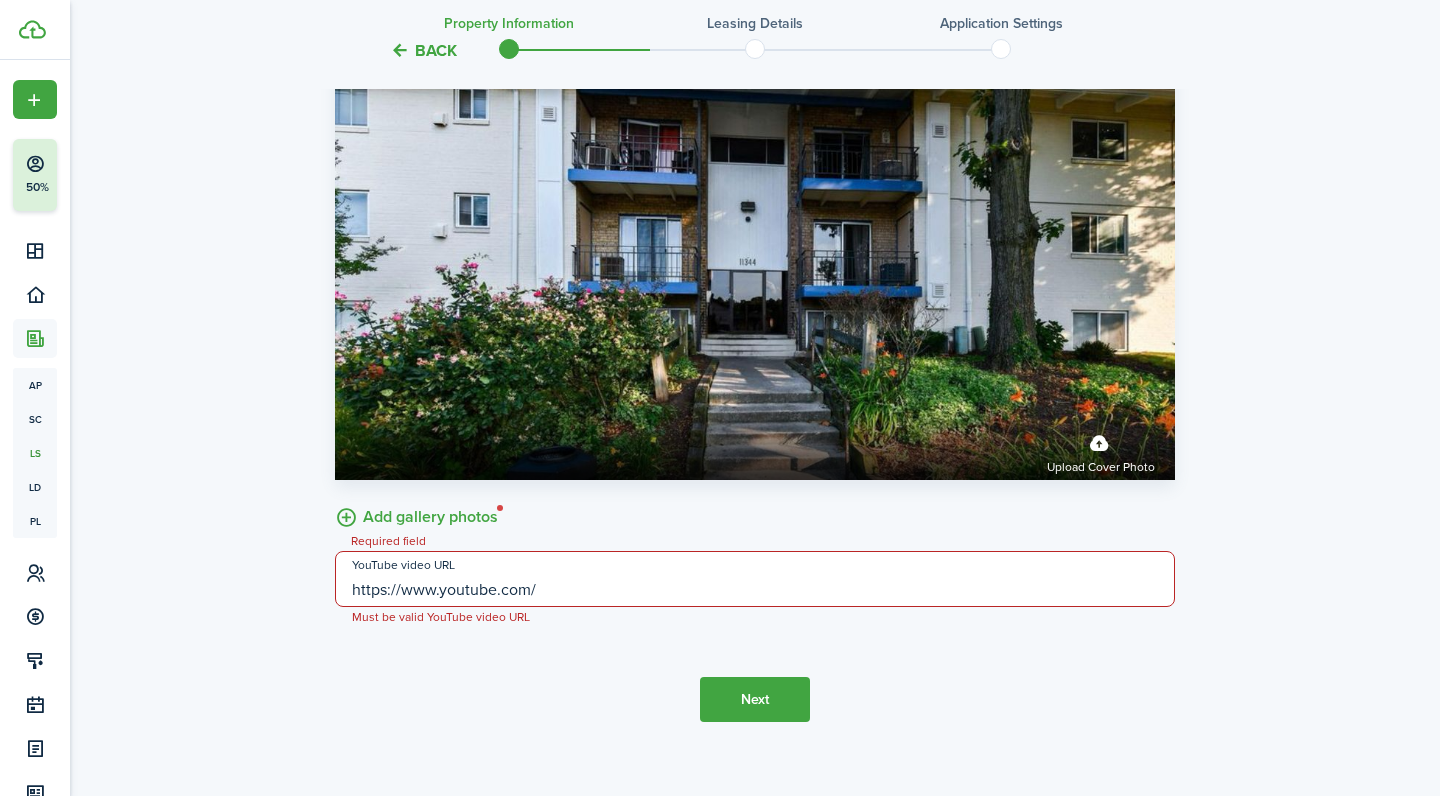 click on "Next" at bounding box center [755, 699] 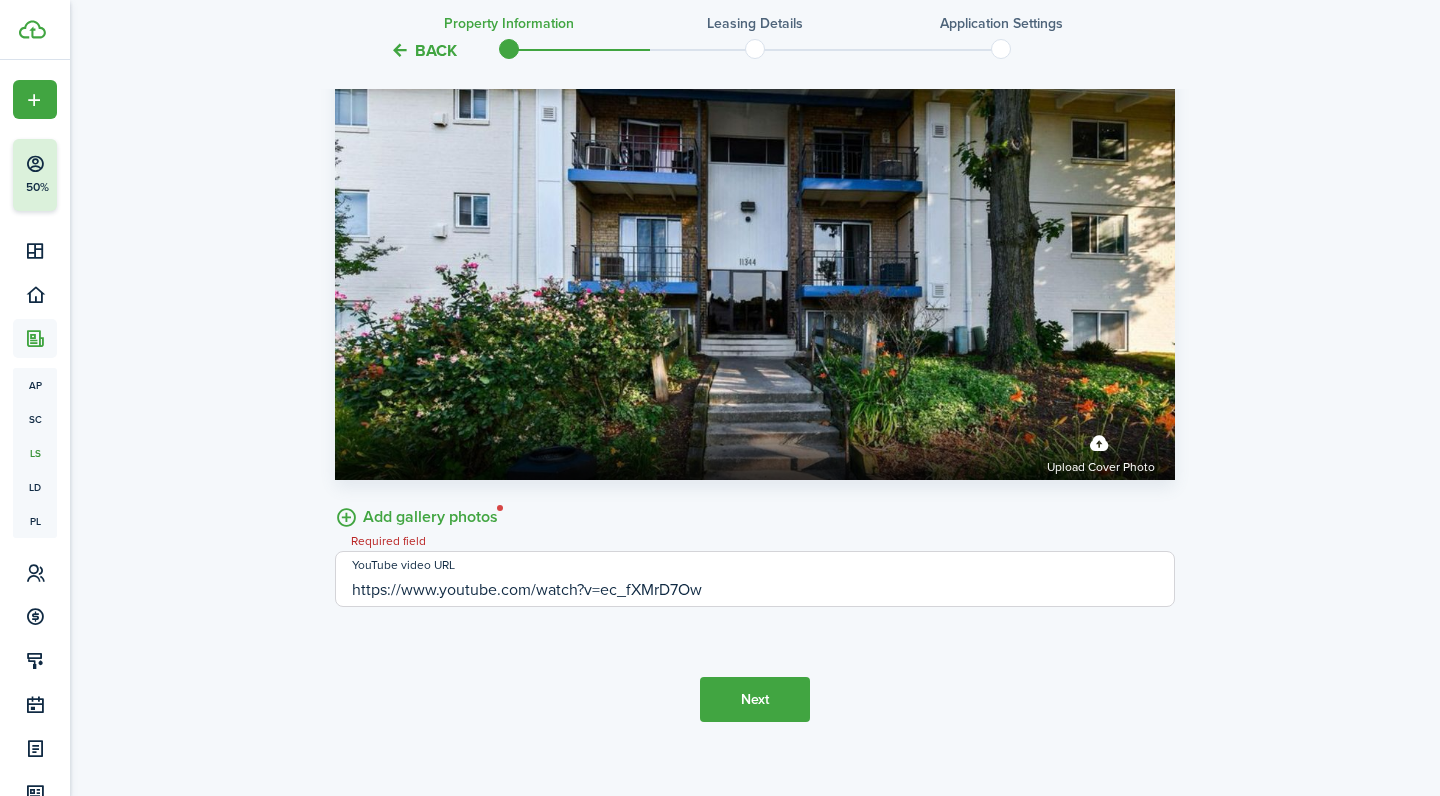 click on "Next" at bounding box center [755, 699] 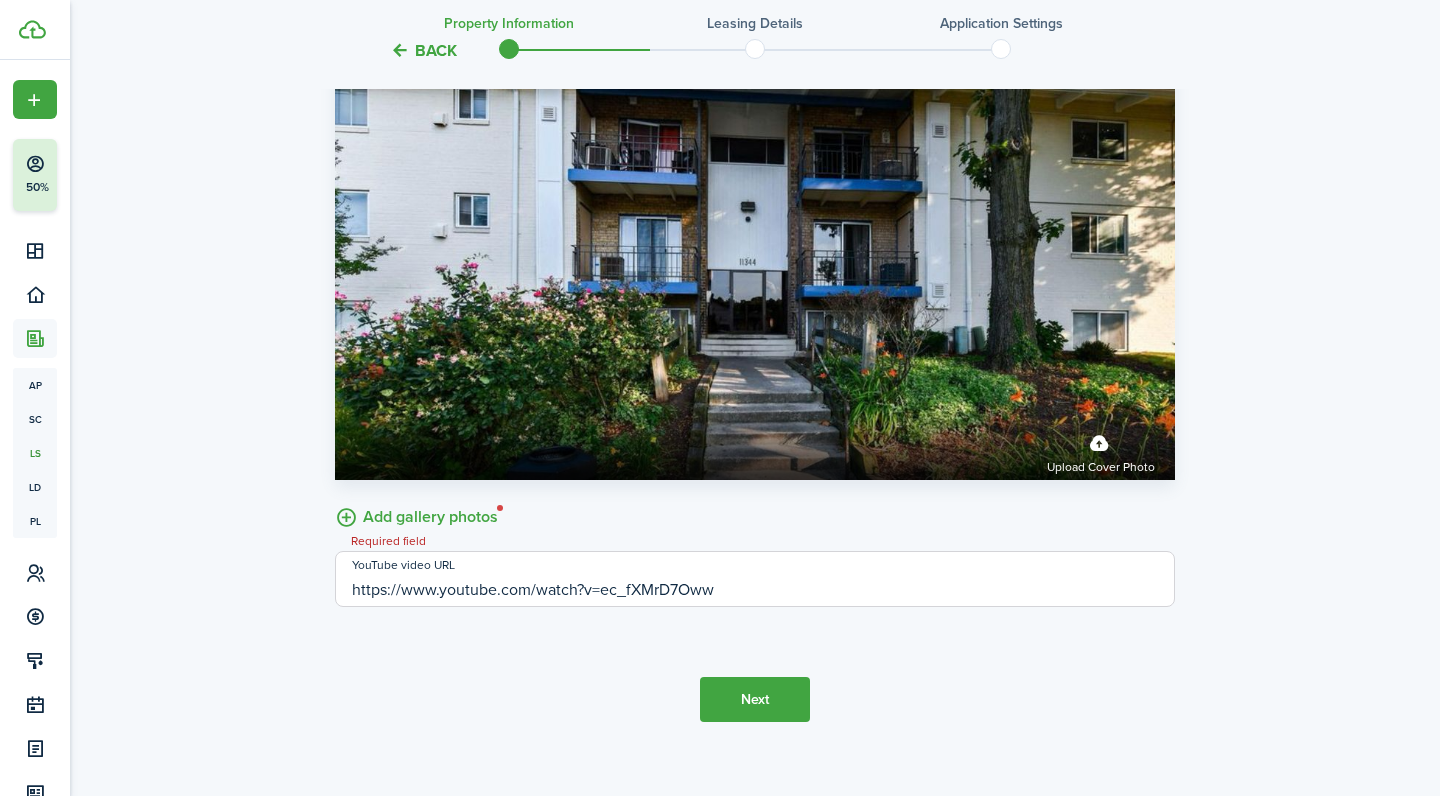 type on "https://www.youtube.com/watch?v=ec_fXMrD7Oww" 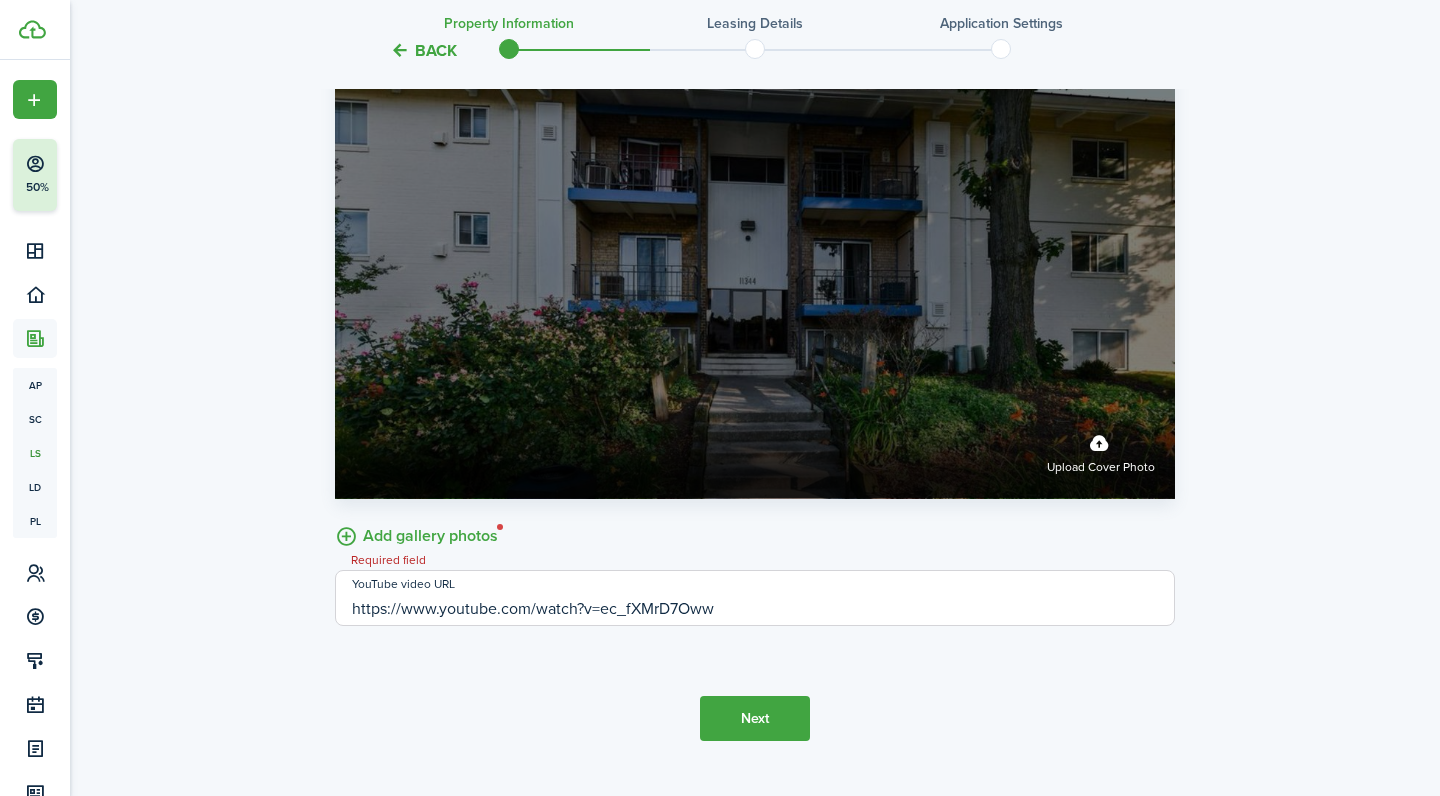 scroll, scrollTop: 3346, scrollLeft: 0, axis: vertical 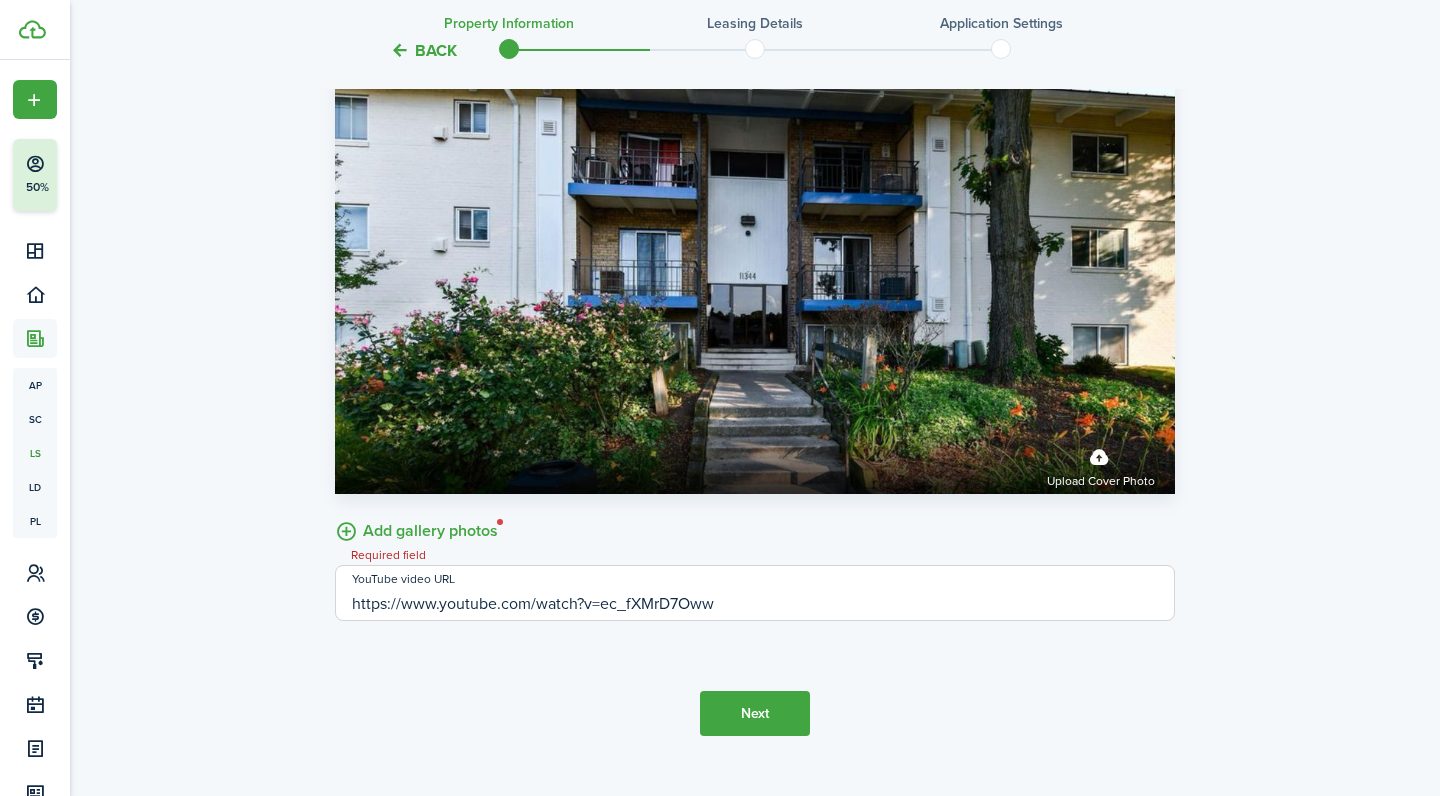 click on "Add gallery photos" at bounding box center [416, 529] 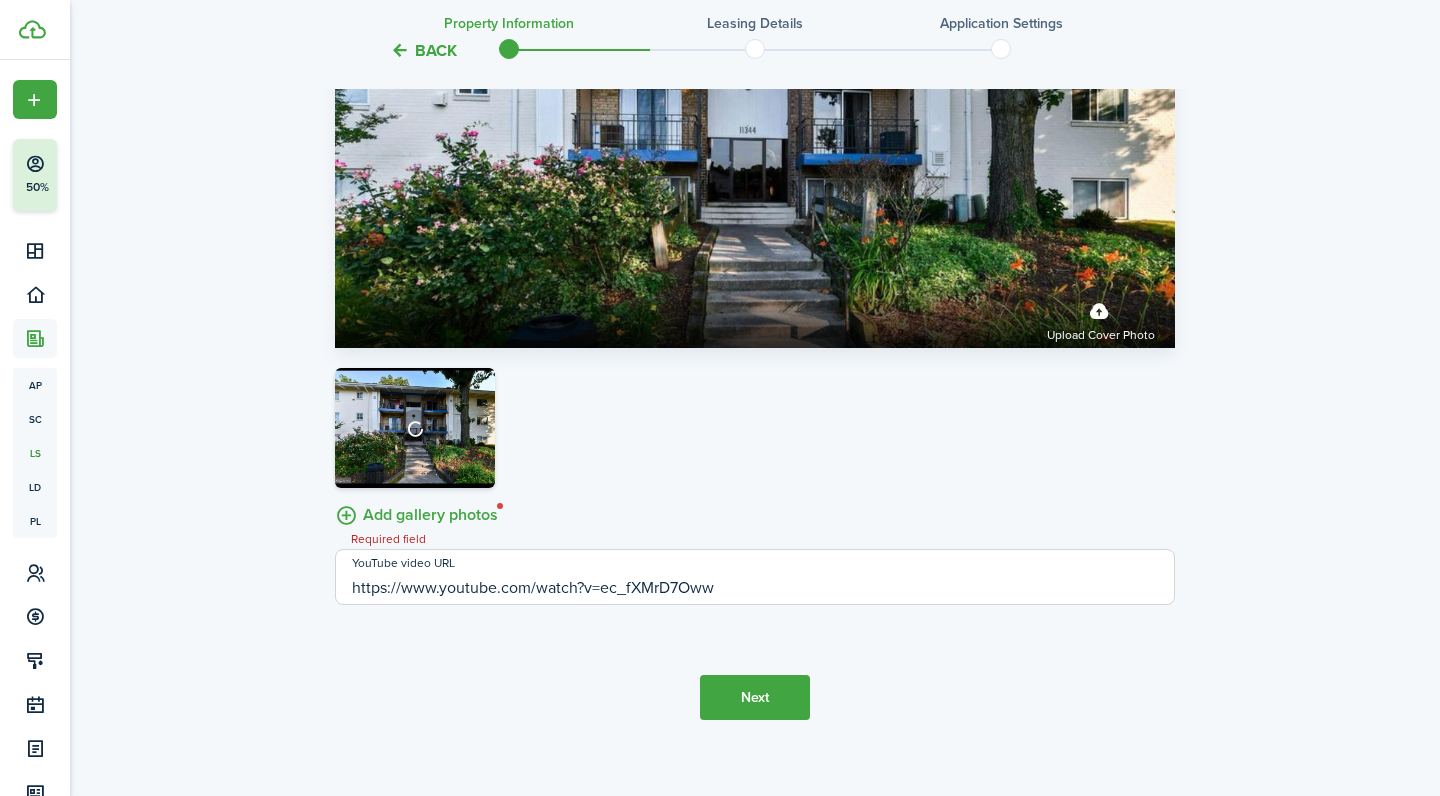 scroll, scrollTop: 3490, scrollLeft: 0, axis: vertical 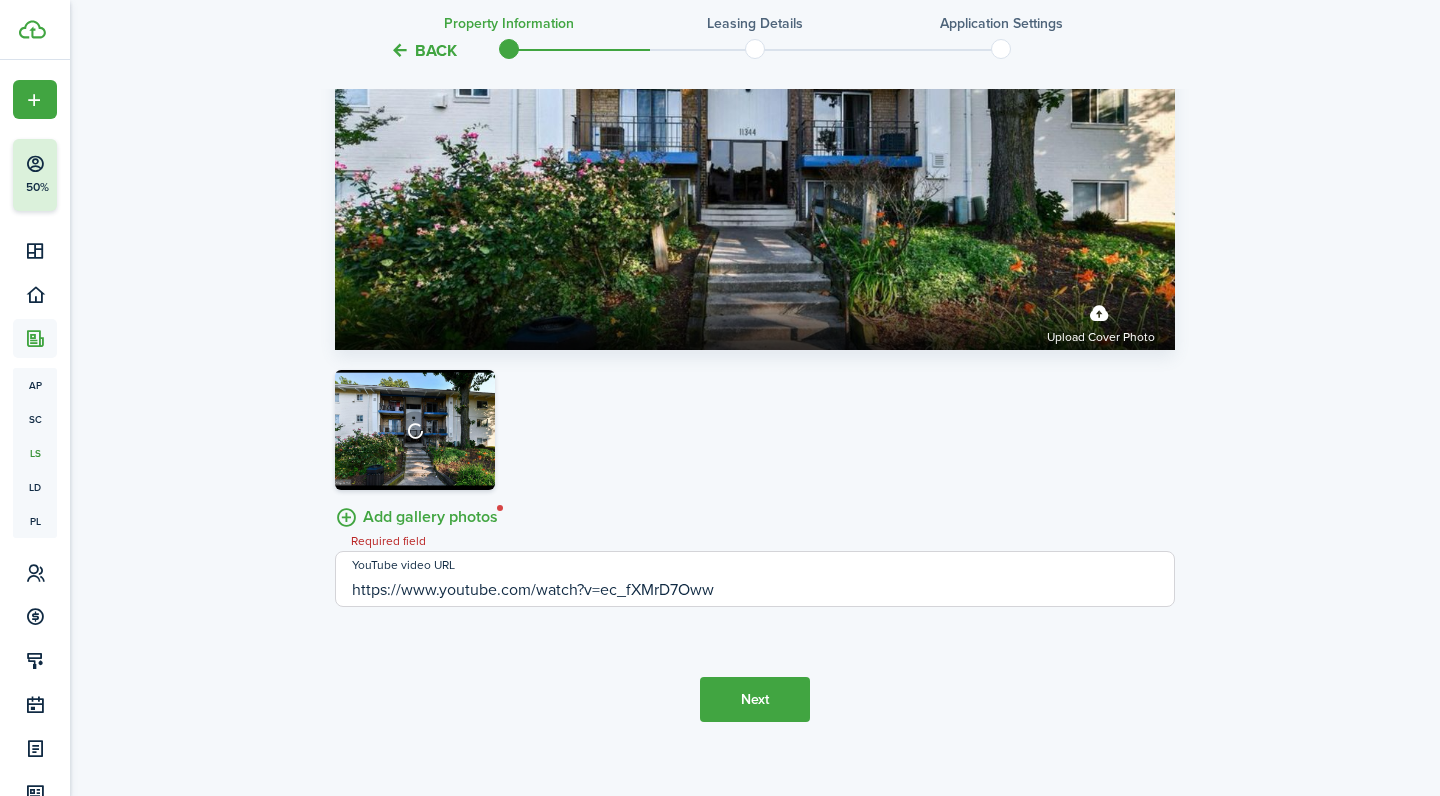 click on "Next" at bounding box center [755, 699] 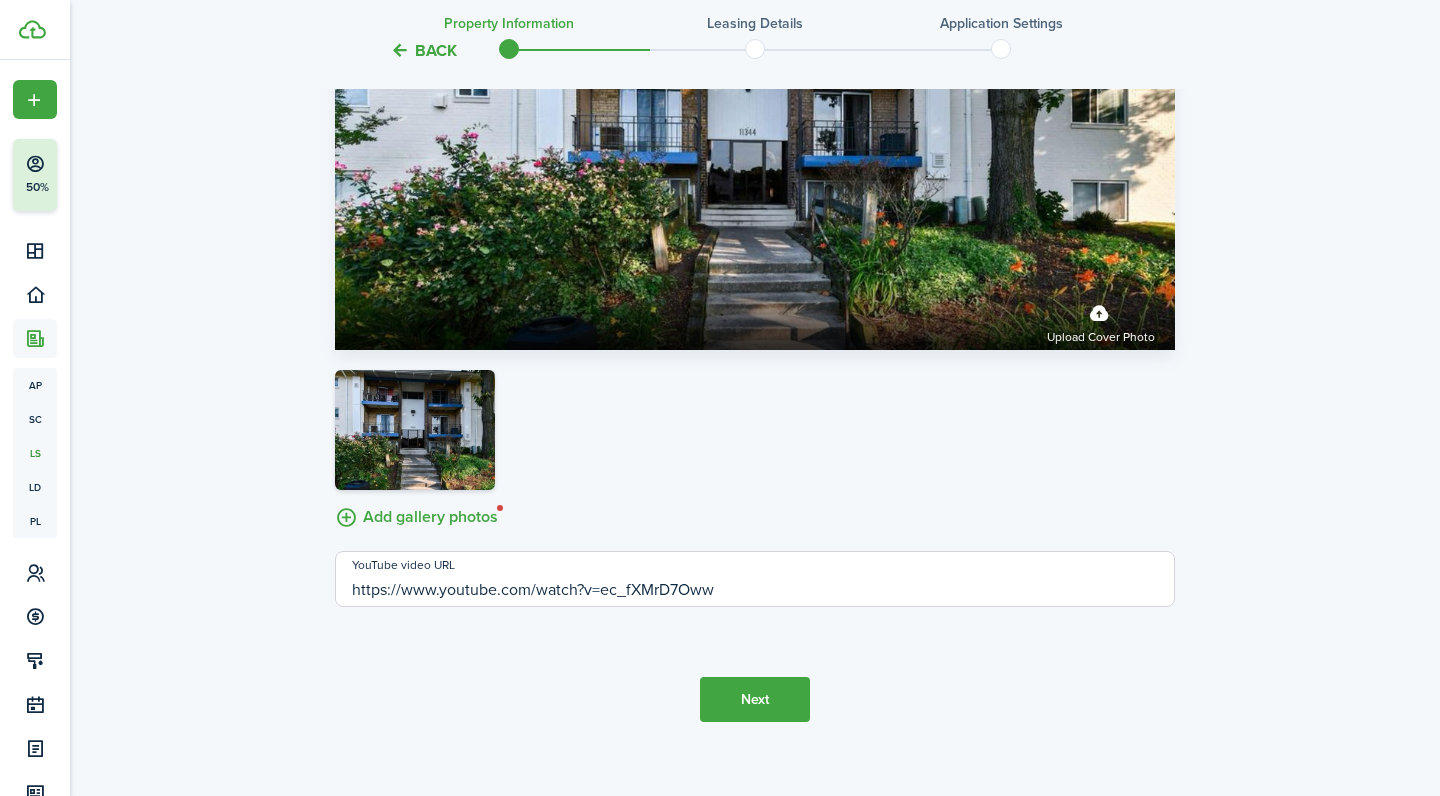 click on "Next" at bounding box center (755, 699) 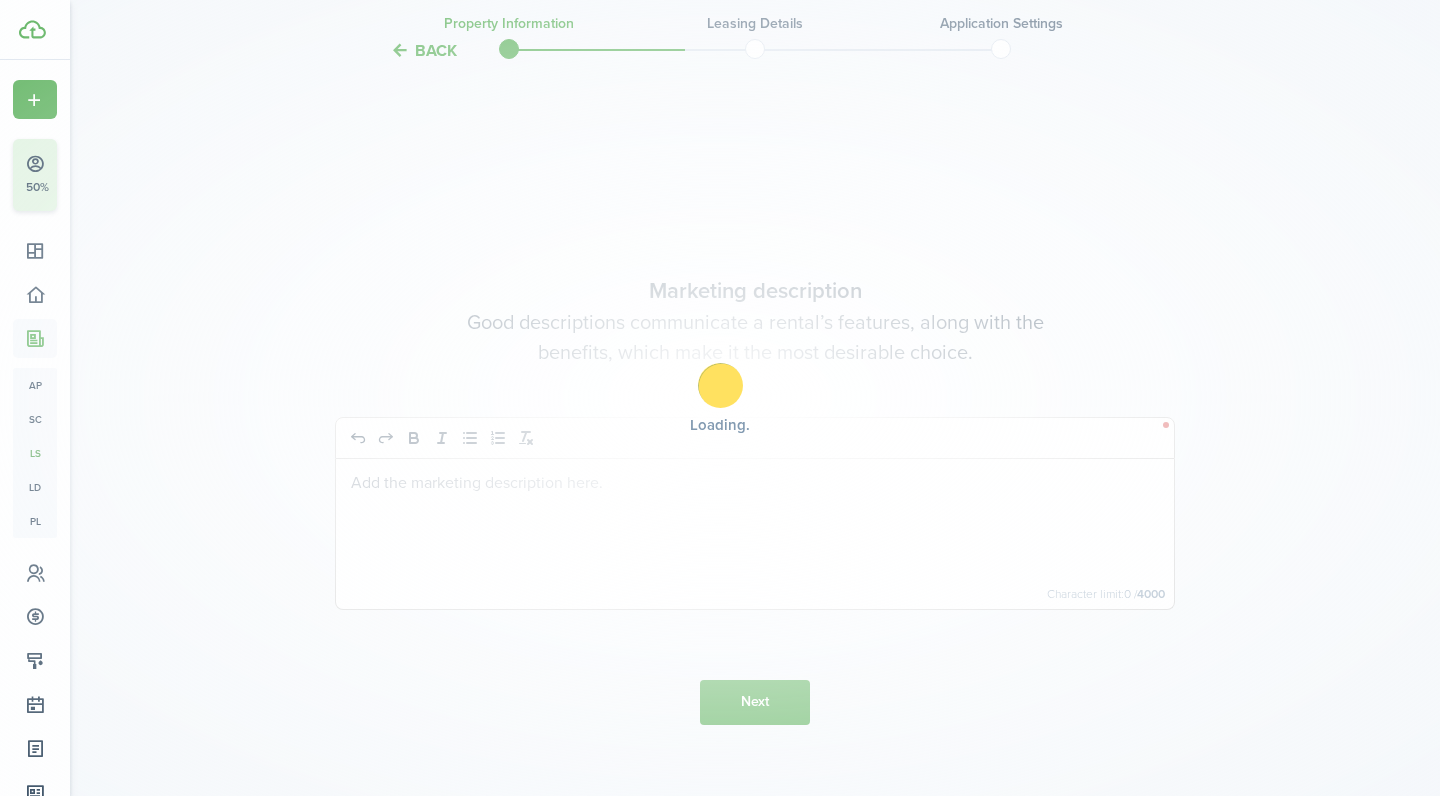 scroll, scrollTop: 4152, scrollLeft: 0, axis: vertical 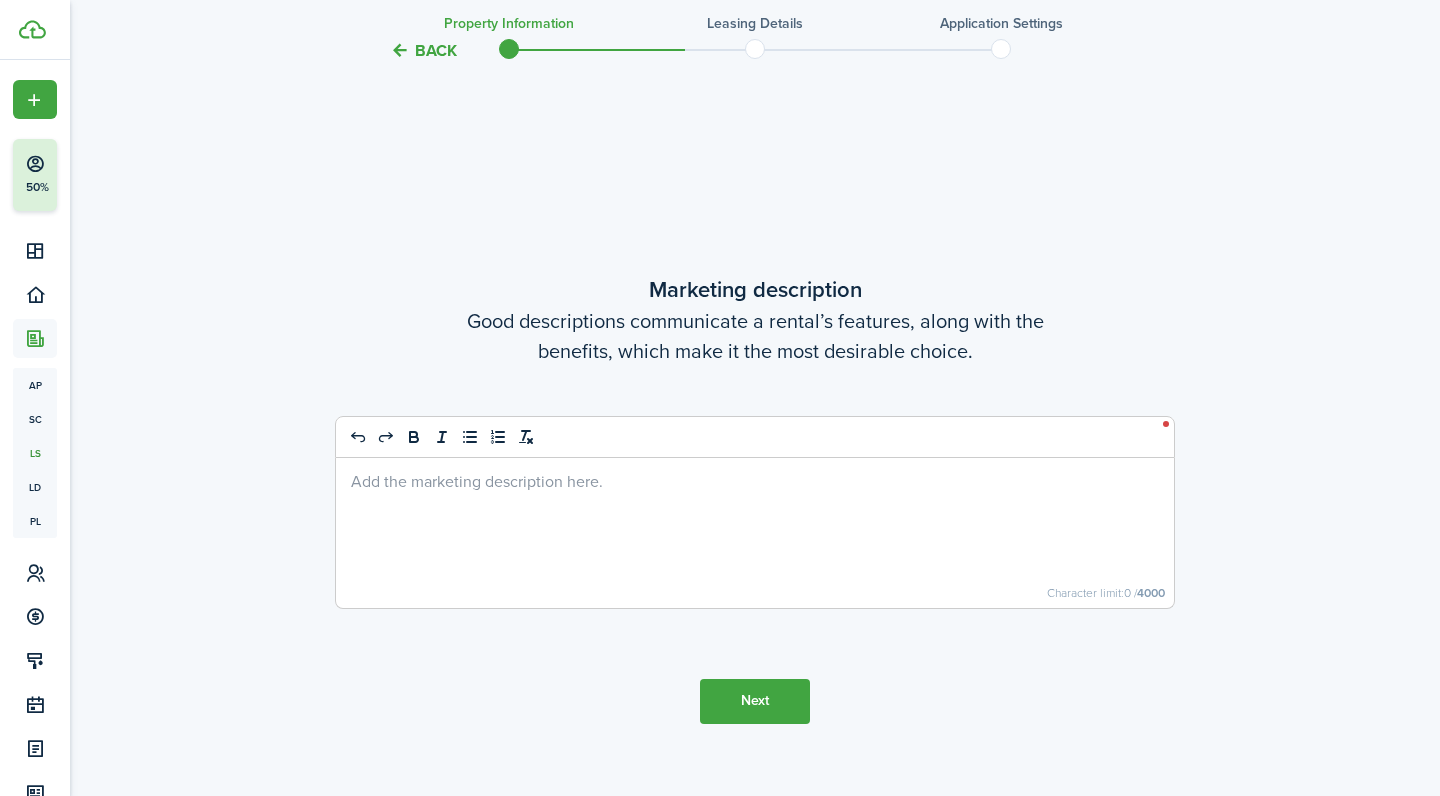 click on "Next" at bounding box center (755, 701) 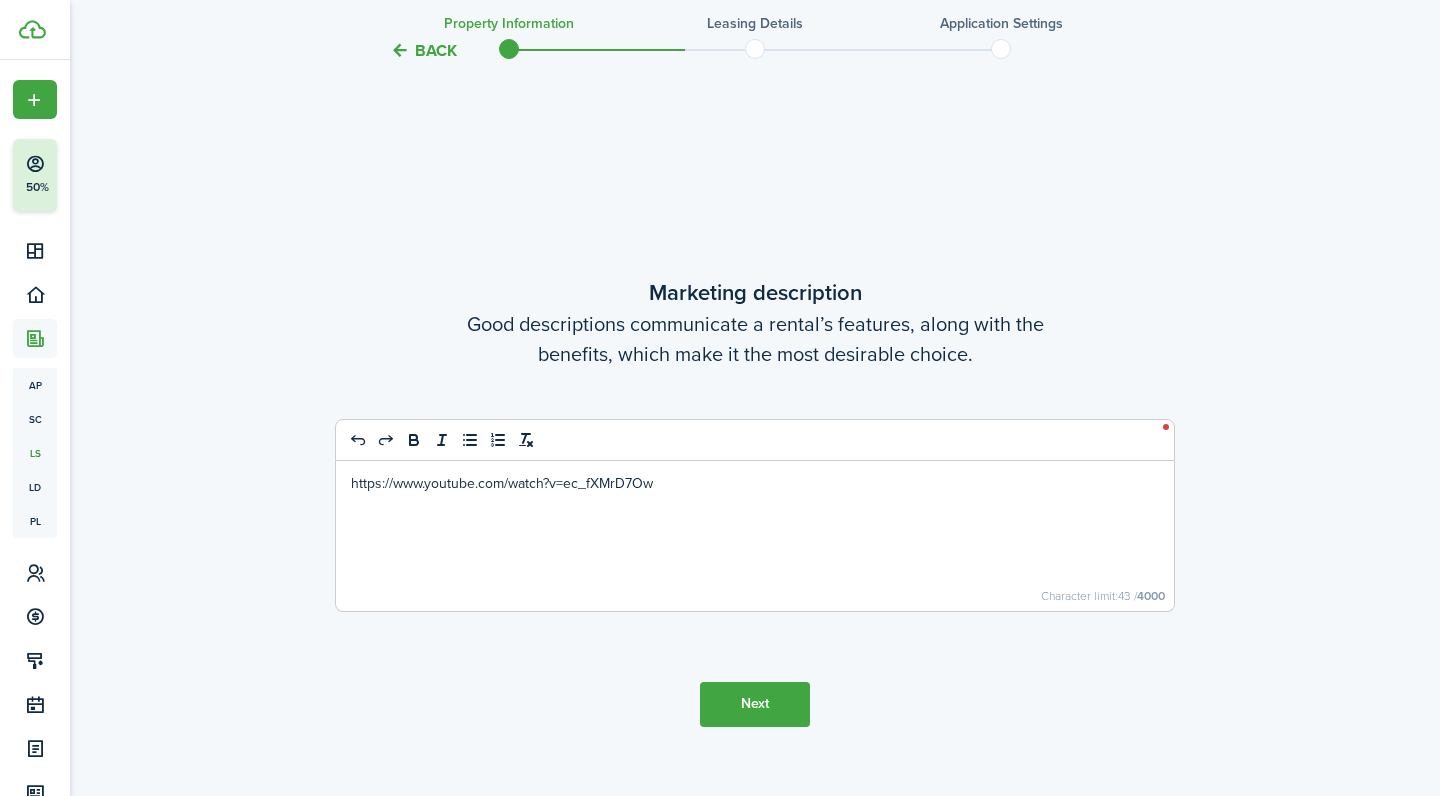 click on "https://www.youtube.com/watch?v=ec_fXMrD7Ow" at bounding box center [755, 536] 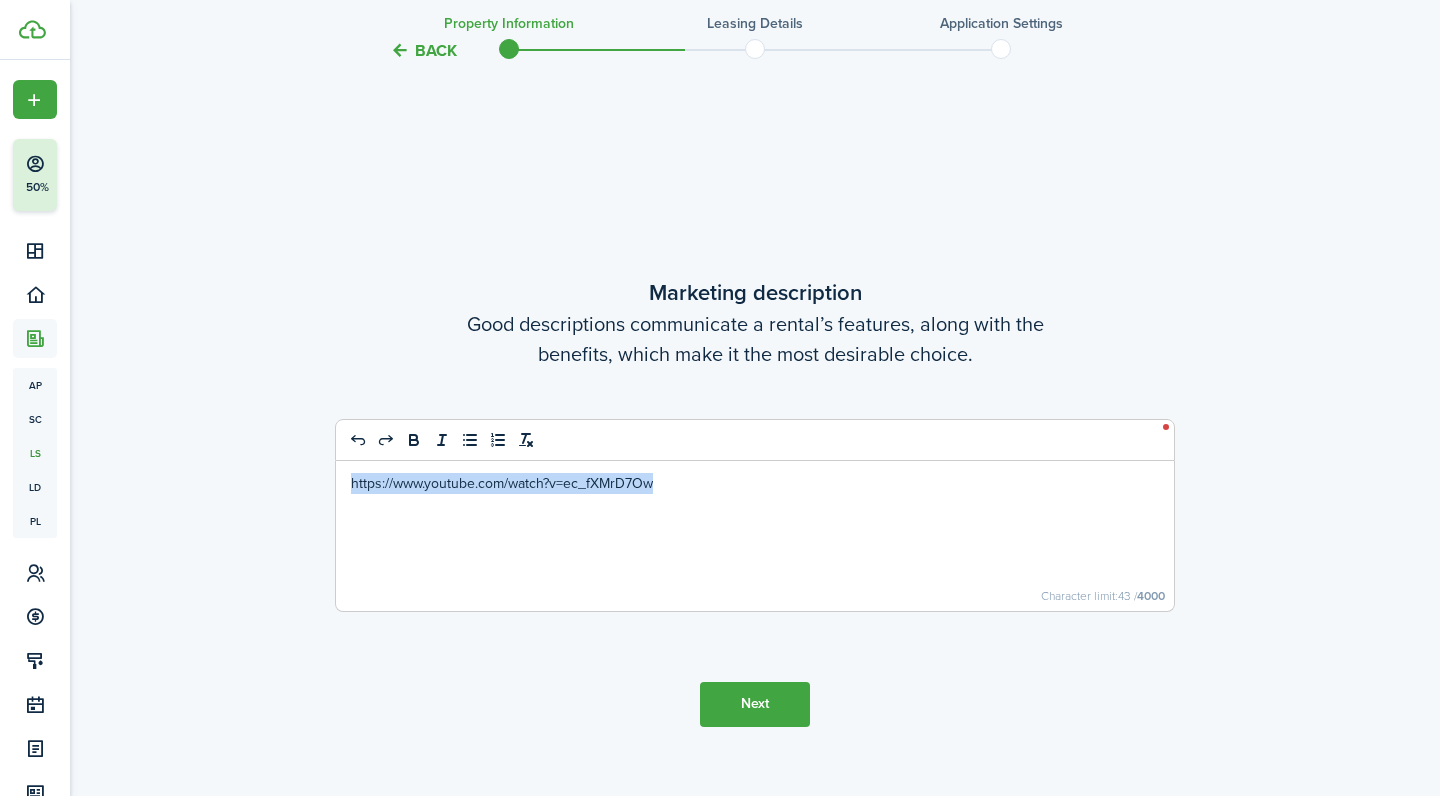 click on "https://www.youtube.com/watch?v=ec_fXMrD7Ow" at bounding box center (755, 536) 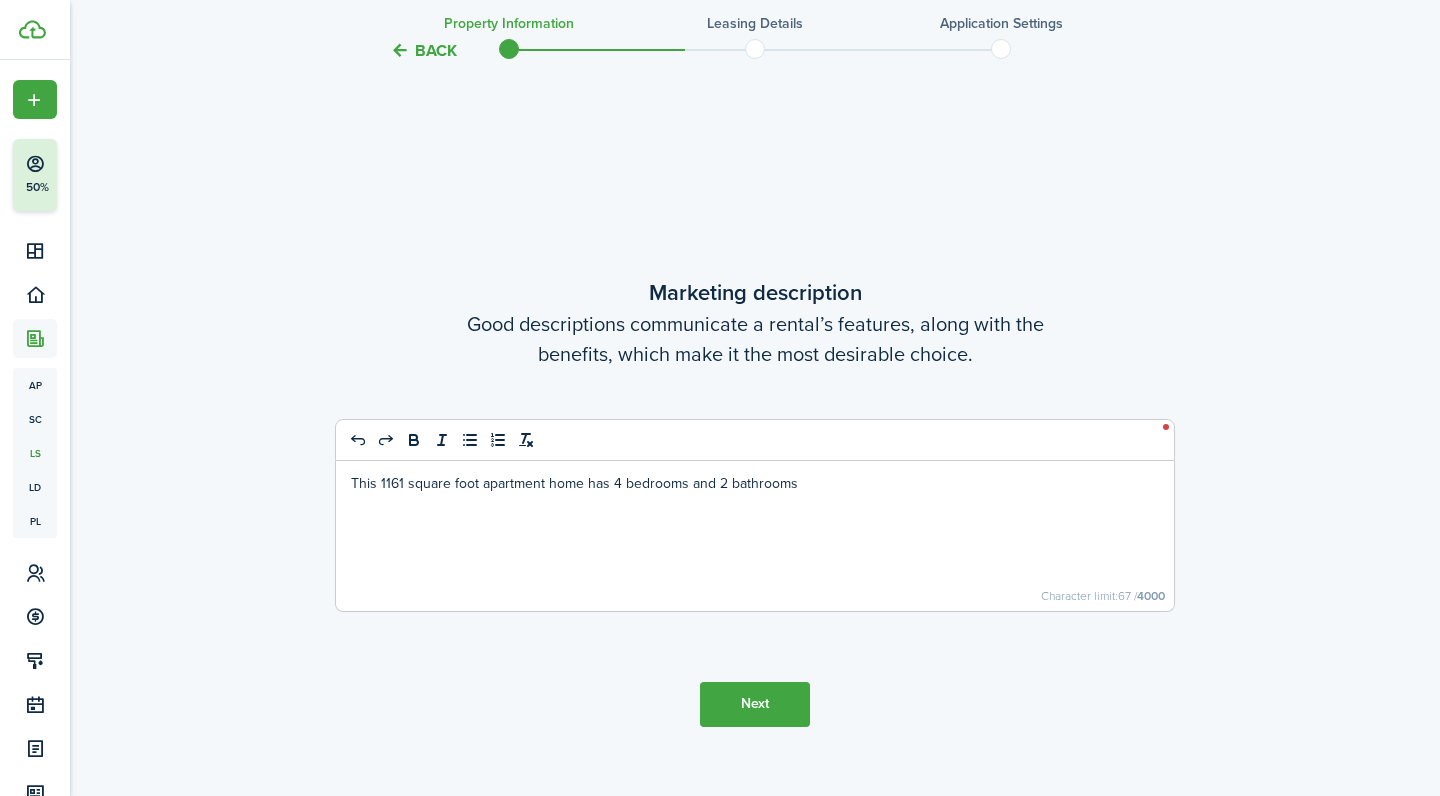click on "Next" at bounding box center [755, 704] 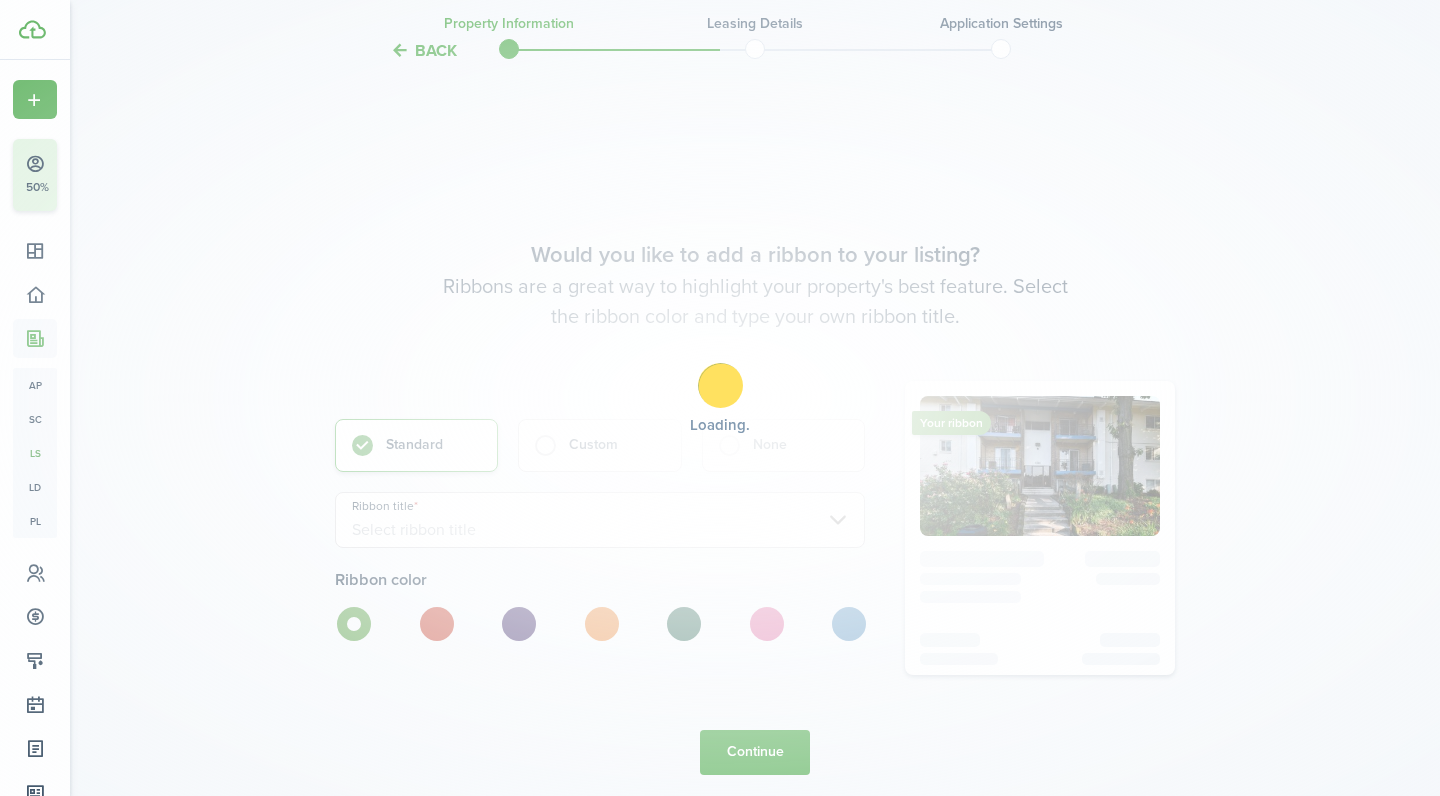 scroll, scrollTop: 4948, scrollLeft: 0, axis: vertical 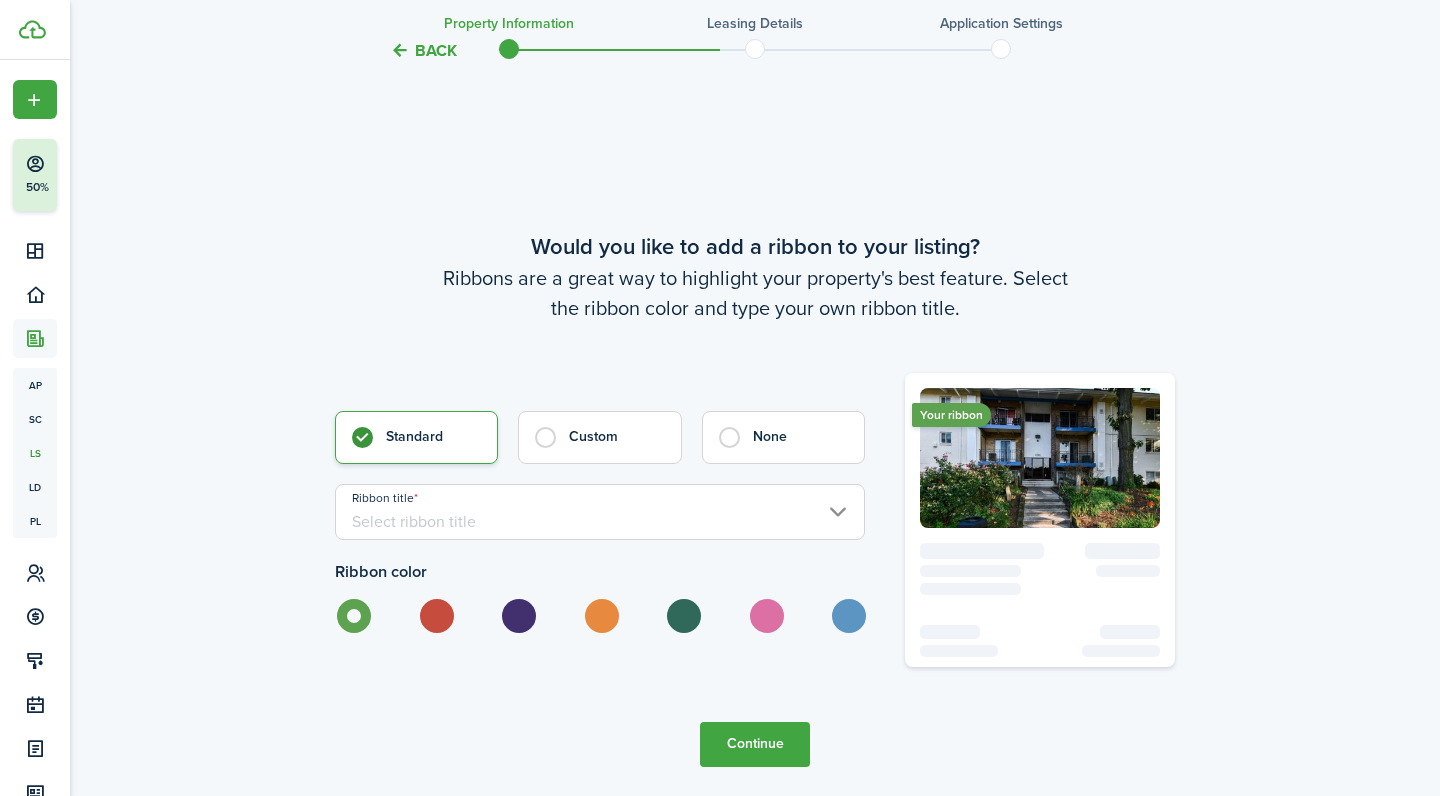 click on "Ribbon title" at bounding box center [600, 512] 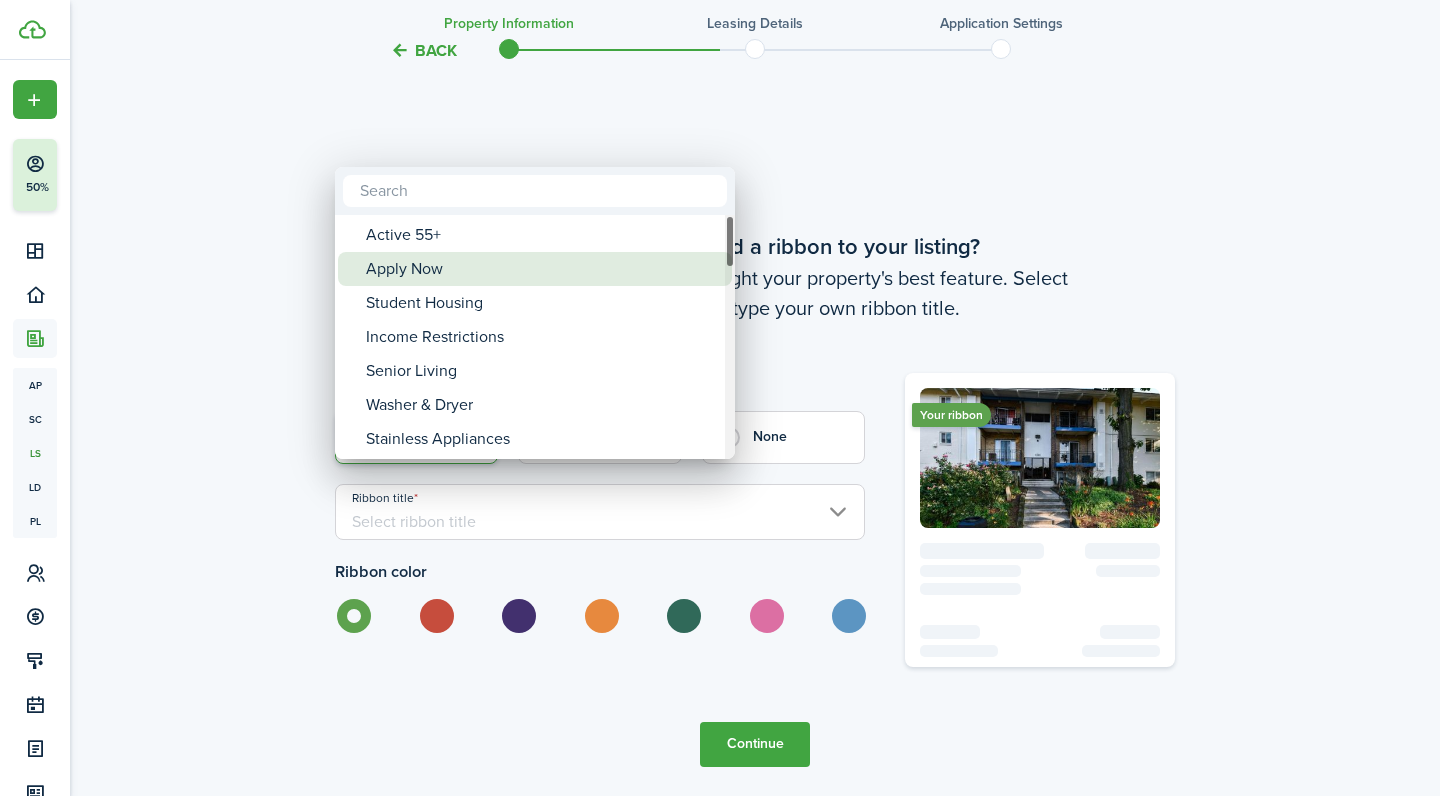 click on "Apply Now" at bounding box center [543, 269] 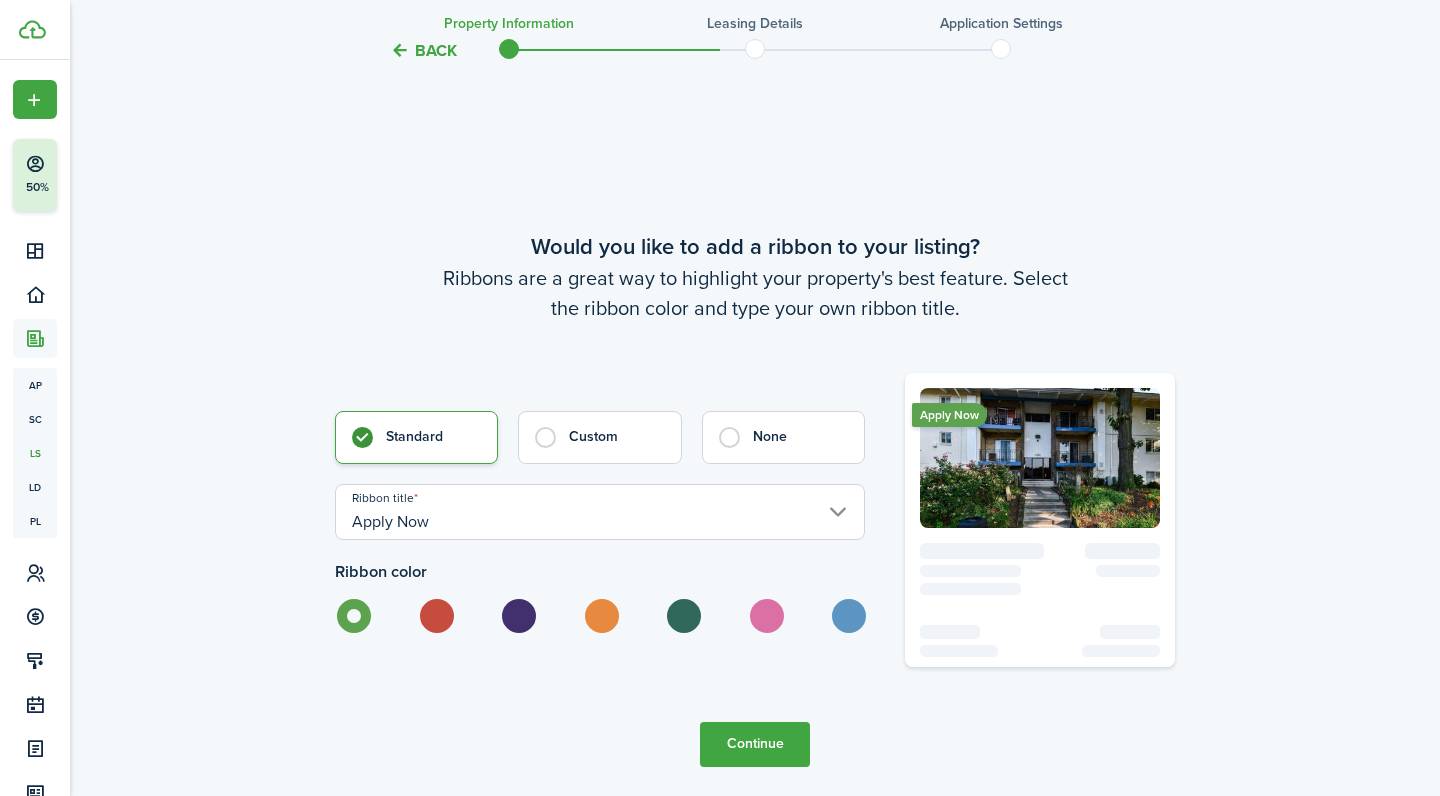 click on "Continue" at bounding box center [755, 744] 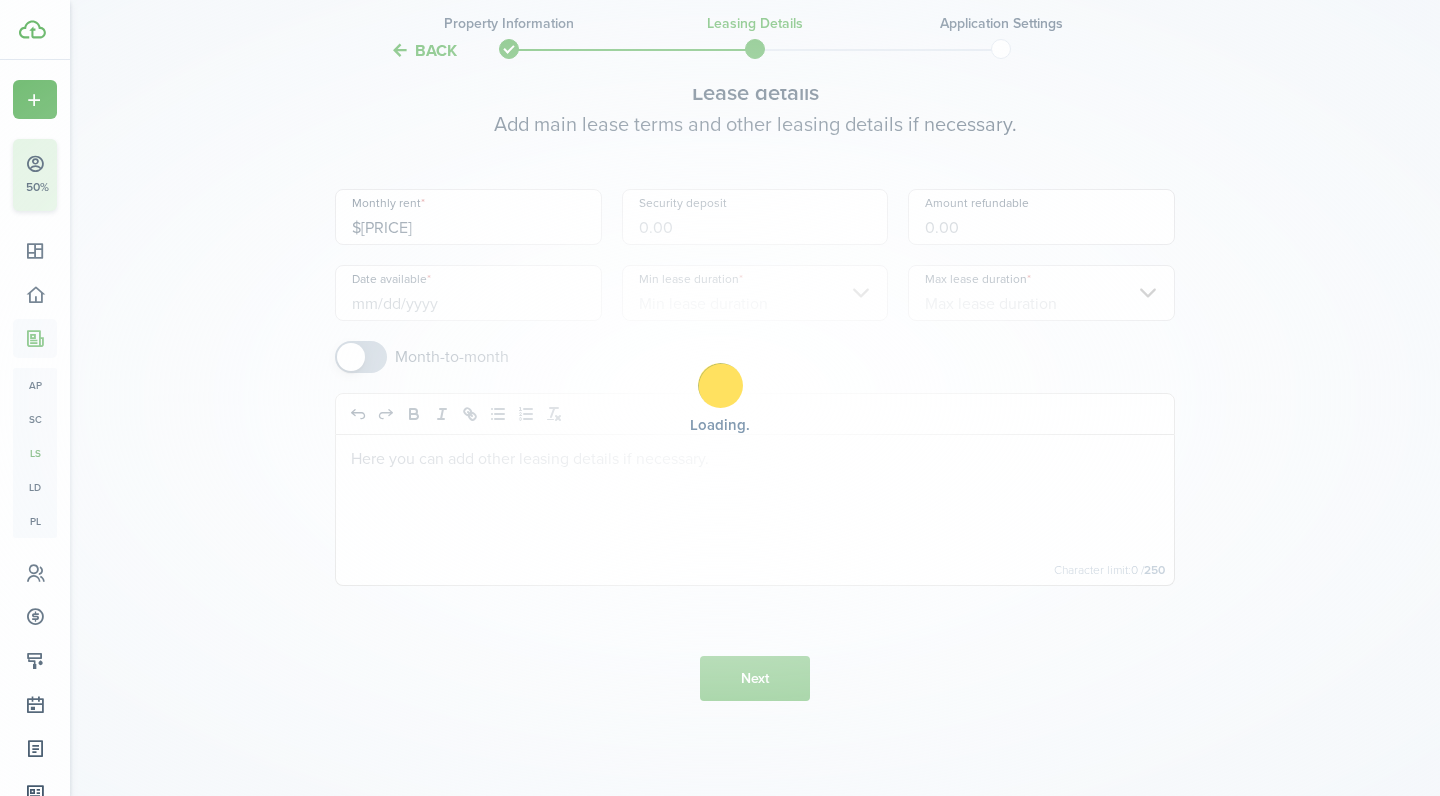 scroll, scrollTop: 0, scrollLeft: 0, axis: both 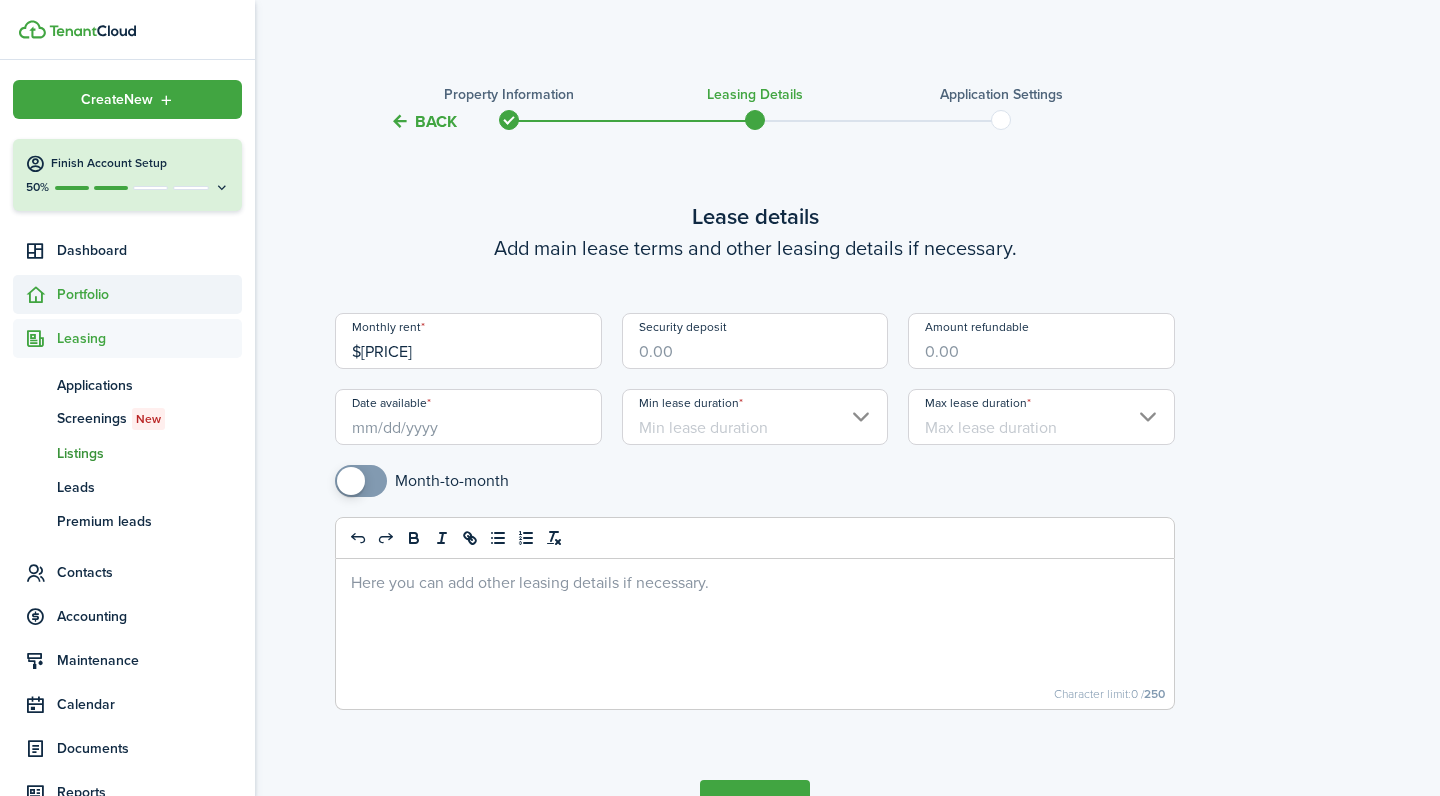 click at bounding box center [35, 294] 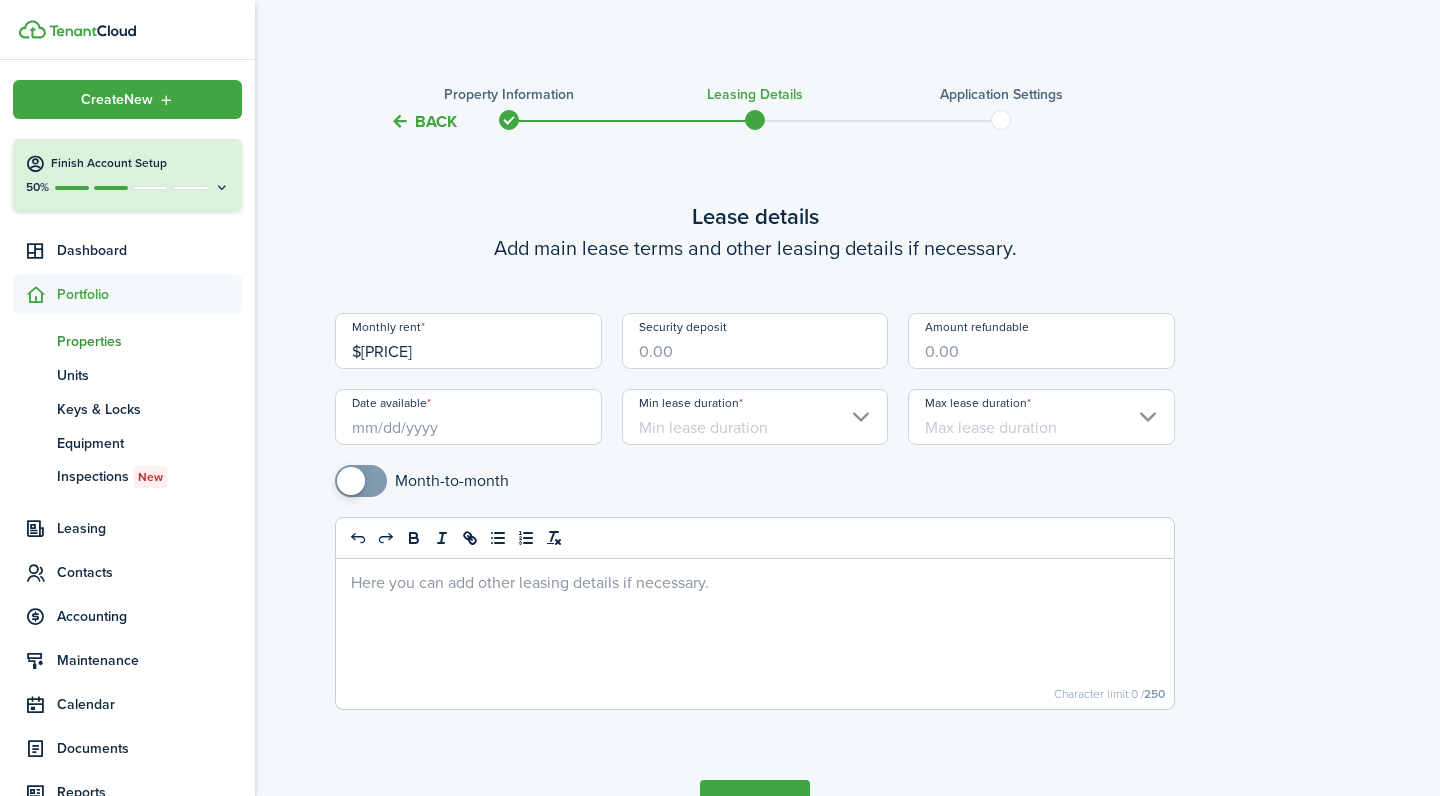 click on "Properties" at bounding box center (149, 341) 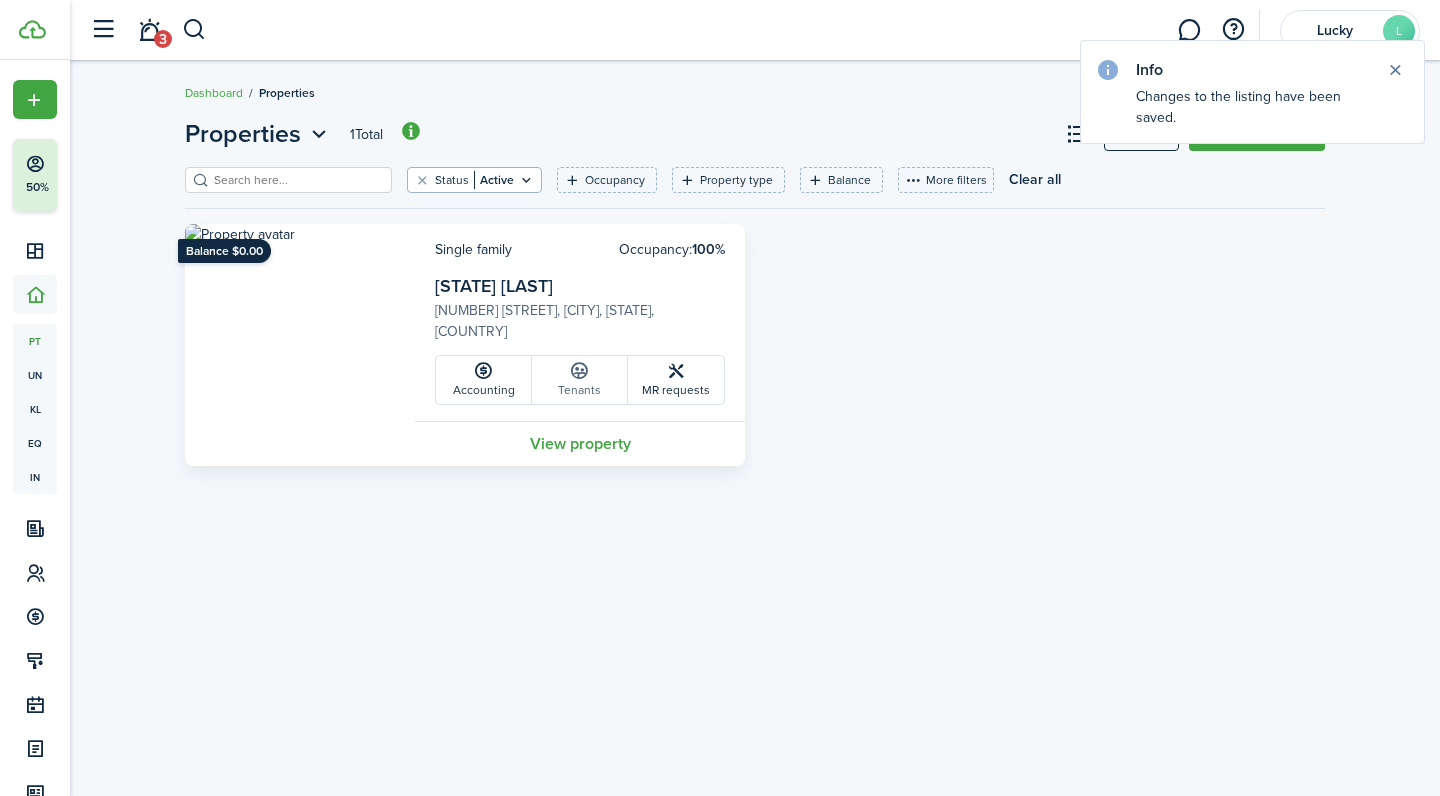 click on "Tenants" at bounding box center [580, 380] 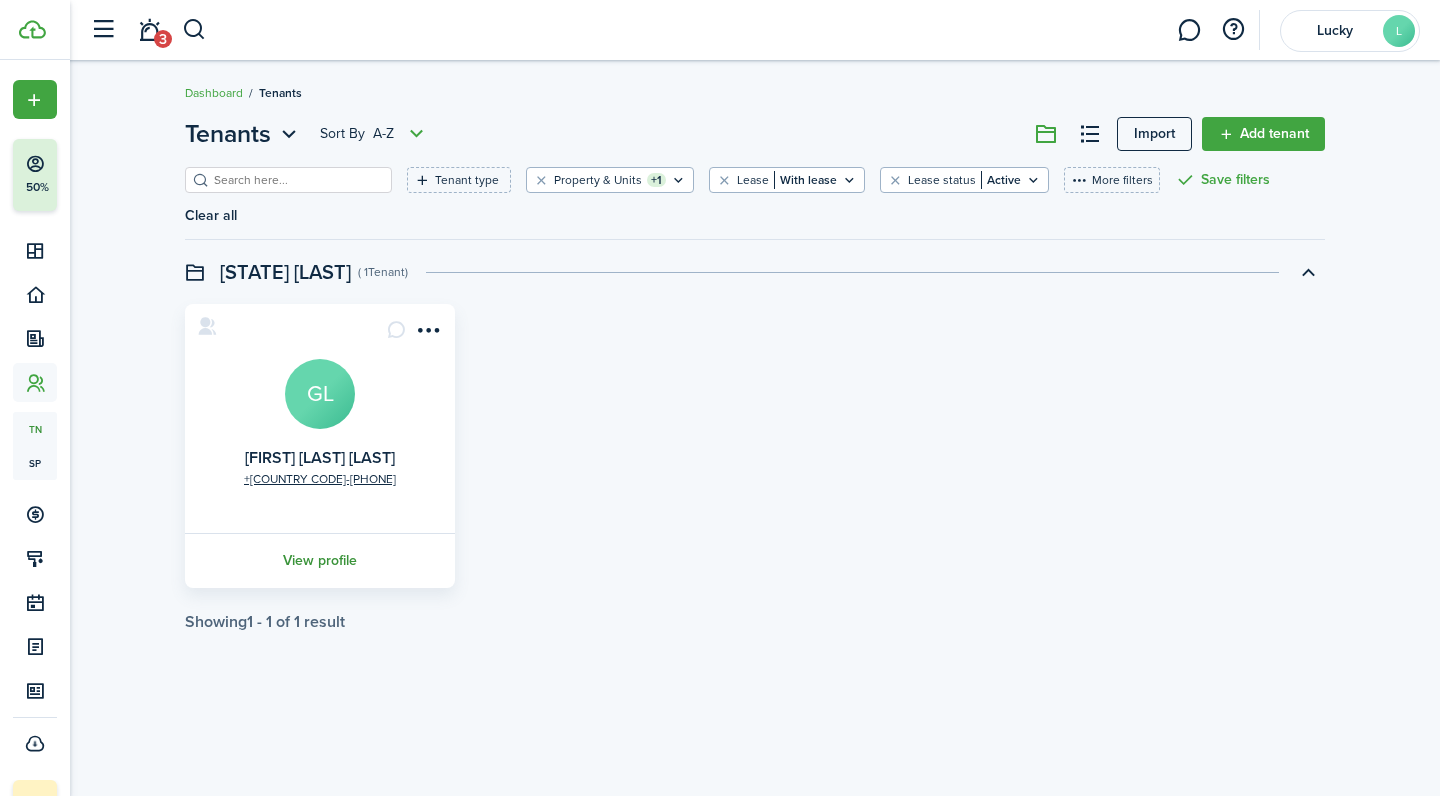 click on "View profile" at bounding box center (320, 560) 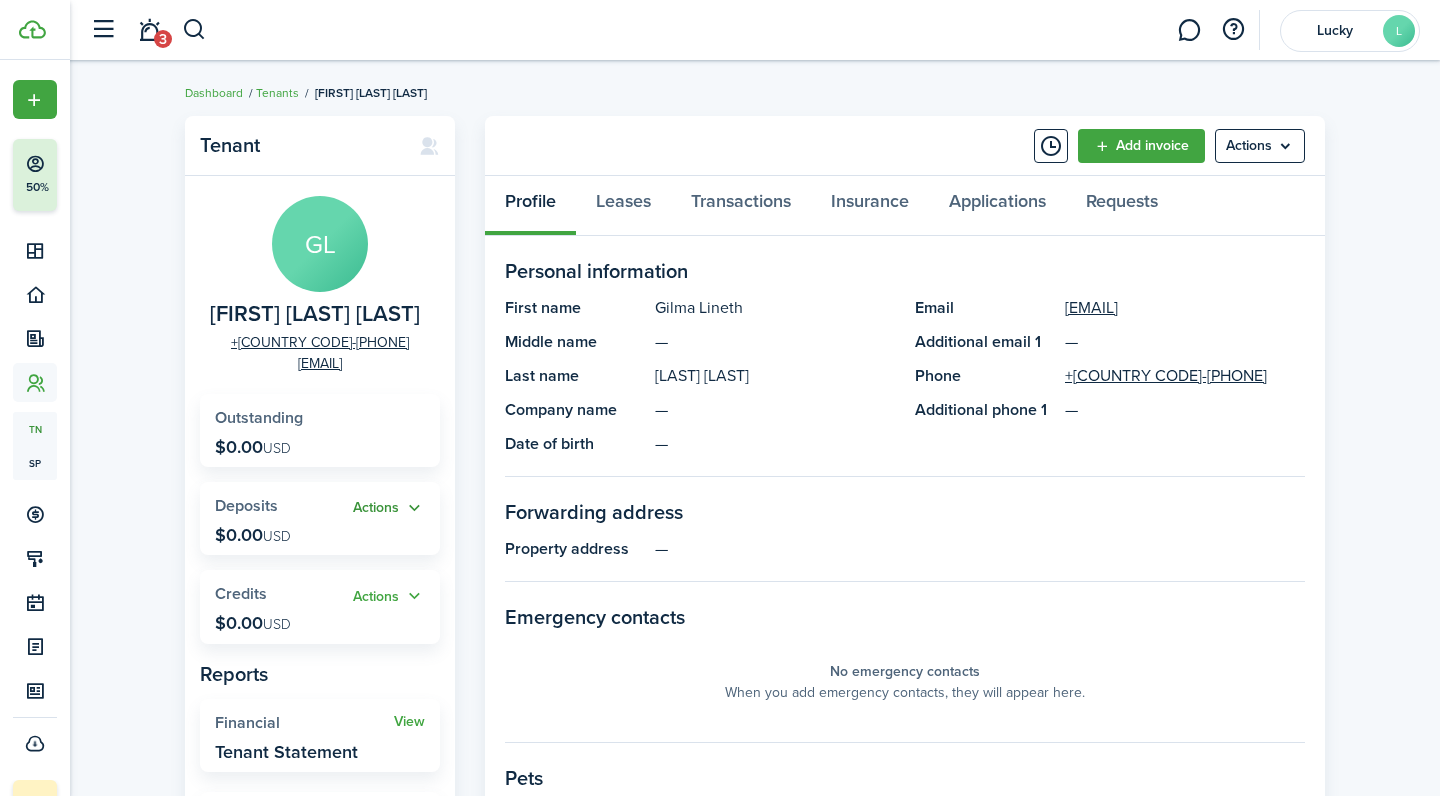 scroll, scrollTop: 2, scrollLeft: 0, axis: vertical 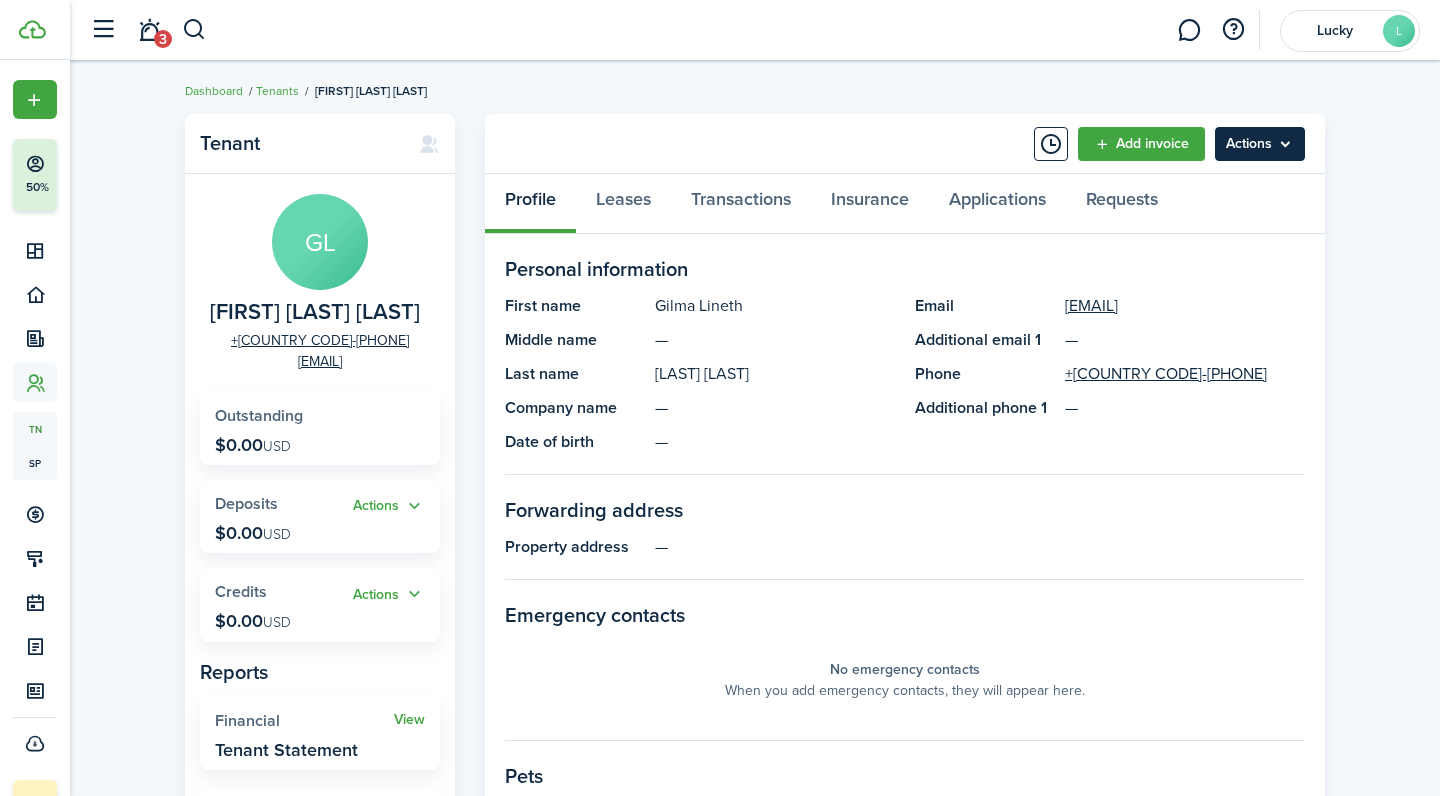 click on "Actions" at bounding box center (1260, 144) 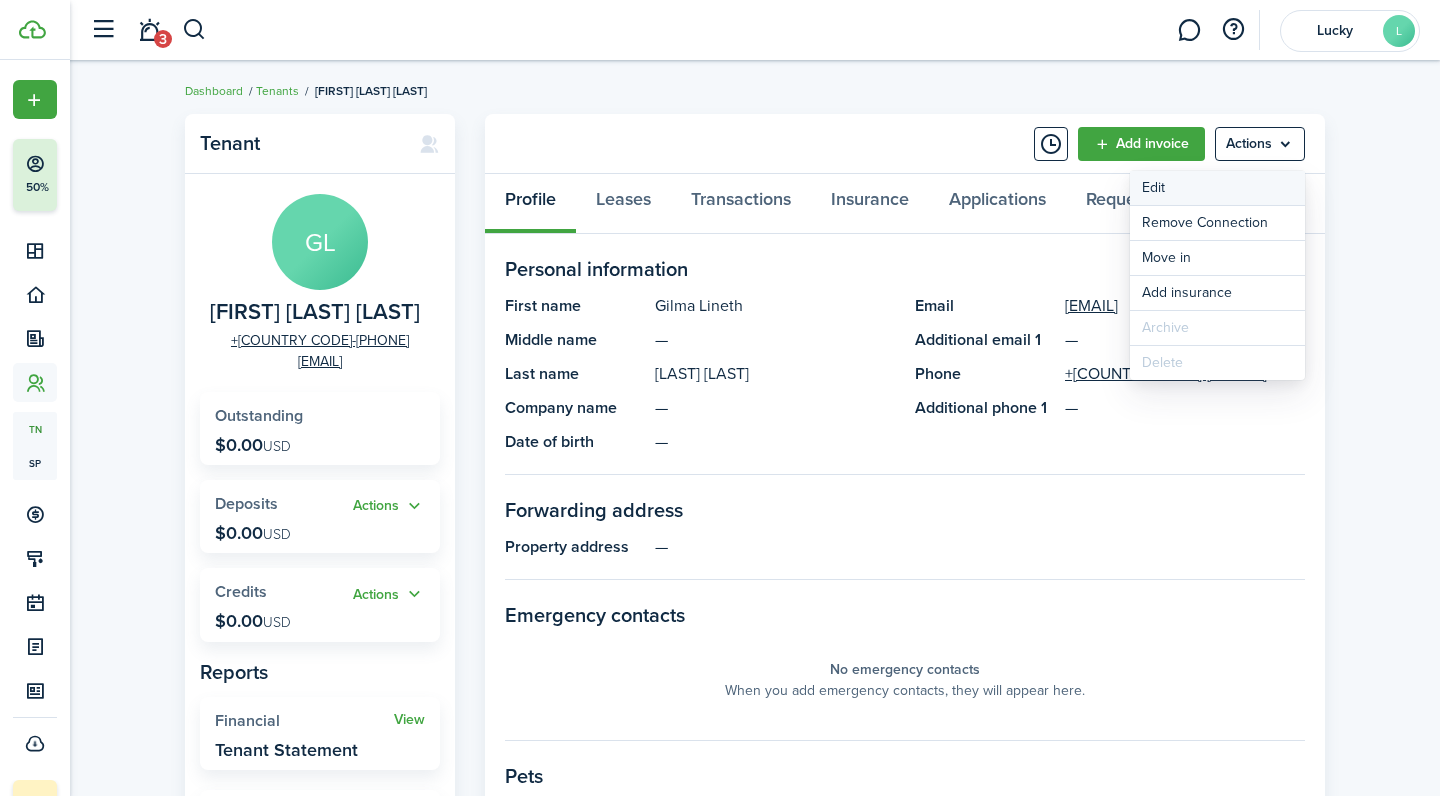 click on "Edit" at bounding box center (1217, 188) 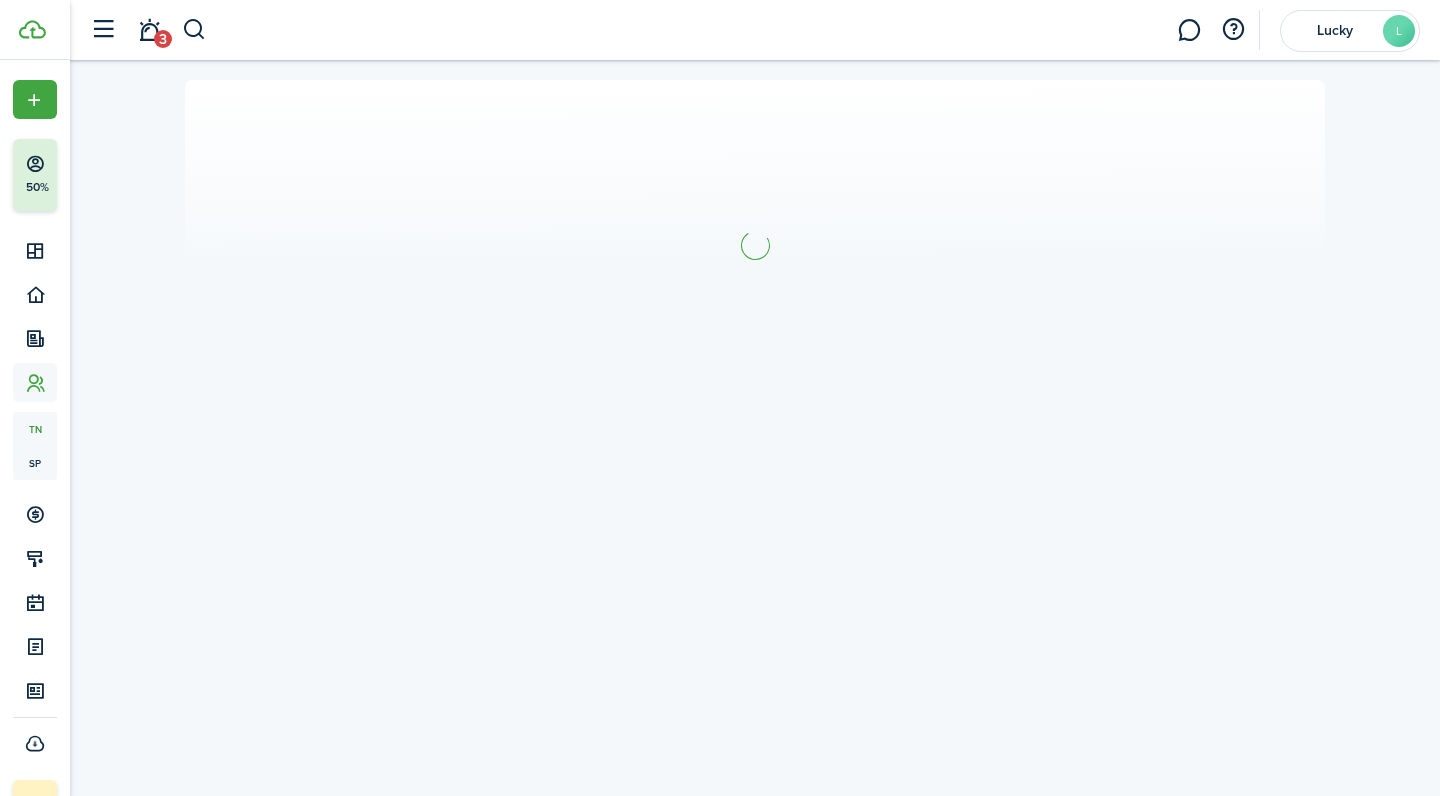 scroll, scrollTop: 0, scrollLeft: 0, axis: both 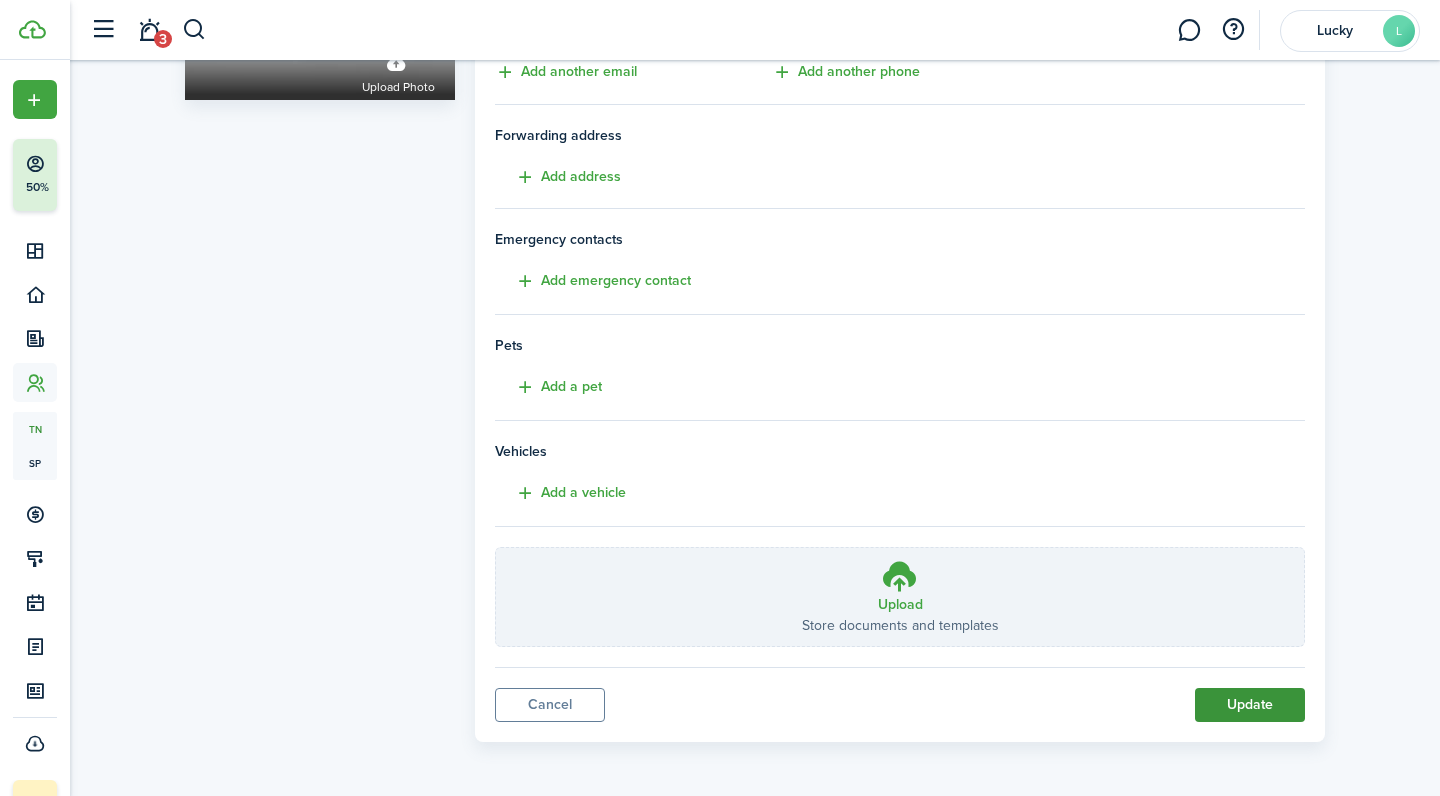 type on "[LAST]" 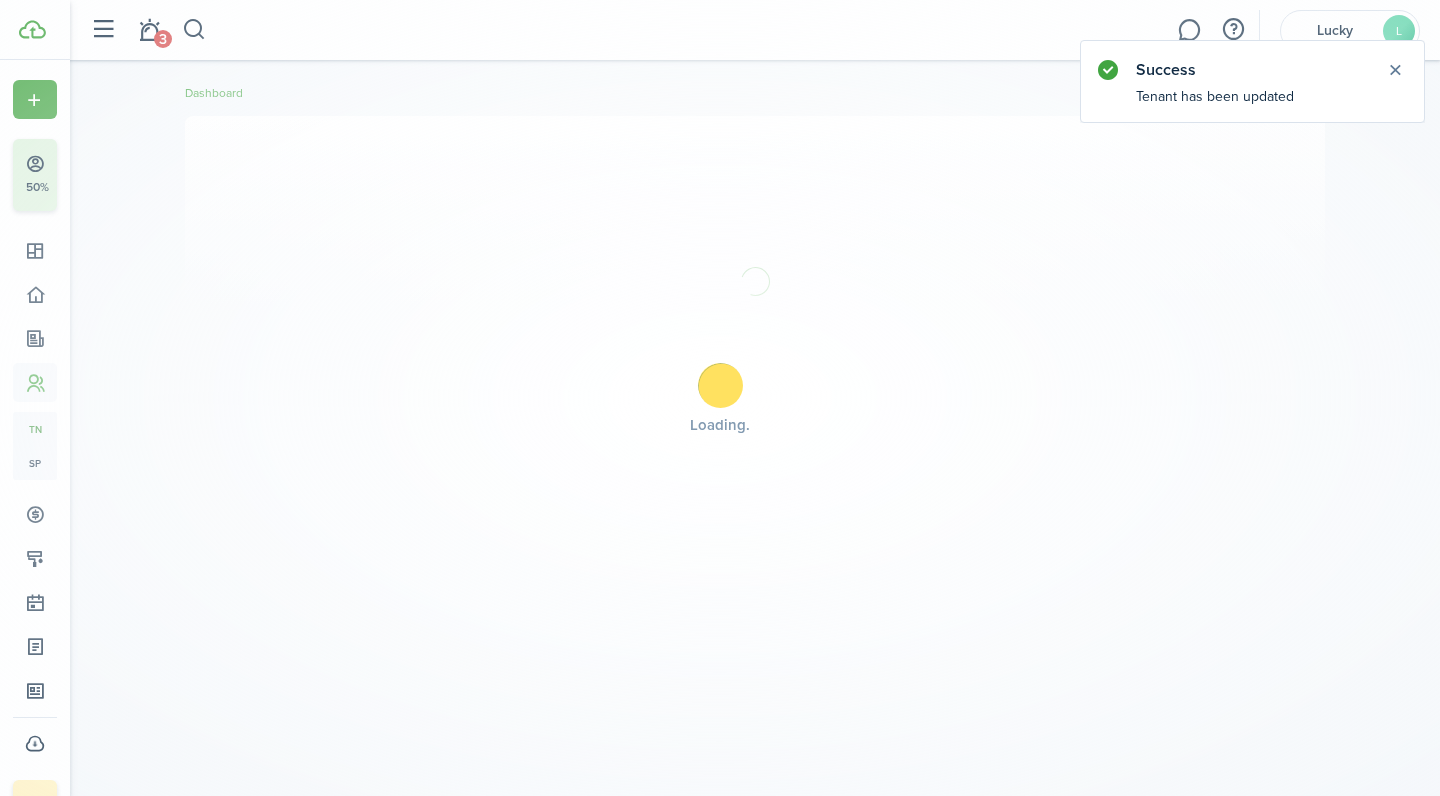 scroll, scrollTop: 0, scrollLeft: 0, axis: both 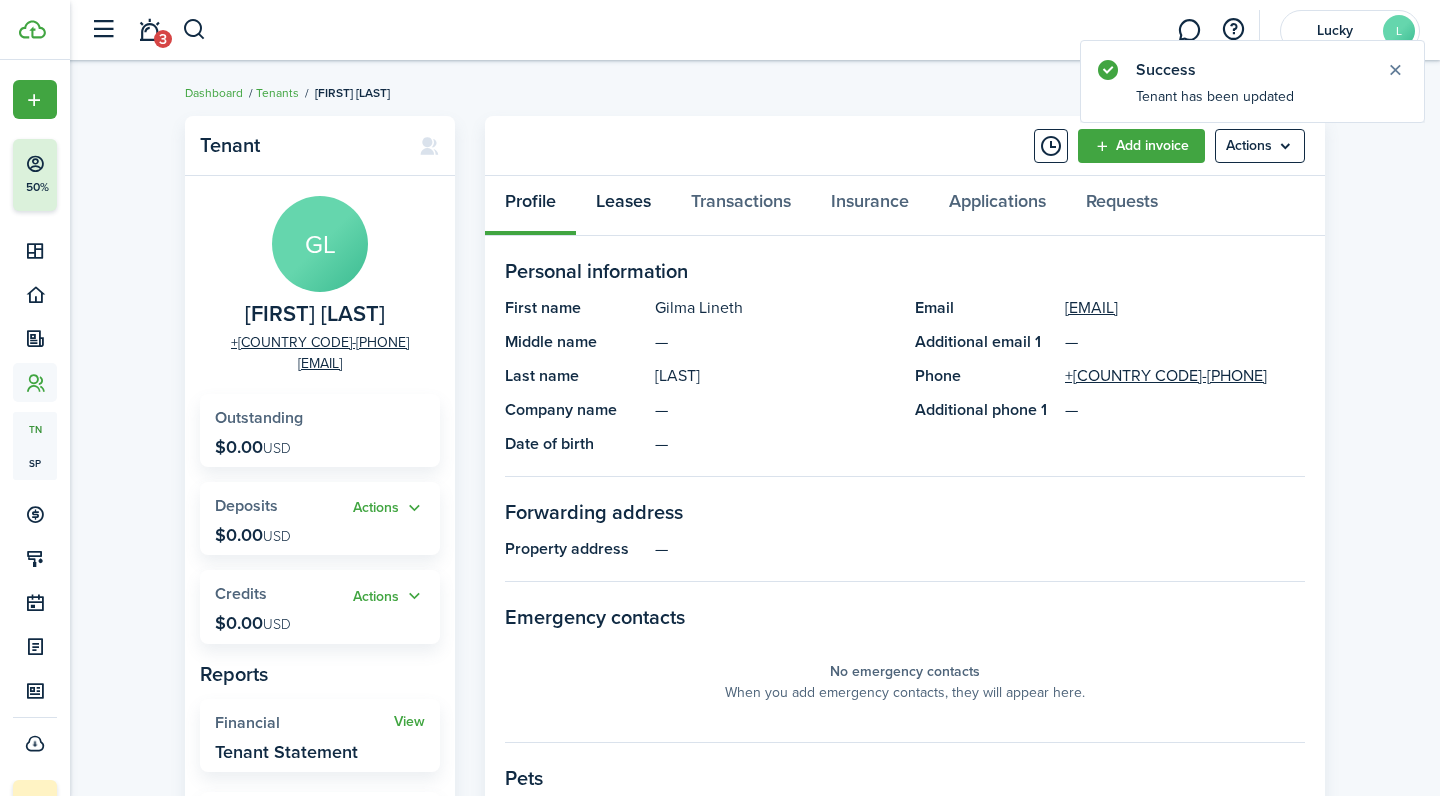 click on "Leases" at bounding box center (623, 206) 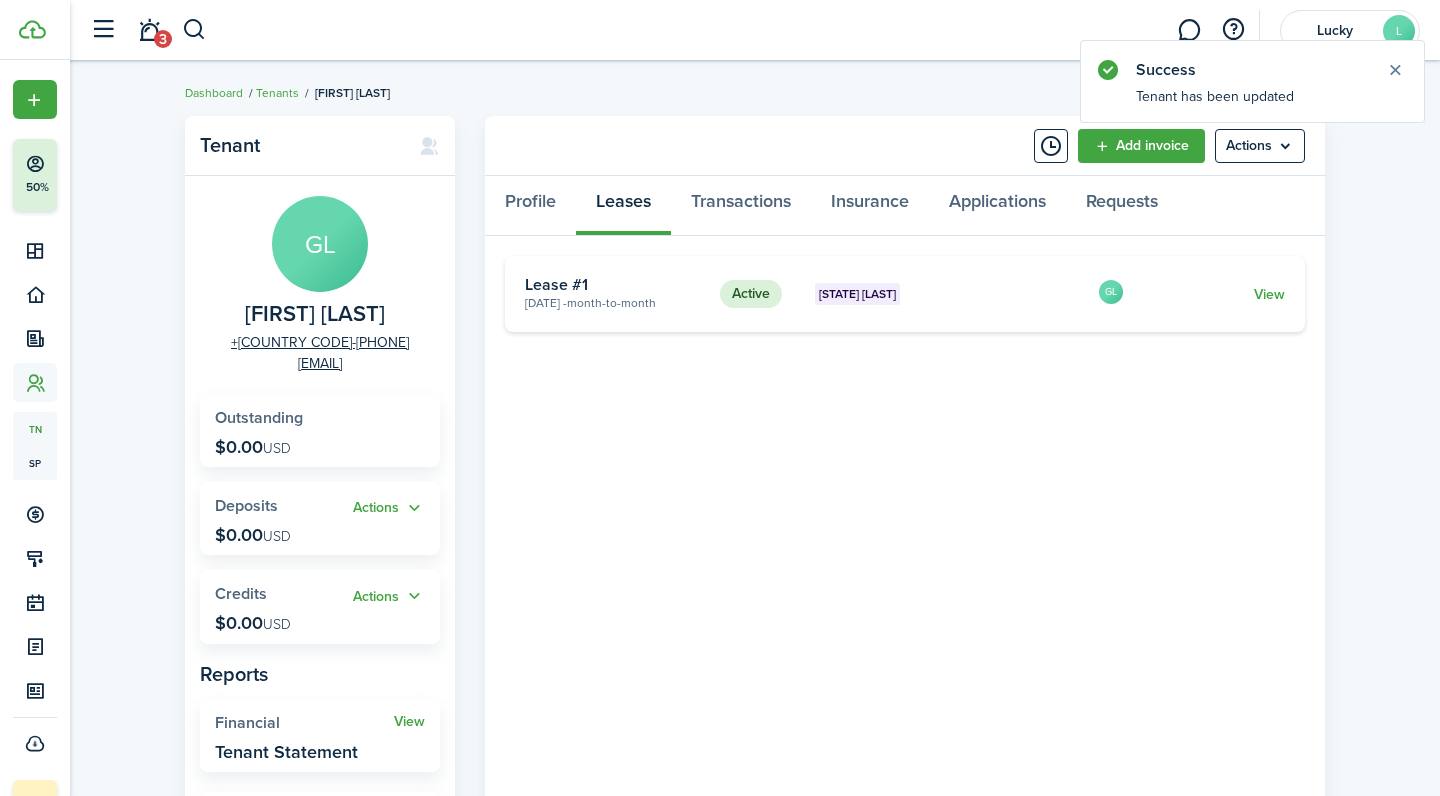 click on "View" at bounding box center [1218, 294] 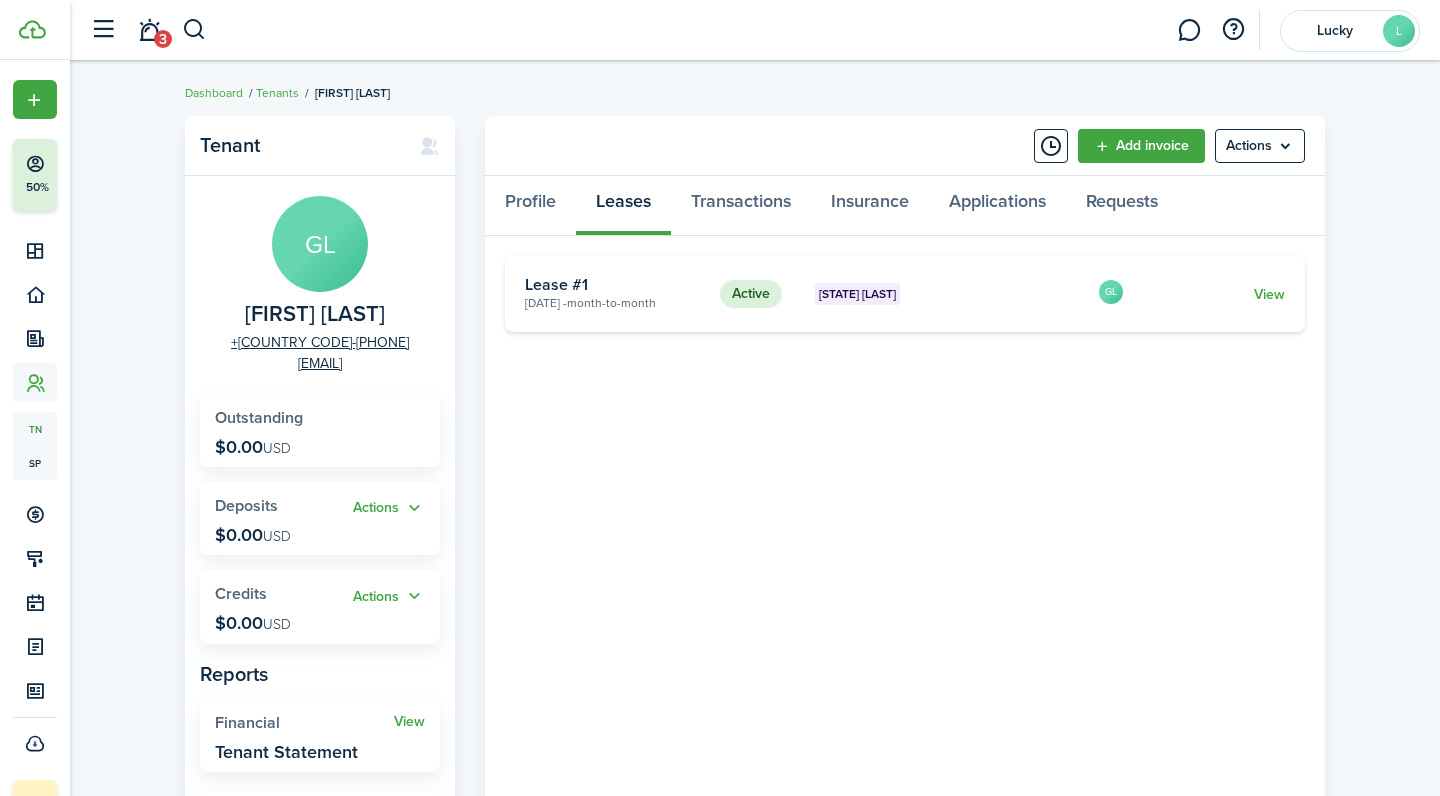click on "Active   [STATE] [LAST]   [DATE] -   Month-to-month  Lease #[NUMBER]  GL   View" at bounding box center (905, 294) 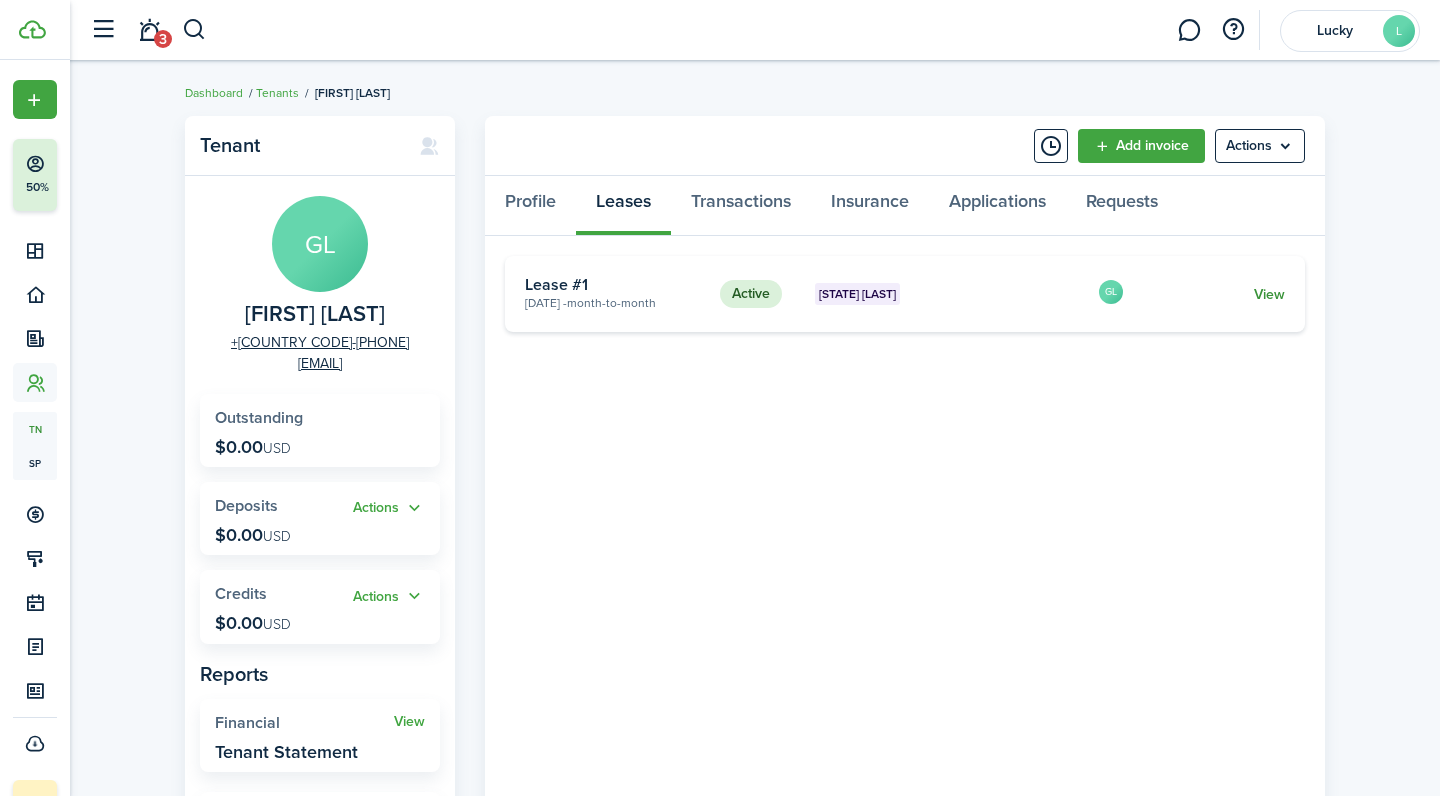 click on "View" at bounding box center [1269, 294] 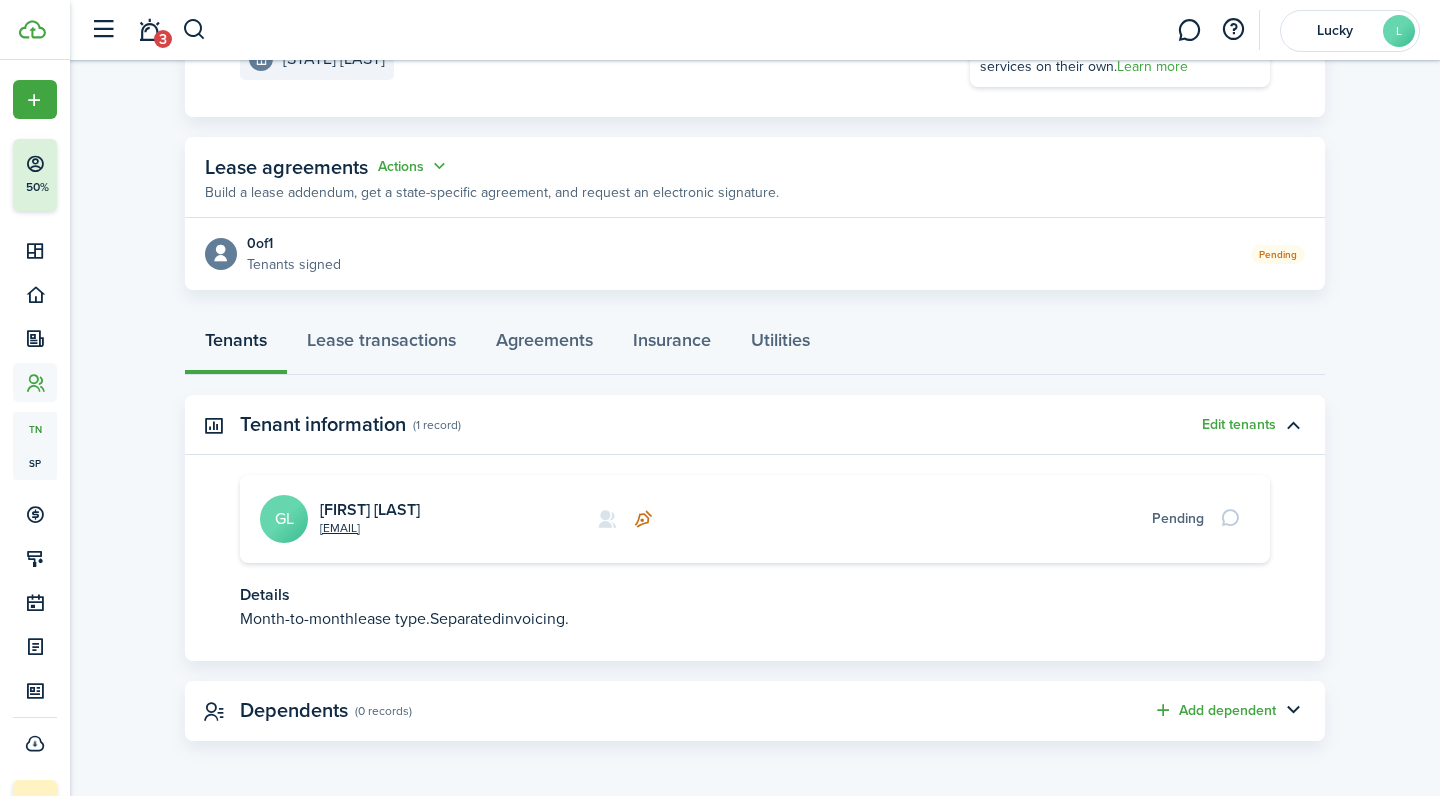 scroll, scrollTop: 290, scrollLeft: 0, axis: vertical 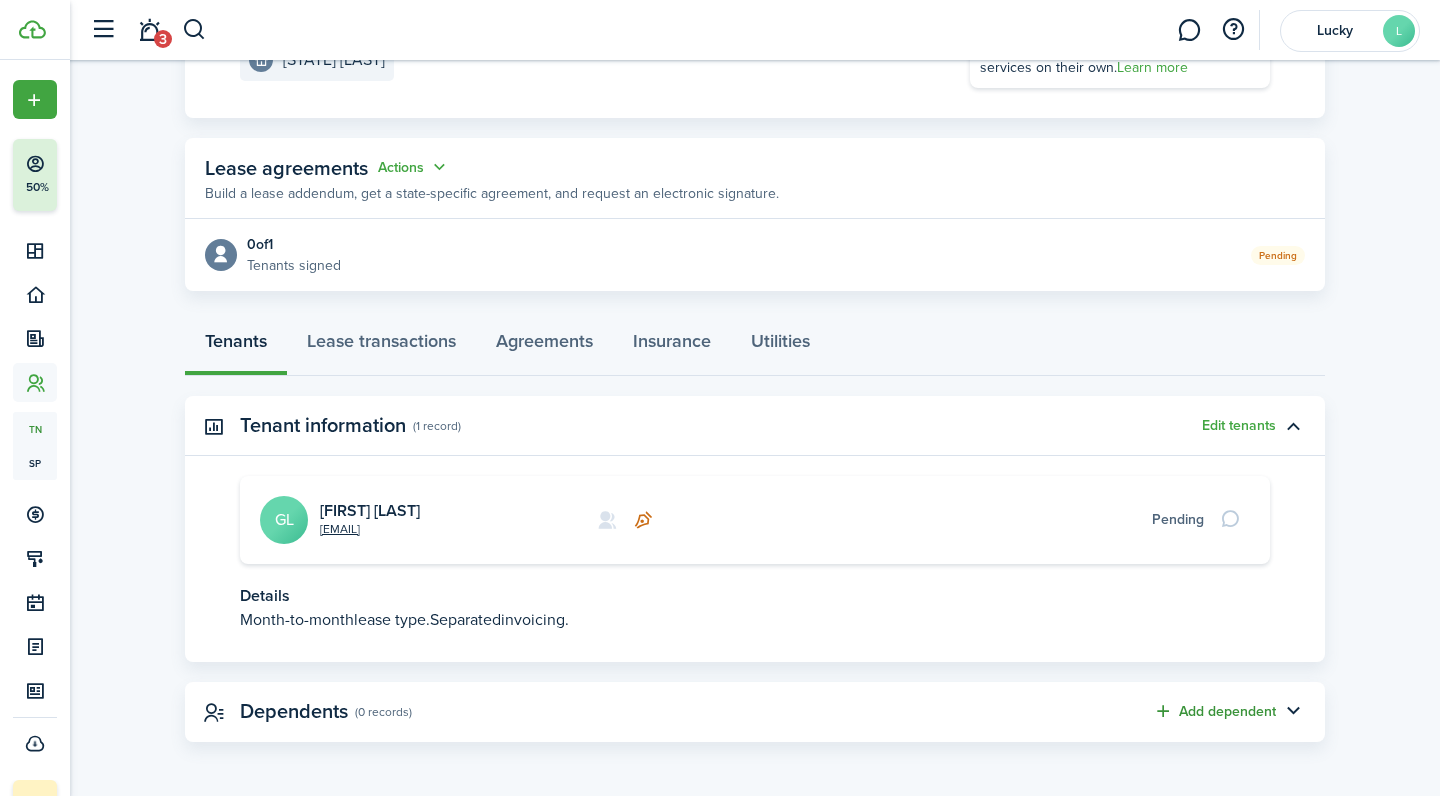 click on "Add dependent" at bounding box center (1214, 711) 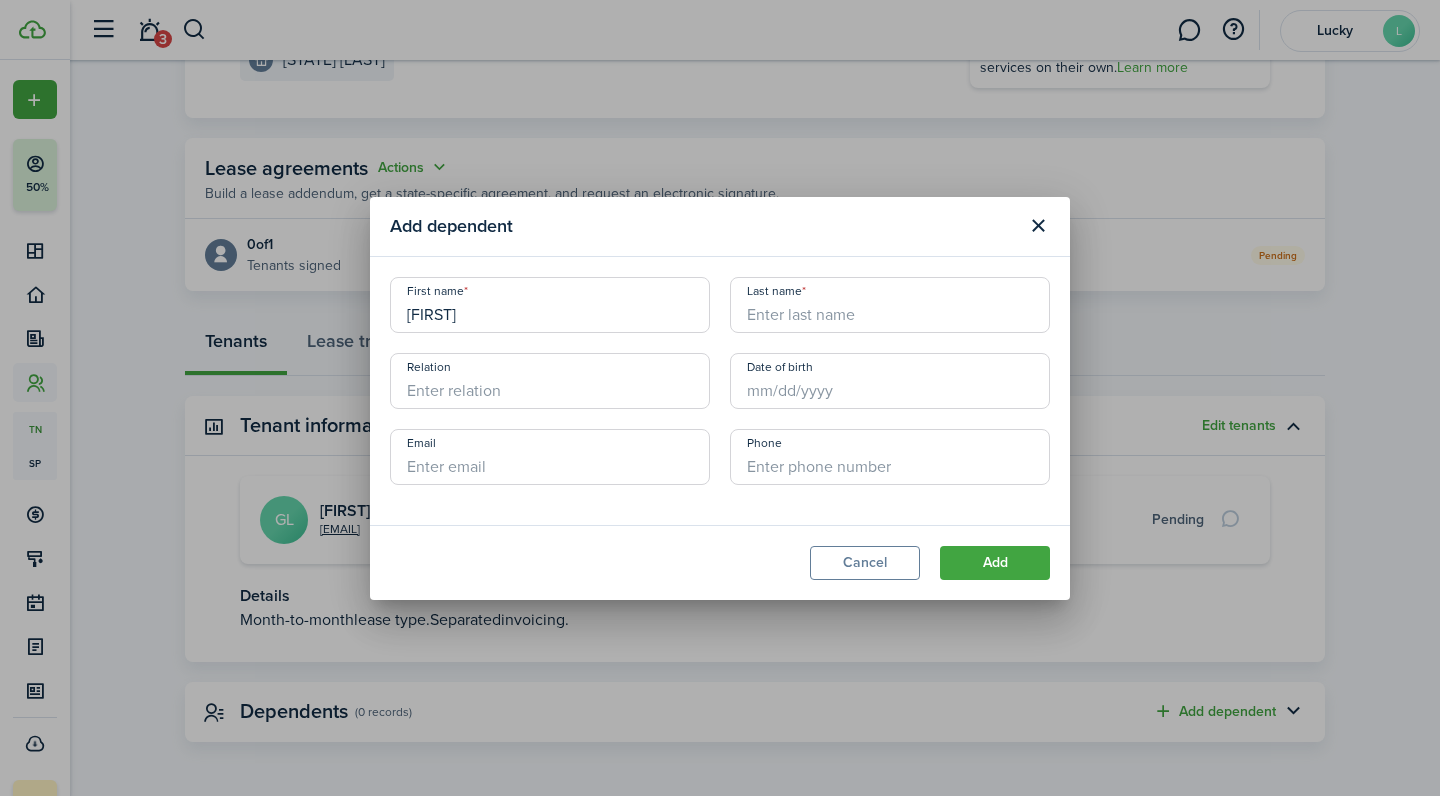 type on "[FIRST]" 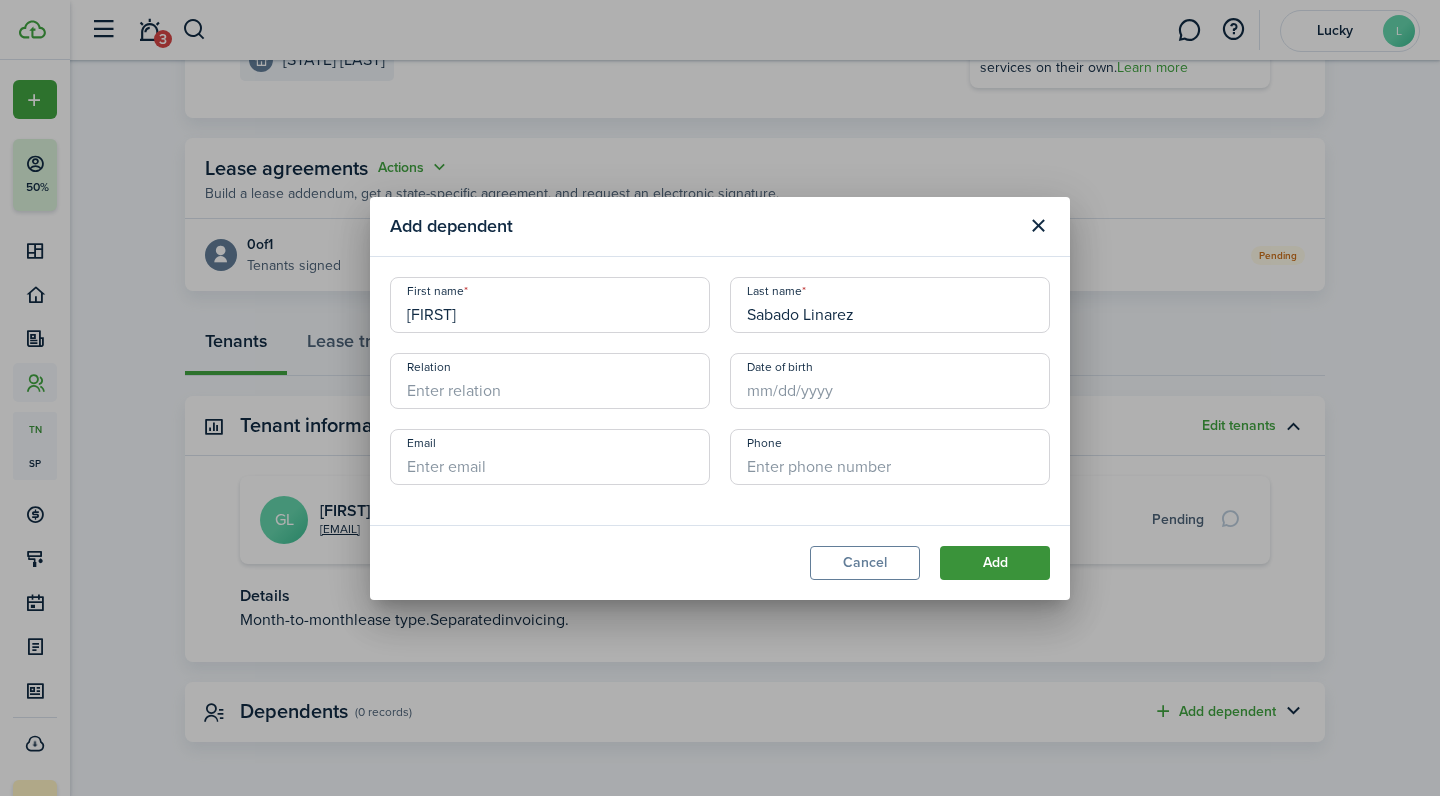 type on "Sabado Linarez" 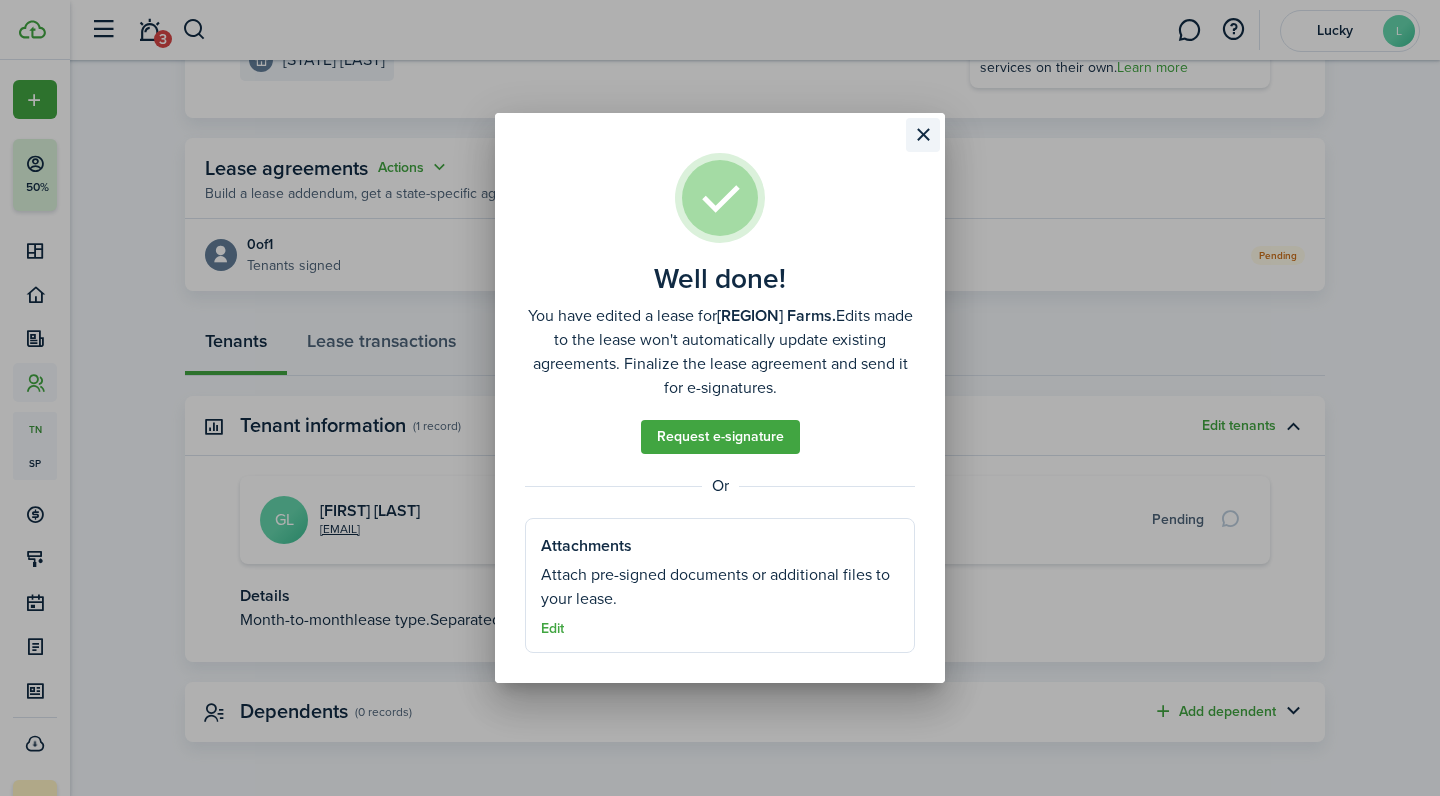 click at bounding box center [923, 135] 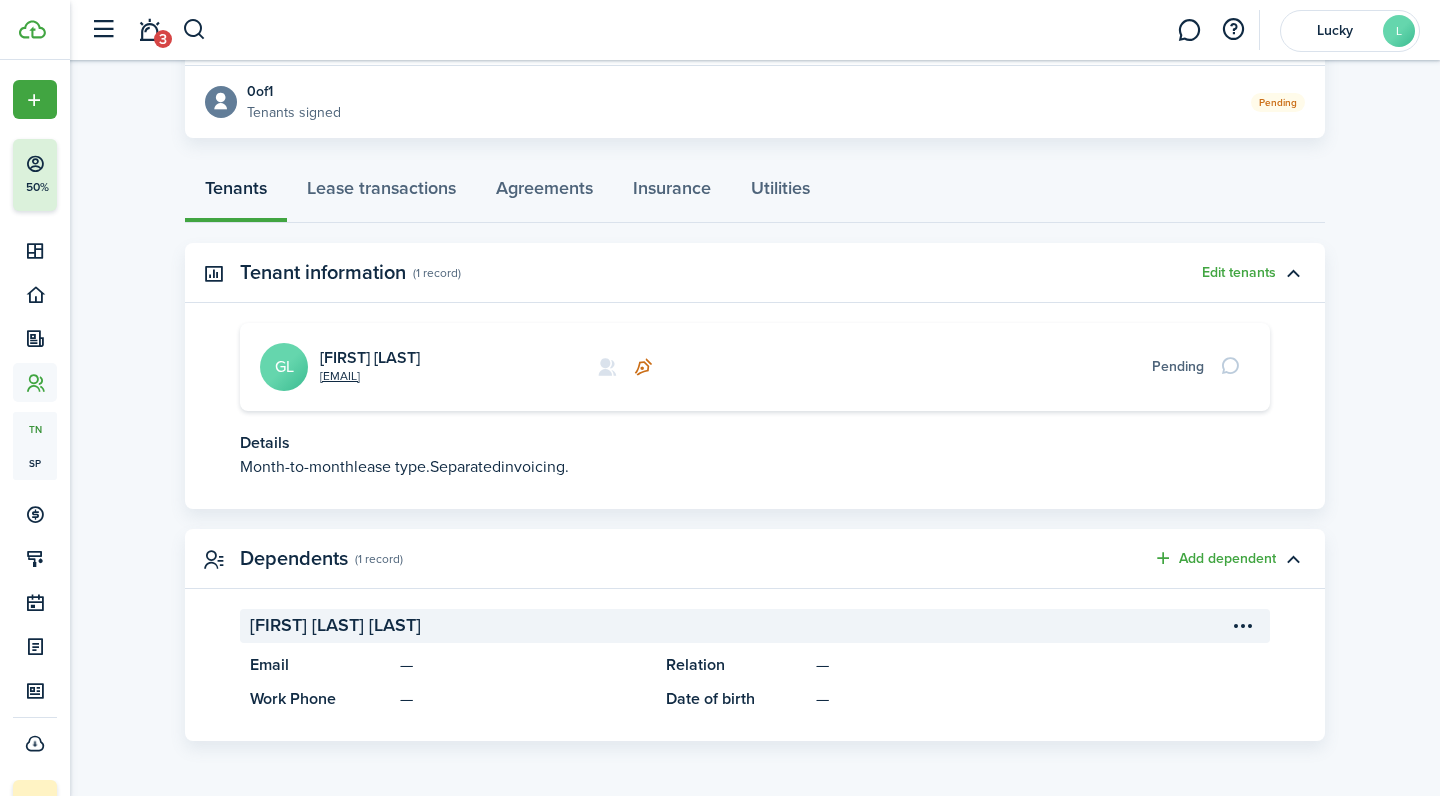 scroll, scrollTop: 442, scrollLeft: 0, axis: vertical 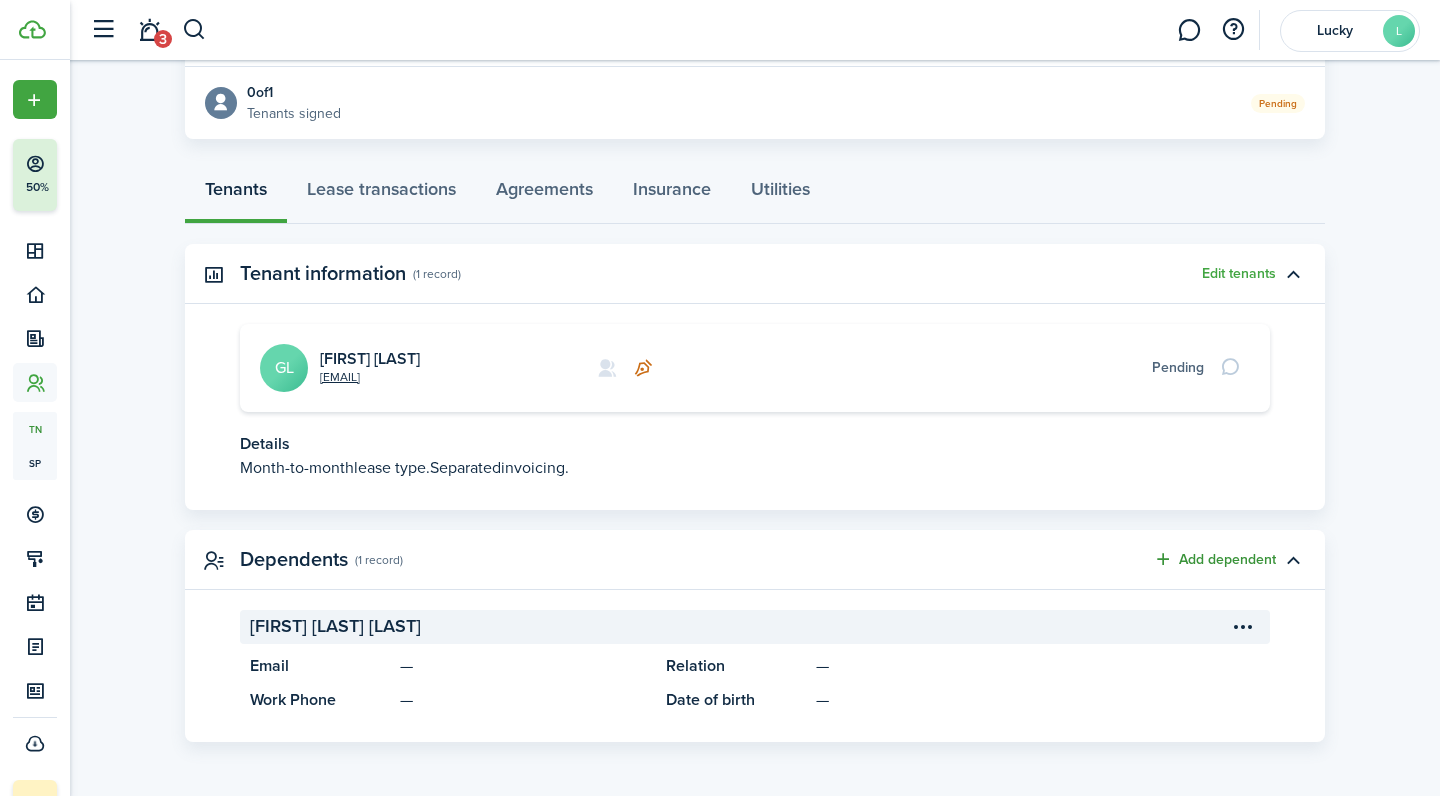 click on "Add dependent" at bounding box center [1214, 559] 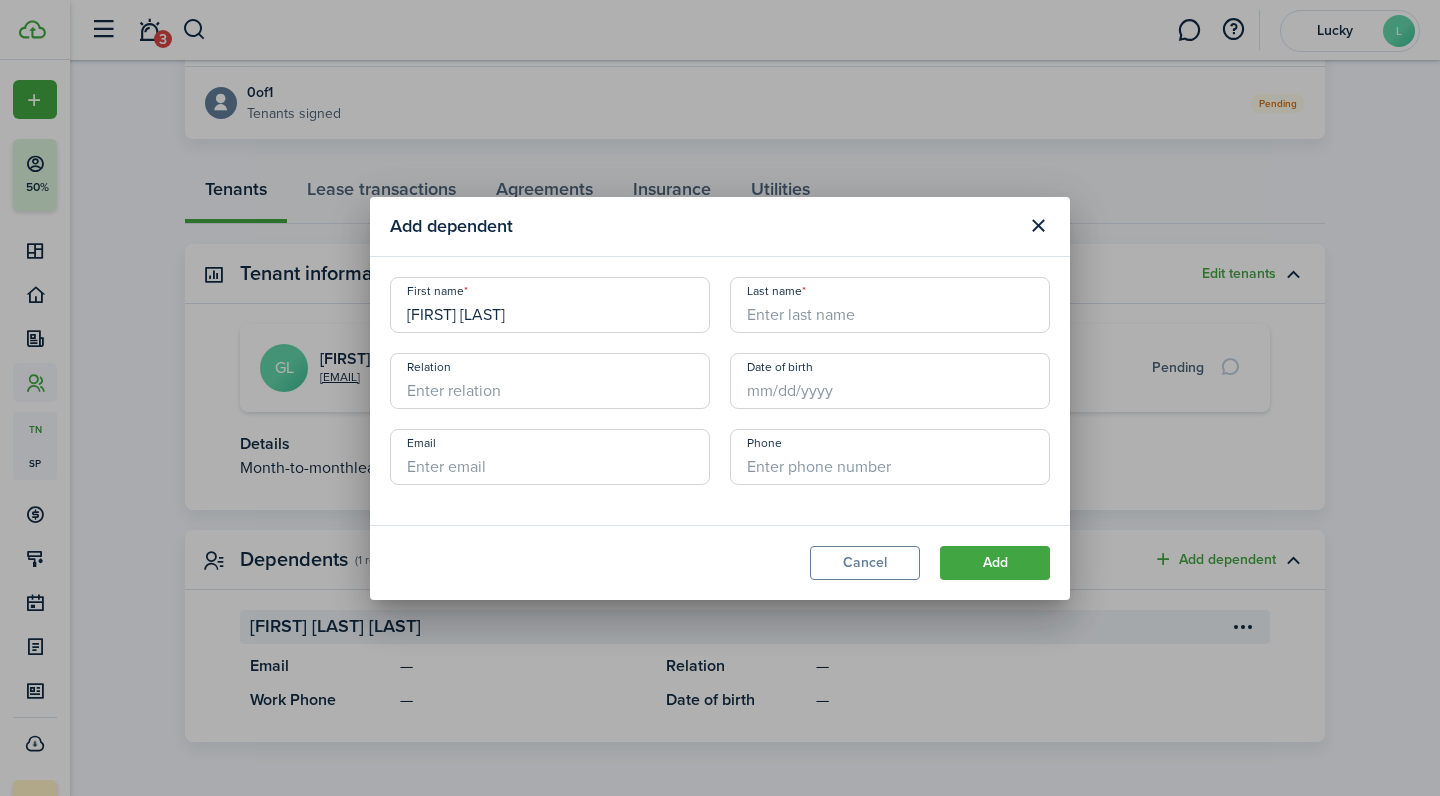 type on "[FIRST] [LAST]" 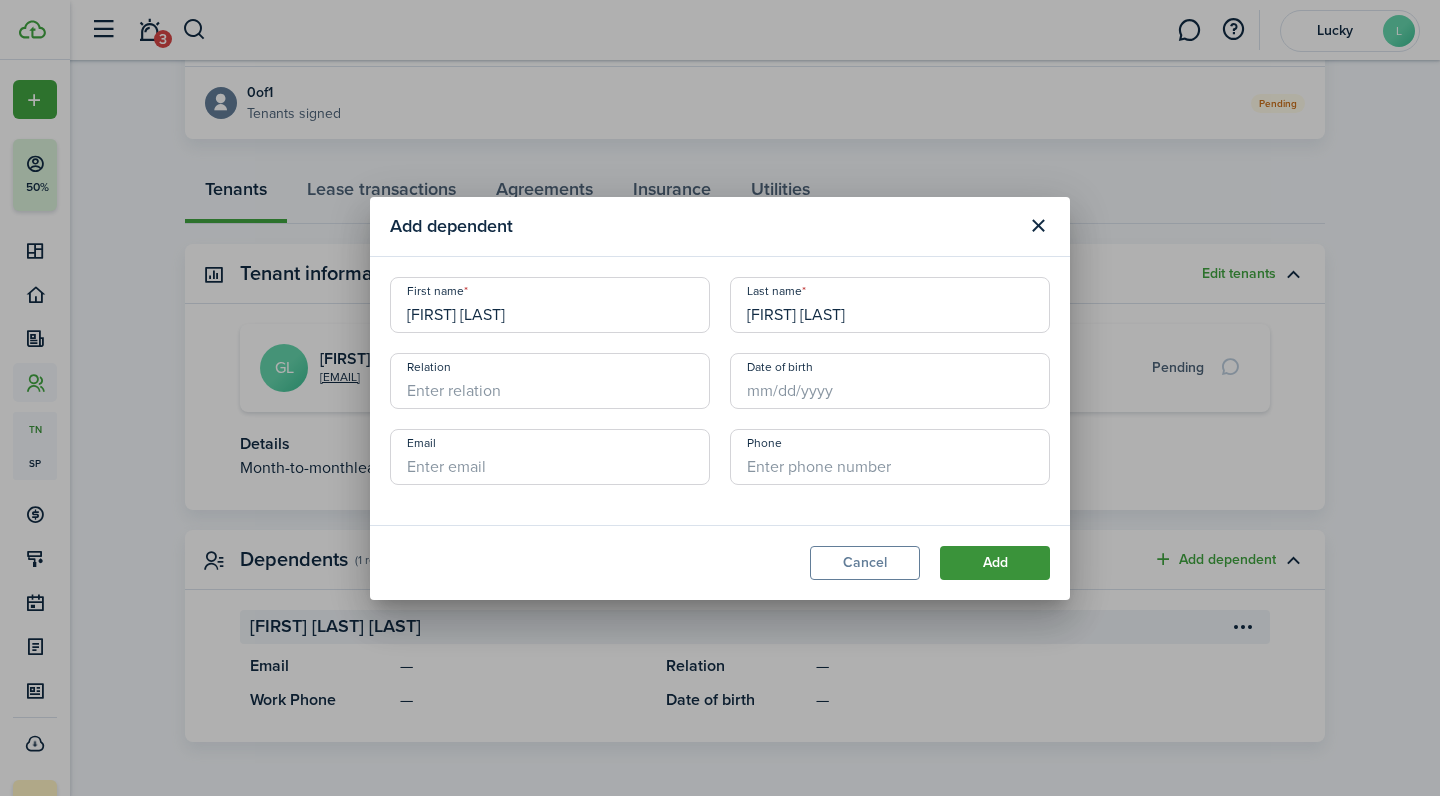 type on "[FIRST] [LAST]" 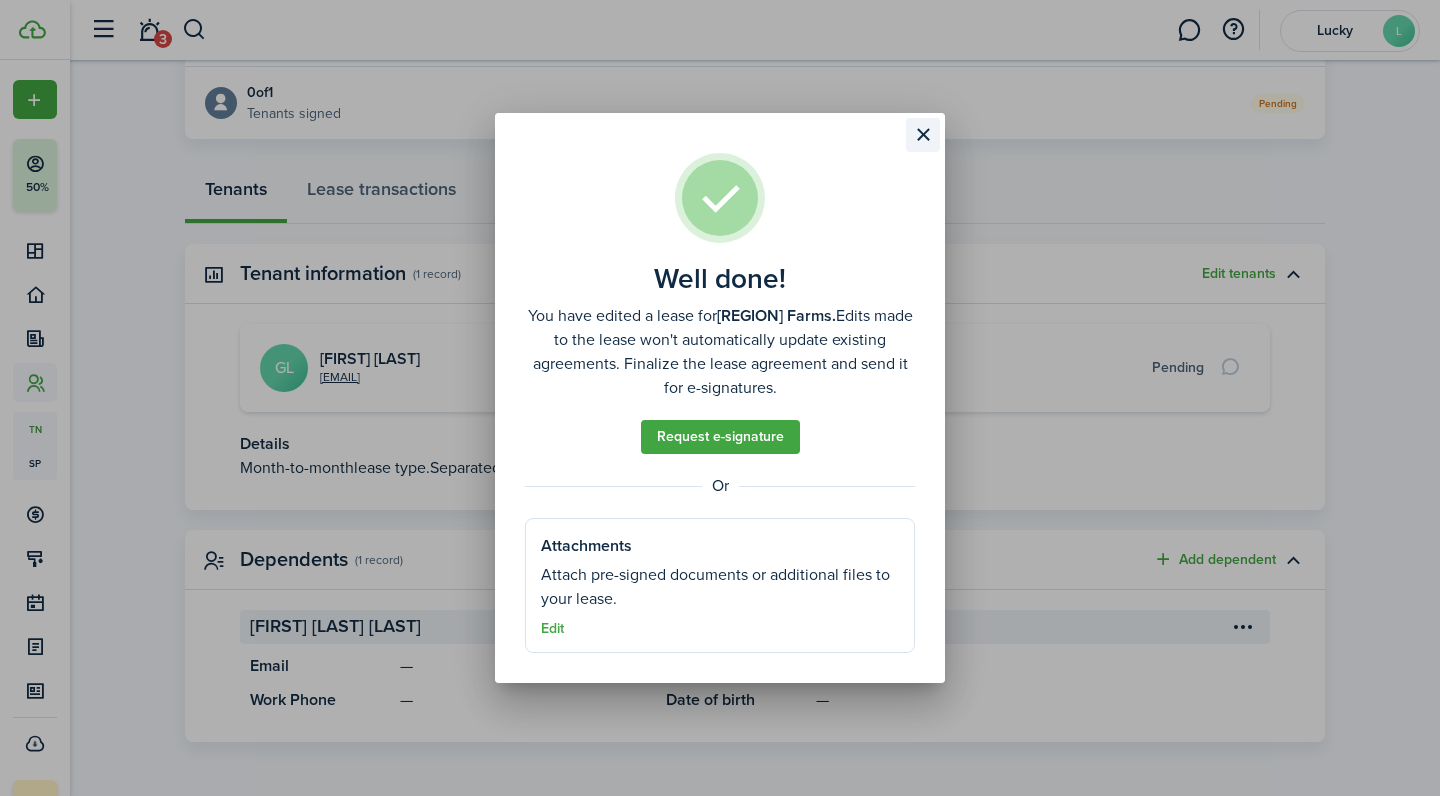 click at bounding box center (923, 135) 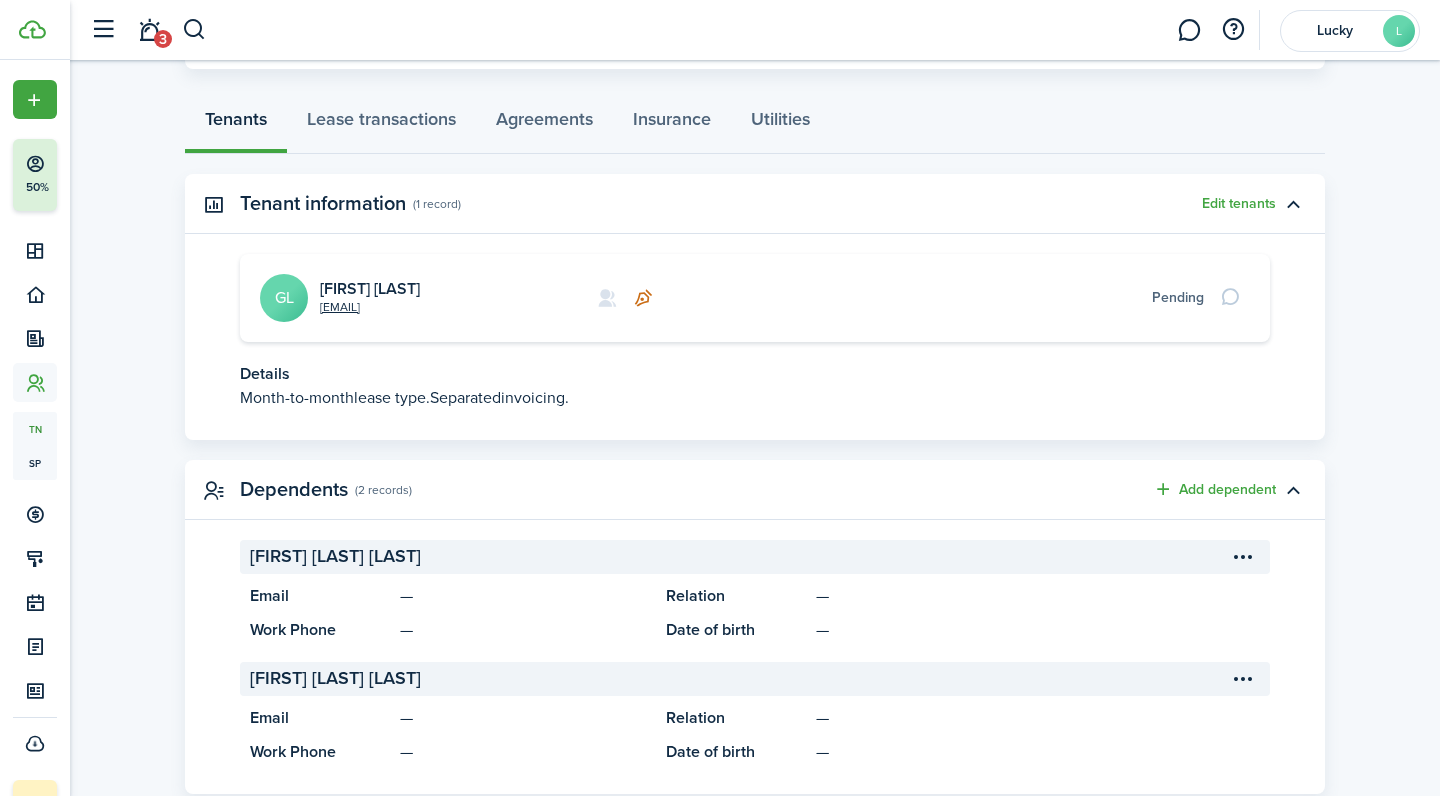 scroll, scrollTop: 532, scrollLeft: 0, axis: vertical 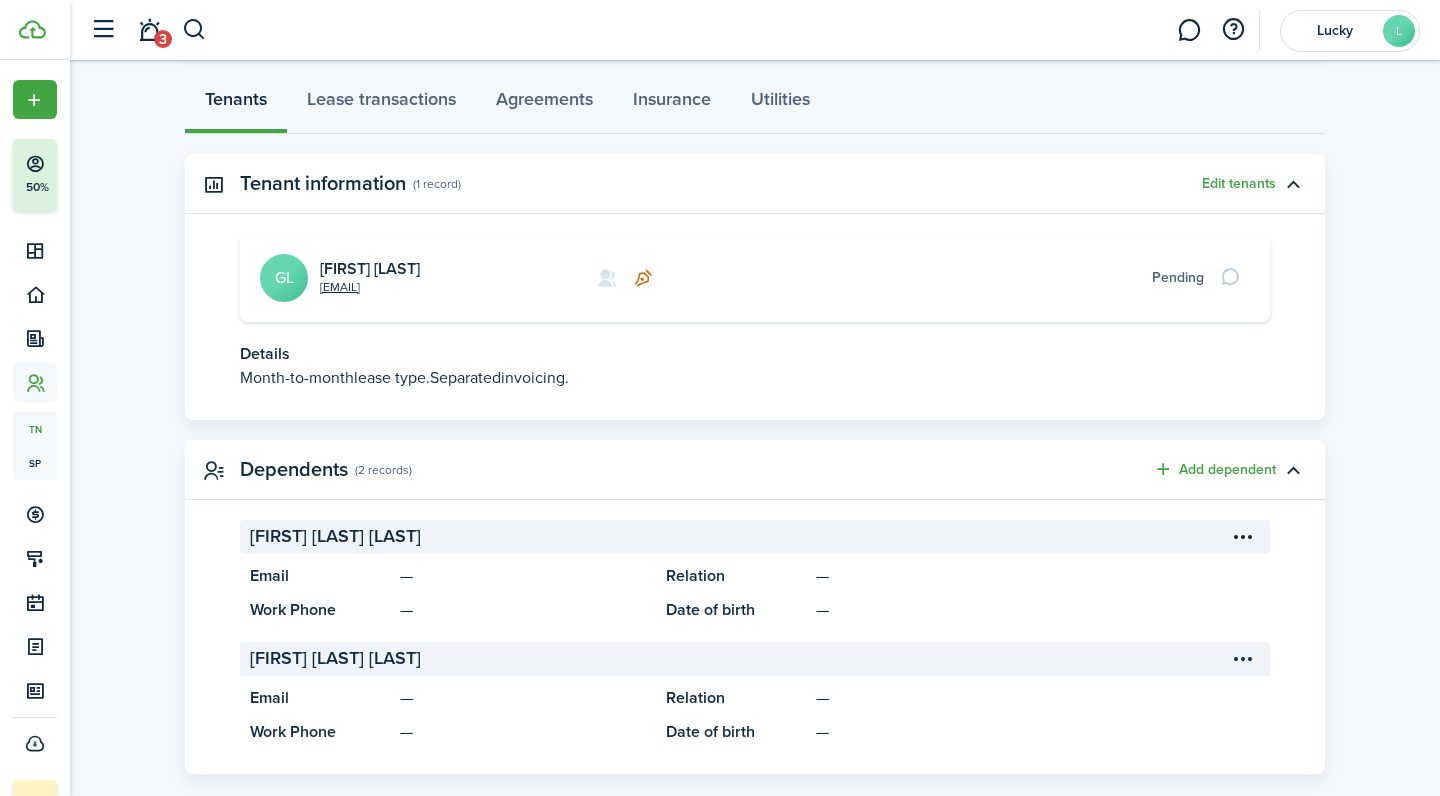 click on "[FIRST] [LAST] [LAST]" at bounding box center [755, 537] 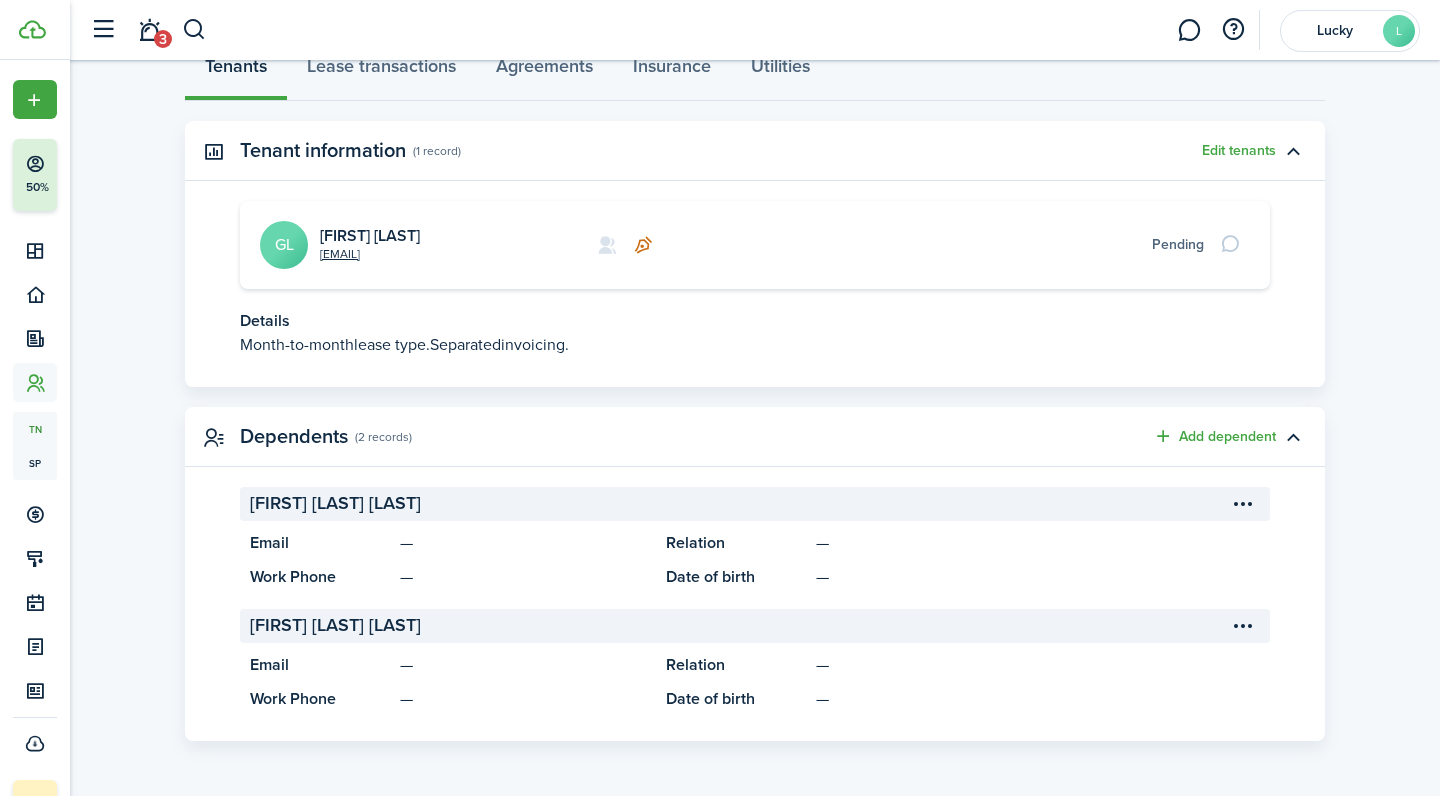 scroll, scrollTop: 564, scrollLeft: 0, axis: vertical 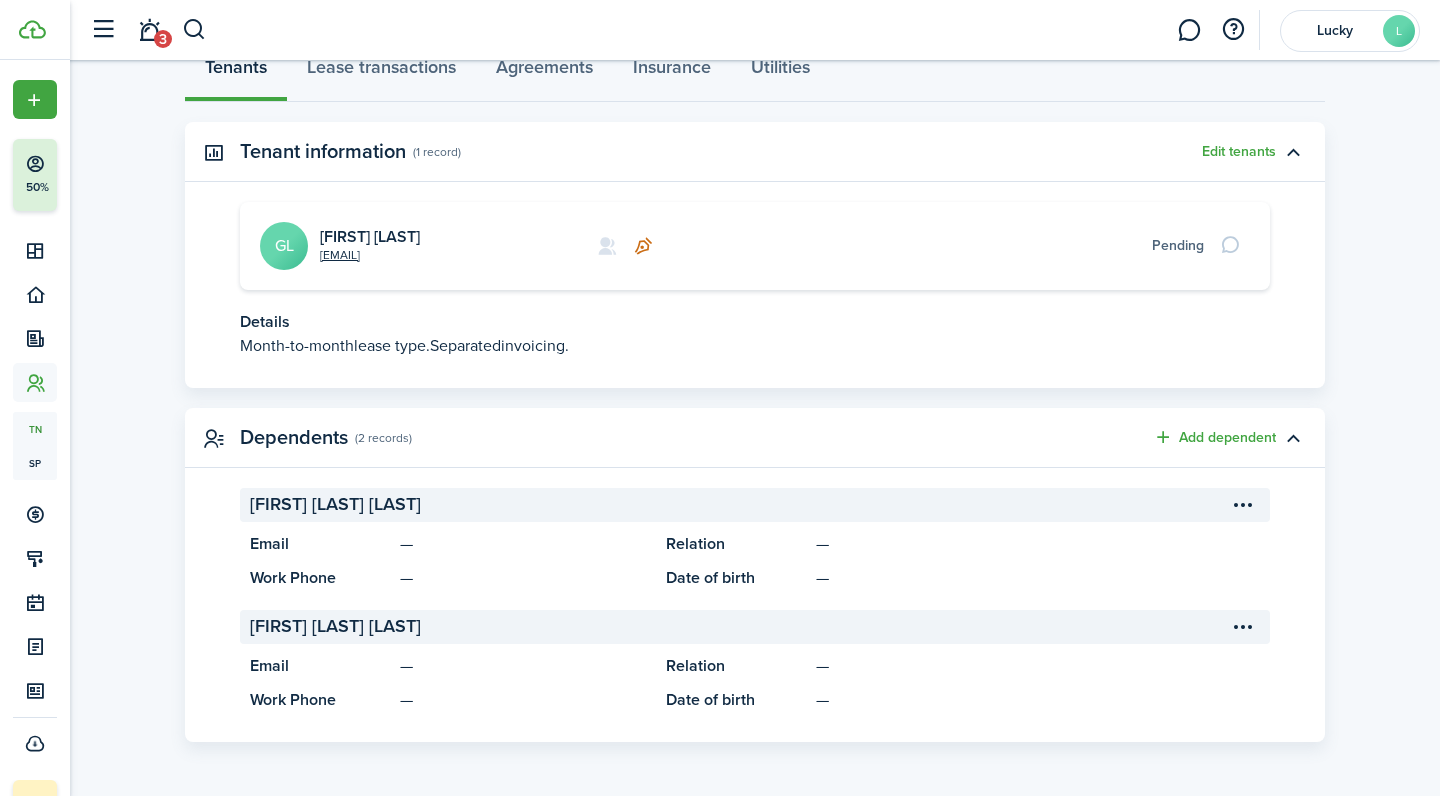 click on "[FIRST] [LAST] [LAST]" at bounding box center (755, 505) 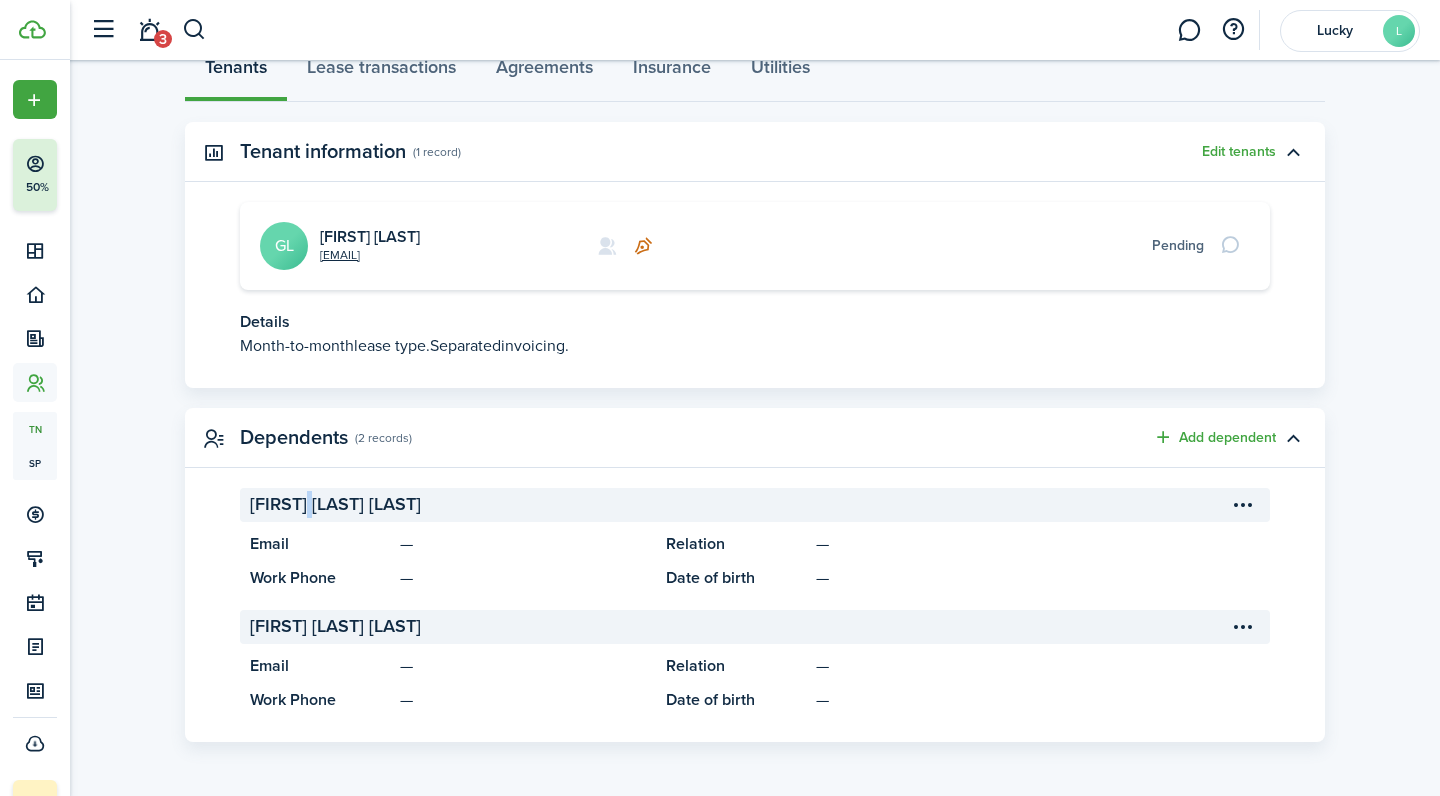 click on "[FIRST] [LAST] [LAST]" at bounding box center [755, 505] 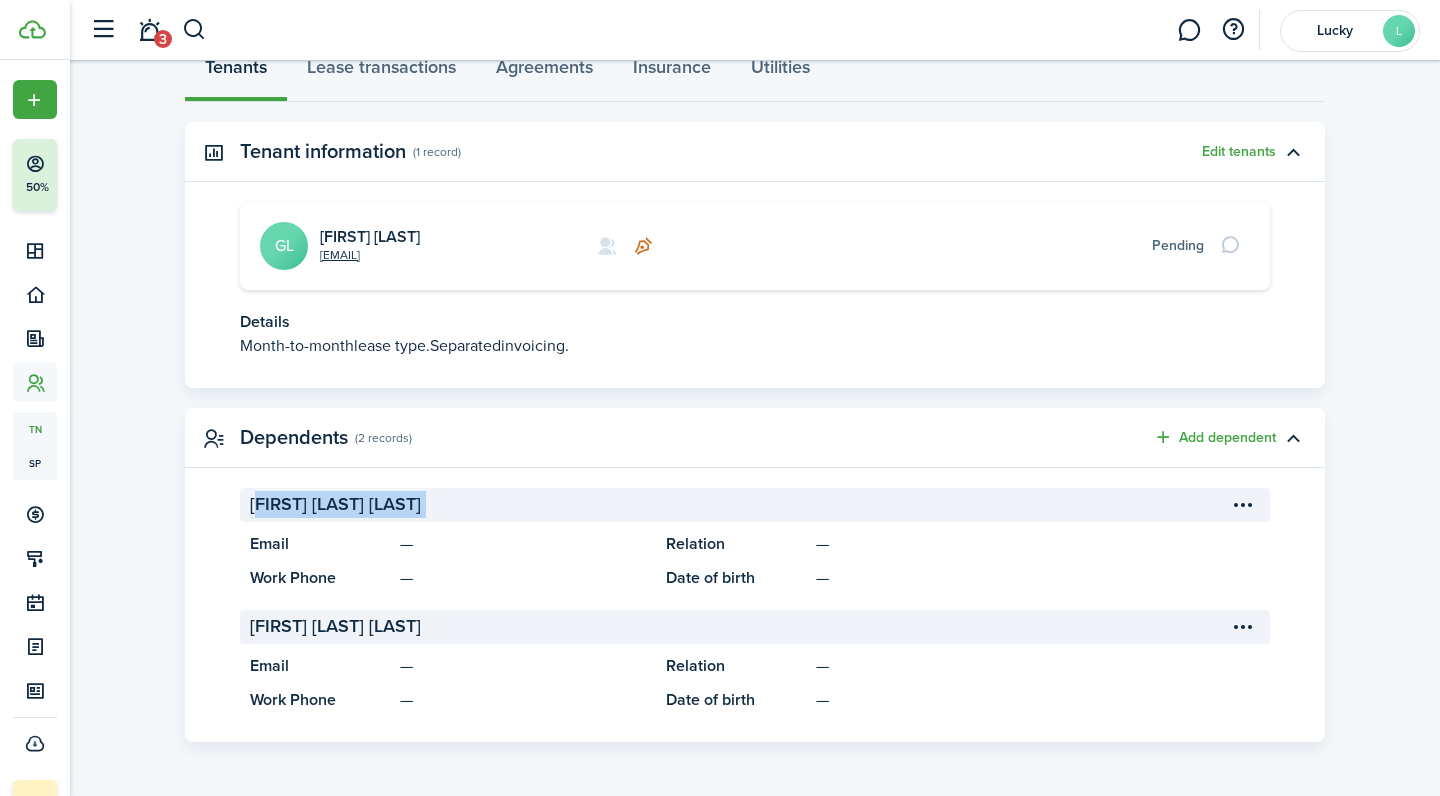 click on "[FIRST] [LAST] [LAST]" at bounding box center [755, 505] 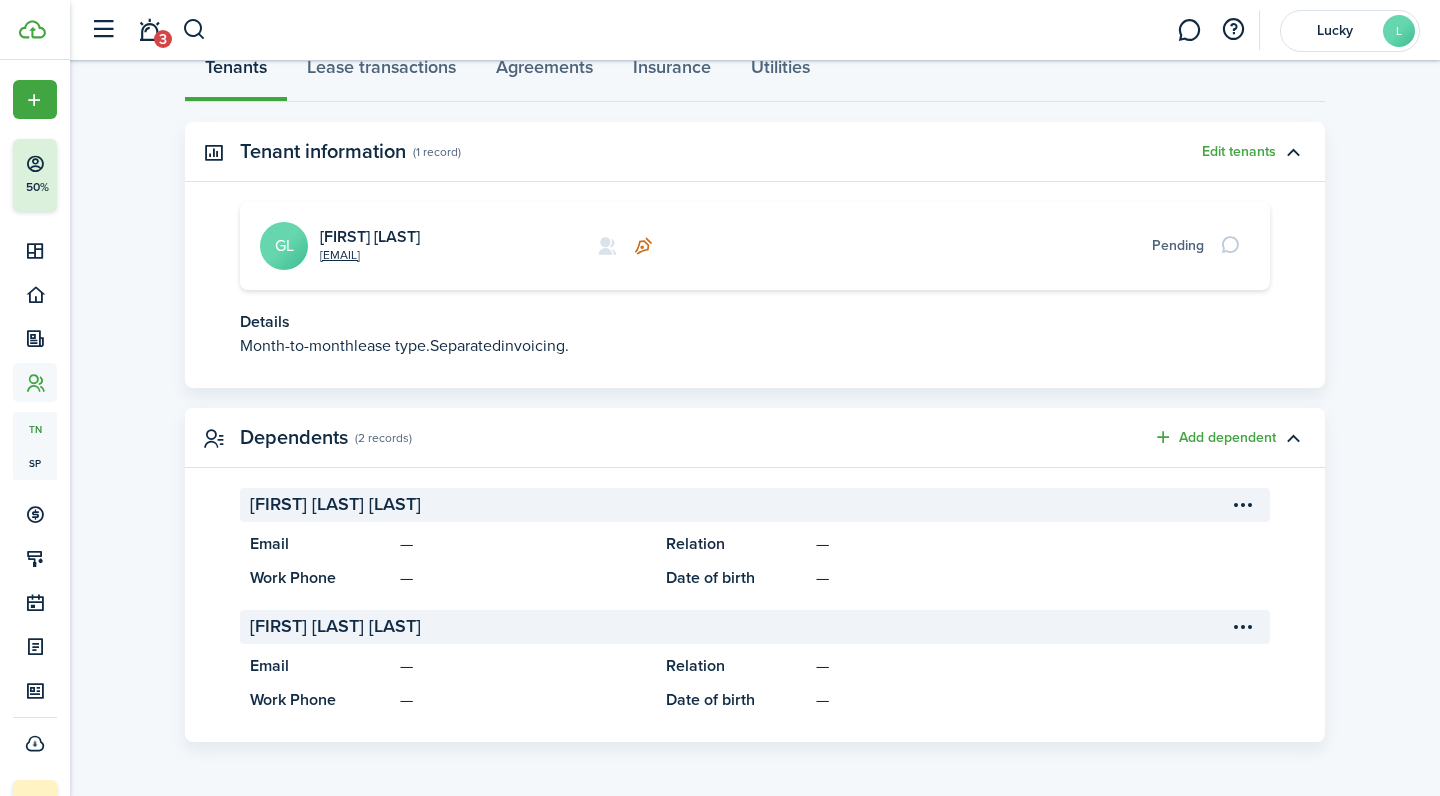 click on "Work Phone" at bounding box center [320, 544] 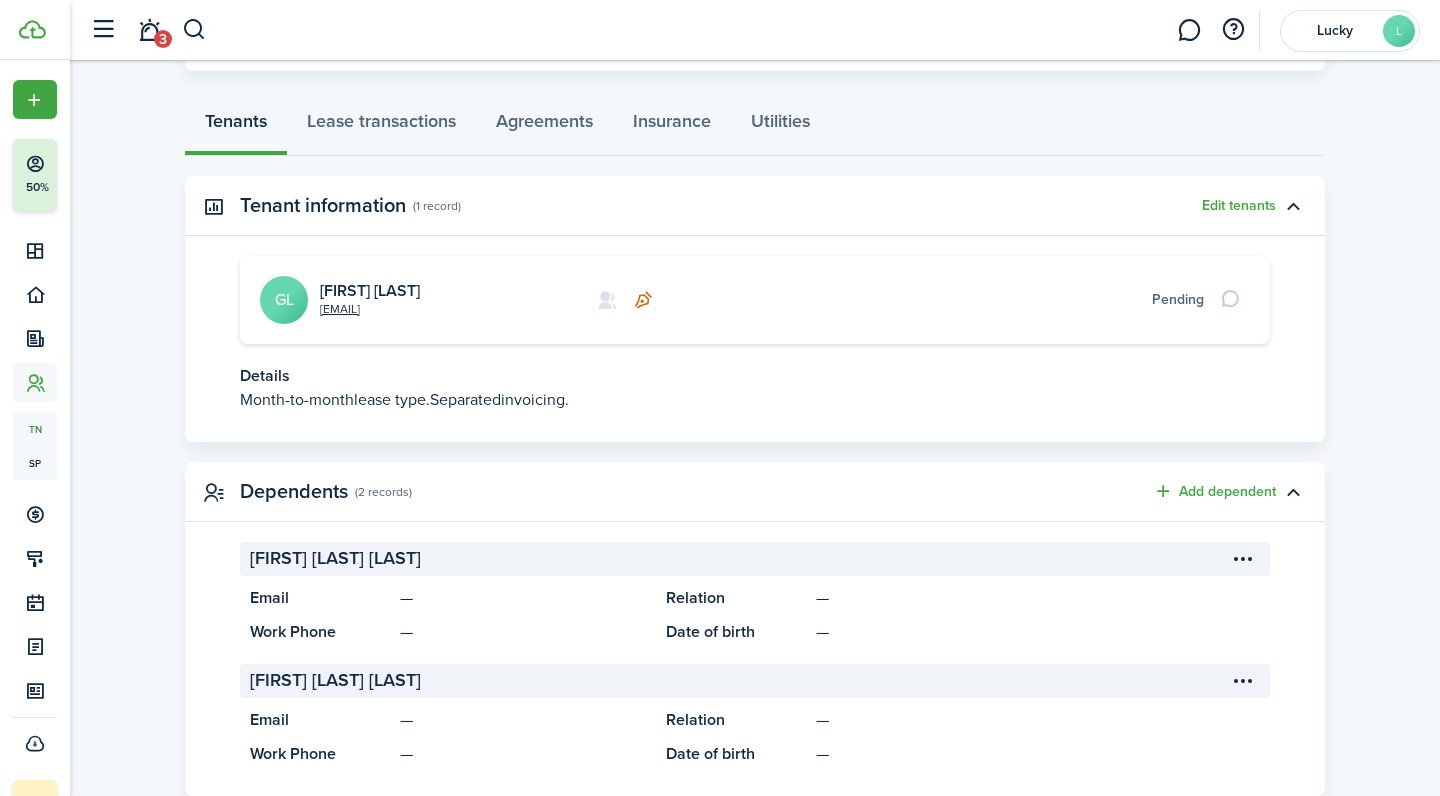 scroll, scrollTop: 500, scrollLeft: 0, axis: vertical 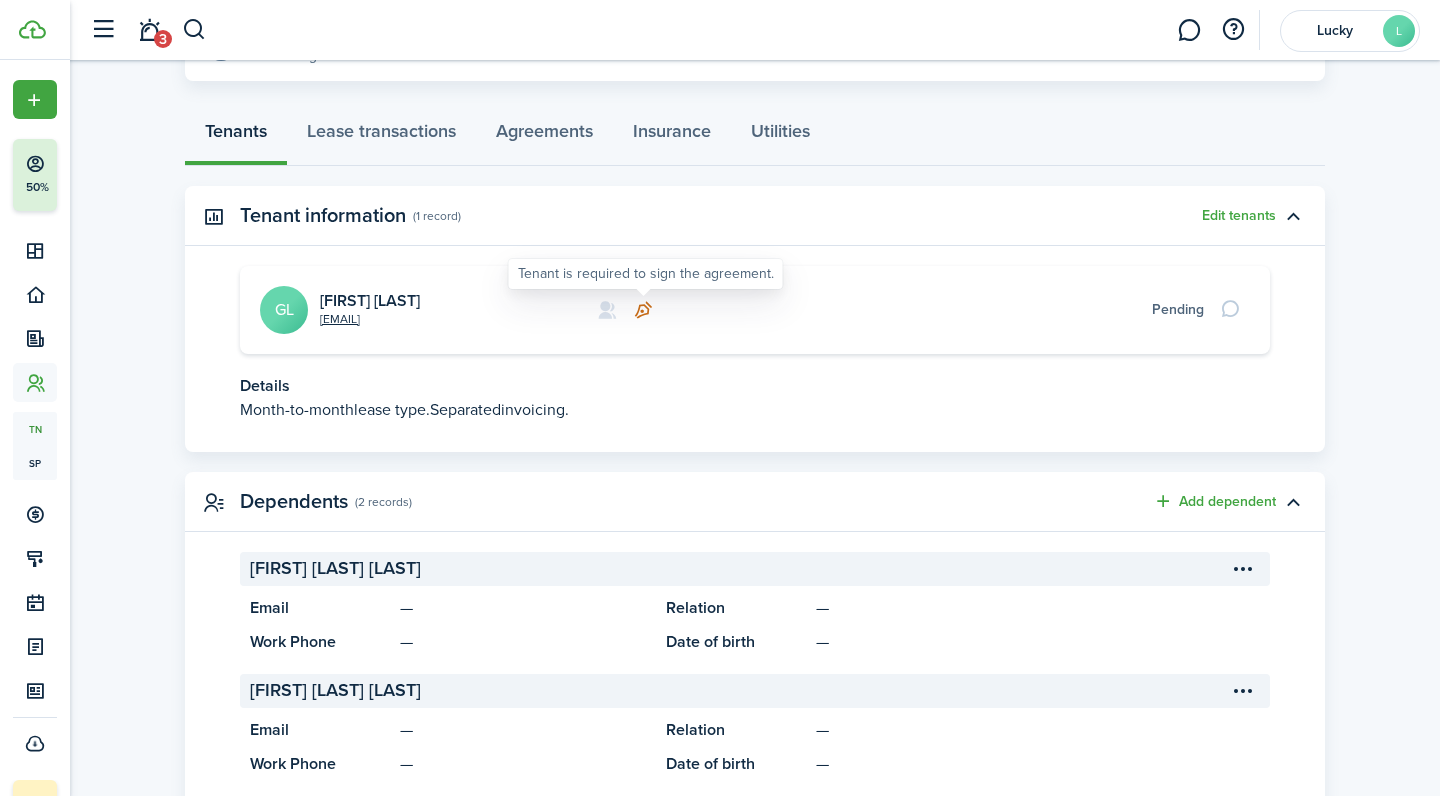 click at bounding box center (643, 310) 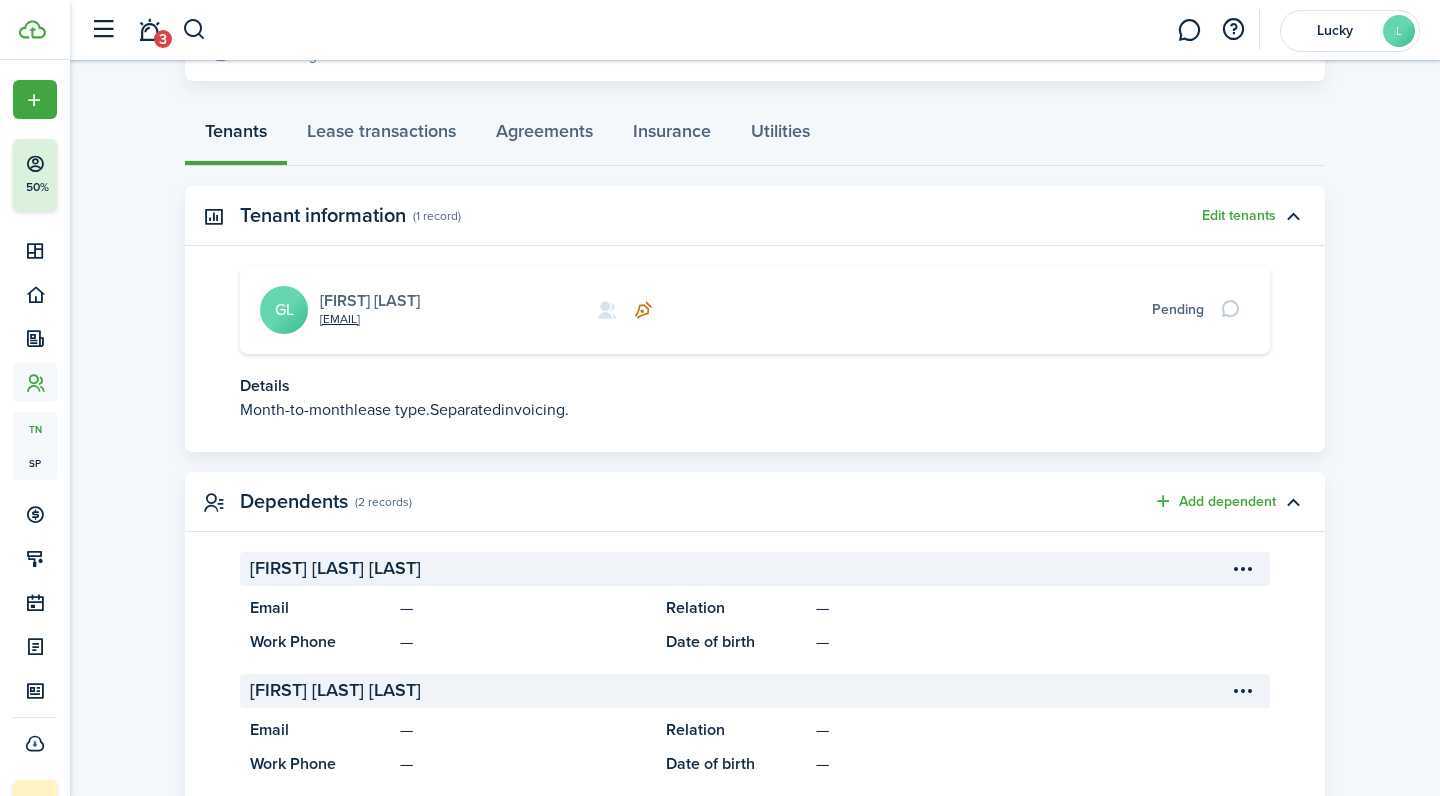 click on "[FIRST] [LAST]" at bounding box center [370, 300] 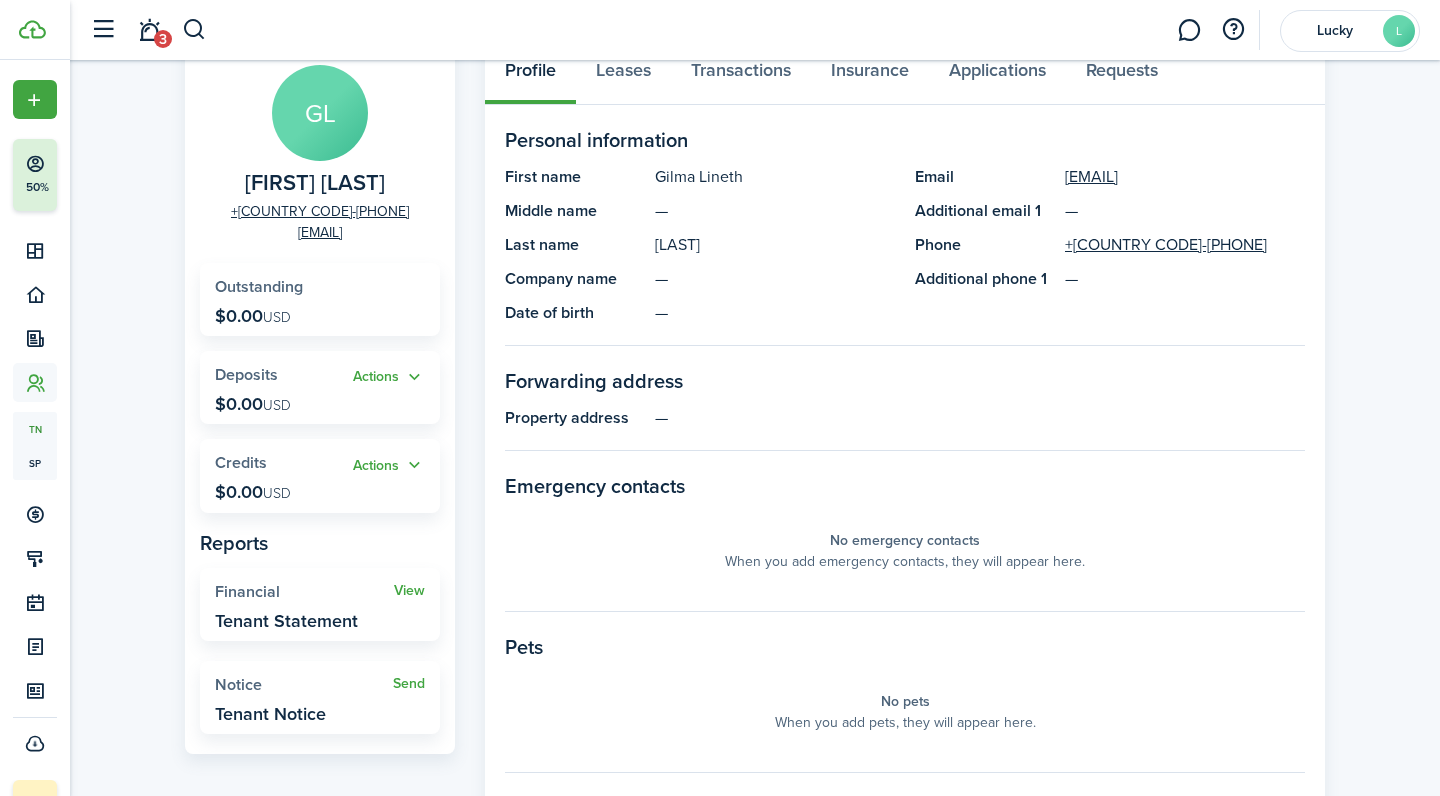 scroll, scrollTop: 96, scrollLeft: 0, axis: vertical 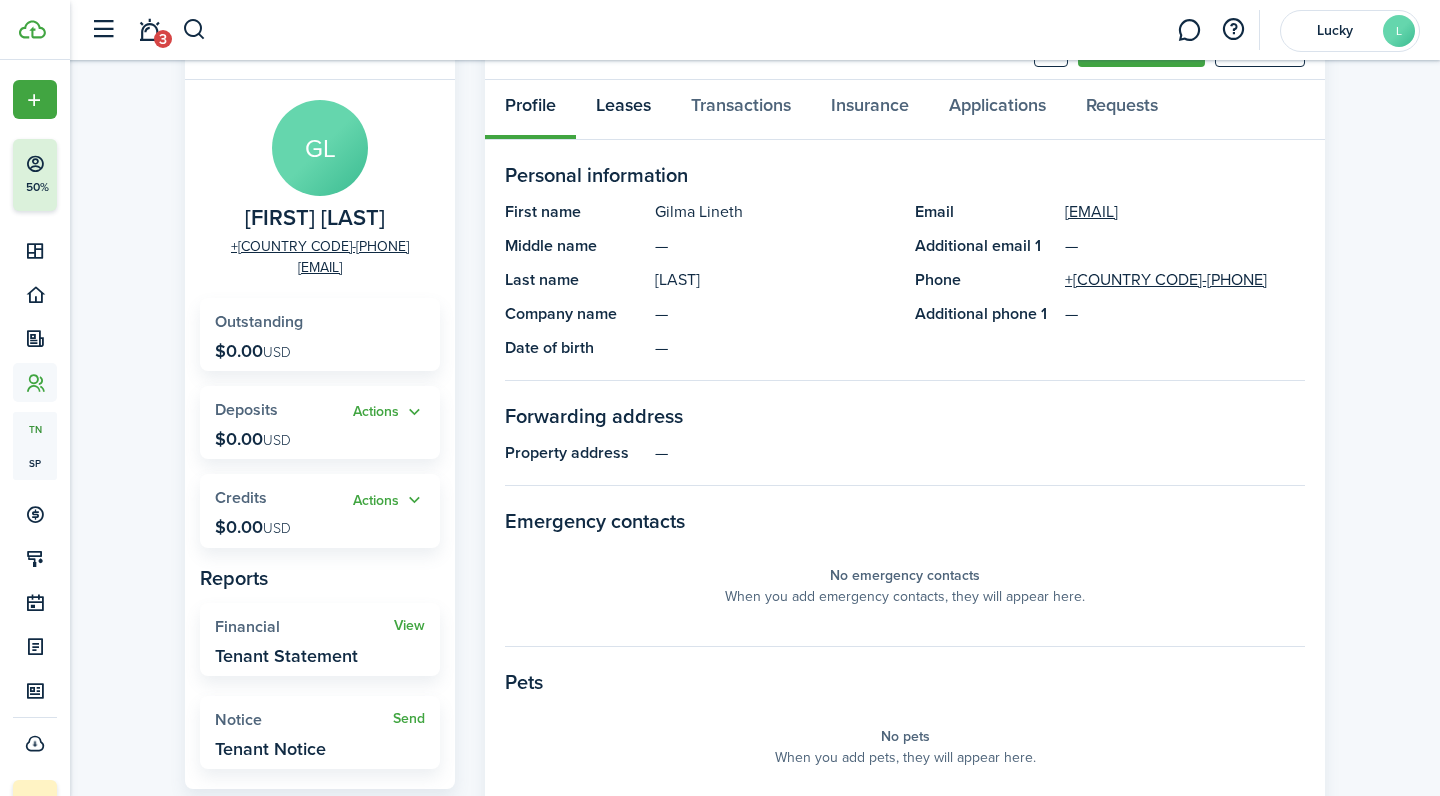 click on "Leases" at bounding box center [623, 110] 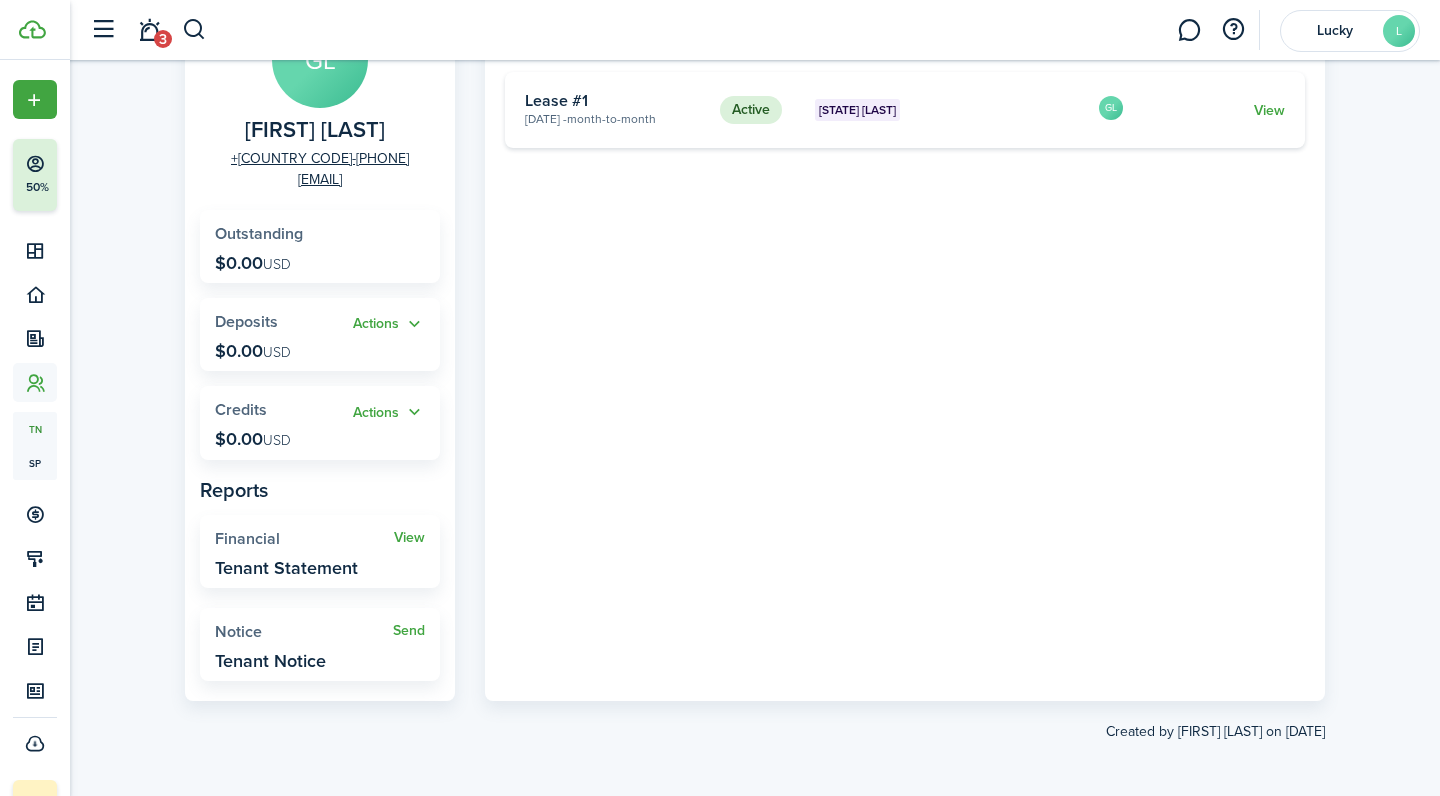 scroll, scrollTop: 183, scrollLeft: 0, axis: vertical 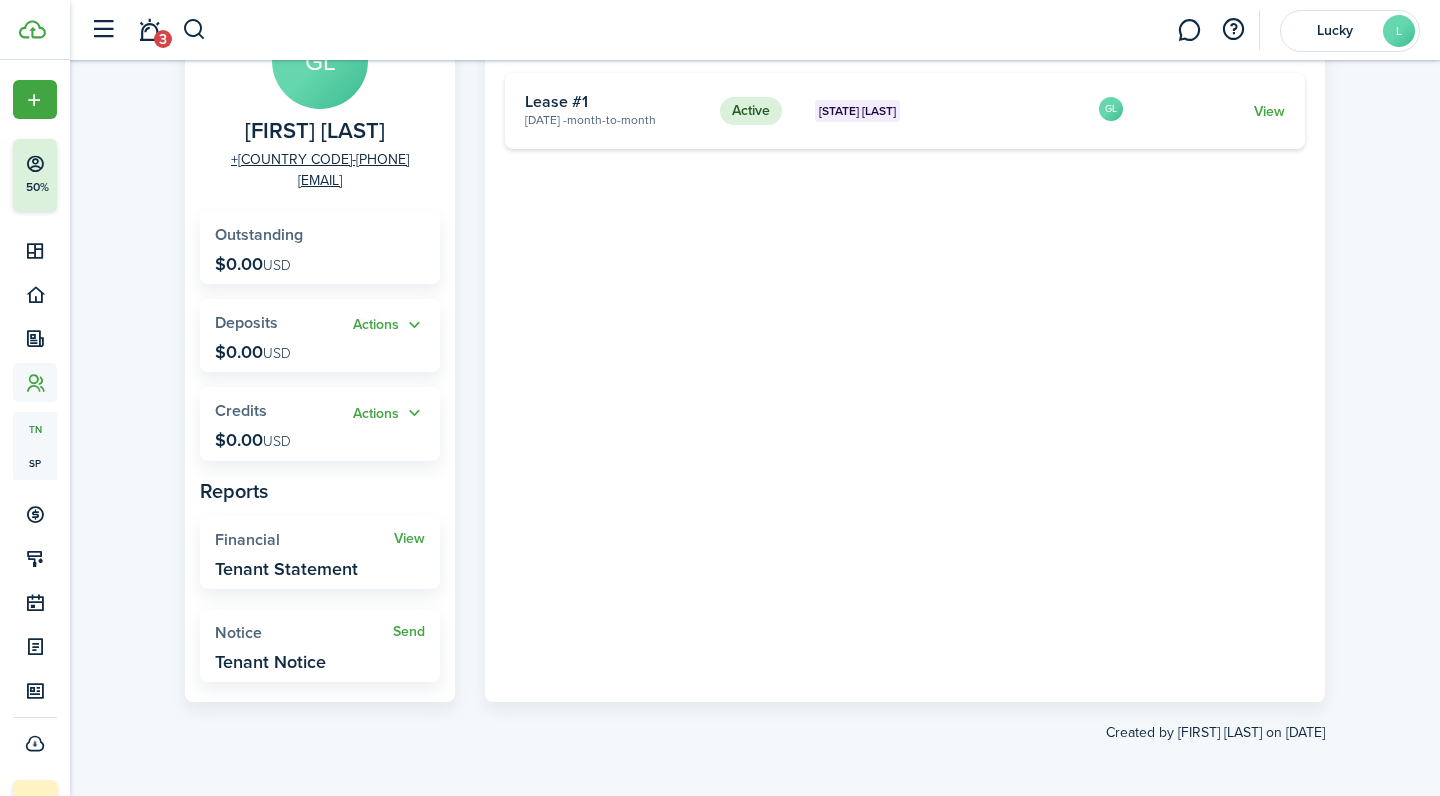 click on "Active   [STATE] [LAST]   [DATE] -   Month-to-month  Lease #[NUMBER]  GL   View" at bounding box center [905, 111] 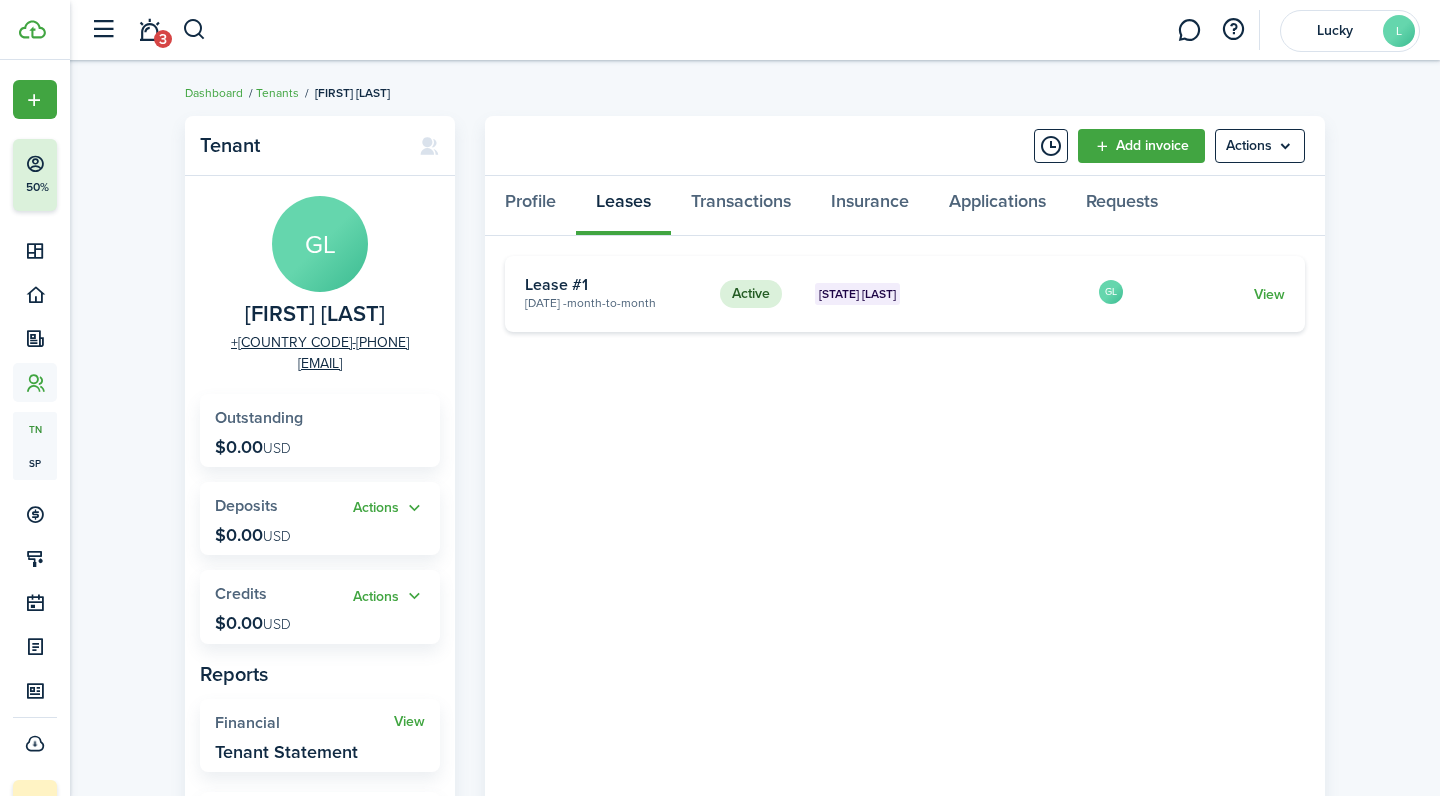 scroll, scrollTop: 0, scrollLeft: 0, axis: both 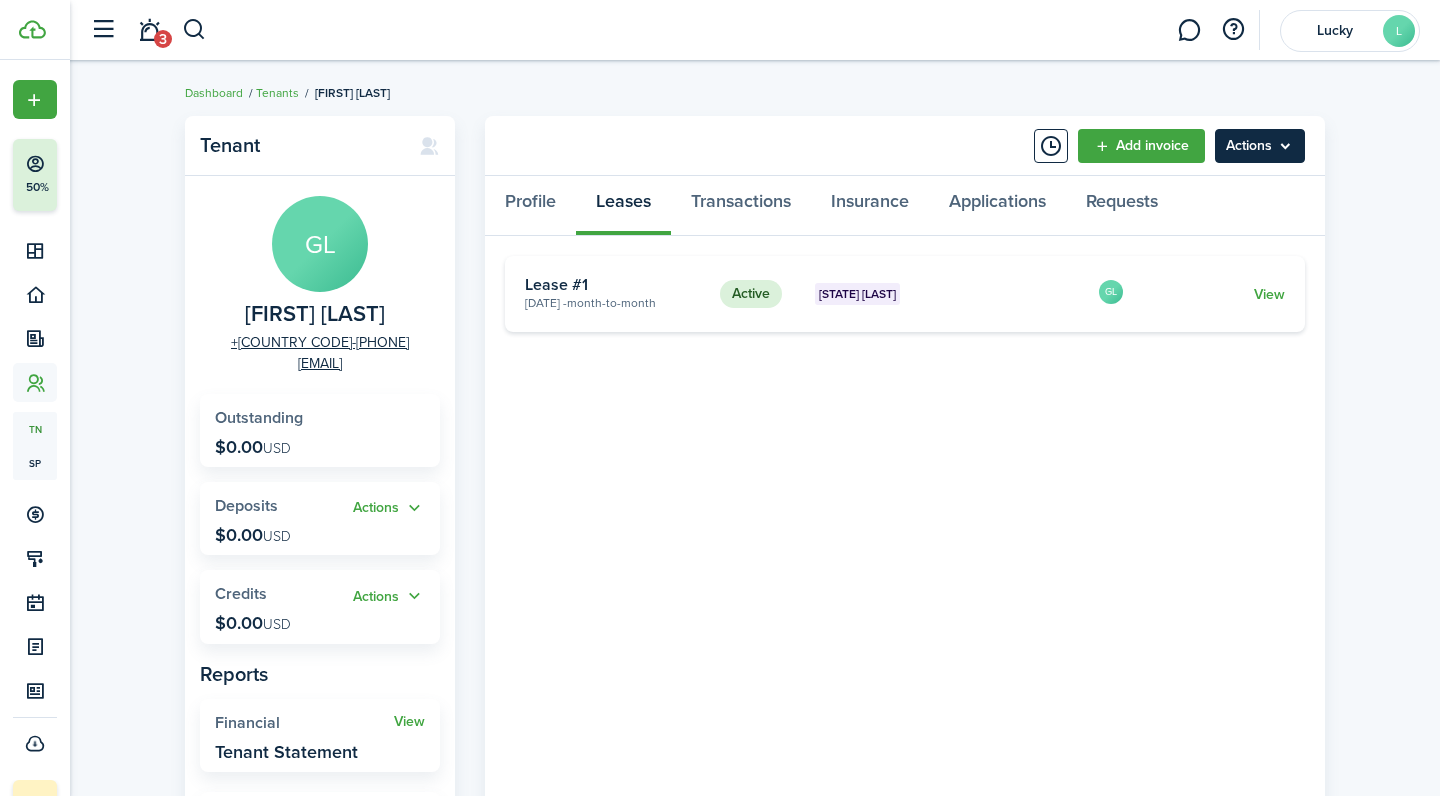 click on "Actions" at bounding box center (1260, 146) 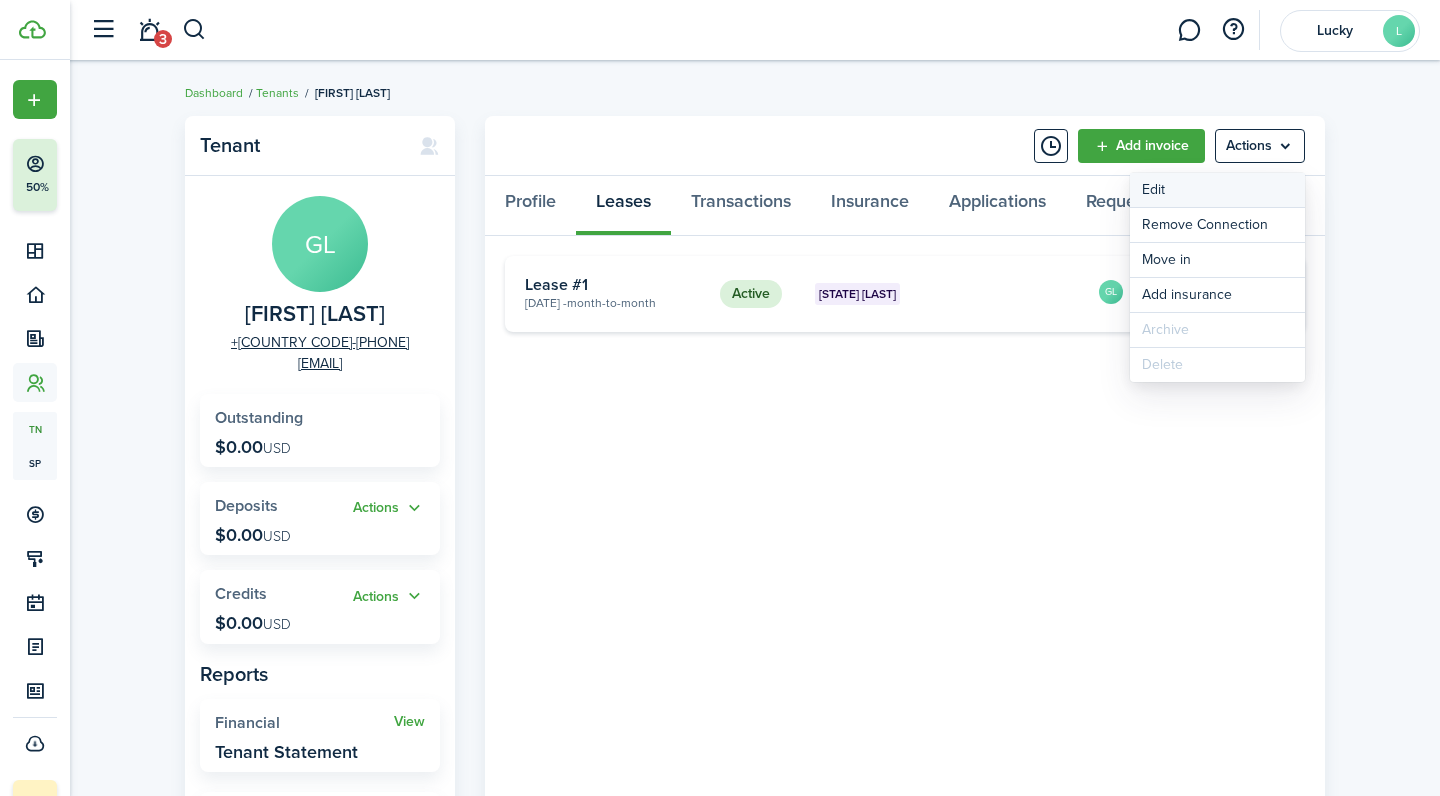 click on "Edit" at bounding box center [1217, 190] 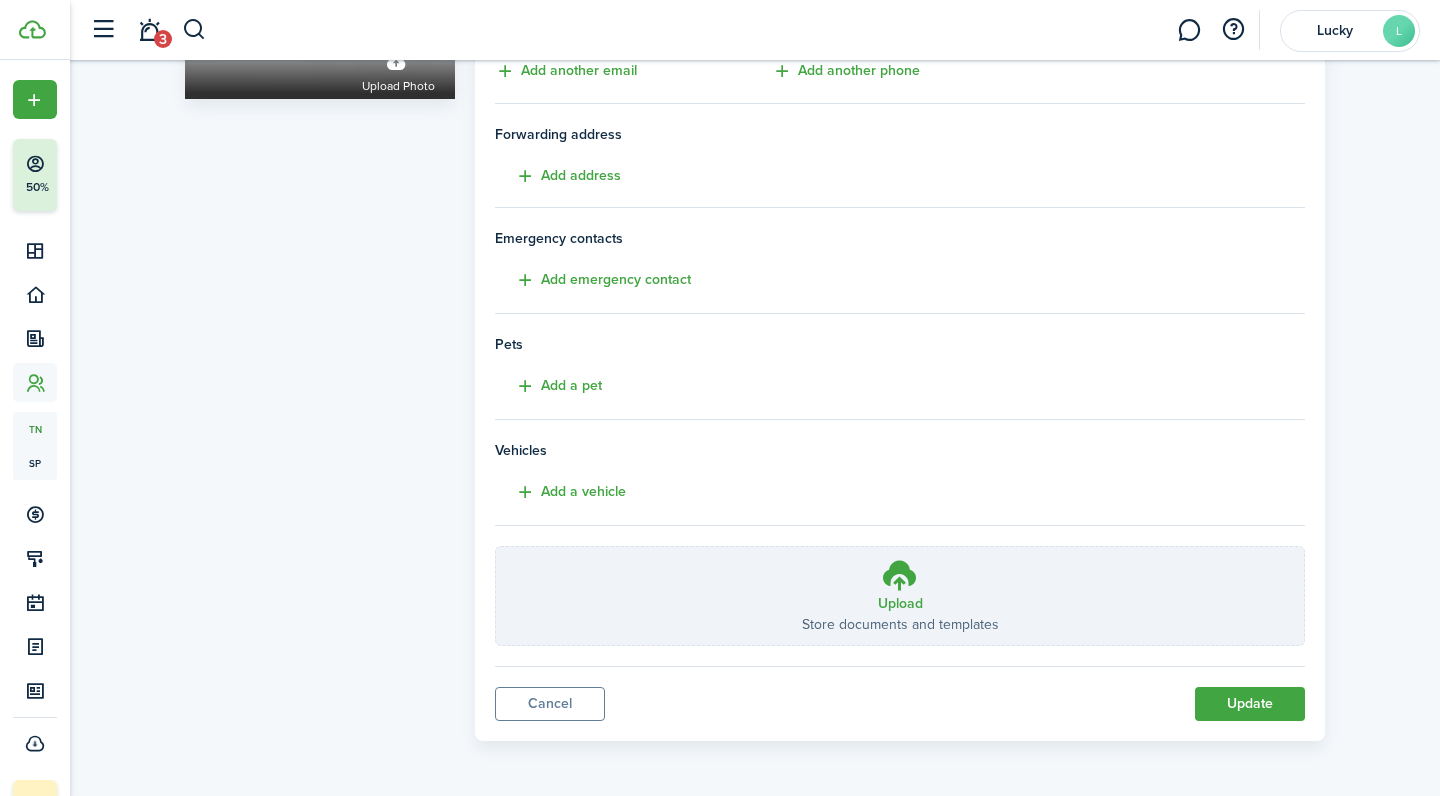 scroll, scrollTop: 298, scrollLeft: 0, axis: vertical 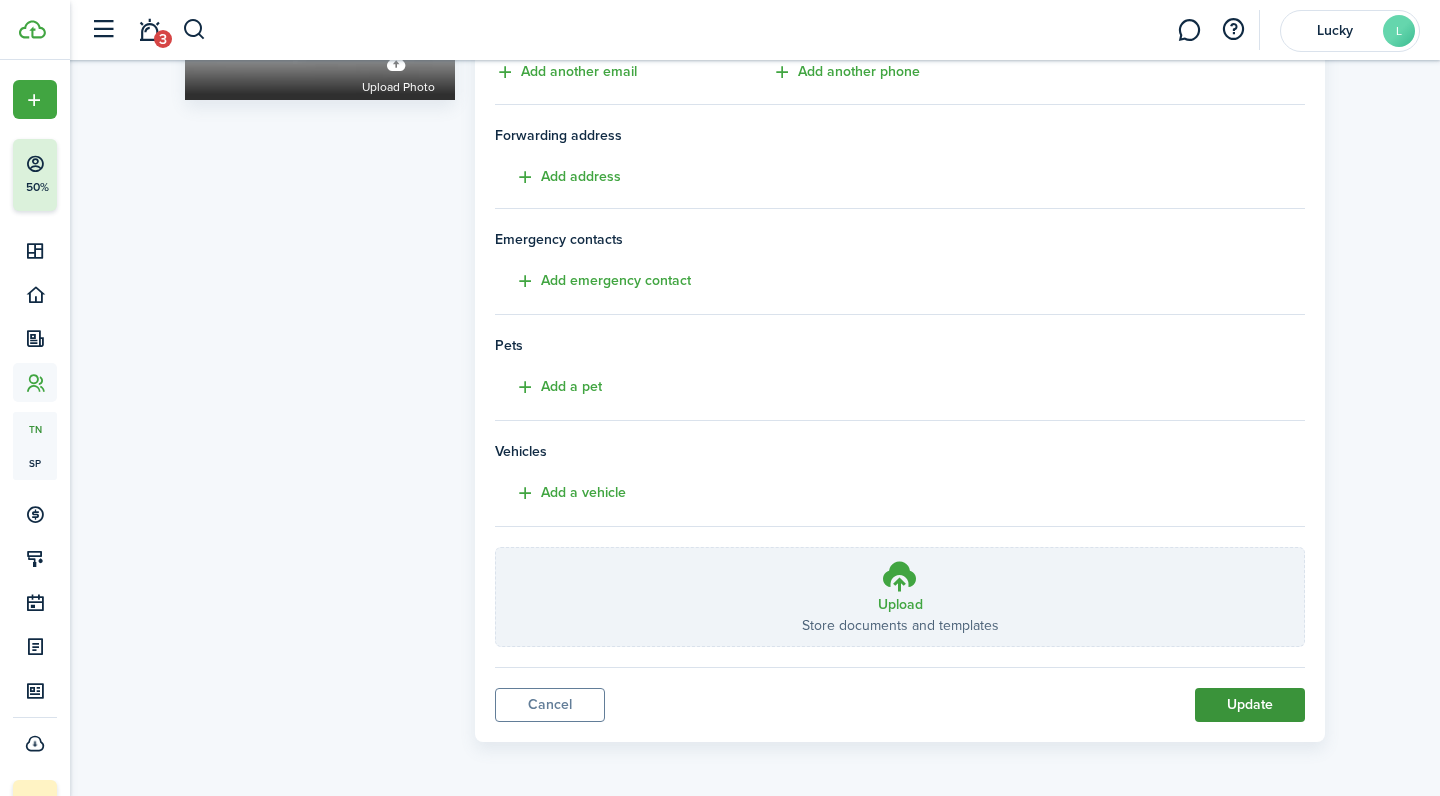 click on "Update" at bounding box center [1250, 705] 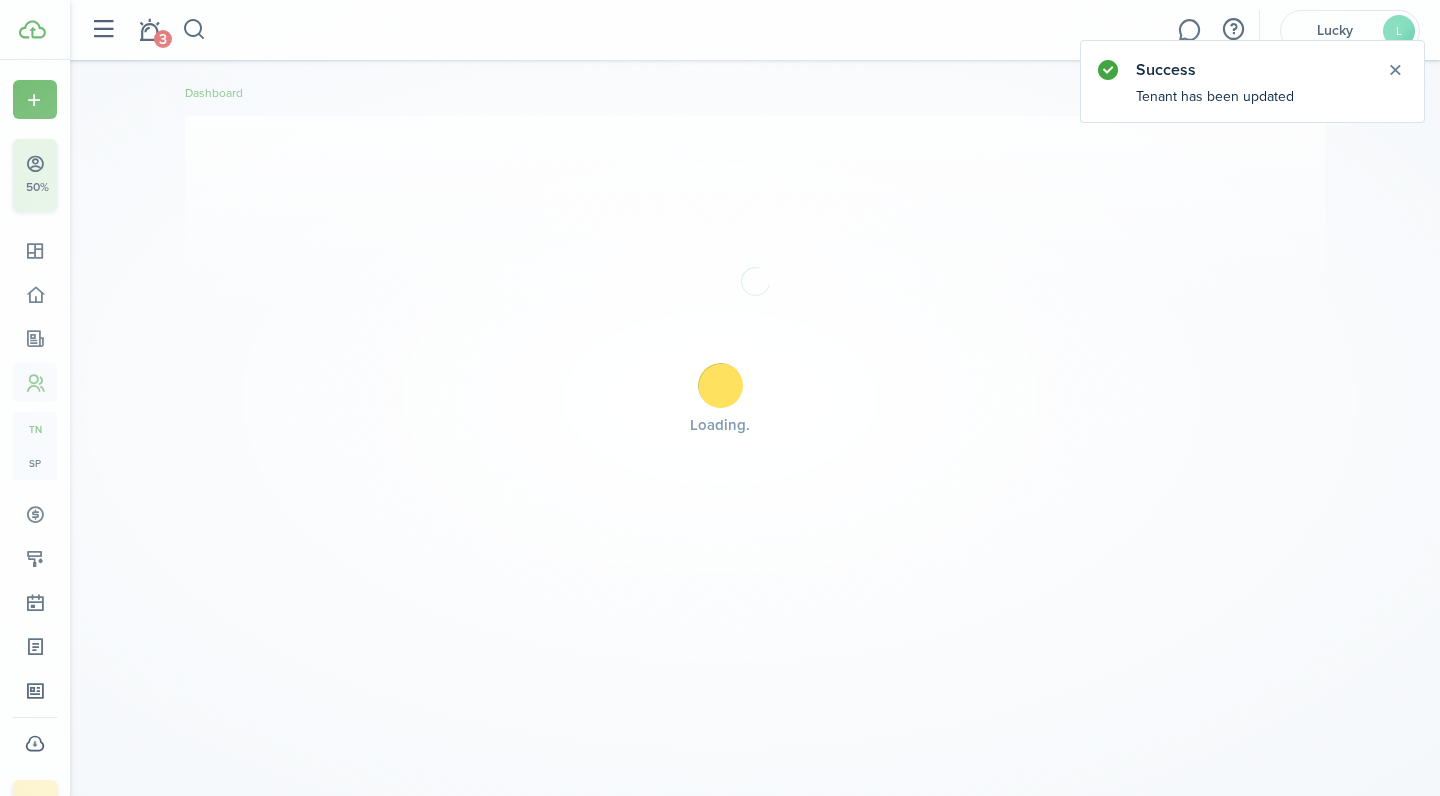 scroll, scrollTop: 0, scrollLeft: 0, axis: both 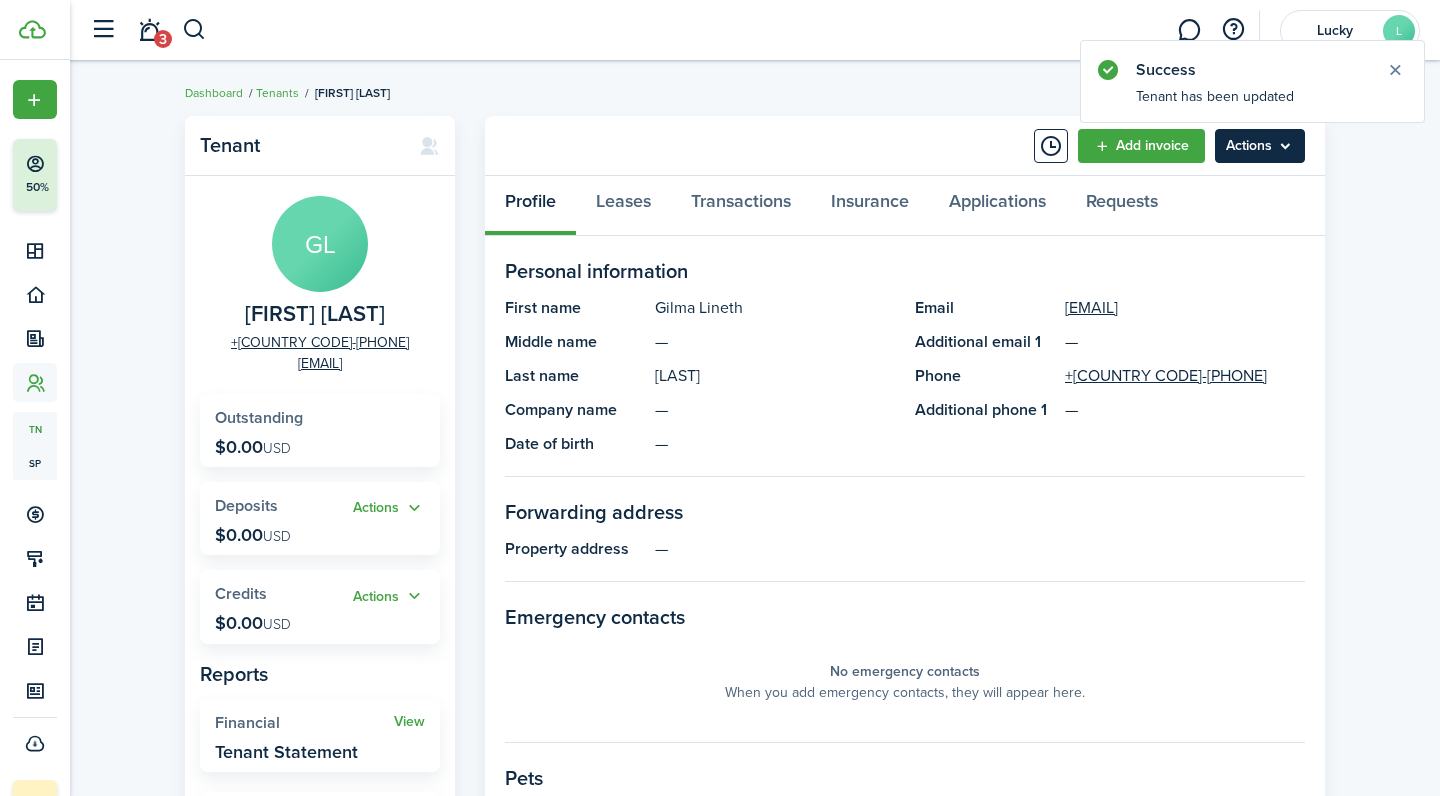 click on "Actions" at bounding box center [1260, 146] 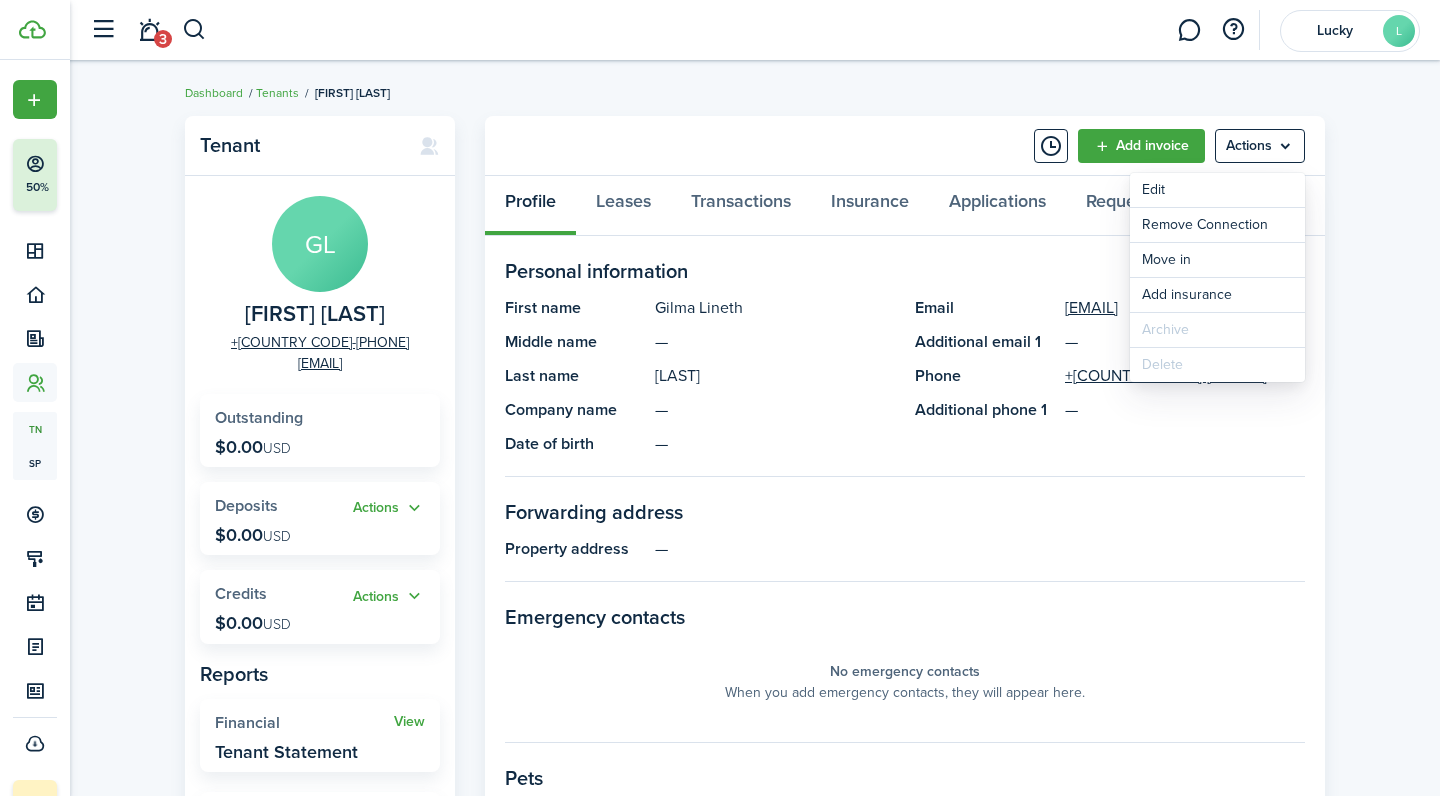 click on "—" at bounding box center (980, 549) 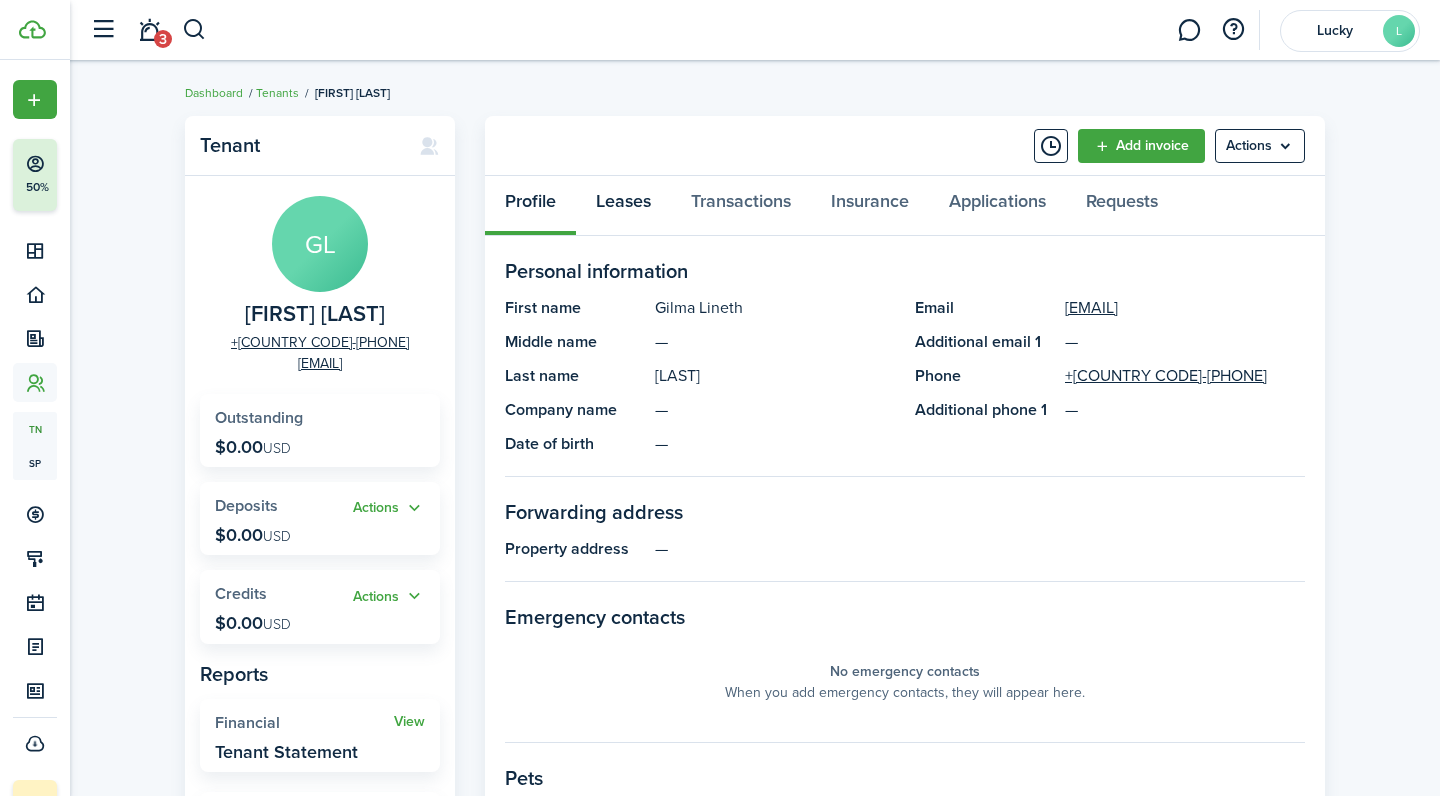 scroll, scrollTop: 0, scrollLeft: 0, axis: both 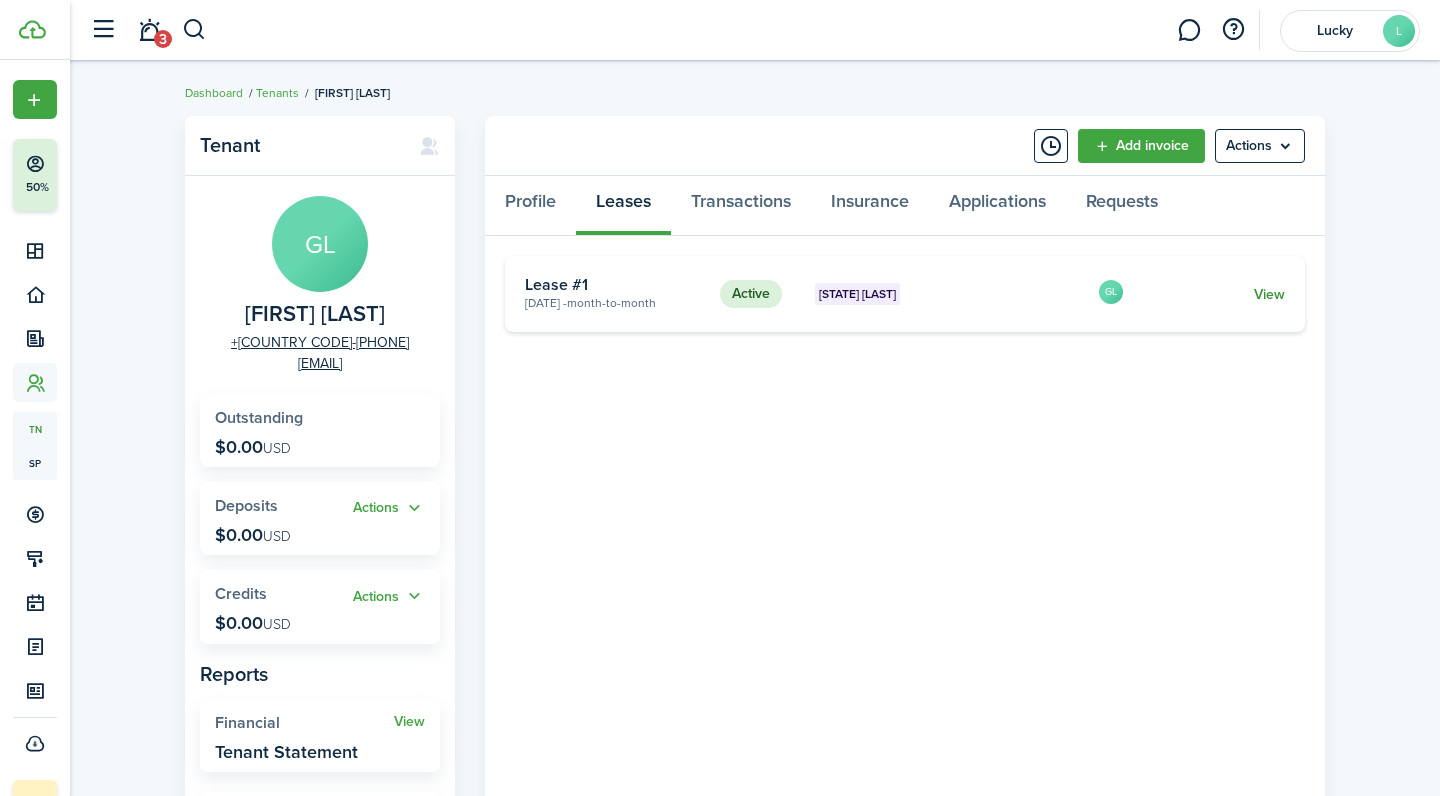 click on "View" at bounding box center [1269, 294] 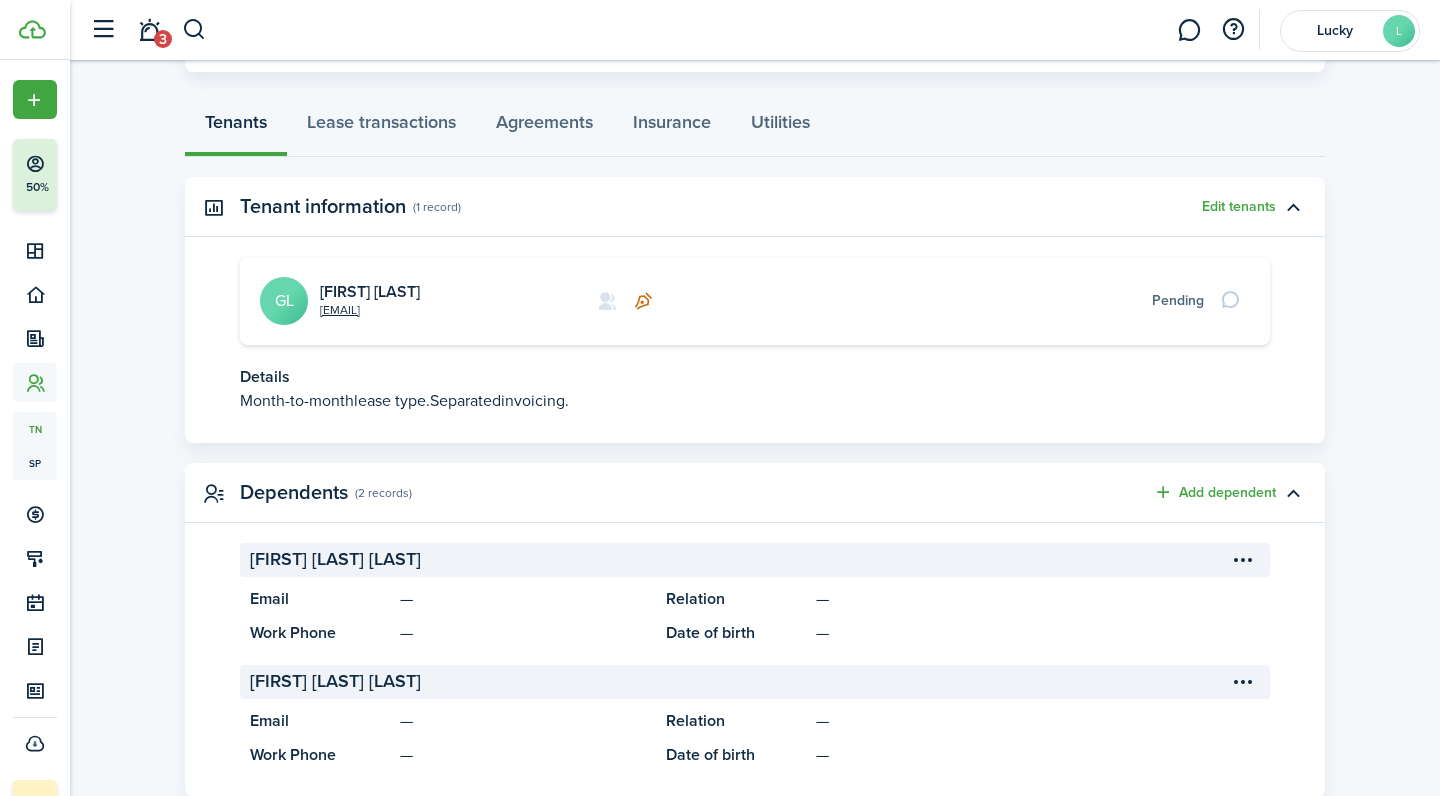 scroll, scrollTop: 499, scrollLeft: 0, axis: vertical 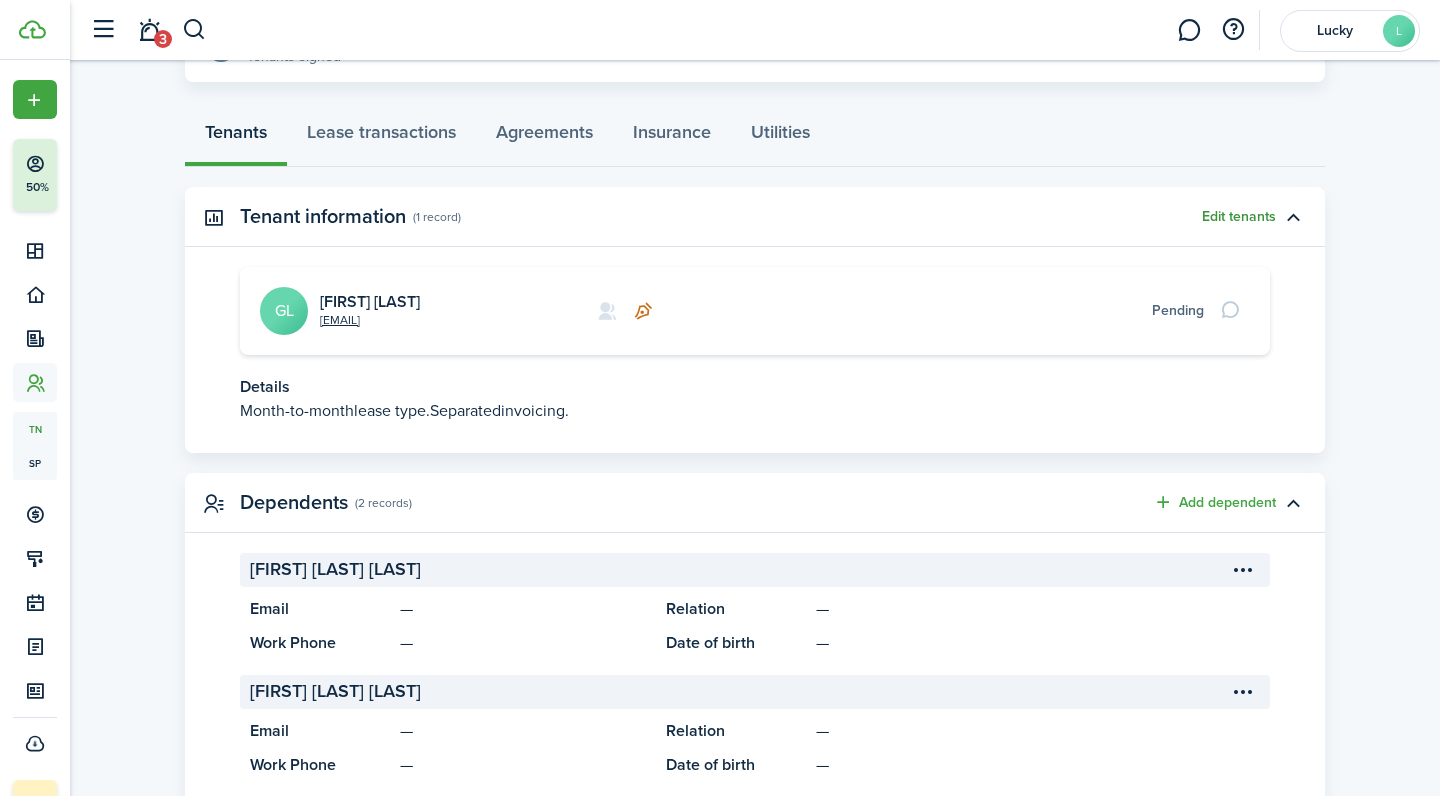 click on "Edit tenants" at bounding box center [1239, 217] 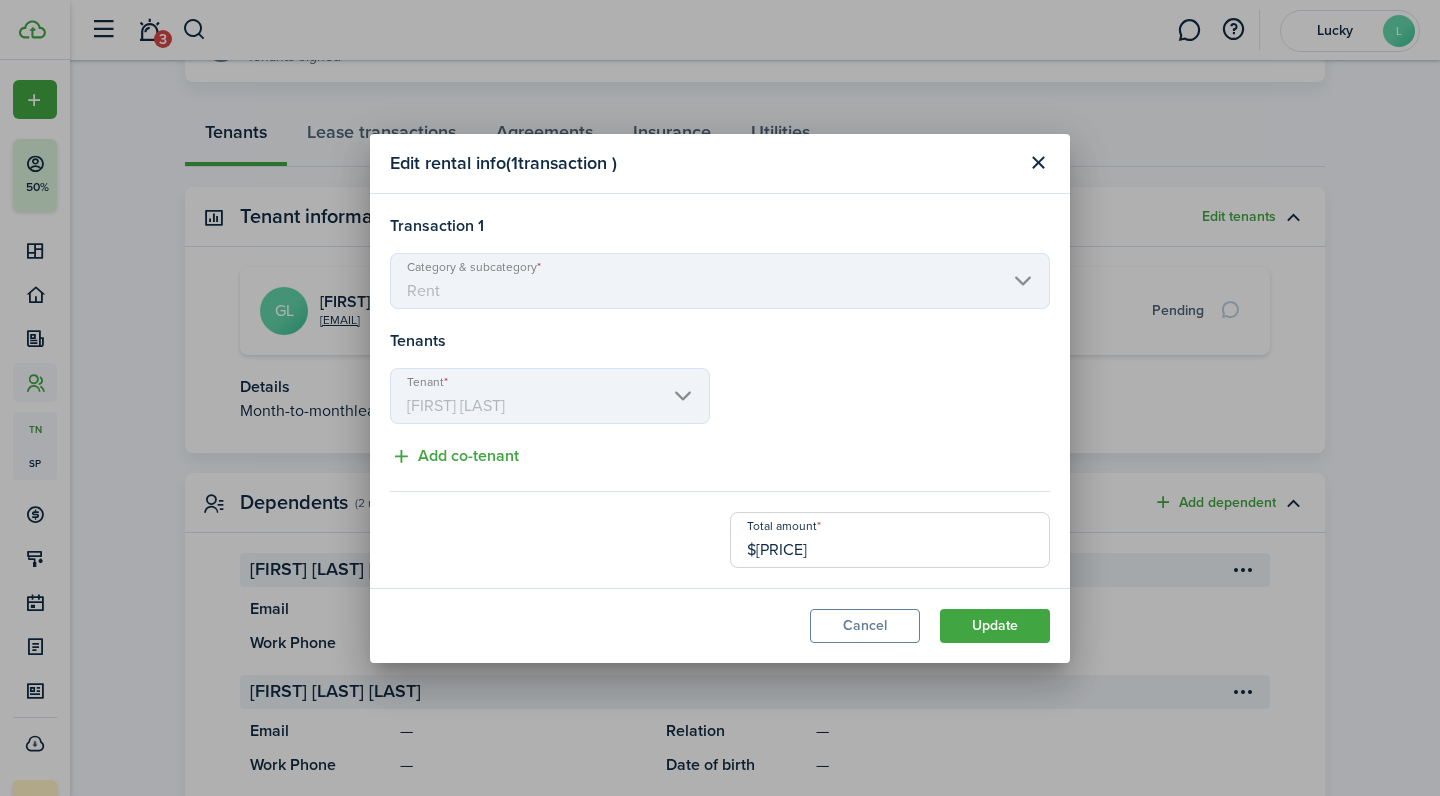 click on "Category & subcategory  Rent" at bounding box center [720, 281] 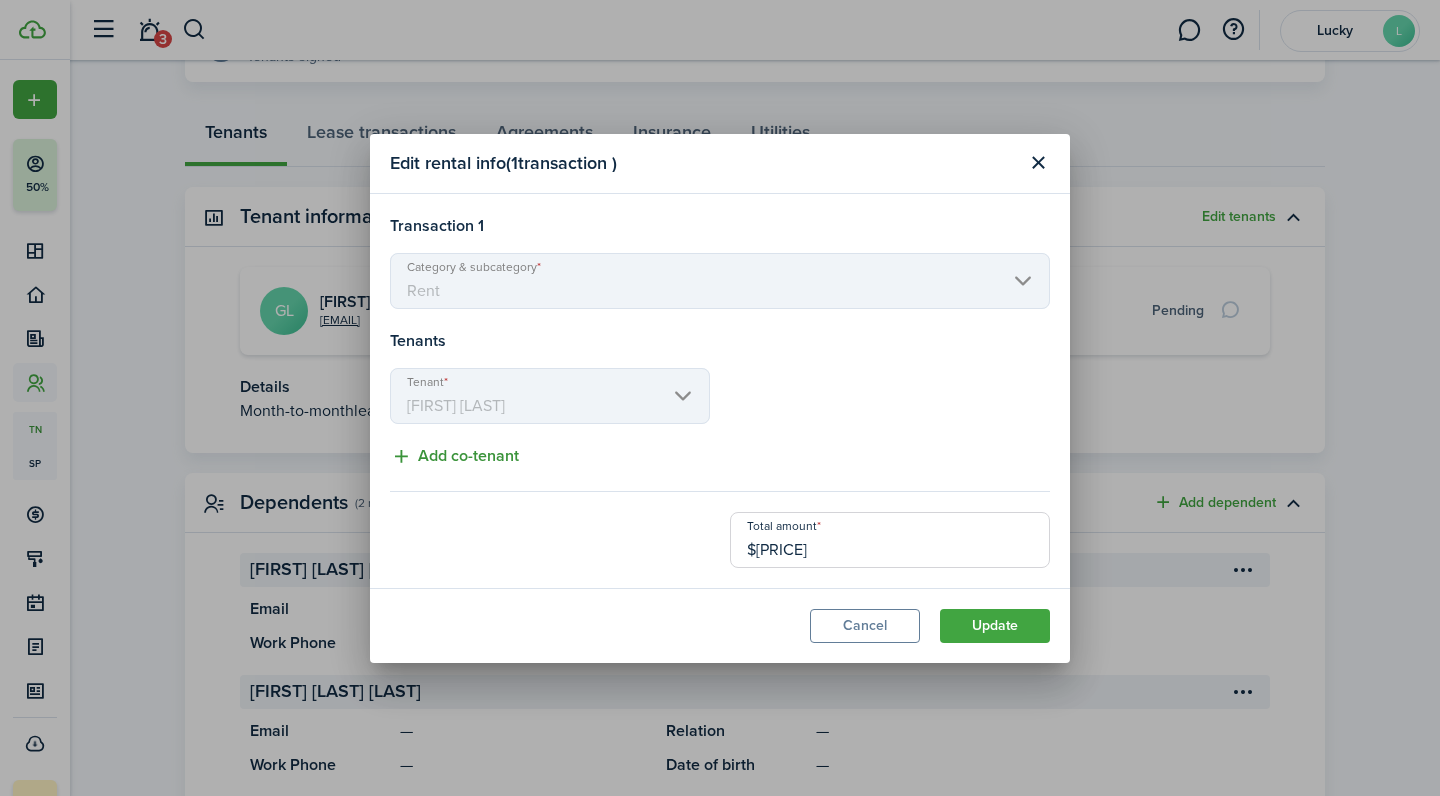 click on "Add co-tenant" at bounding box center [454, 456] 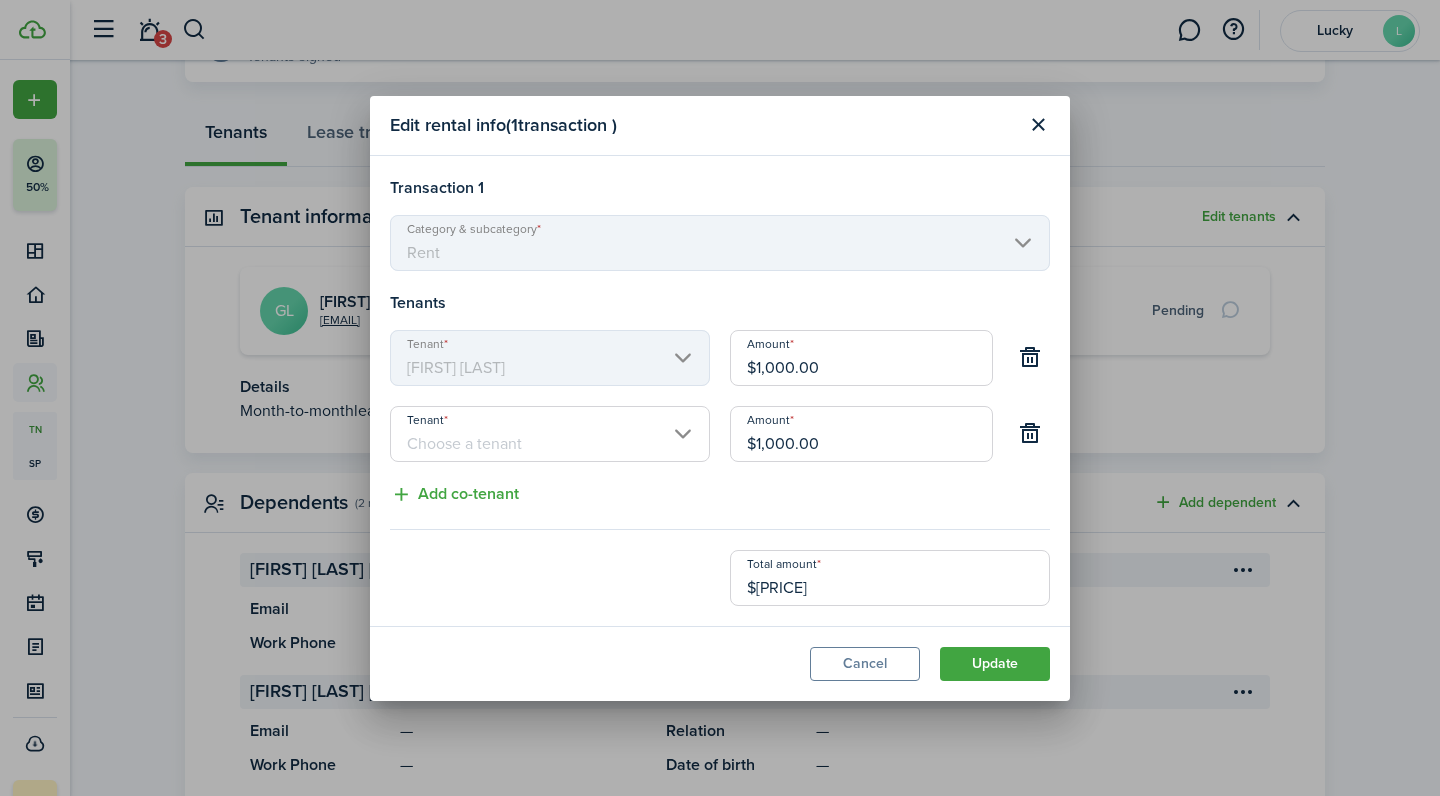 click on "Tenant" at bounding box center [550, 434] 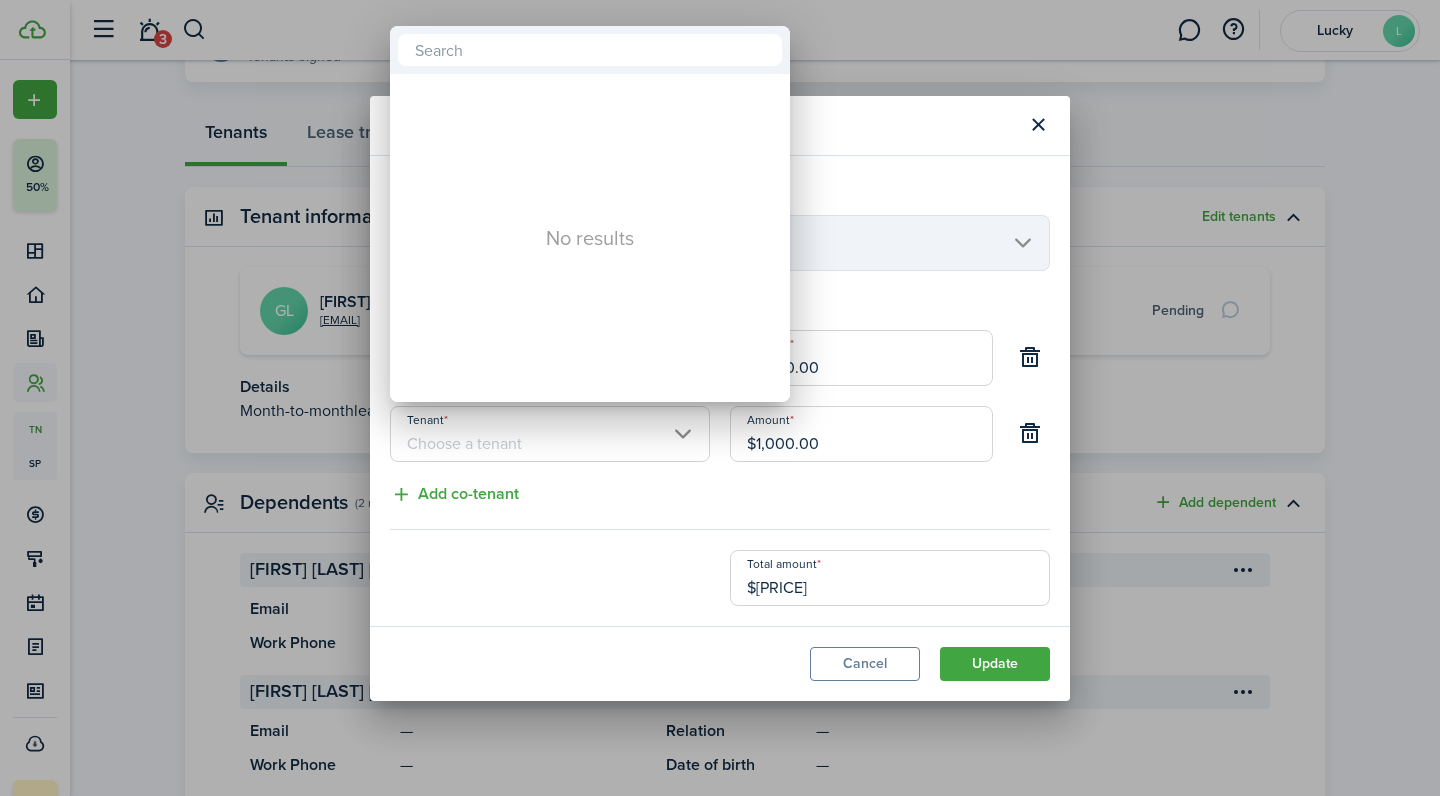 click at bounding box center (720, 398) 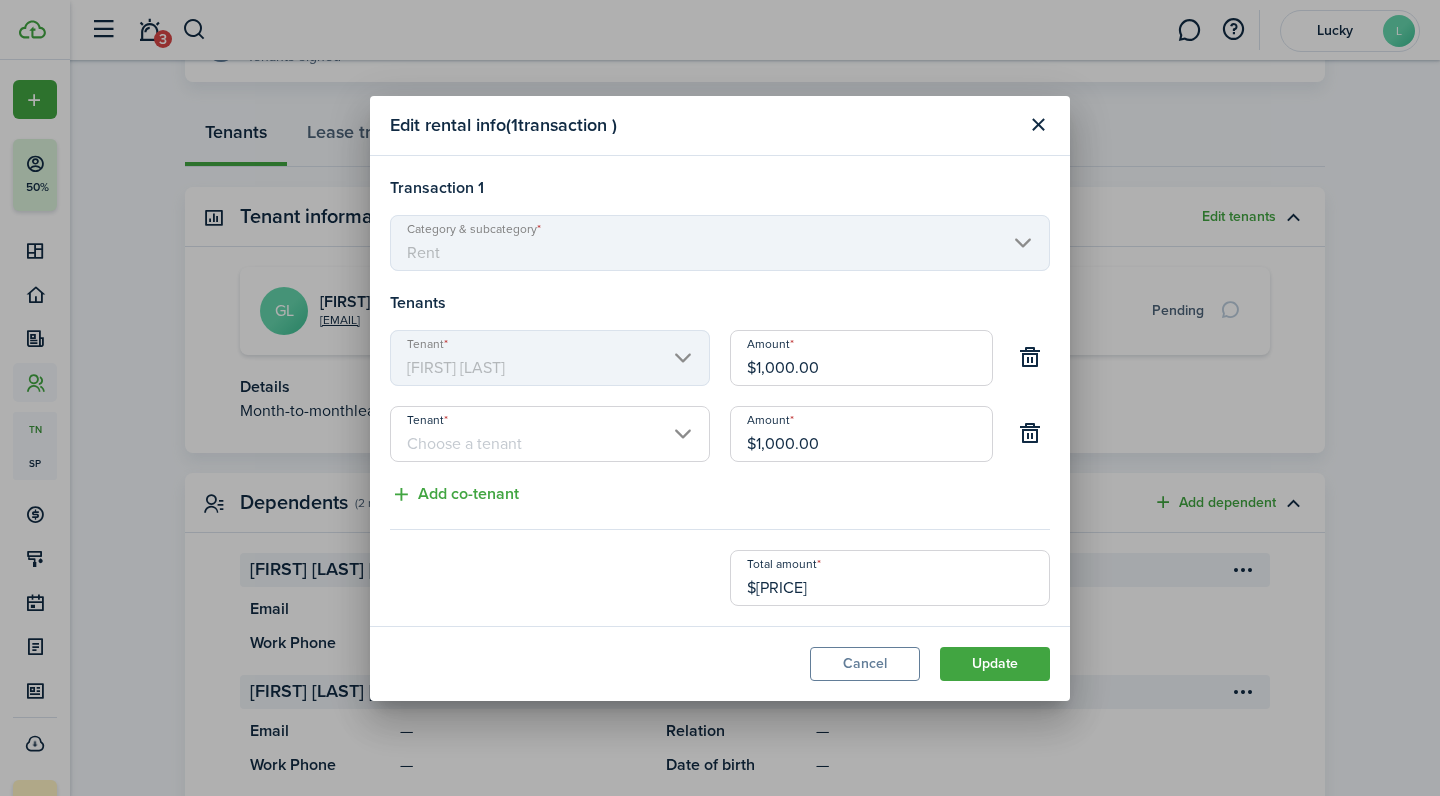 click on "$1,000.00" at bounding box center [861, 434] 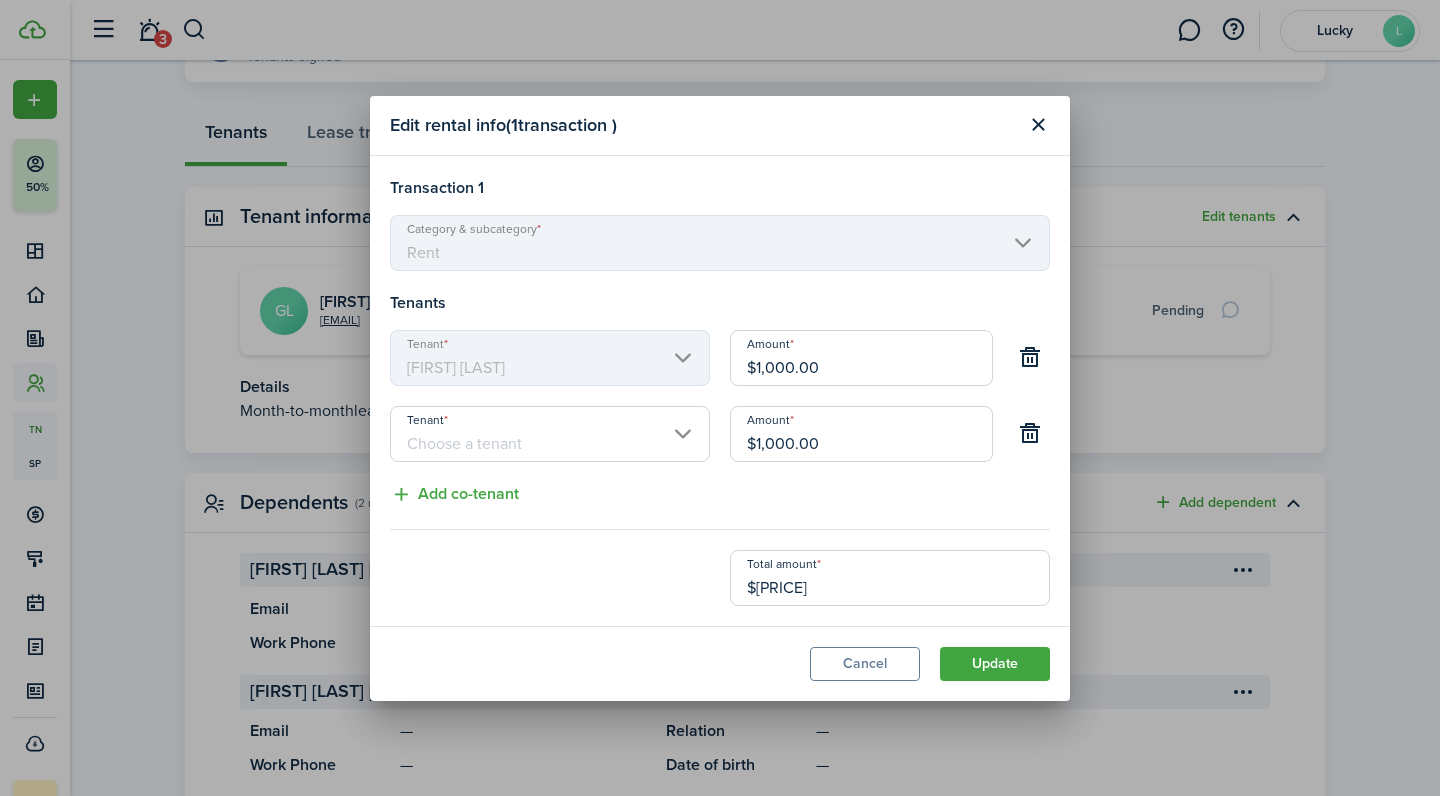 drag, startPoint x: 924, startPoint y: 435, endPoint x: 679, endPoint y: 428, distance: 245.09998 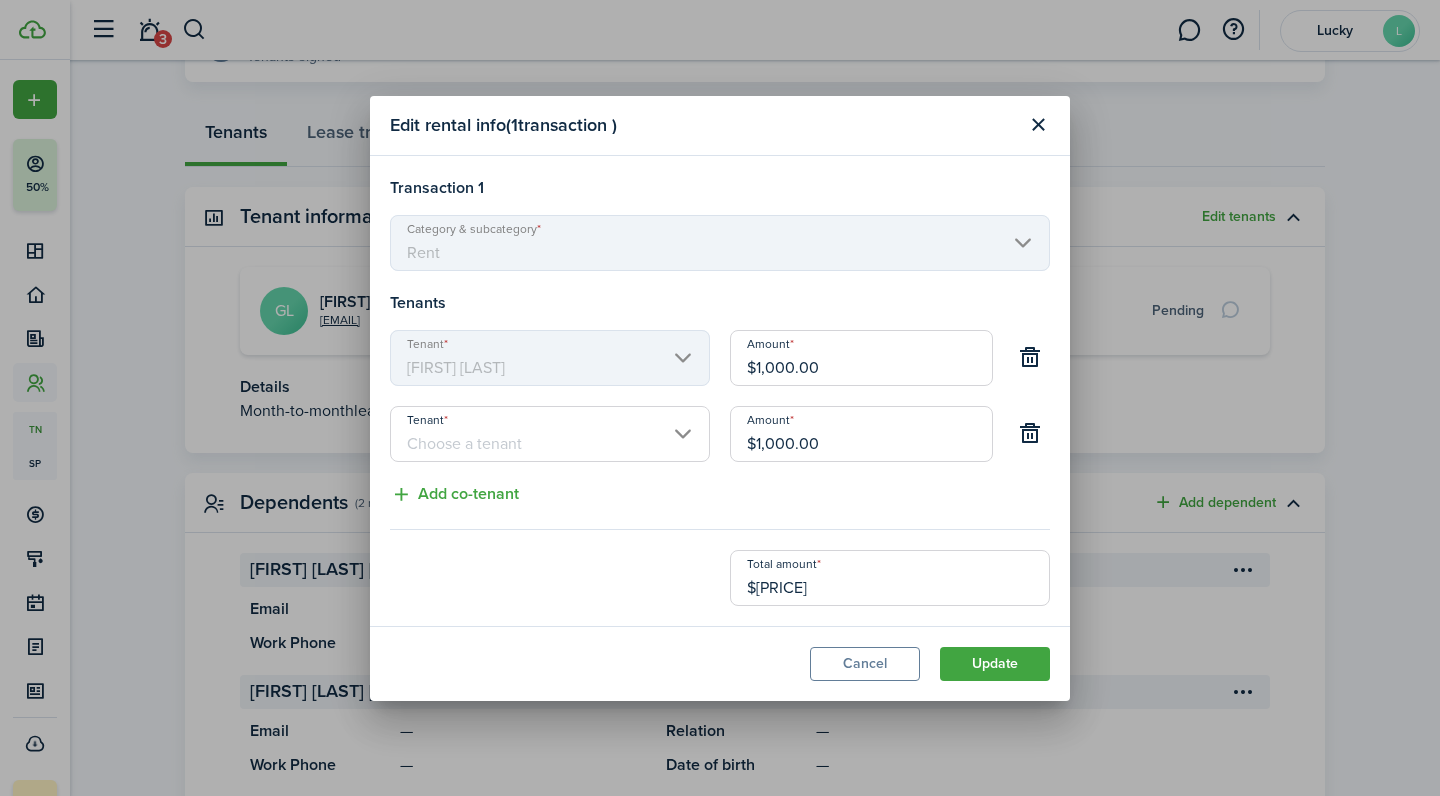 click on "Tenant   Amount  $1,000.00" at bounding box center [720, 368] 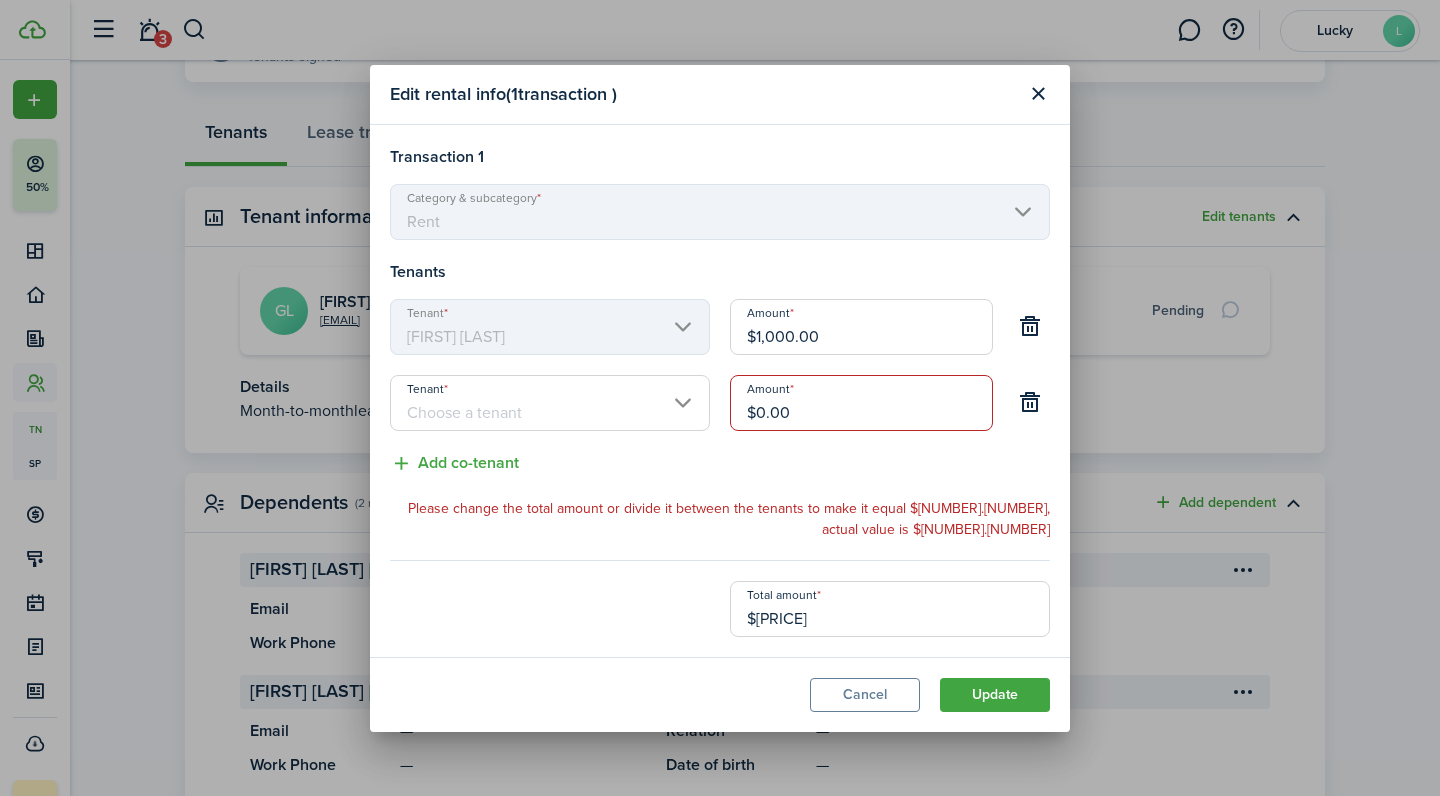 click on "$1,000.00" at bounding box center [861, 327] 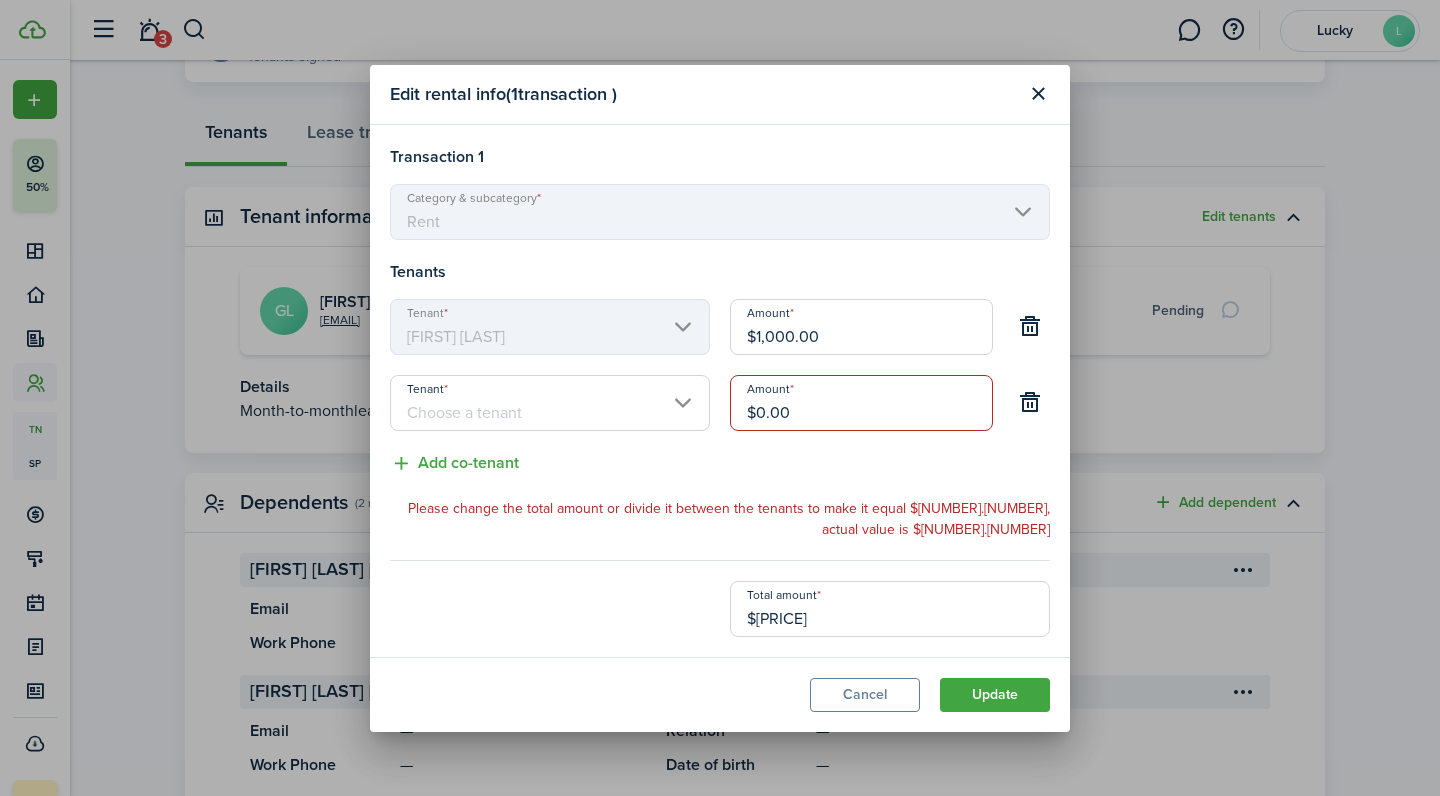 click on "$1,000.00" at bounding box center [861, 327] 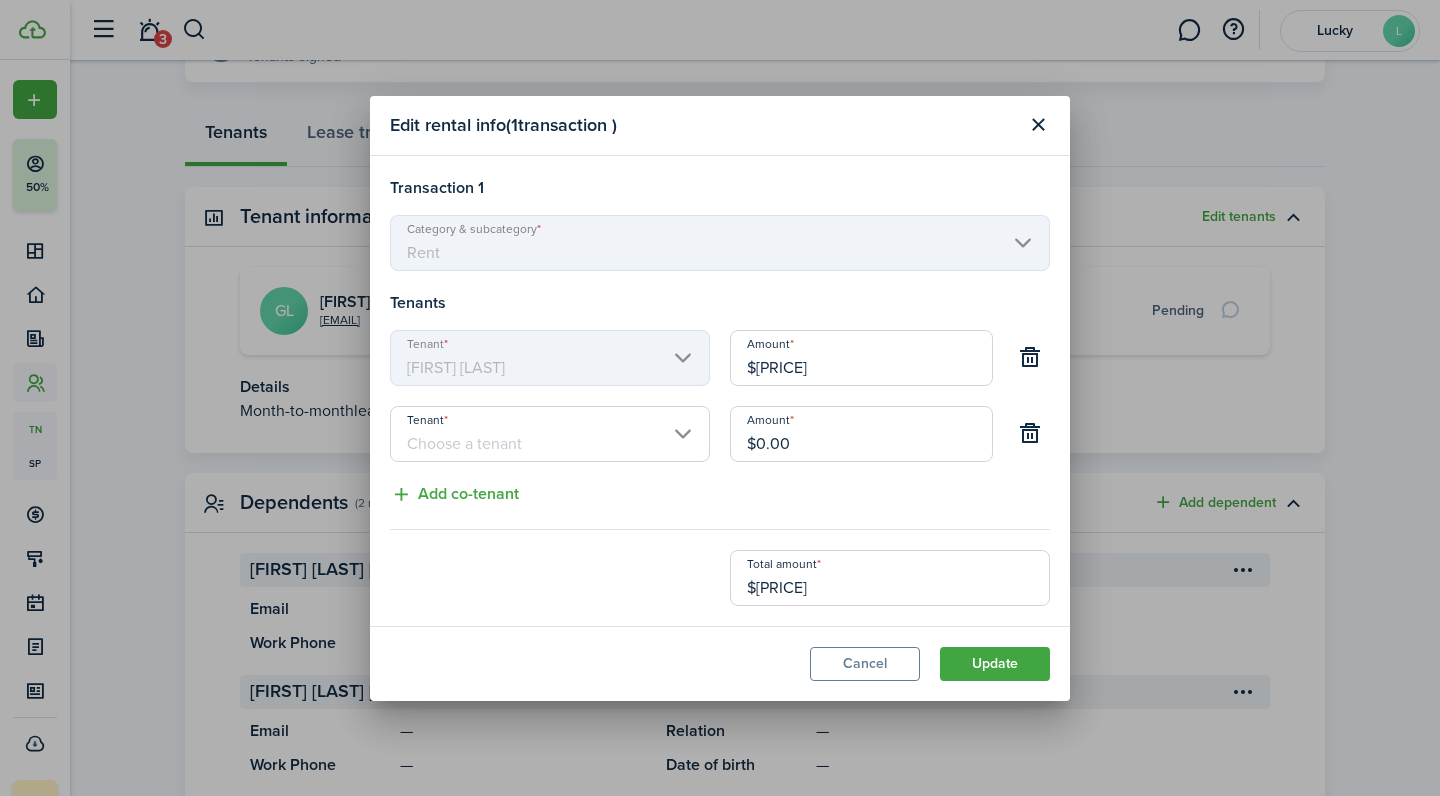 click on "Tenant" at bounding box center [550, 434] 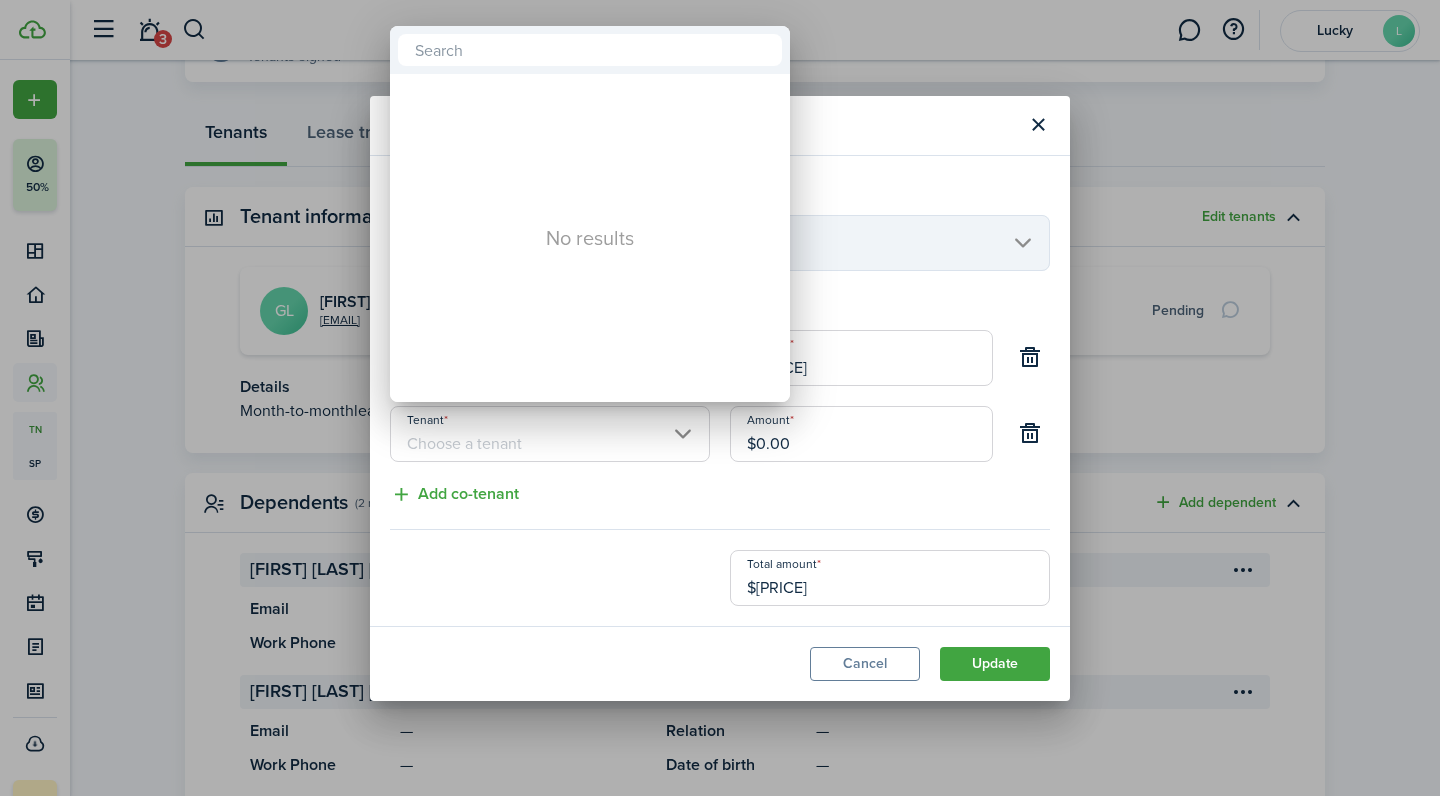 click at bounding box center (720, 398) 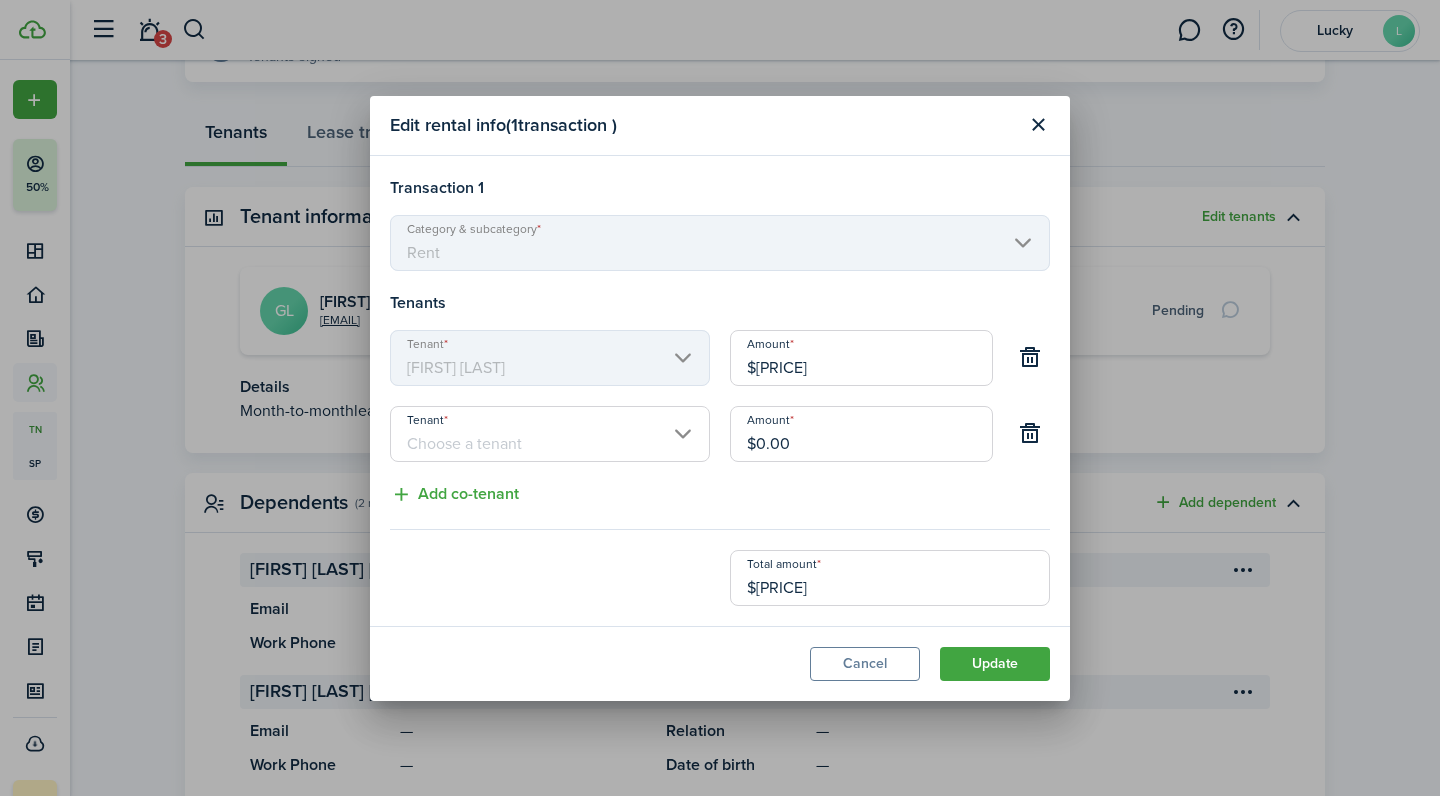 click on "Tenant" at bounding box center [550, 434] 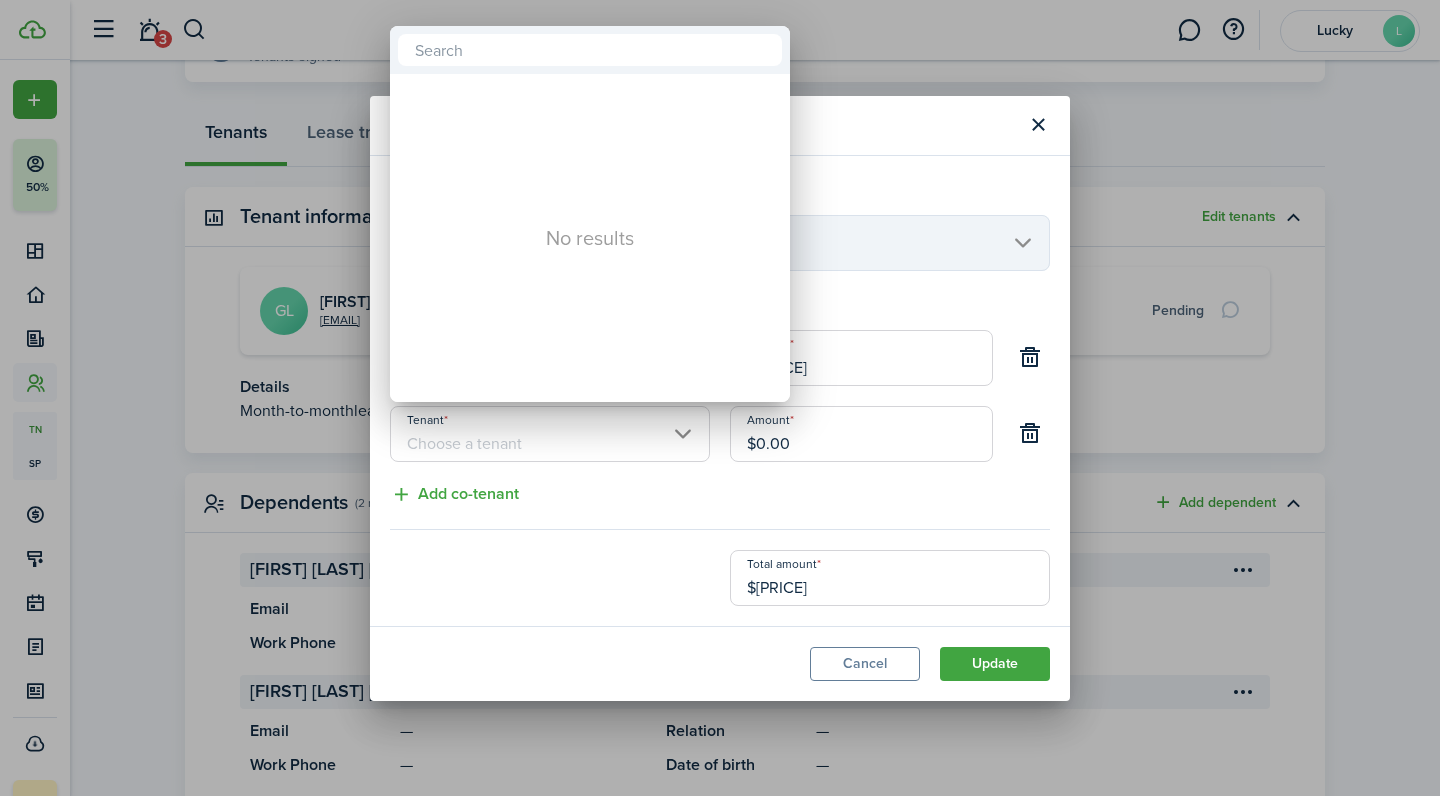 click at bounding box center [720, 398] 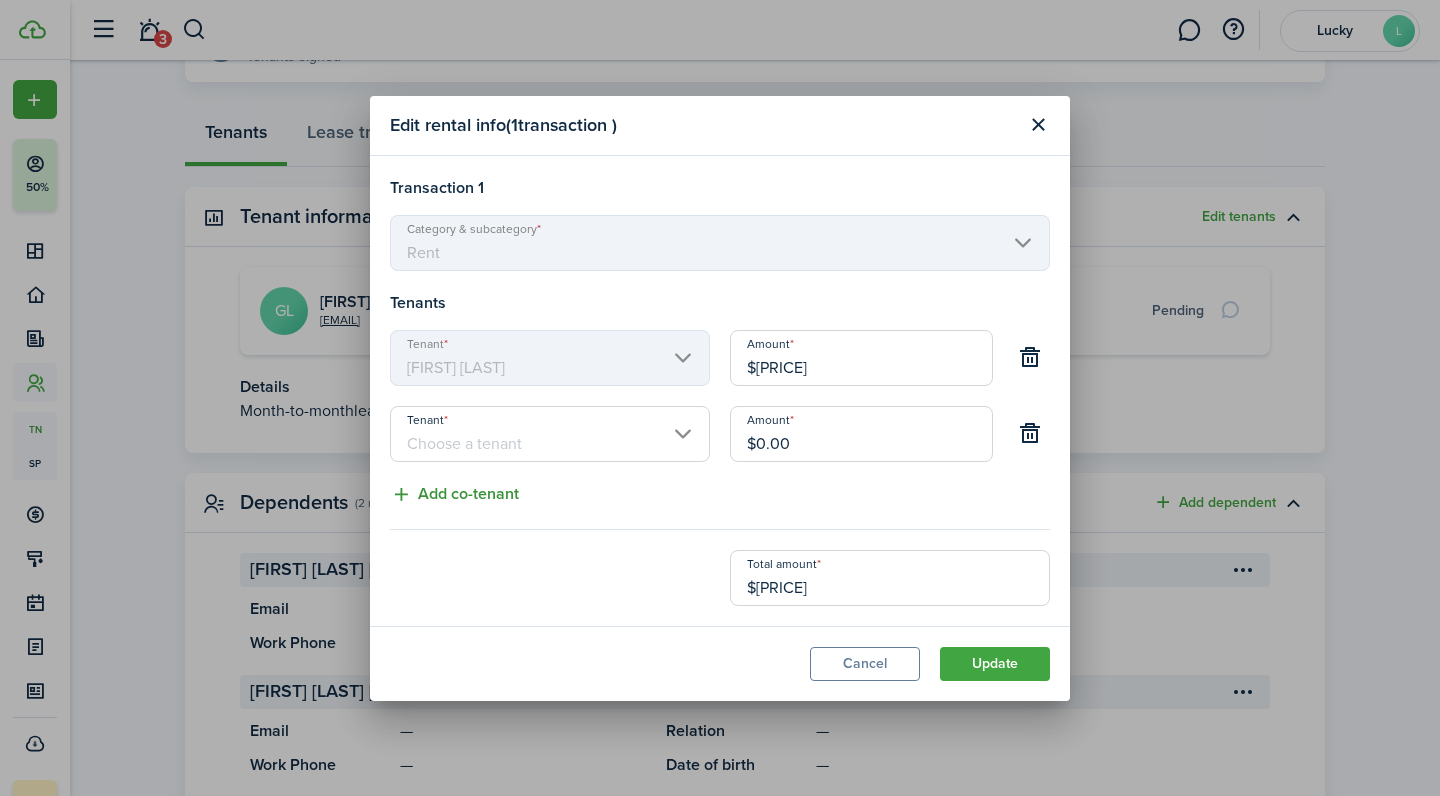 click on "Add co-tenant" at bounding box center [454, 494] 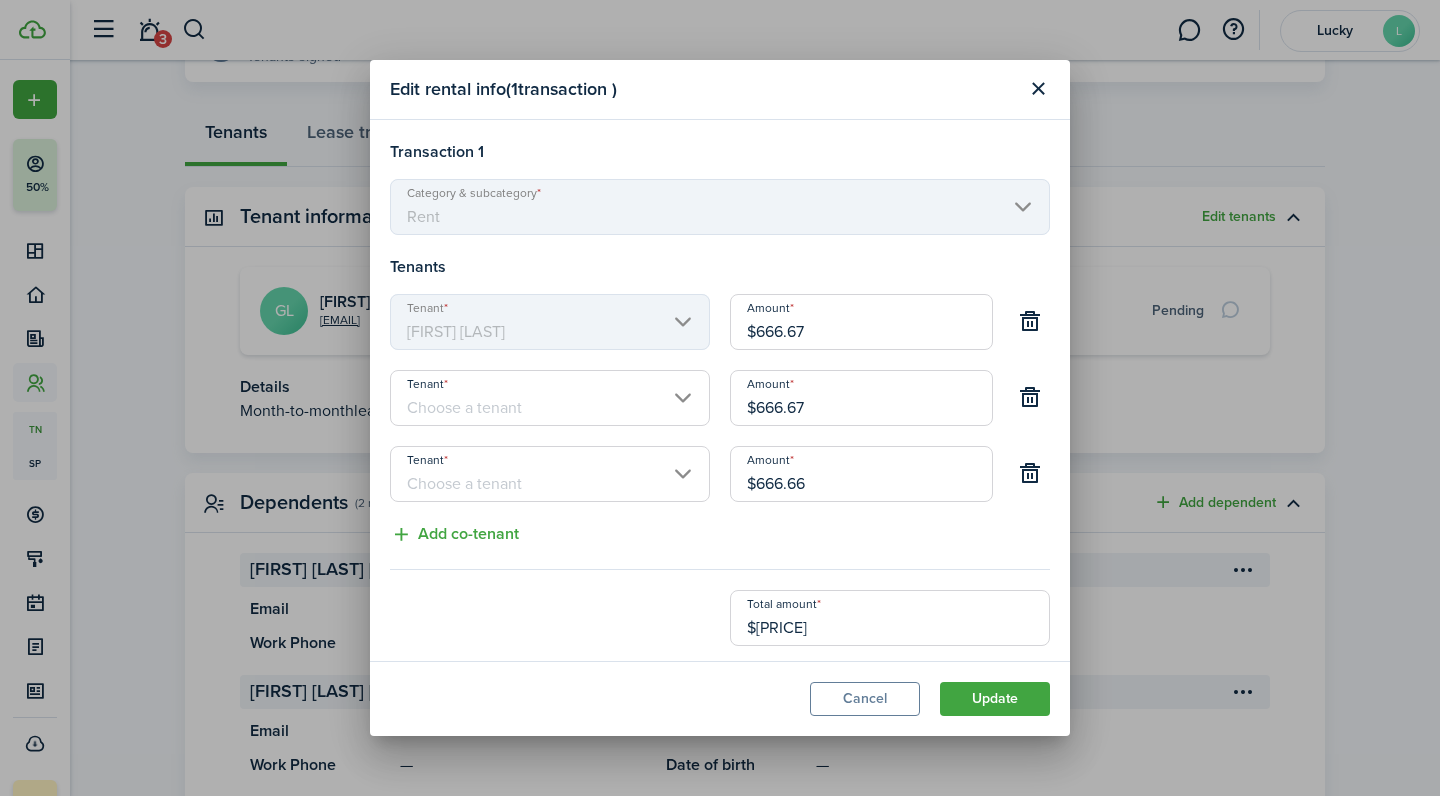 click on "Tenant" at bounding box center (550, 474) 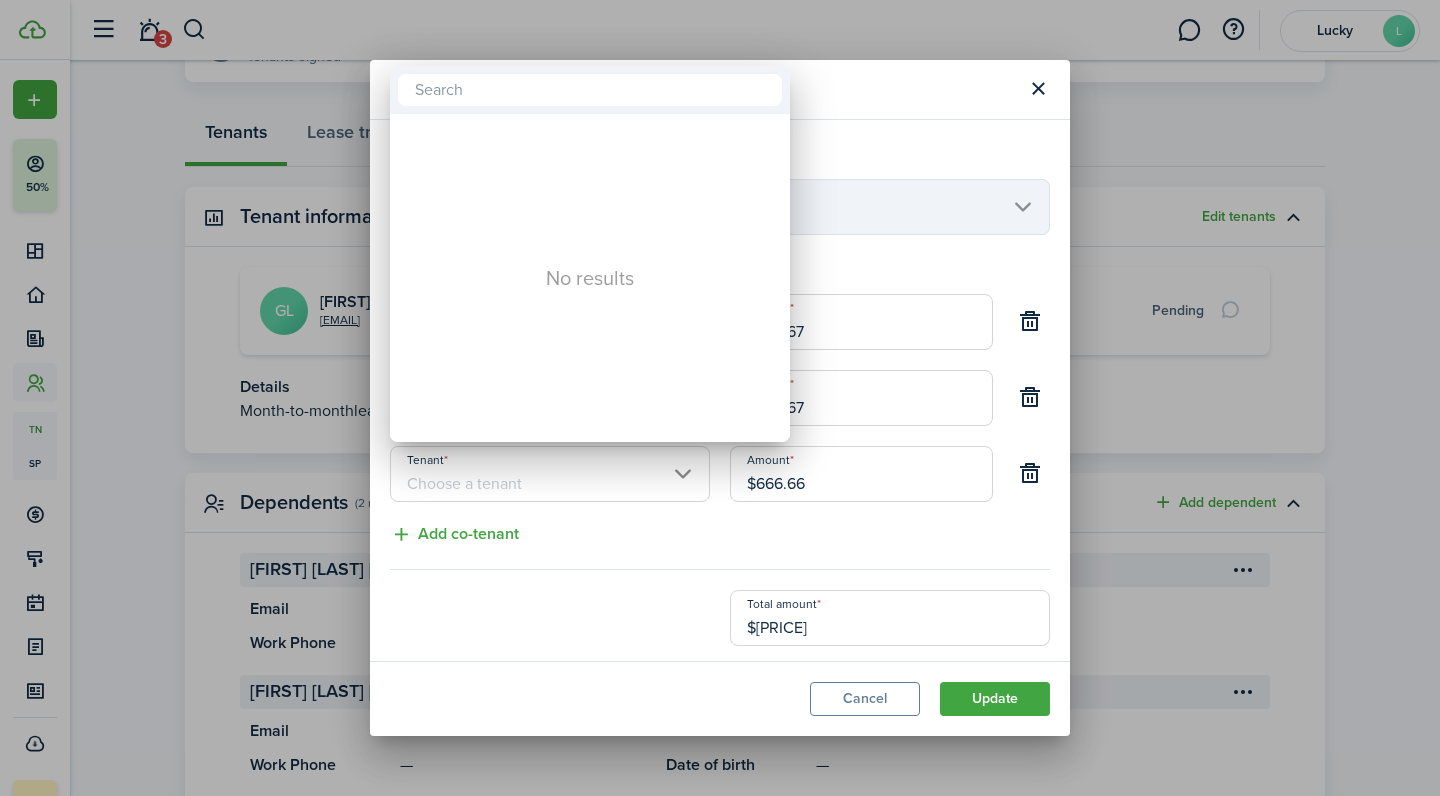 click on "No results" at bounding box center [590, 278] 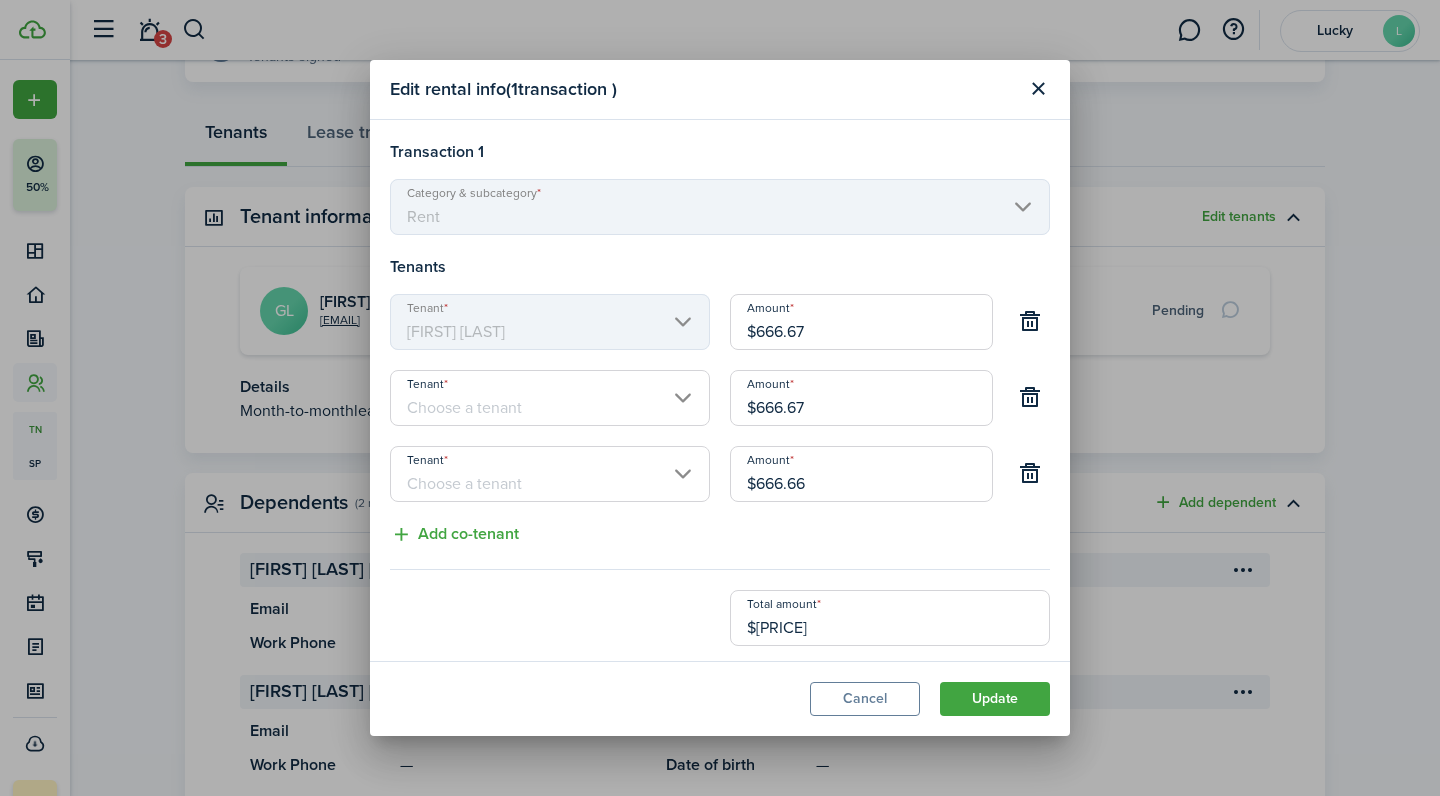click on "Cancel" at bounding box center (865, 699) 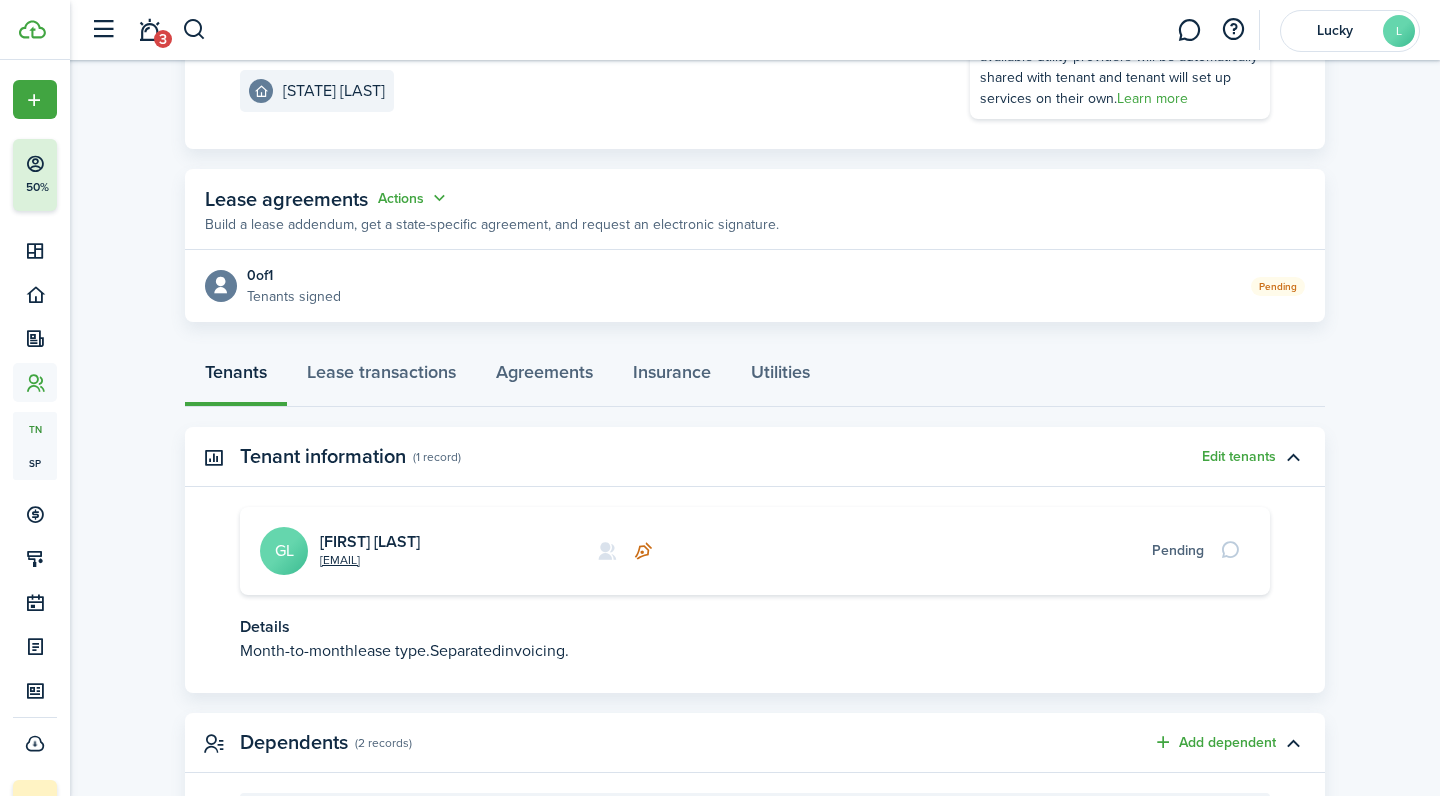 scroll, scrollTop: 272, scrollLeft: 0, axis: vertical 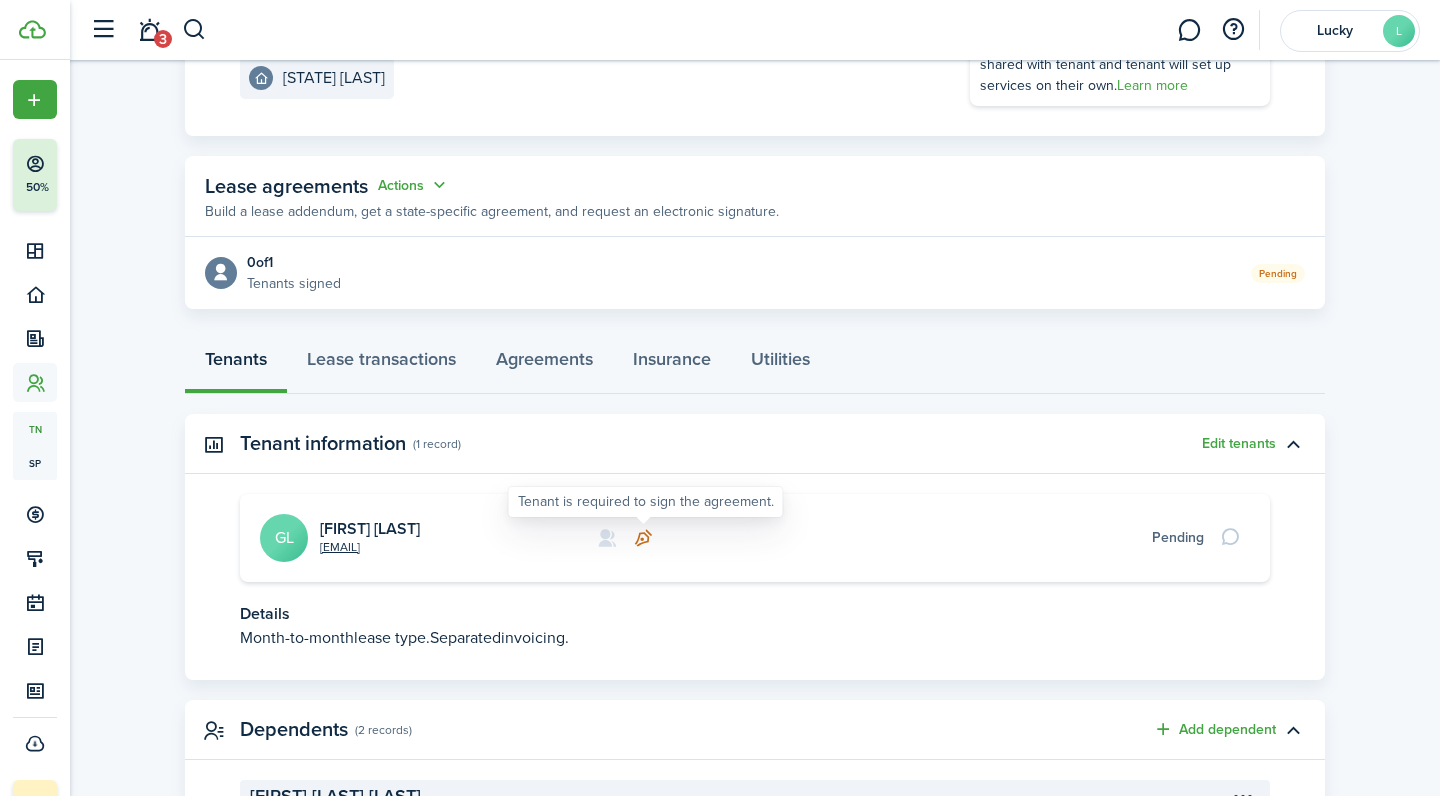 click at bounding box center (643, 538) 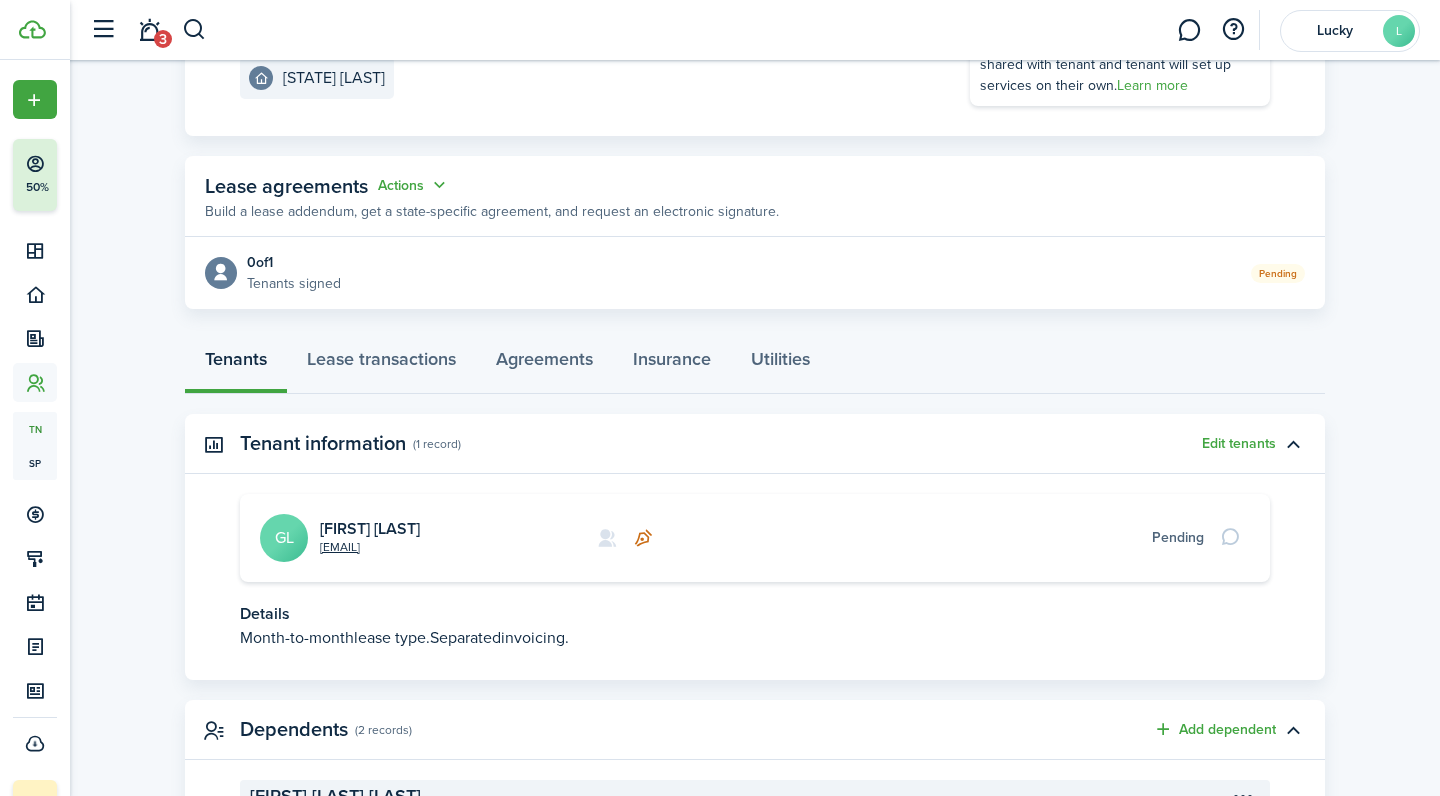 click on "Pending" at bounding box center (1178, 537) 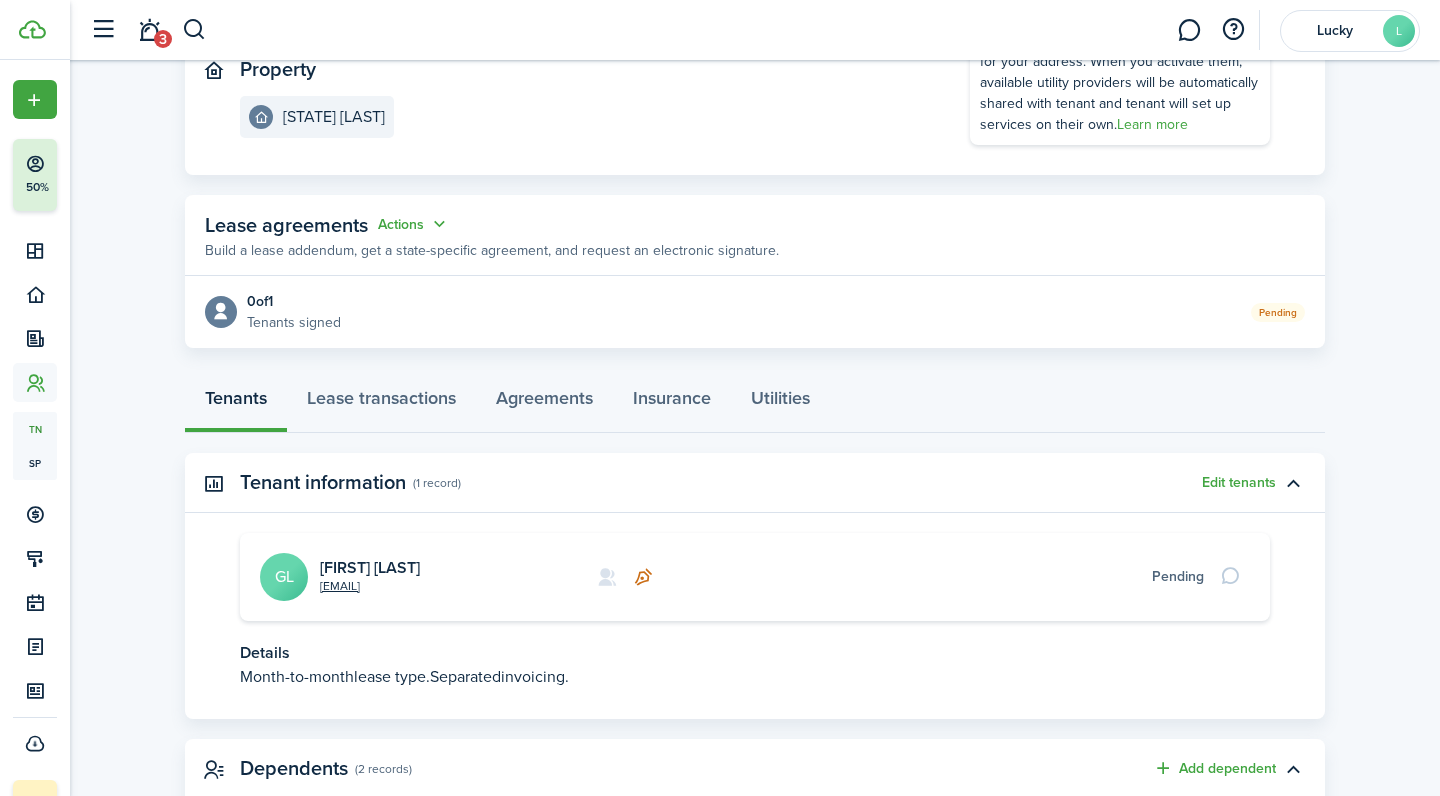 scroll, scrollTop: 229, scrollLeft: 0, axis: vertical 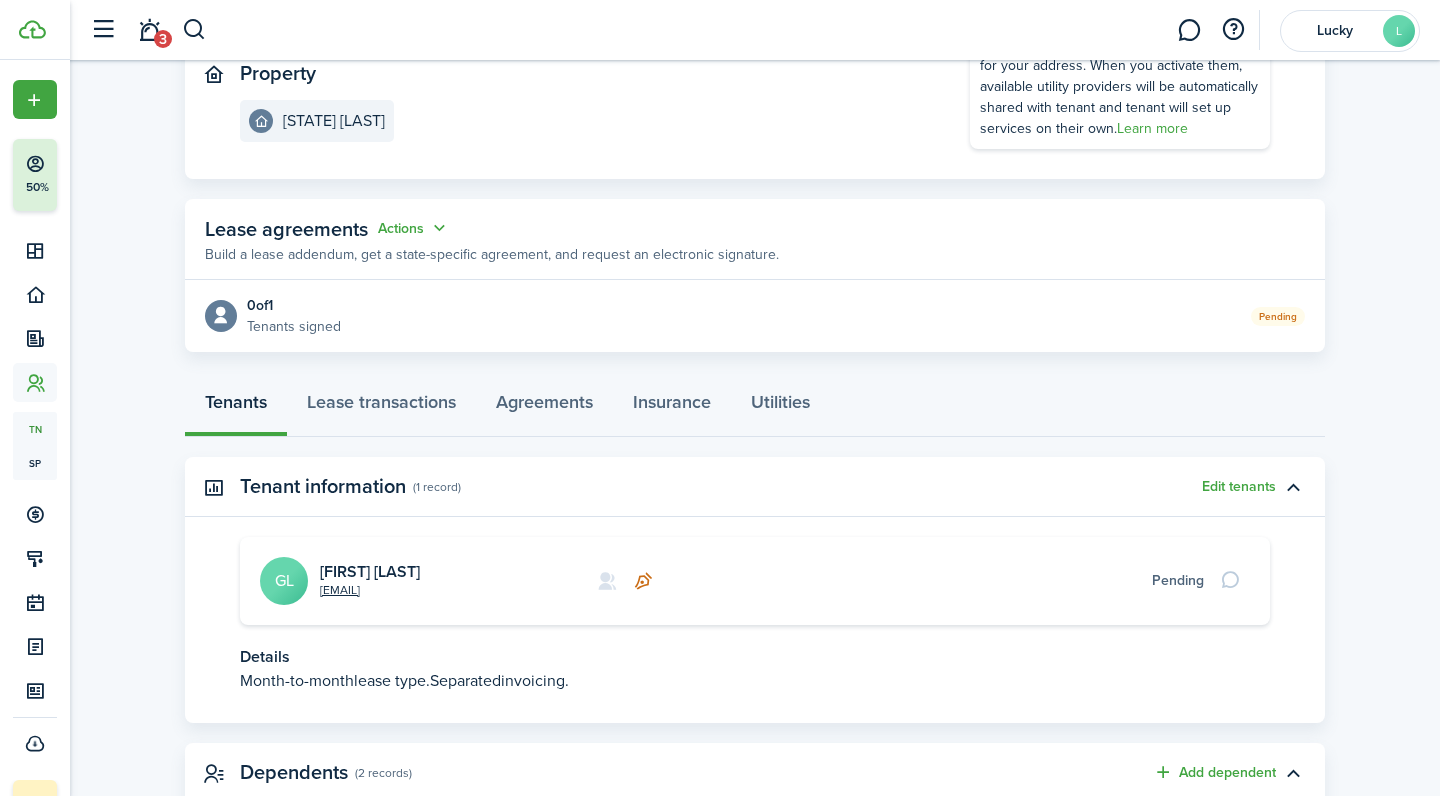 click on "Pending" at bounding box center [823, 315] 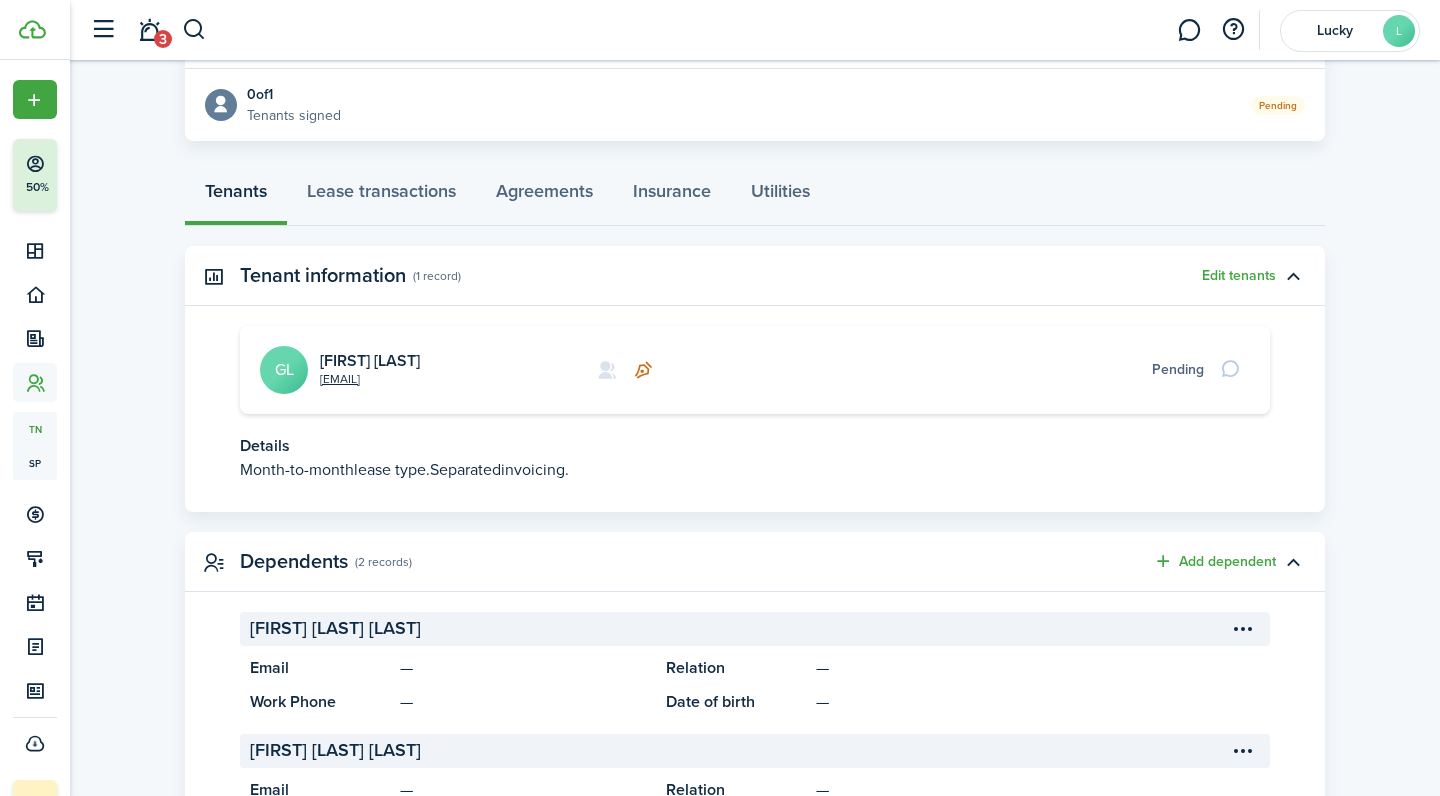 scroll, scrollTop: 440, scrollLeft: 0, axis: vertical 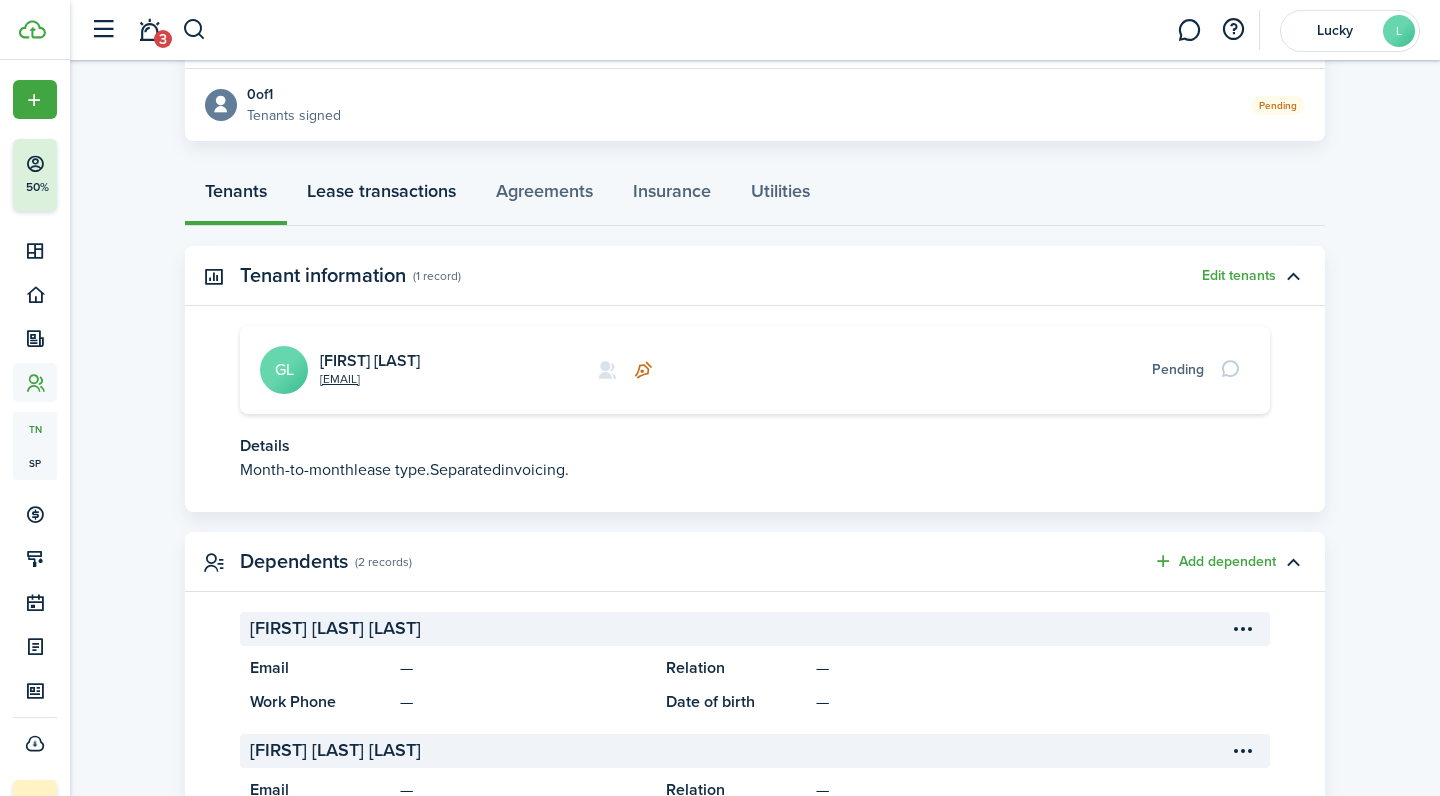 click on "Lease transactions" at bounding box center [381, 196] 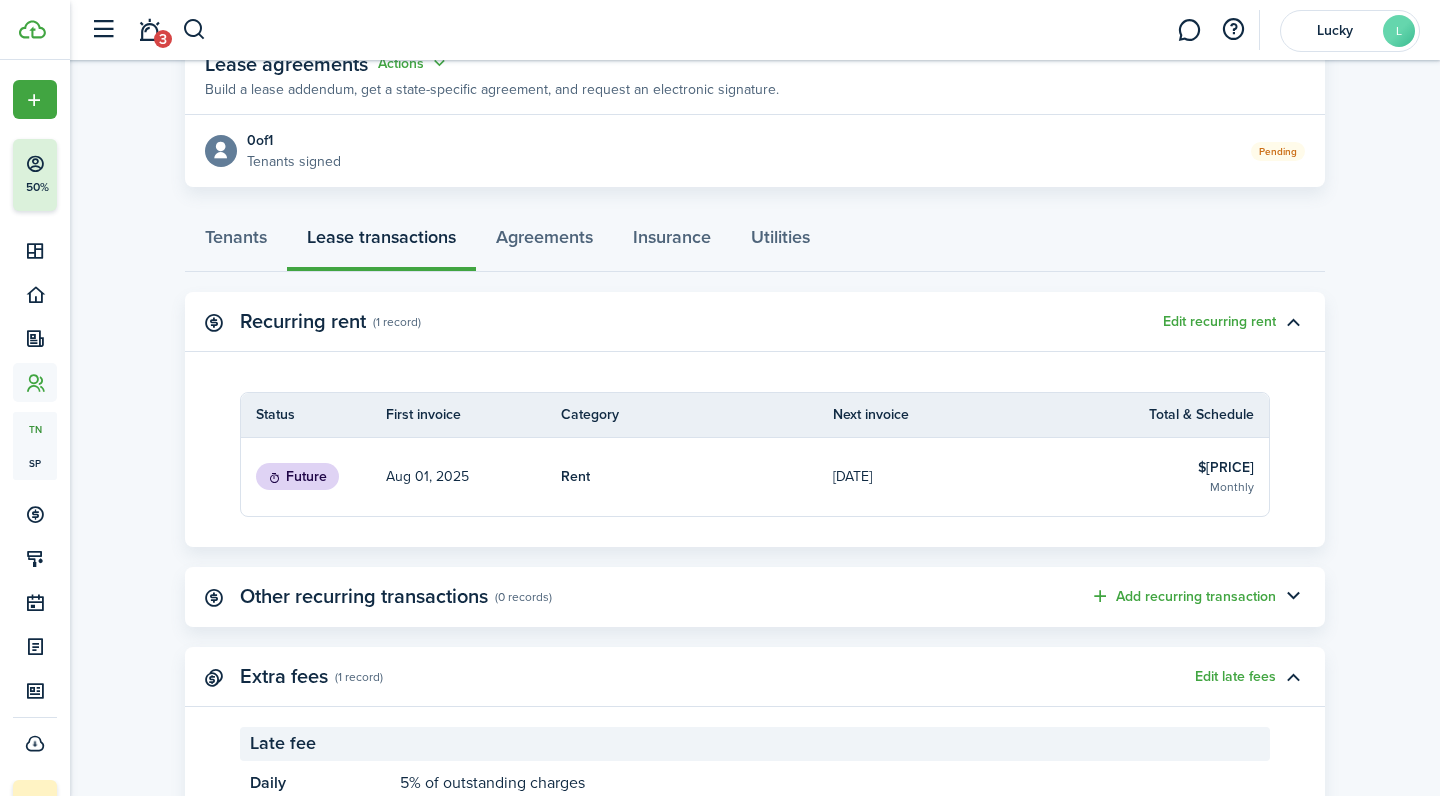 scroll, scrollTop: 406, scrollLeft: 0, axis: vertical 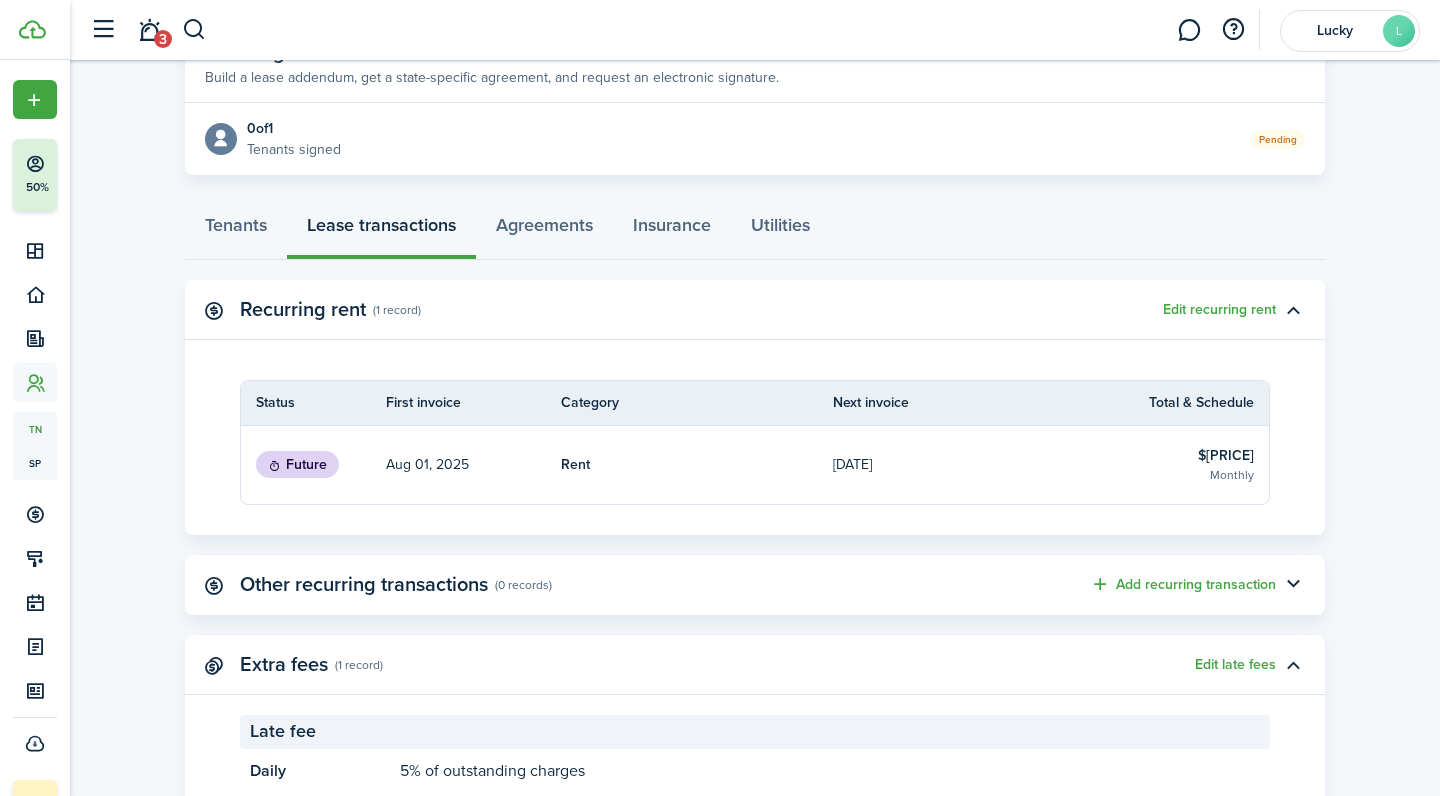 click on "Aug 01, 2025" at bounding box center [473, 465] 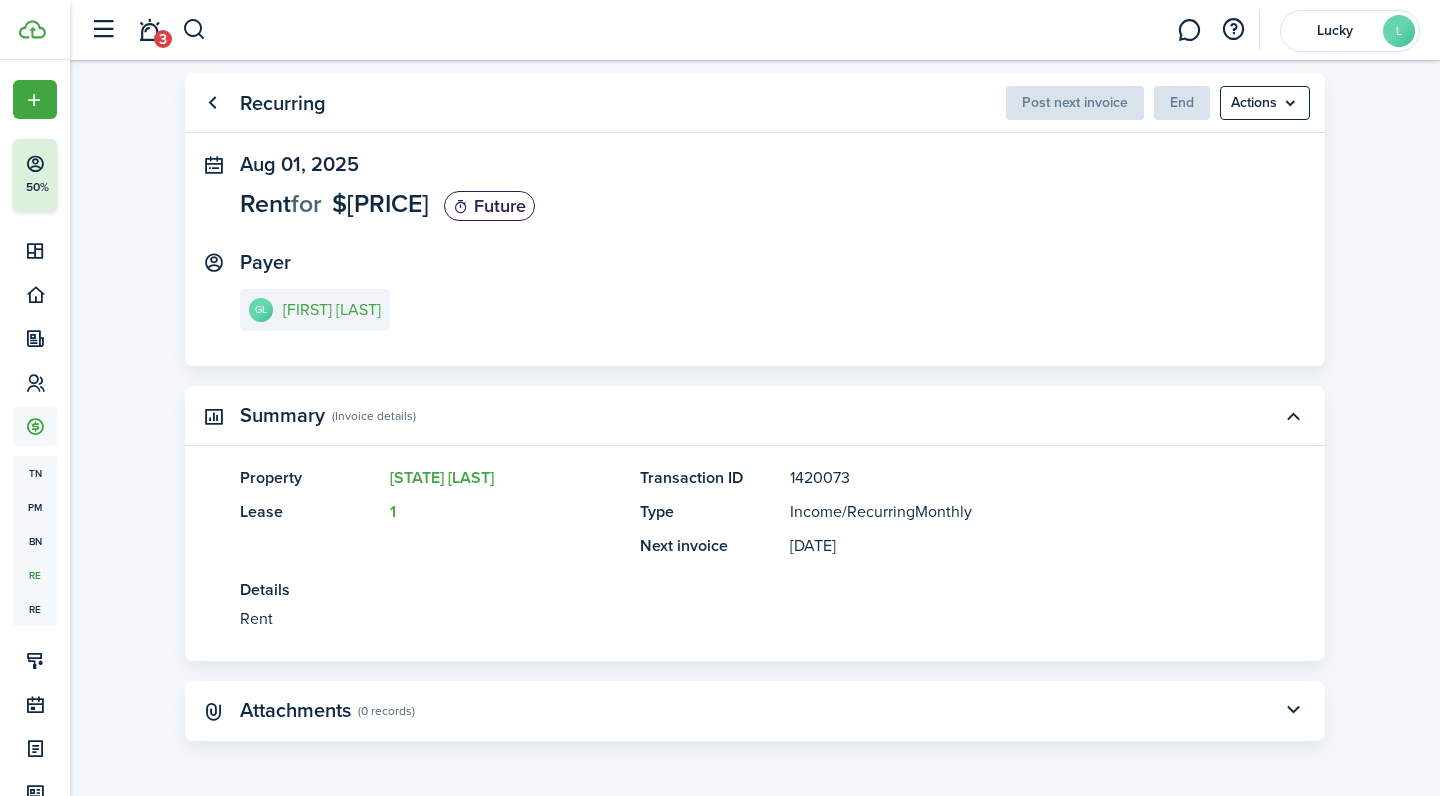 scroll, scrollTop: 42, scrollLeft: 0, axis: vertical 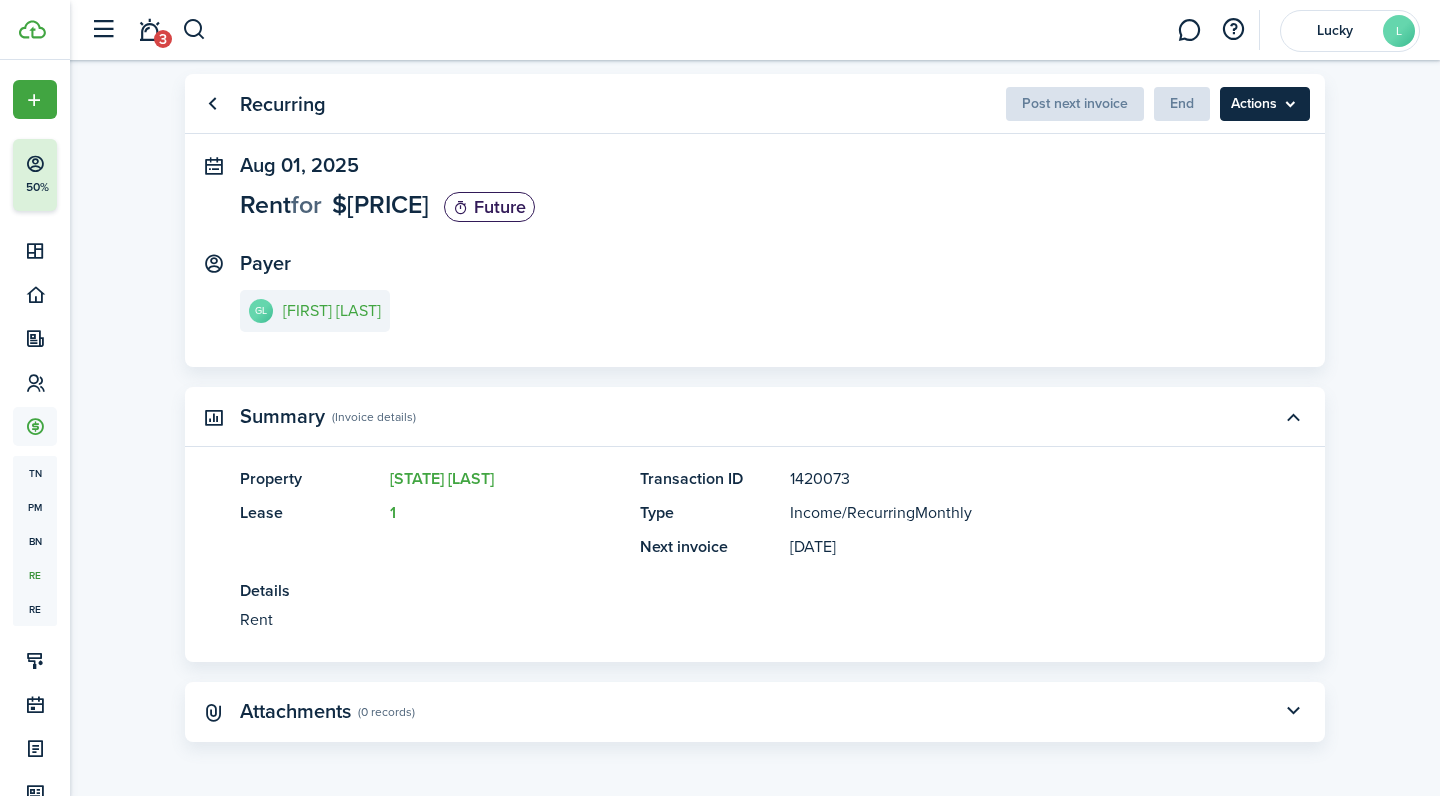 click on "Actions" at bounding box center [1265, 104] 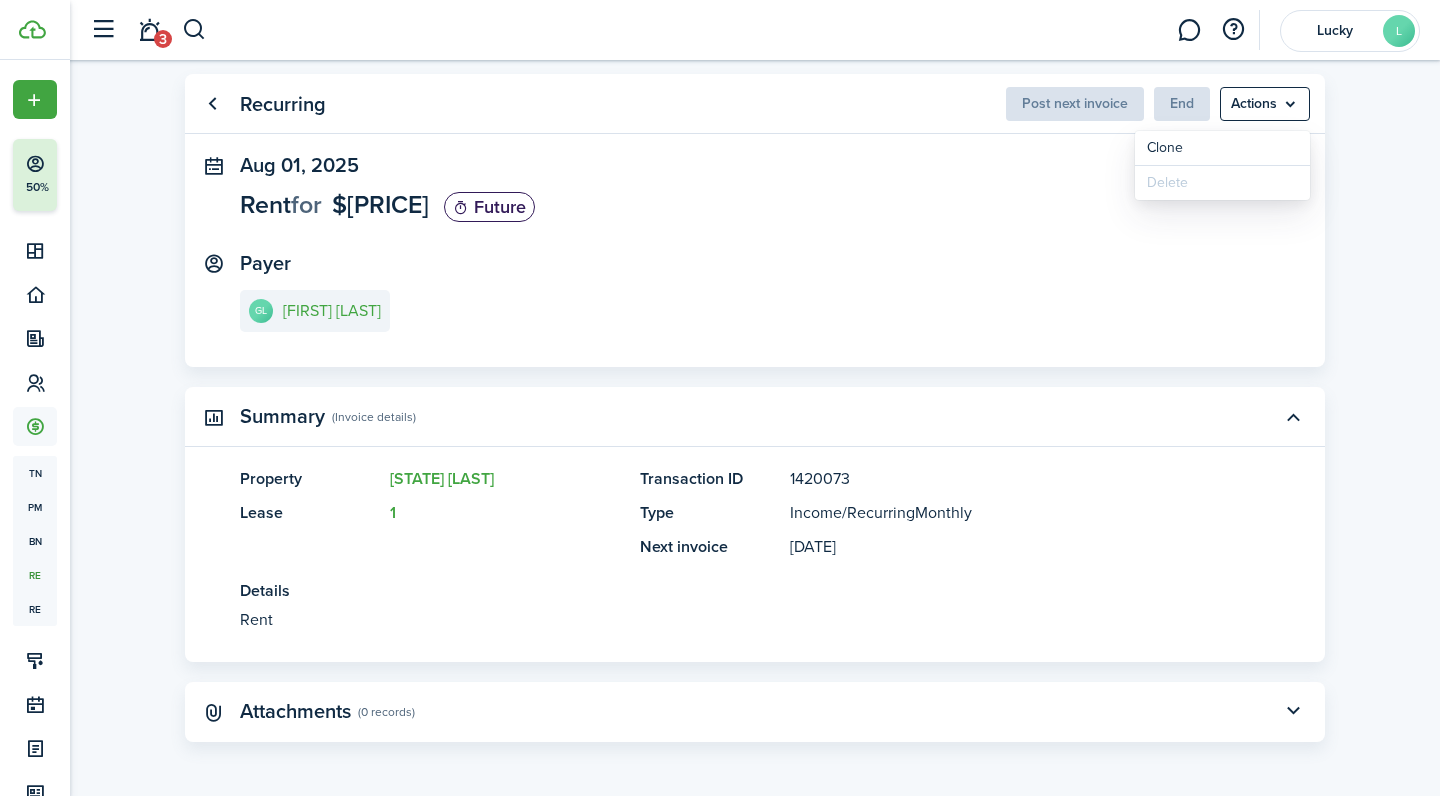 click on "Aug 01, 2025   Rent  for $2,000.00  Future" at bounding box center (755, 190) 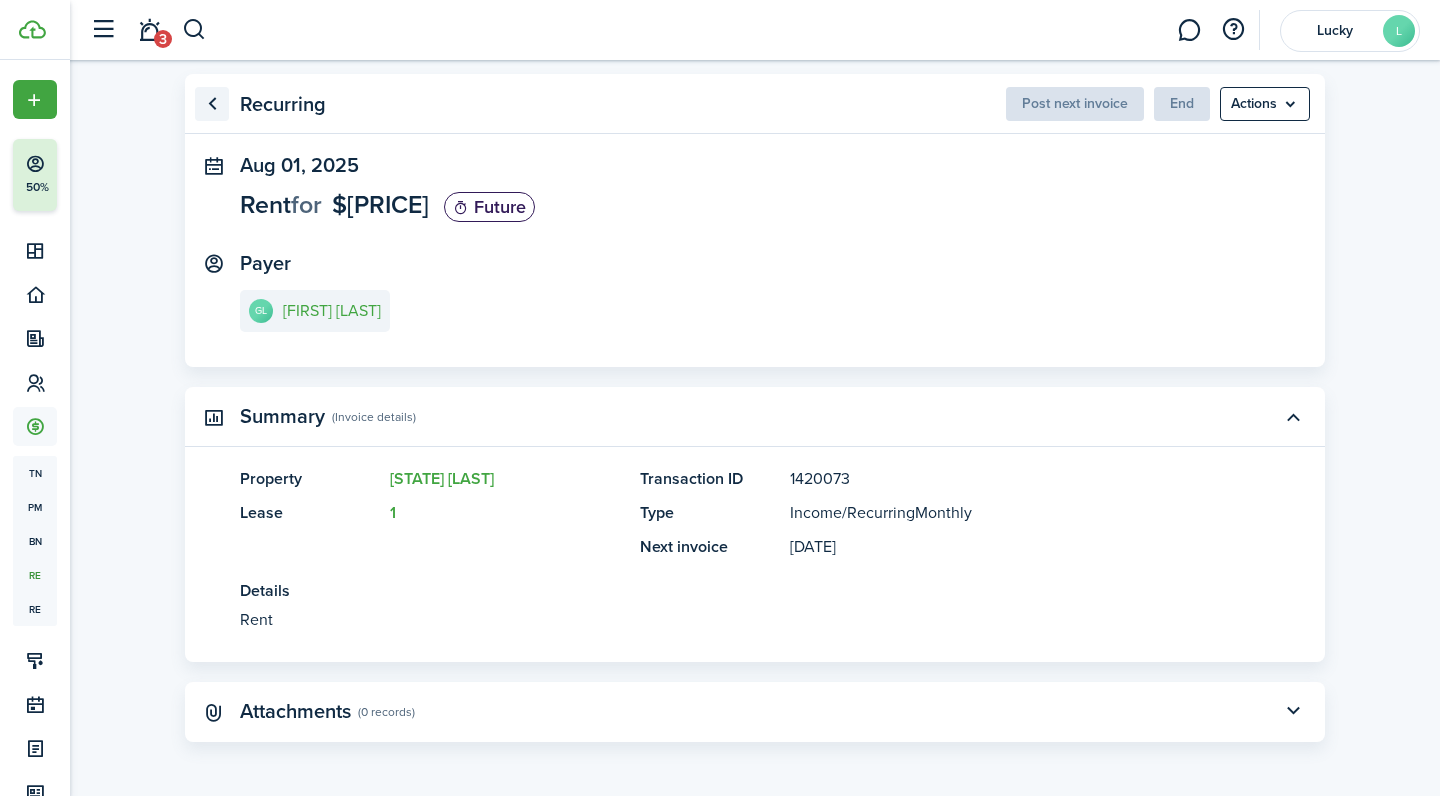 click at bounding box center (212, 104) 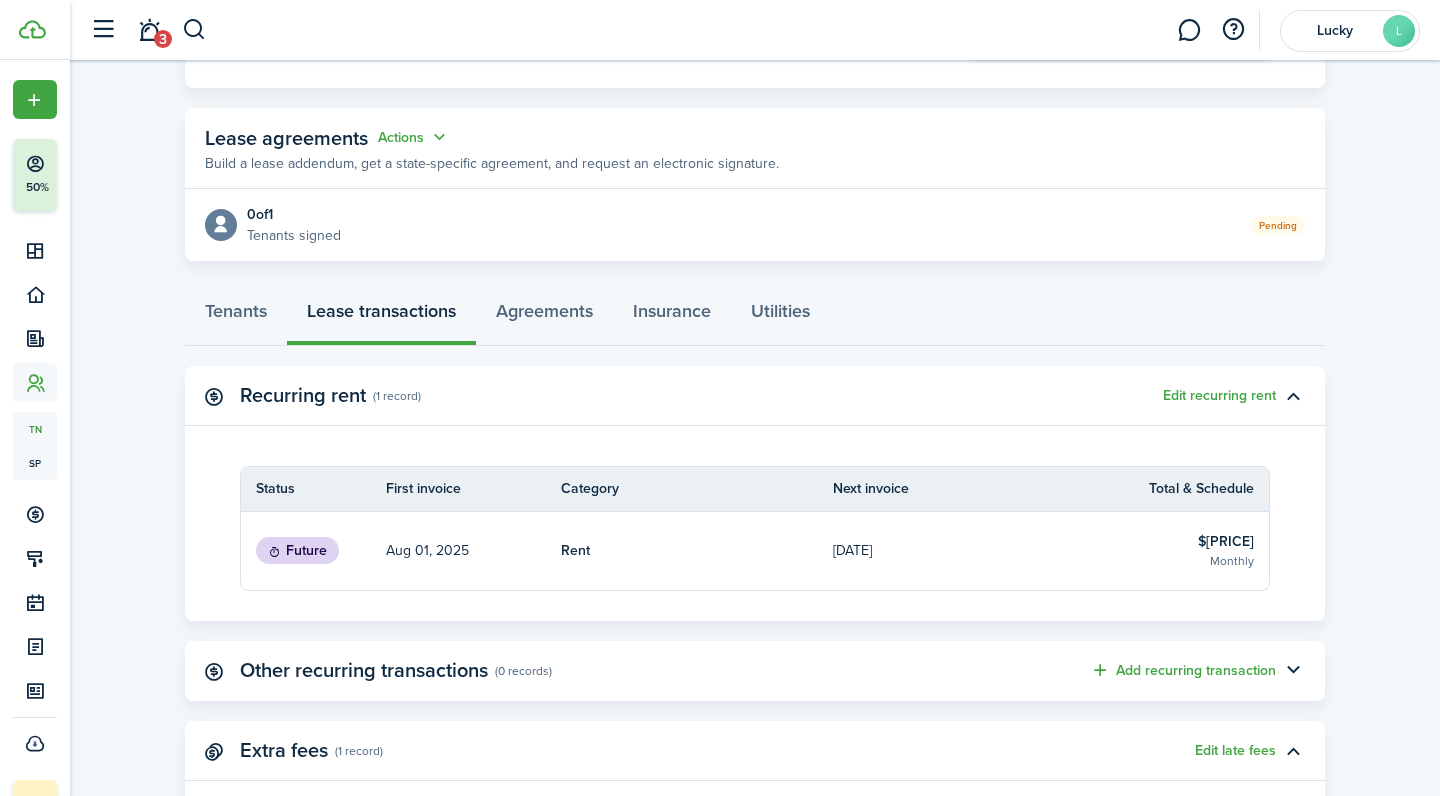 scroll, scrollTop: 351, scrollLeft: 0, axis: vertical 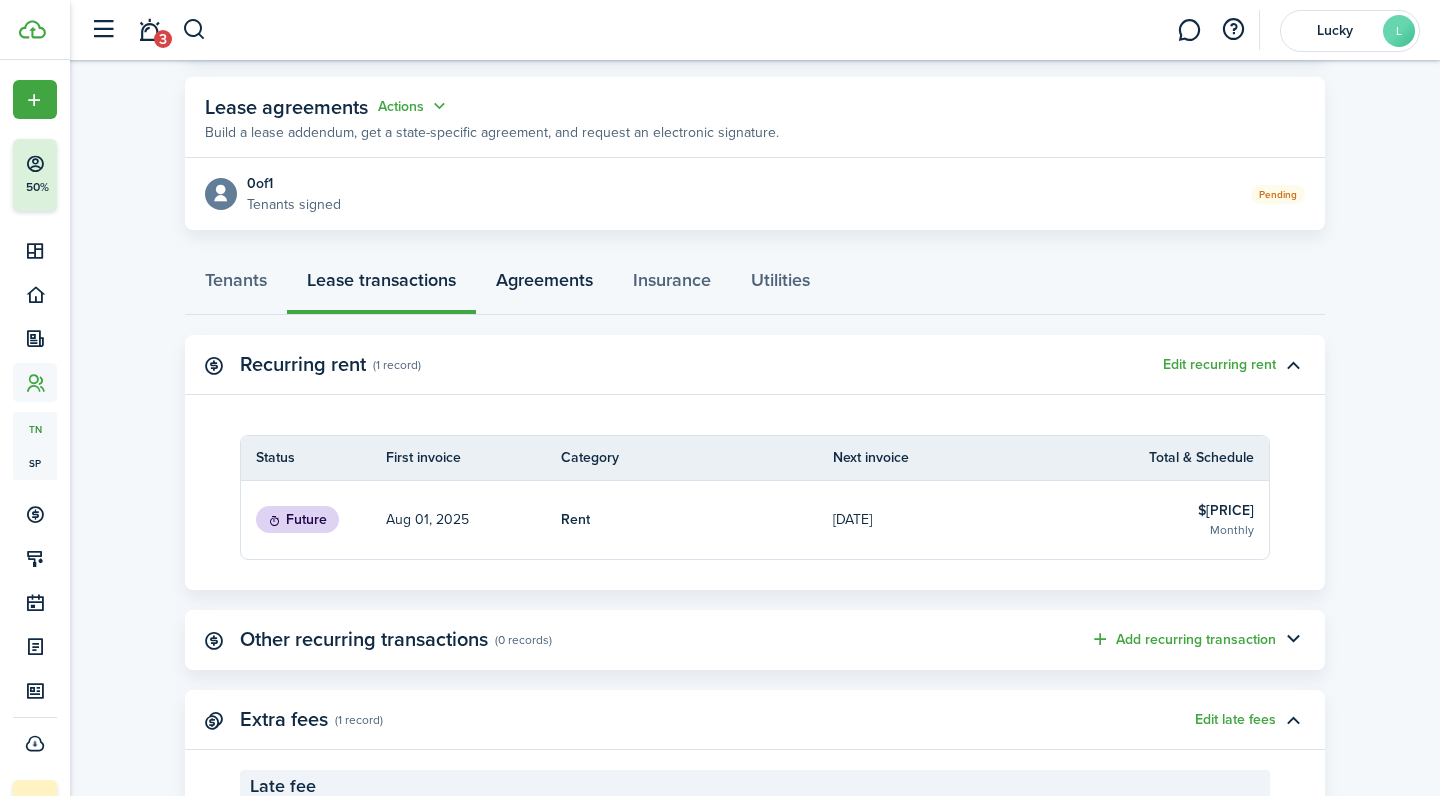 click on "Agreements" at bounding box center (544, 285) 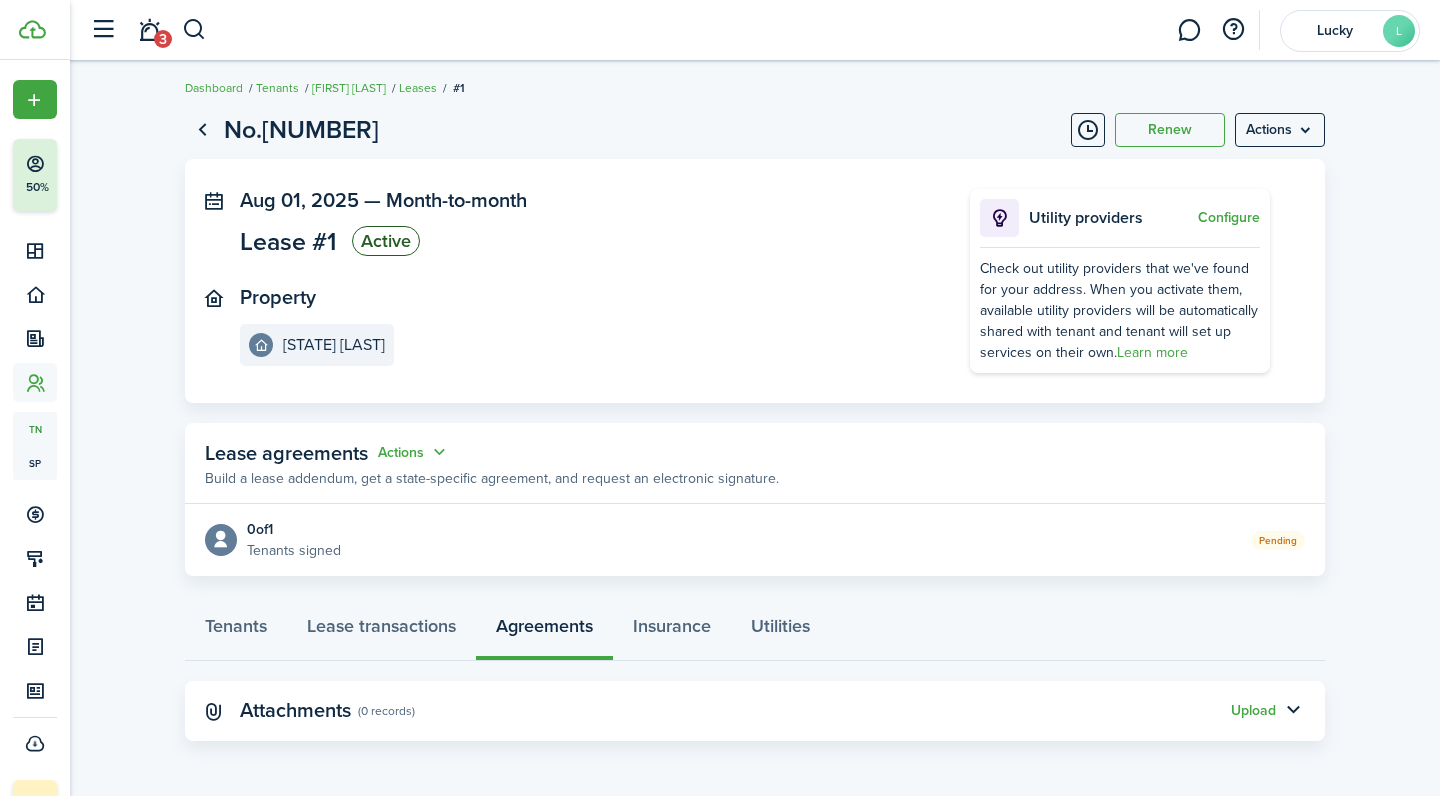 scroll, scrollTop: 4, scrollLeft: 0, axis: vertical 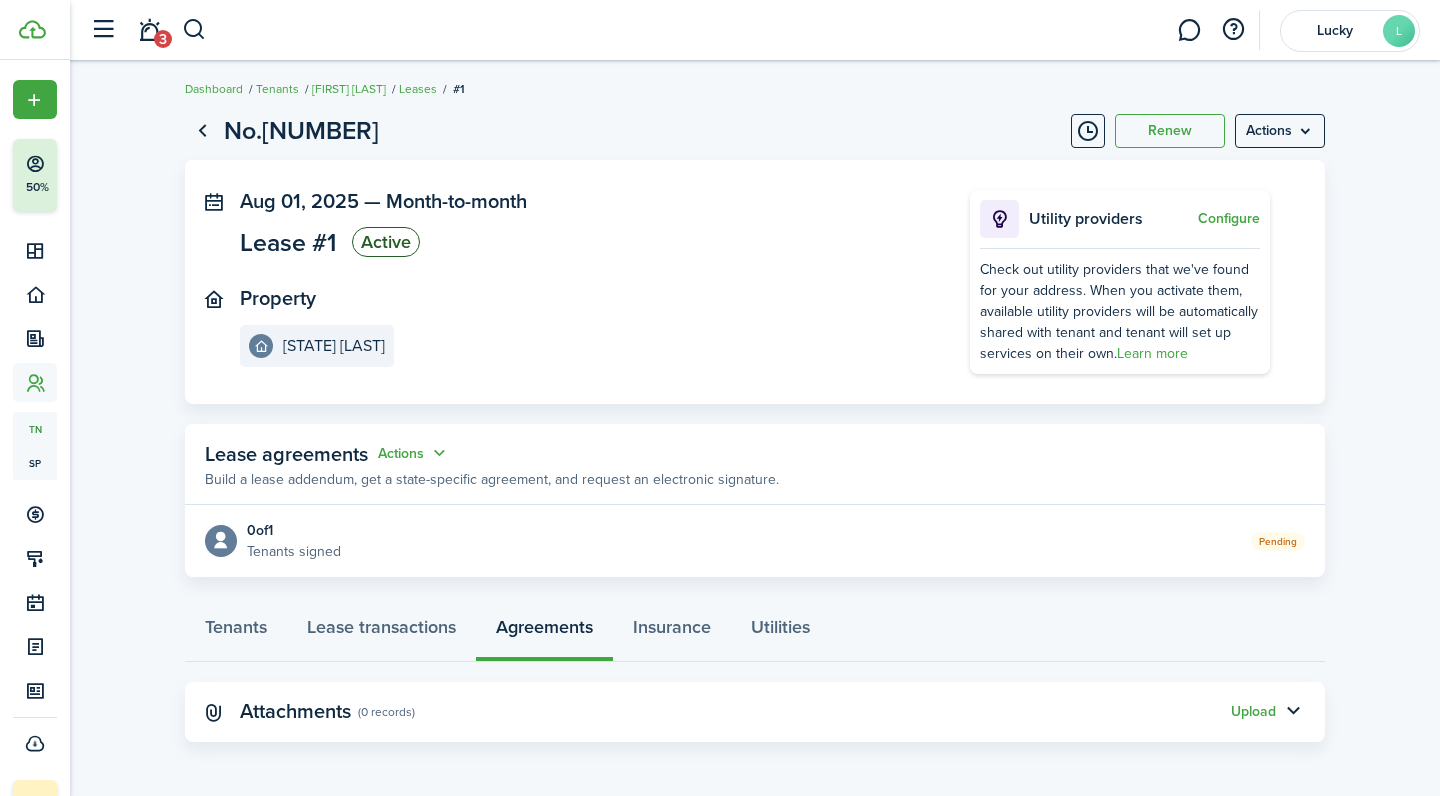 click on "Attachments  (0 records)   Upload" at bounding box center [755, 712] 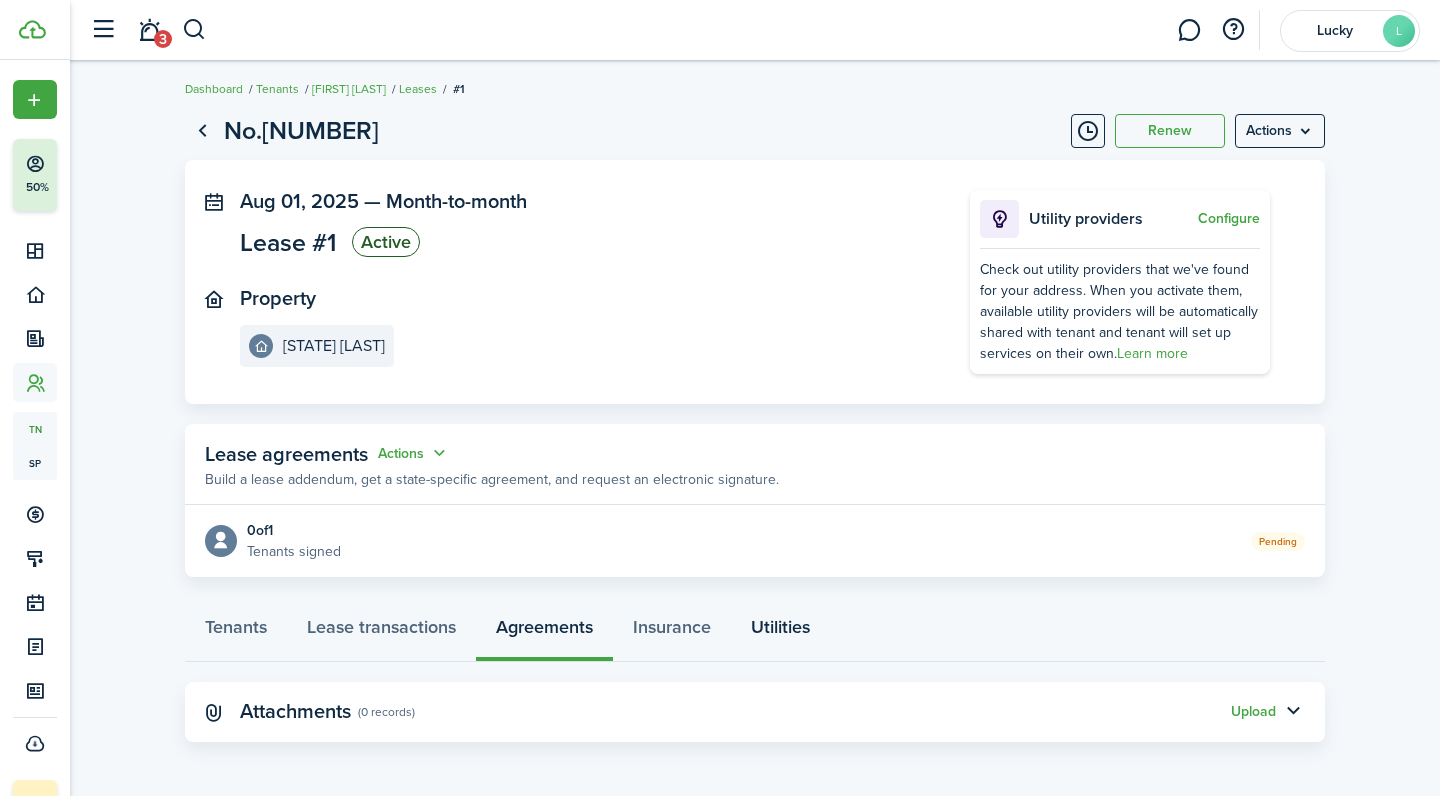 click on "Utilities" at bounding box center (780, 632) 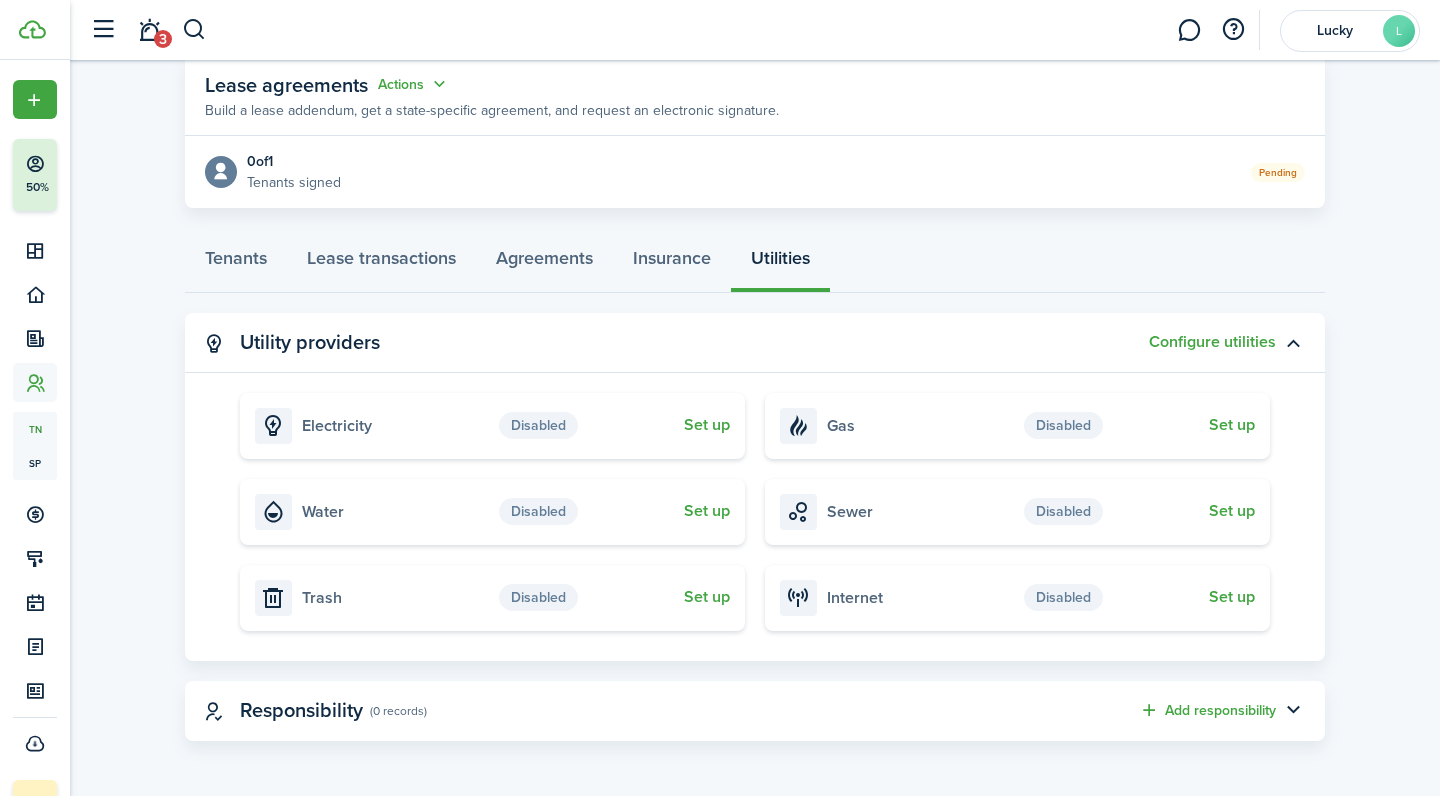 scroll, scrollTop: 372, scrollLeft: 0, axis: vertical 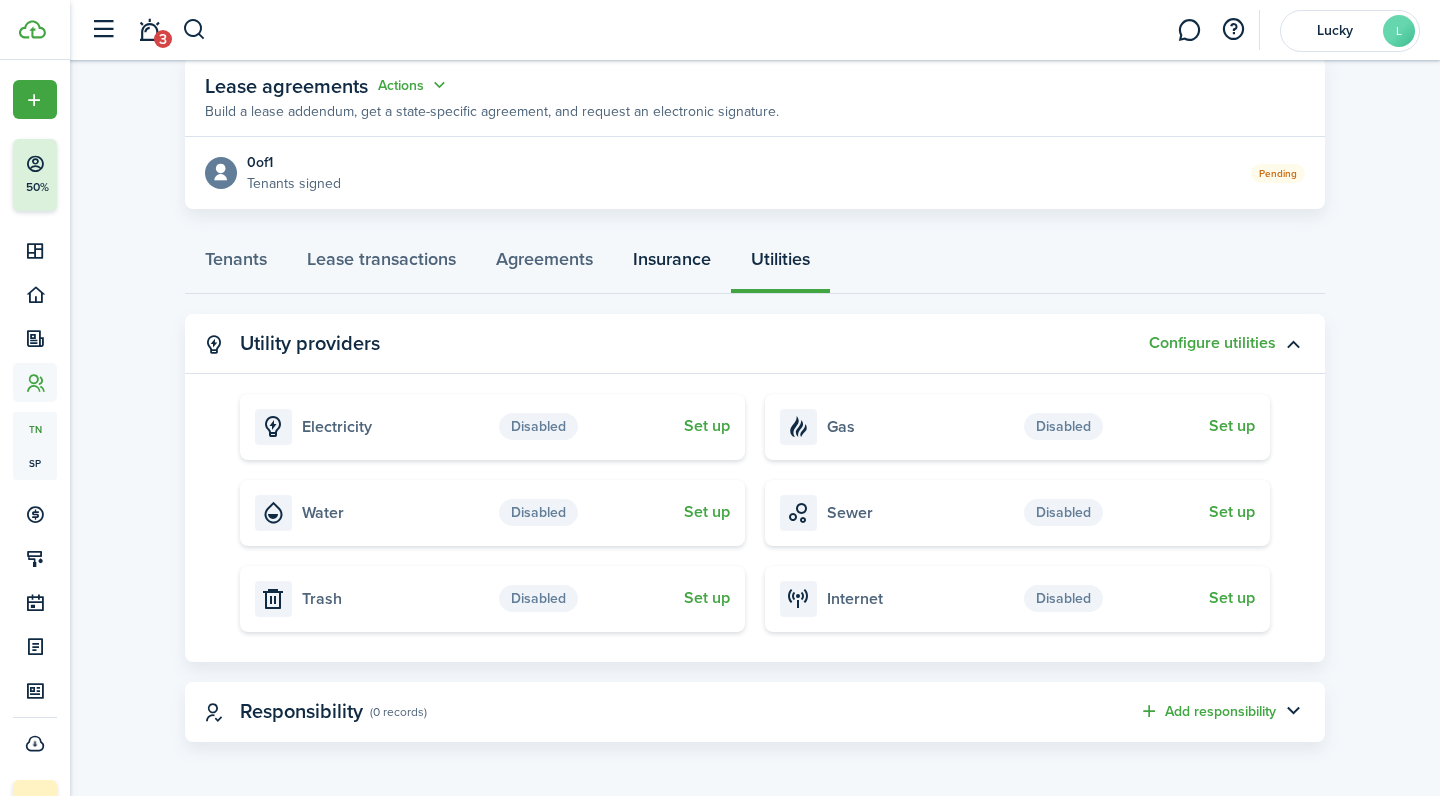 click on "Insurance" at bounding box center (672, 264) 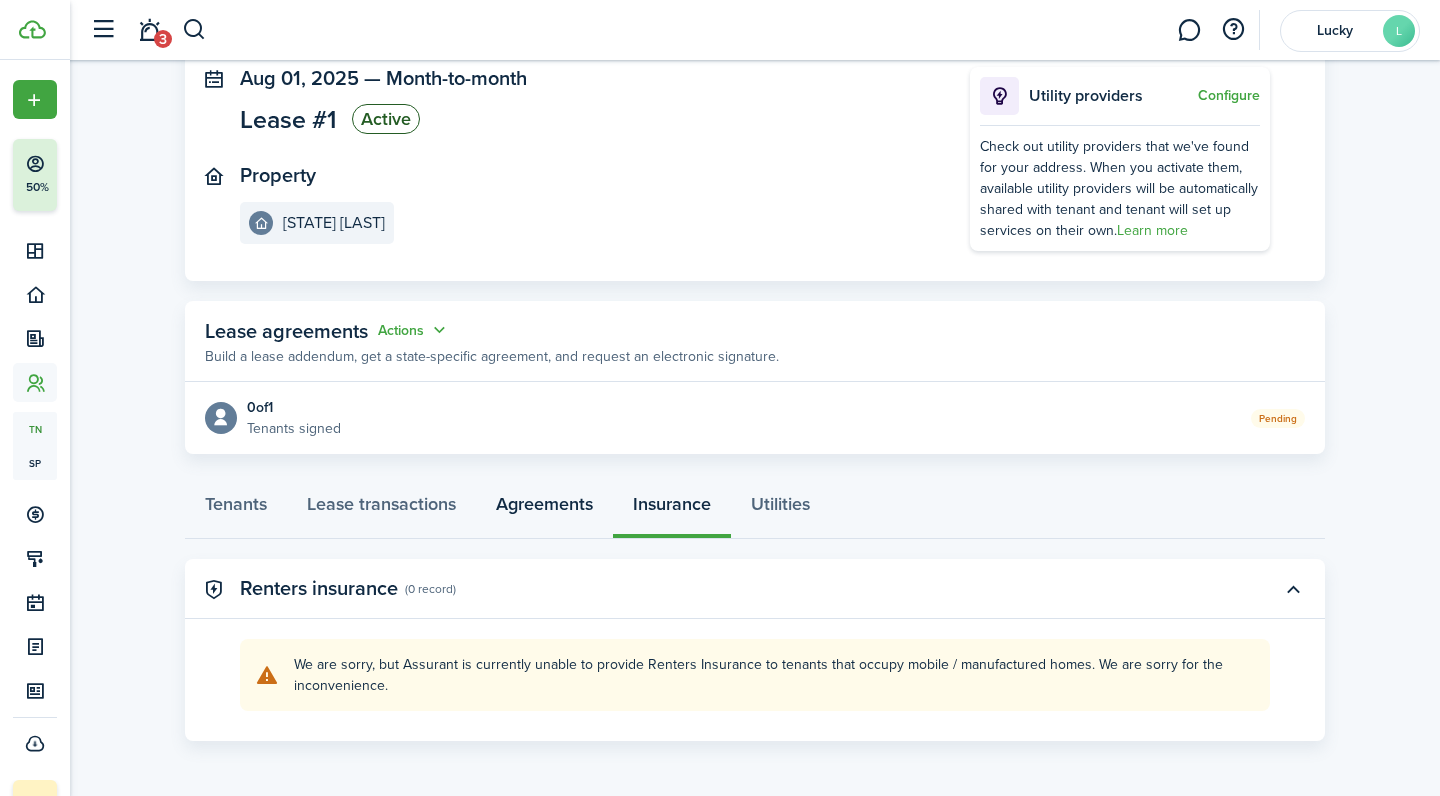 scroll, scrollTop: 126, scrollLeft: 0, axis: vertical 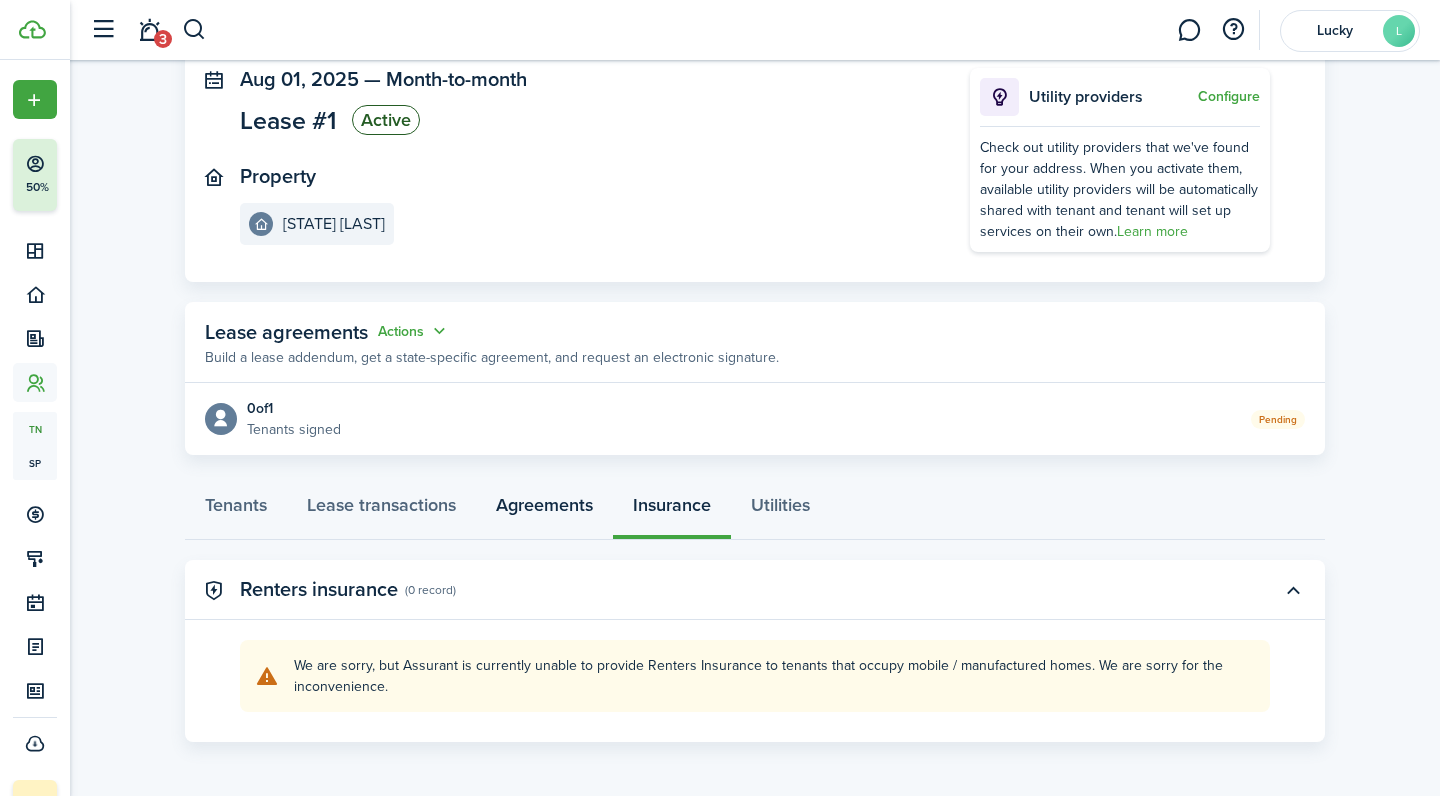 click on "Agreements" at bounding box center [544, 510] 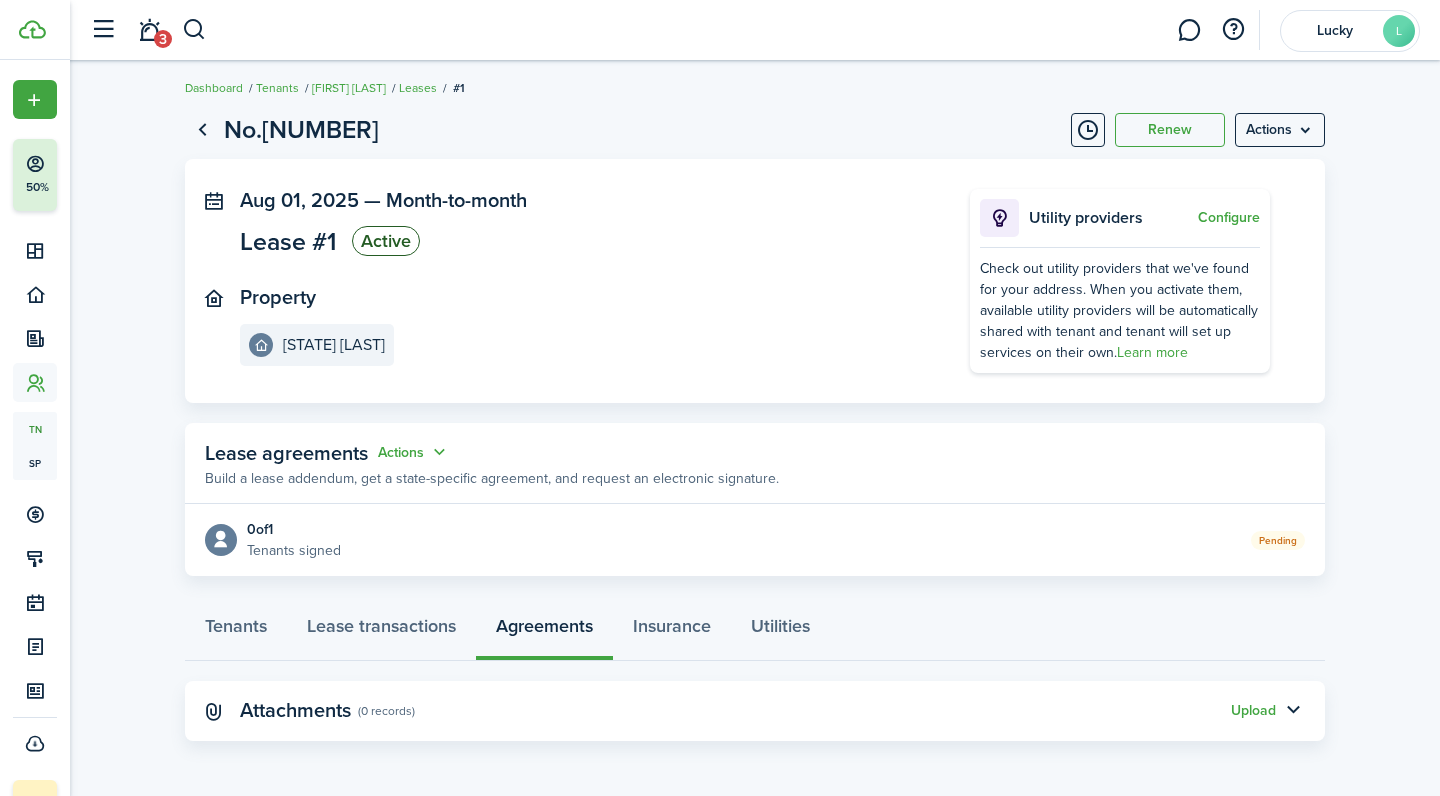 scroll, scrollTop: 4, scrollLeft: 0, axis: vertical 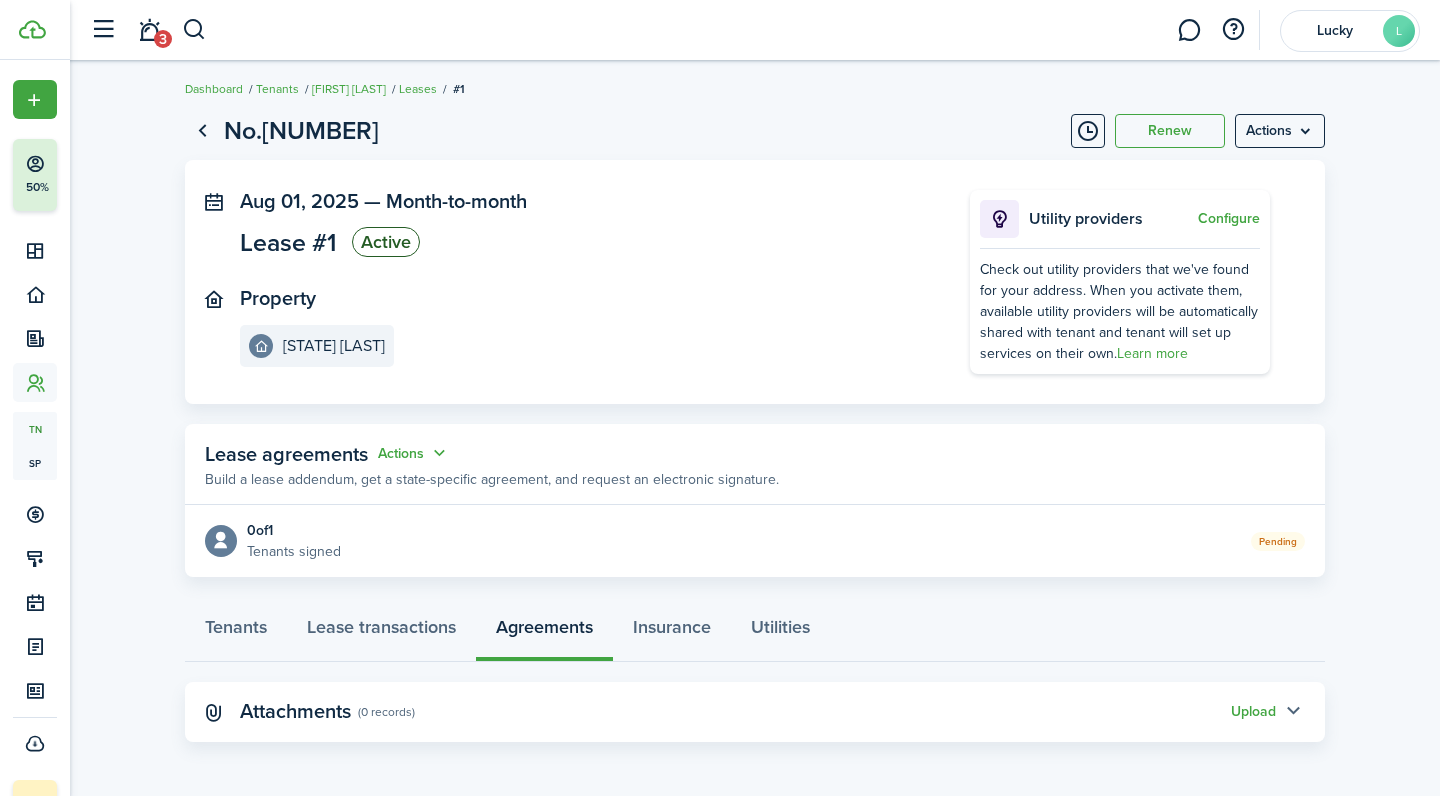 click at bounding box center (1293, 712) 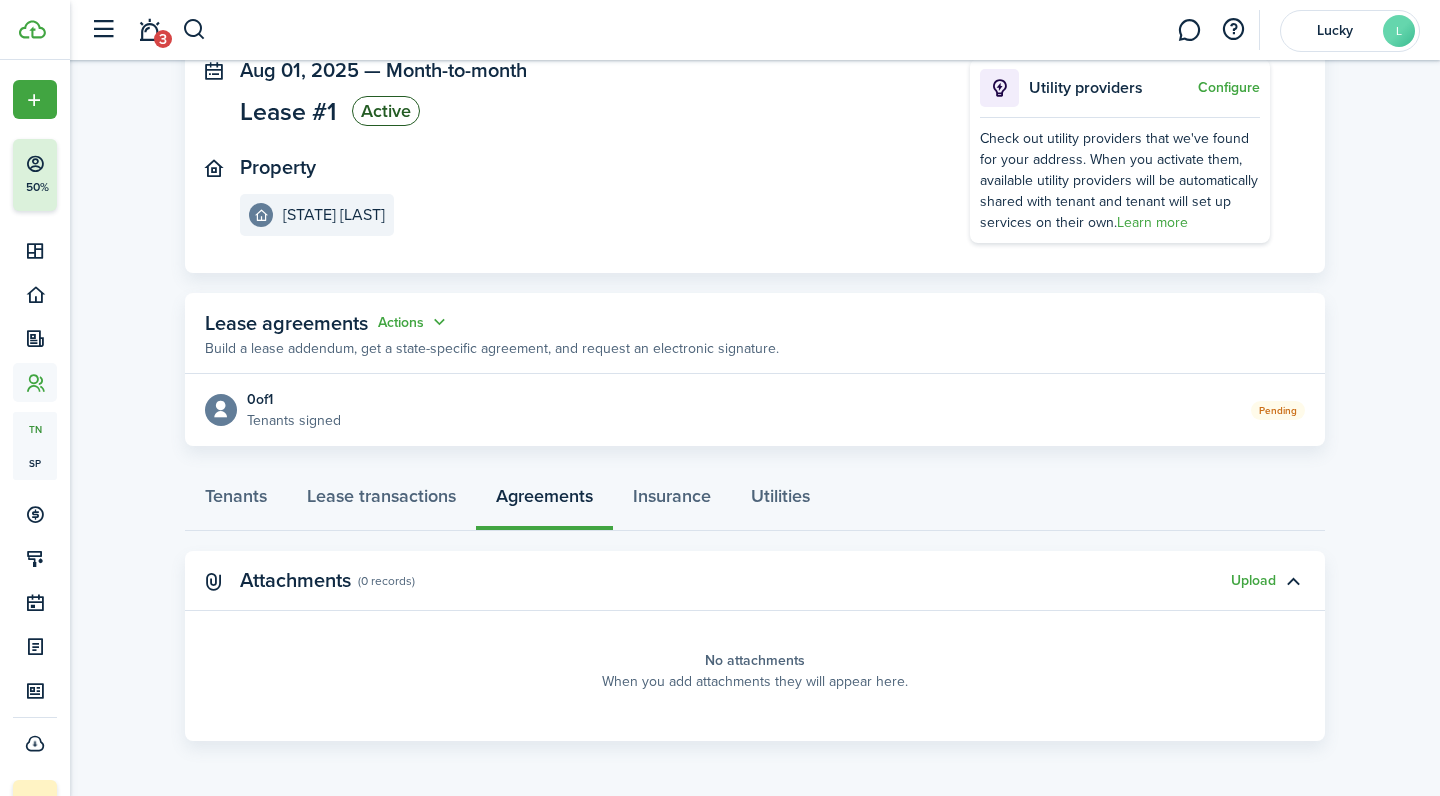scroll, scrollTop: 134, scrollLeft: 0, axis: vertical 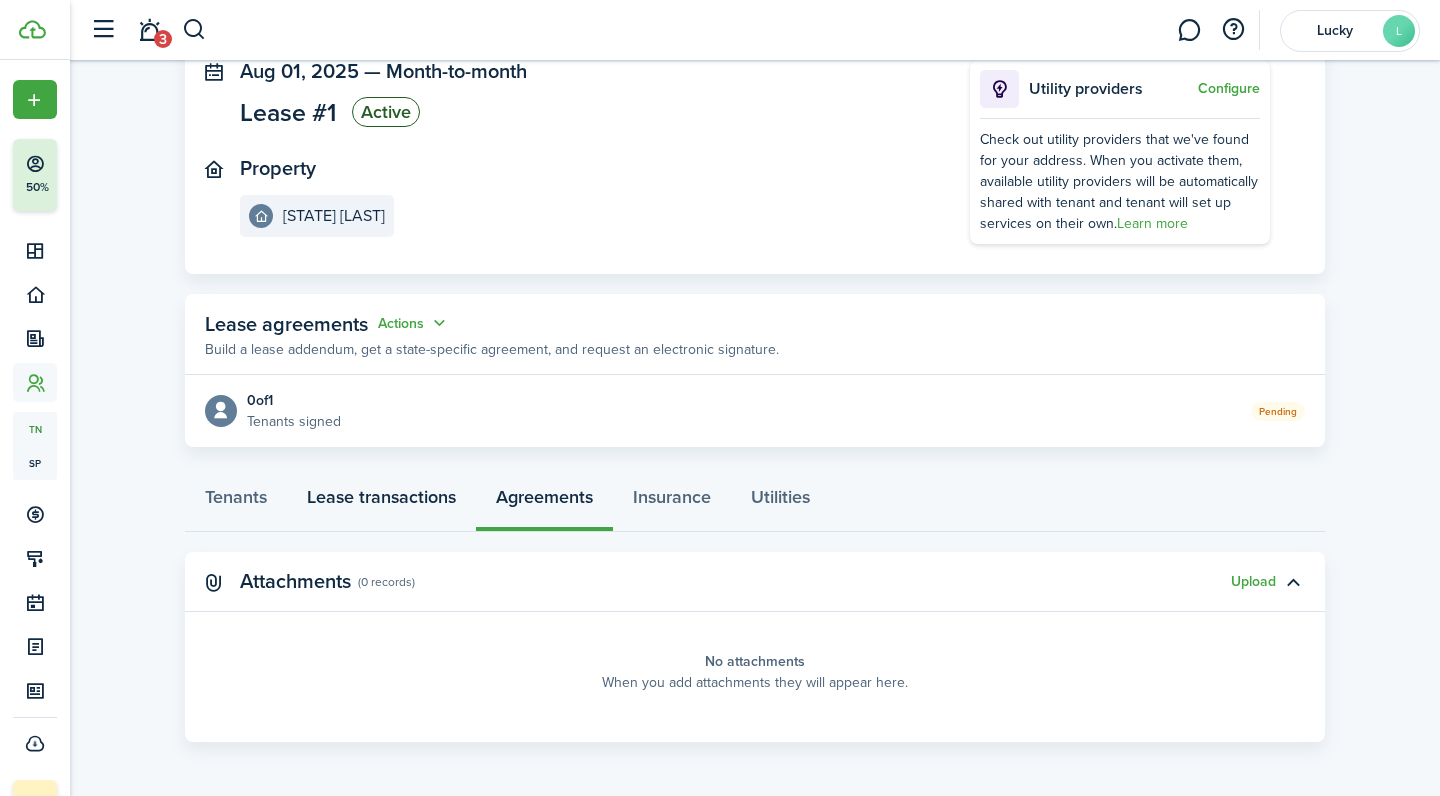 click on "Lease transactions" at bounding box center (381, 502) 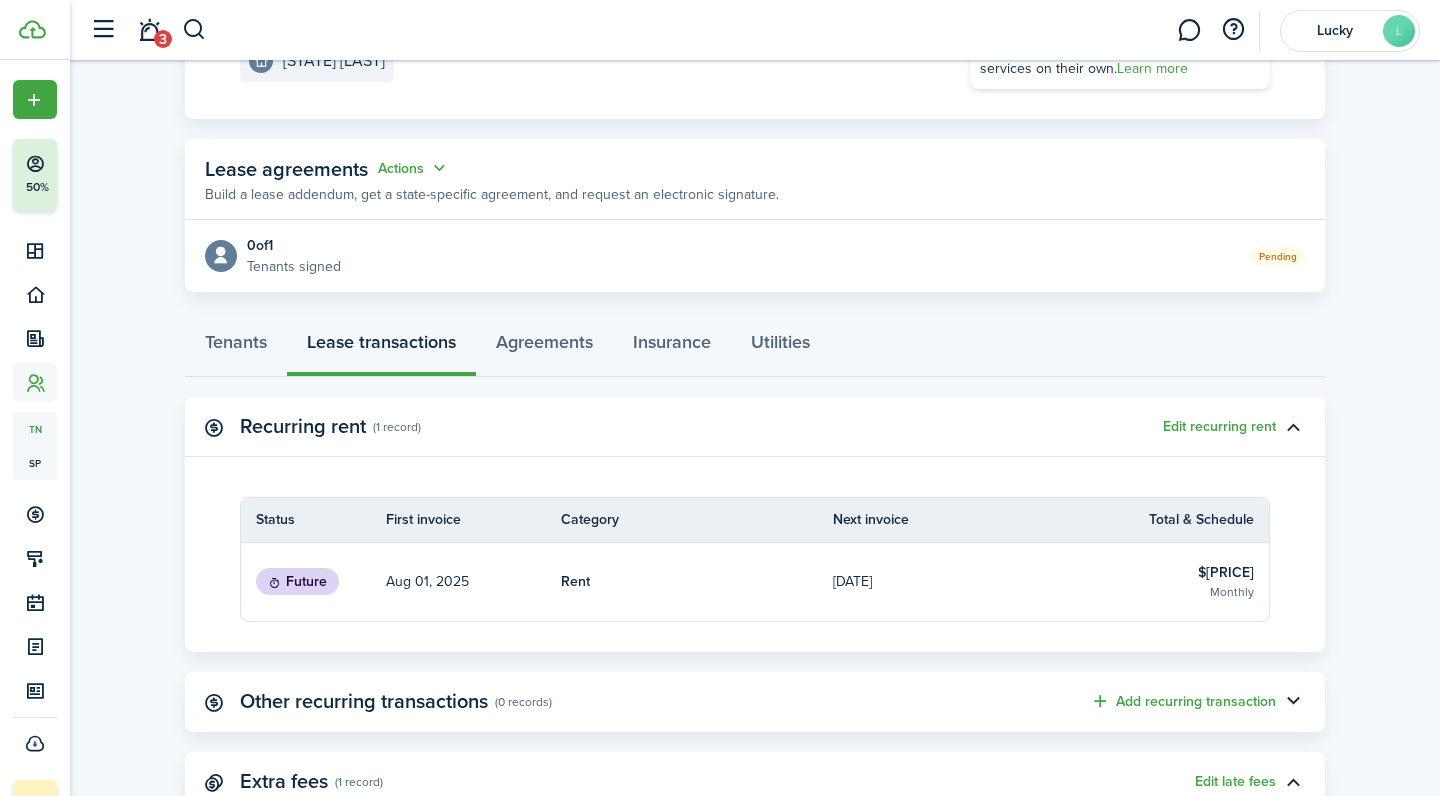 scroll, scrollTop: 281, scrollLeft: 0, axis: vertical 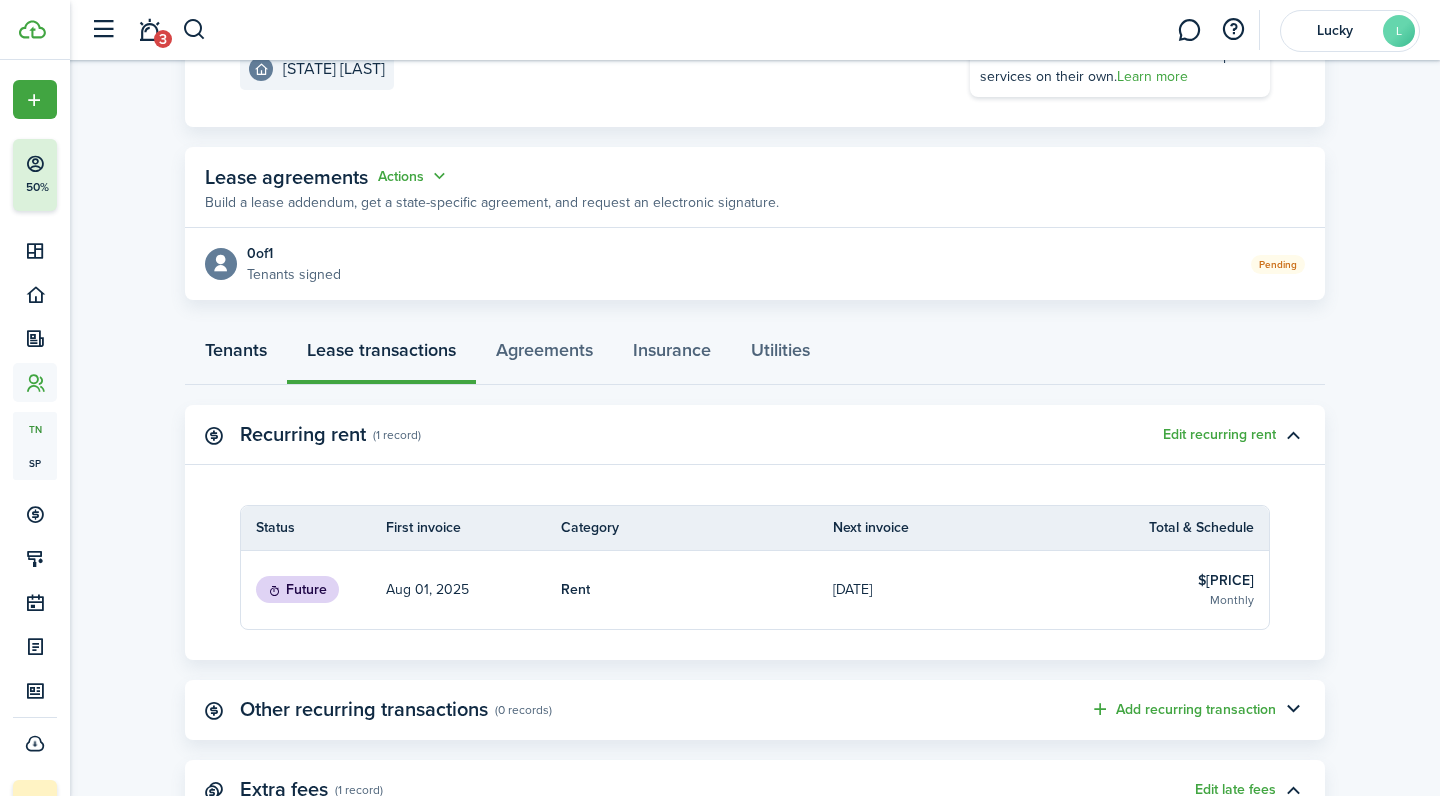 click on "Tenants" at bounding box center [236, 355] 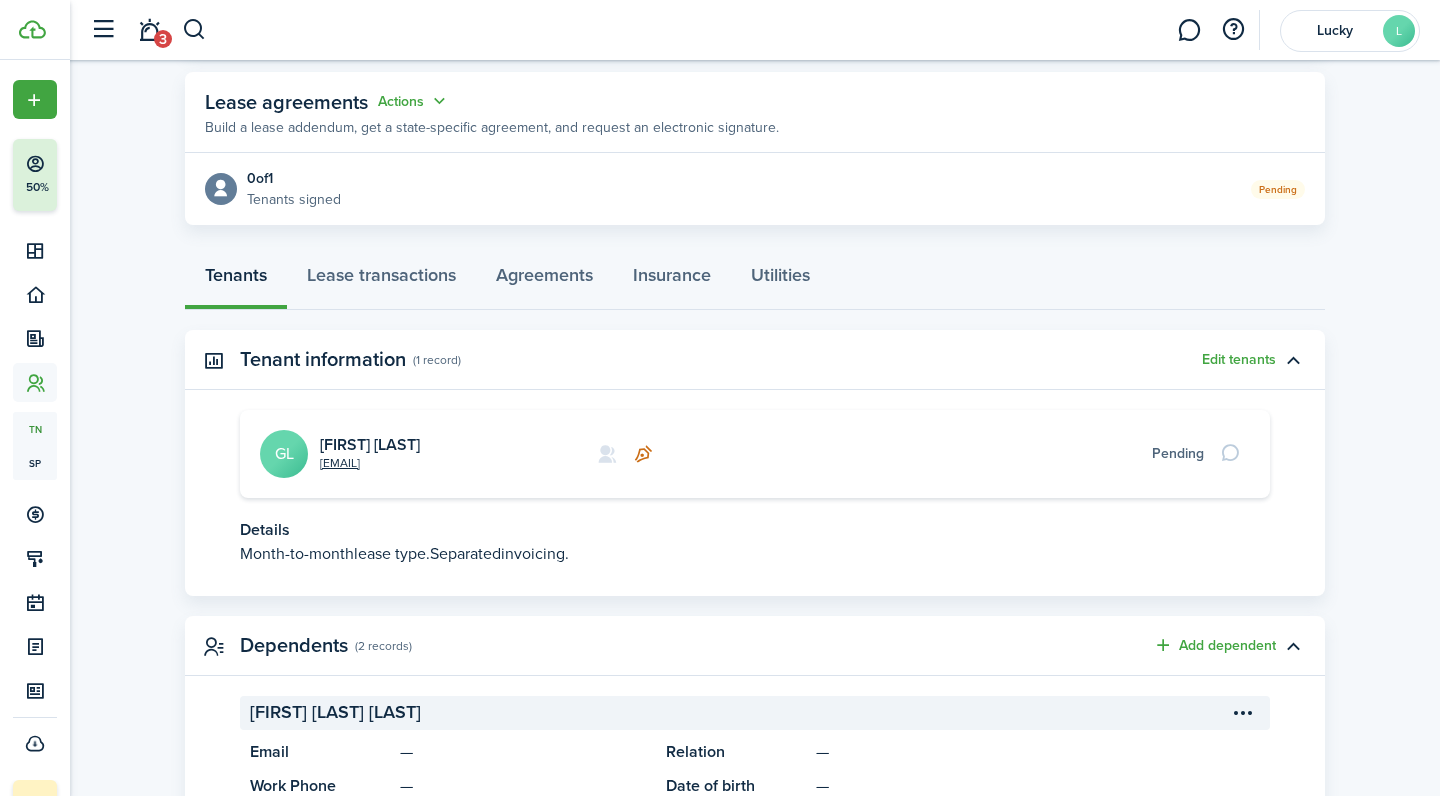scroll 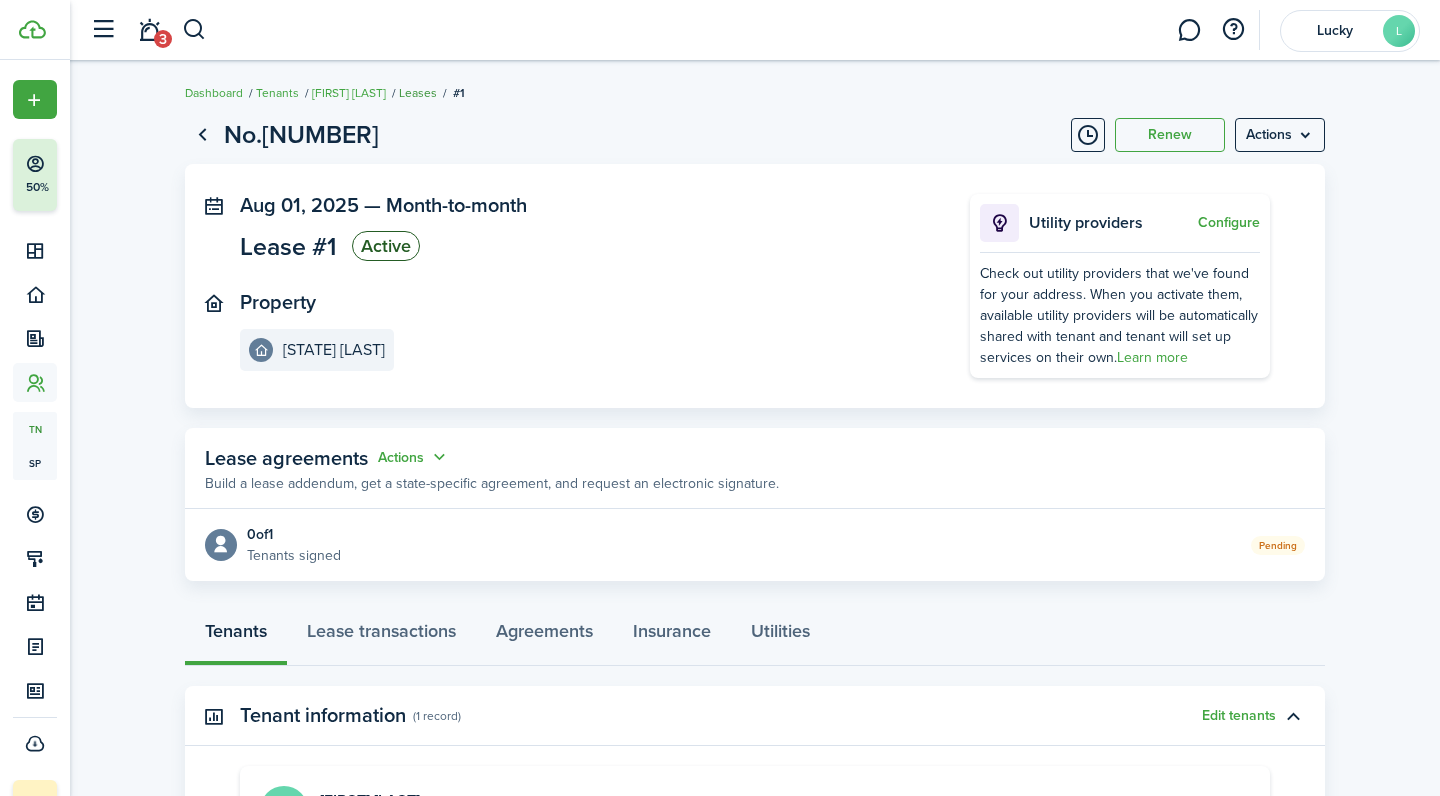 click on "Leases" at bounding box center (418, 93) 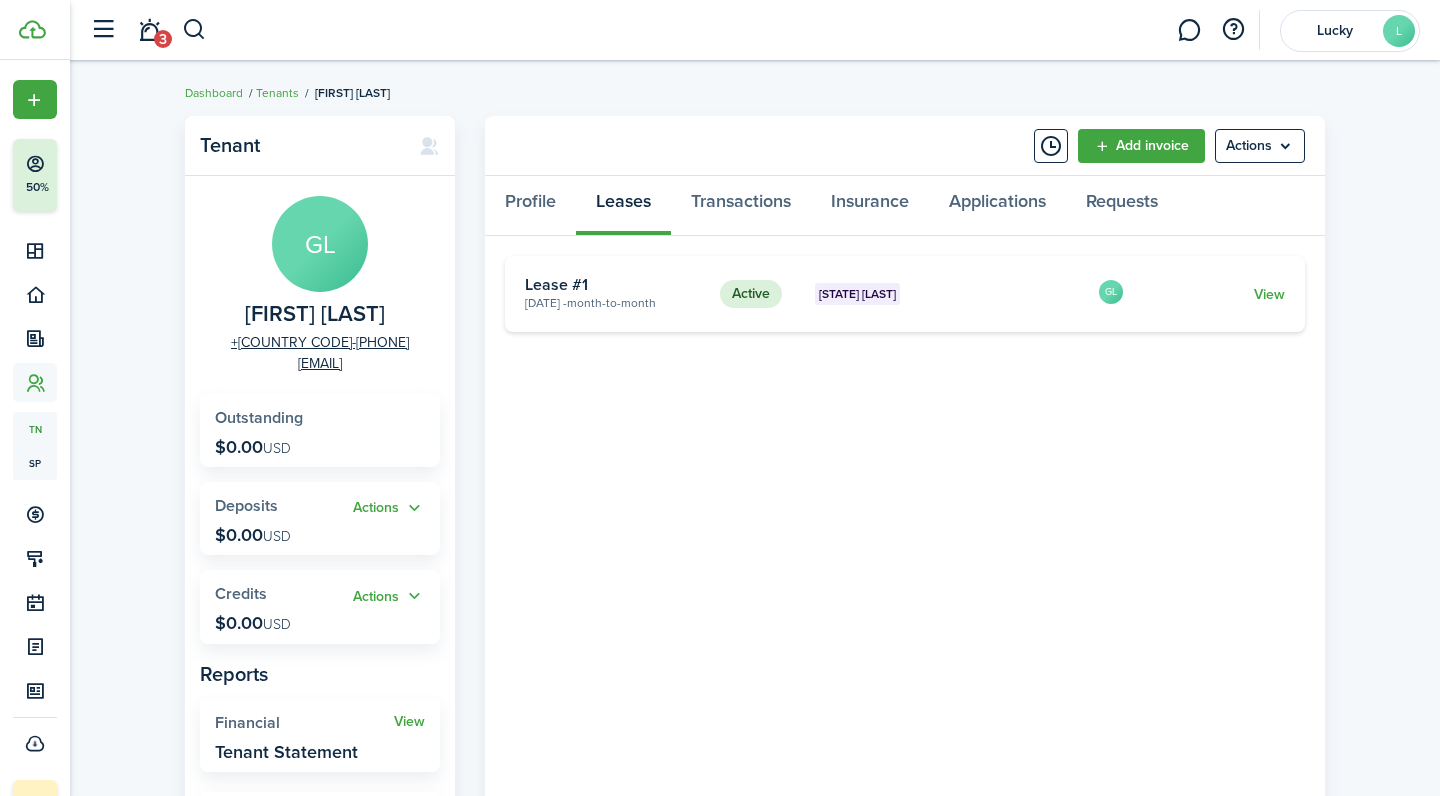 click on "Lease #1" at bounding box center (615, 285) 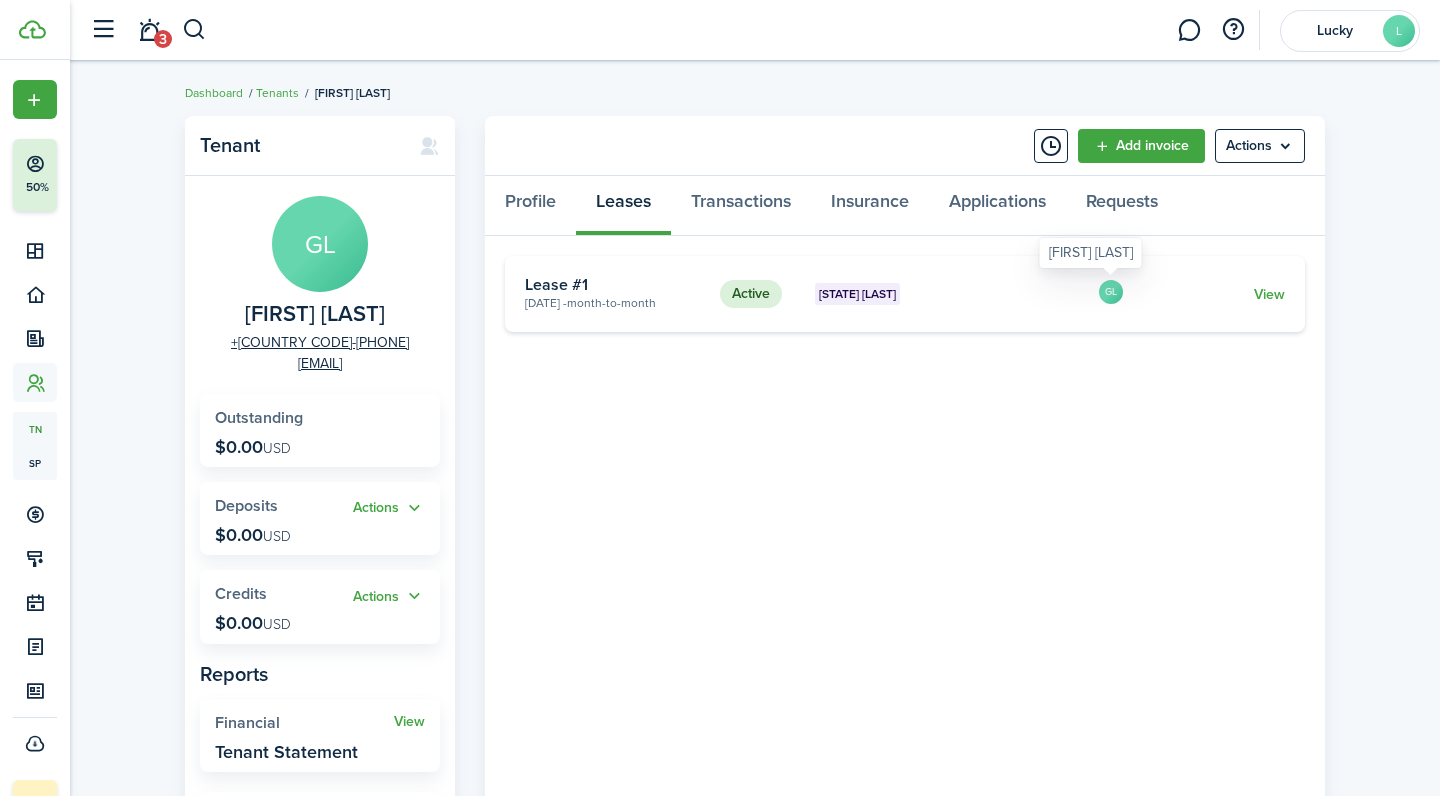 click on "GL" at bounding box center [1111, 294] 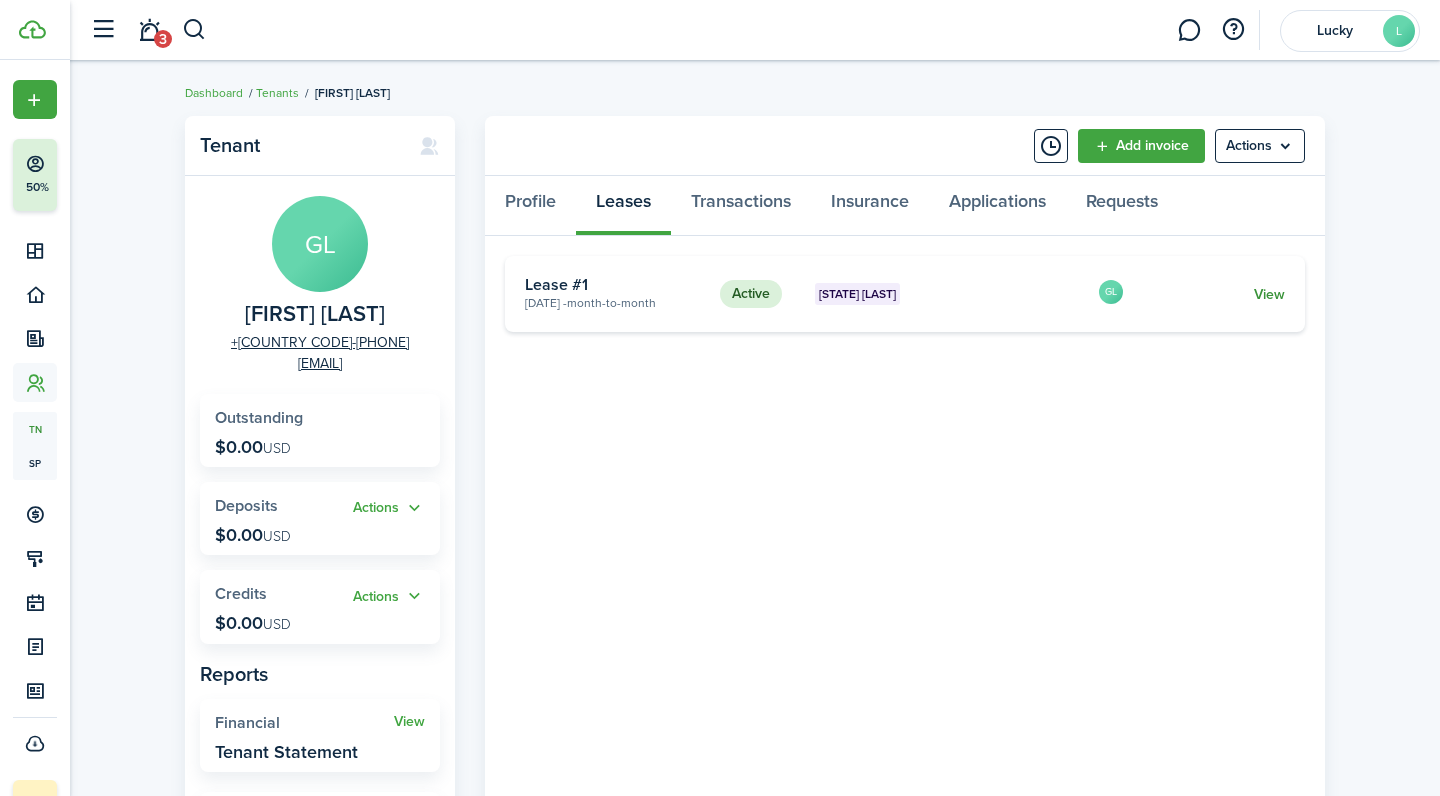 click on "View" at bounding box center [1269, 294] 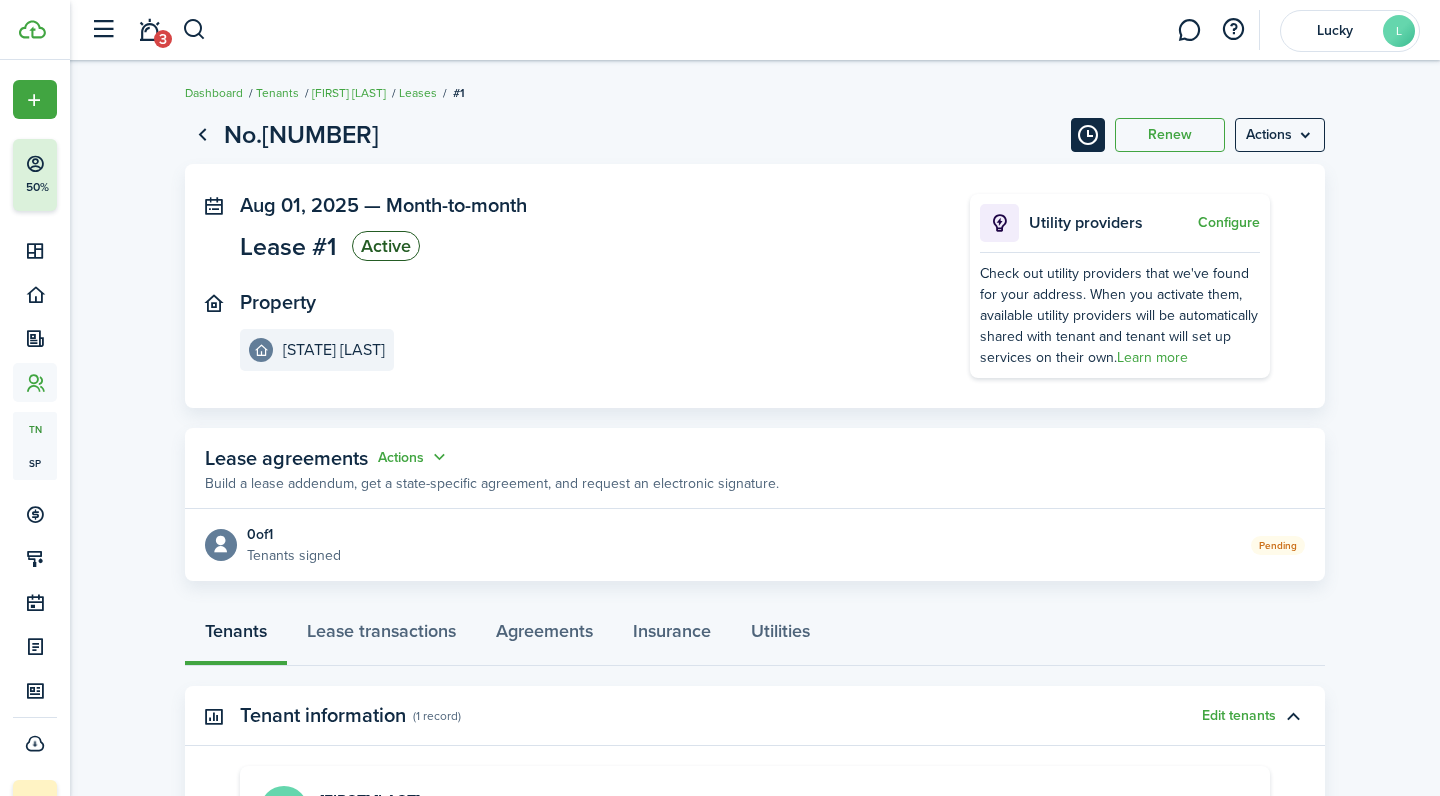 click at bounding box center [1088, 135] 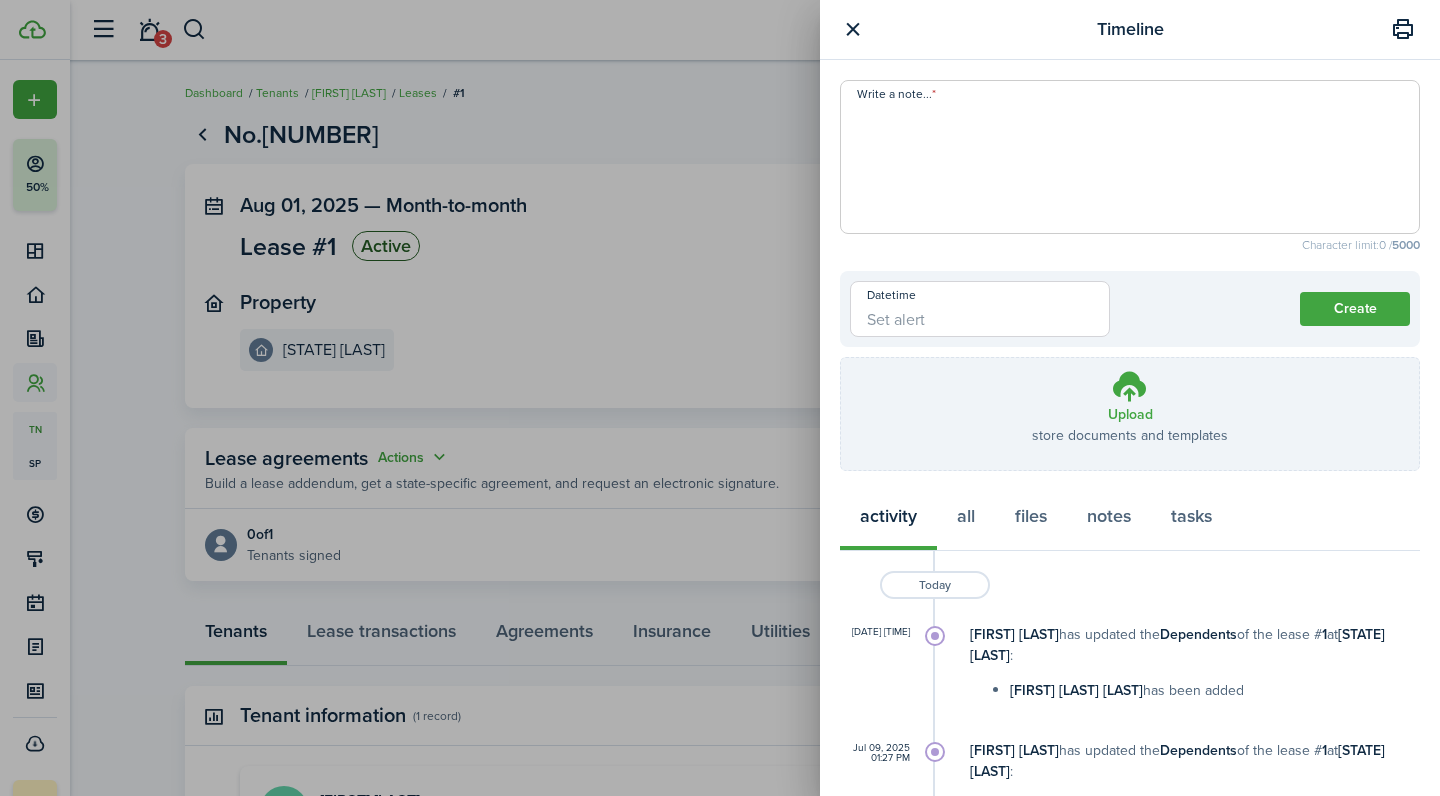 click at bounding box center [852, 29] 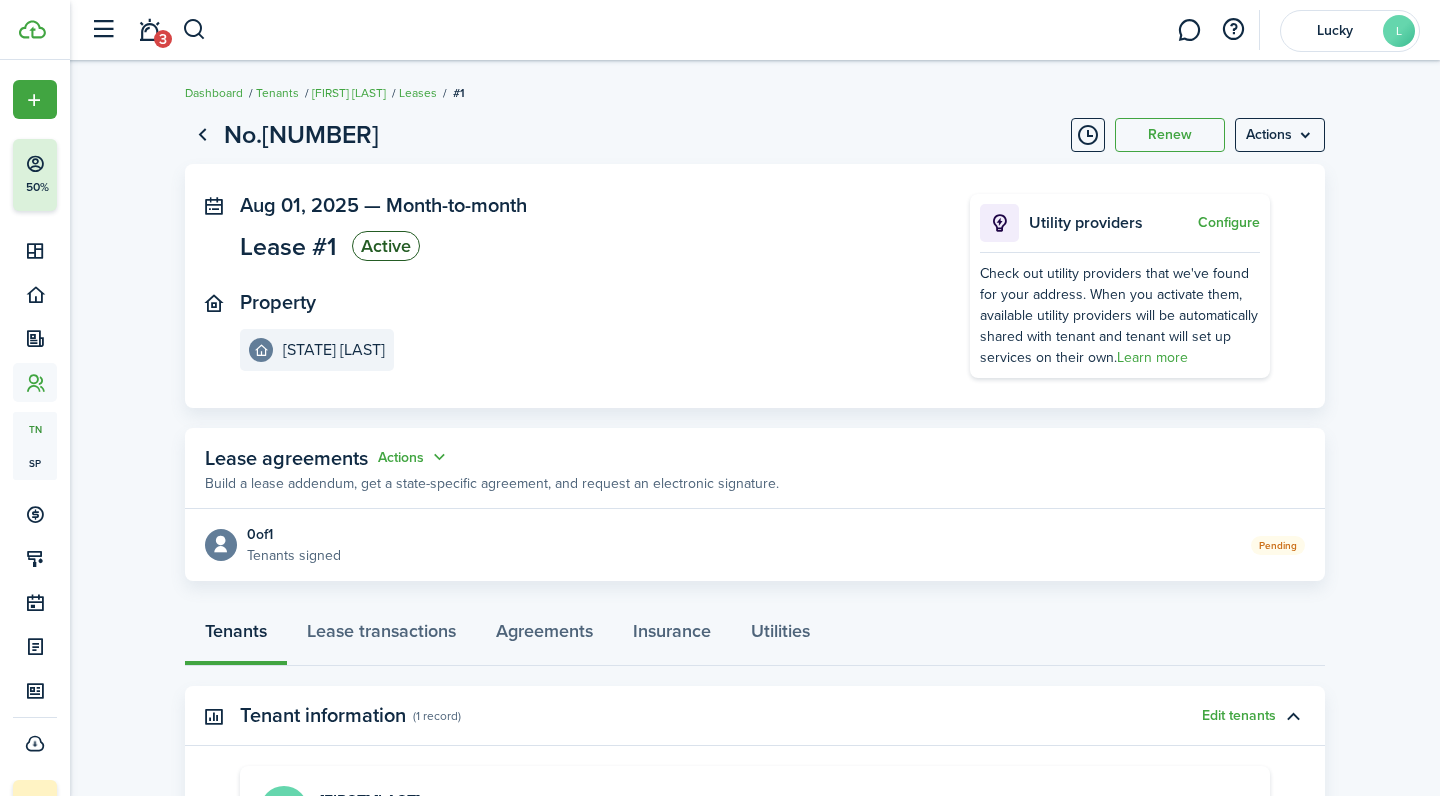 scroll, scrollTop: 0, scrollLeft: 0, axis: both 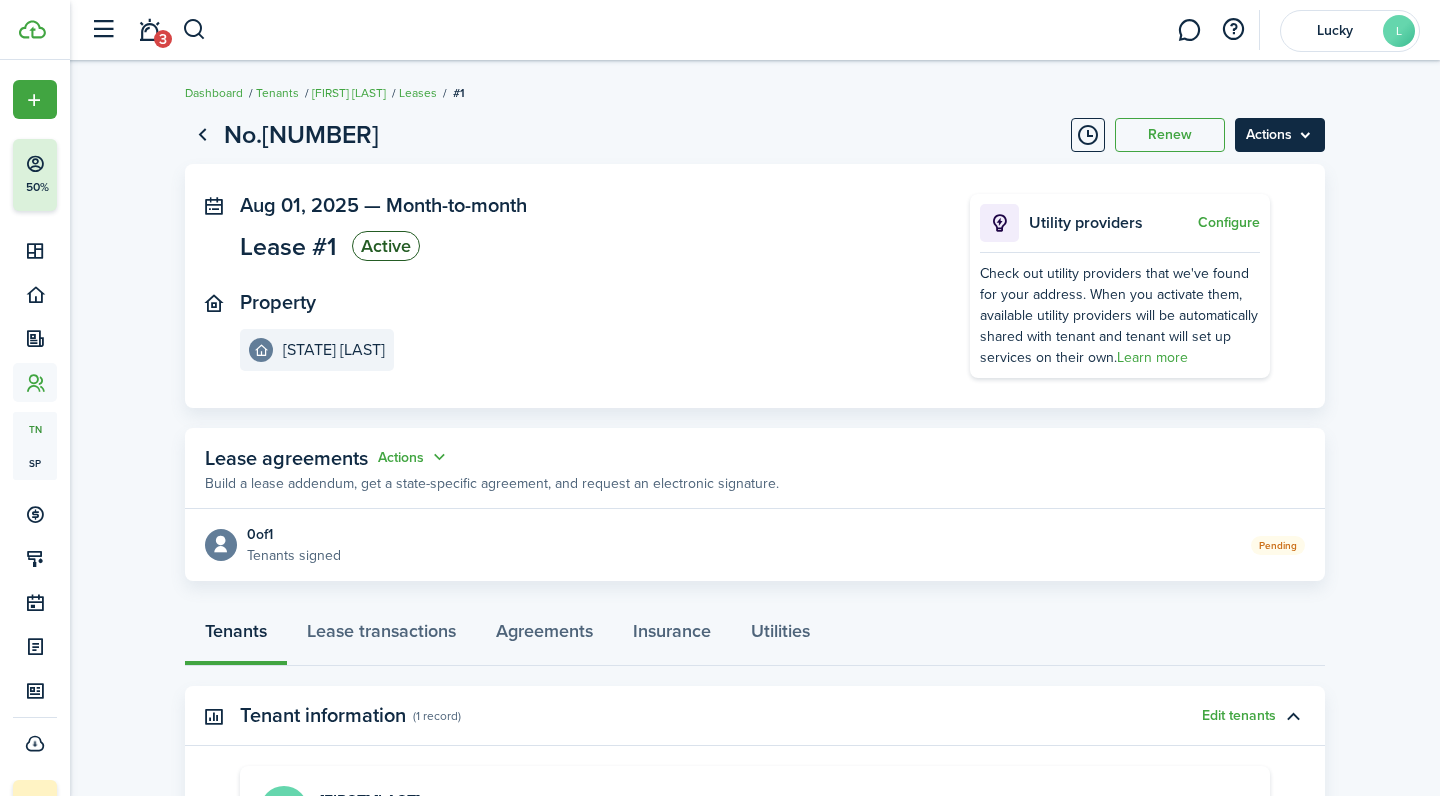 click on "Actions" at bounding box center [1280, 135] 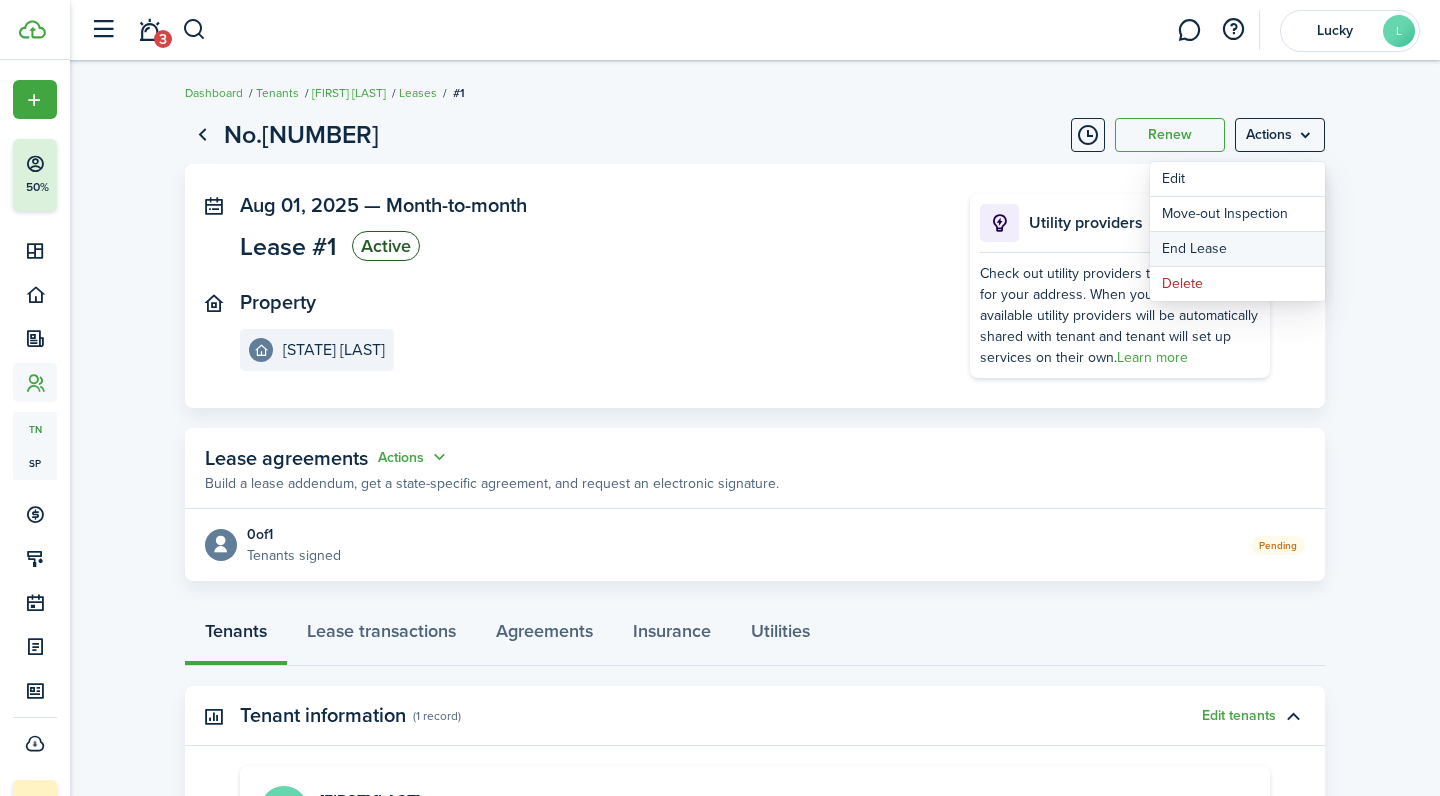 click on "End Lease" at bounding box center [1237, 249] 